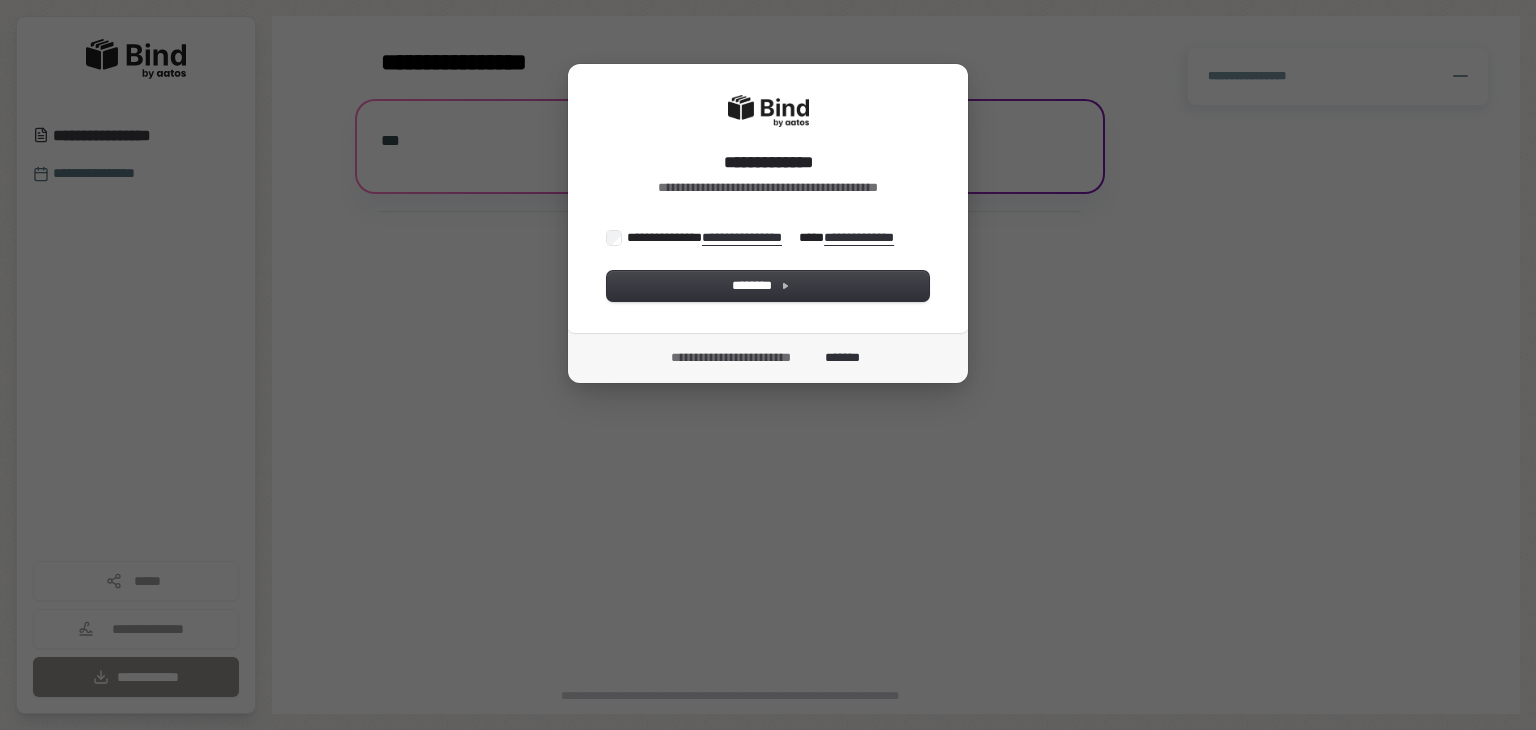 scroll, scrollTop: 0, scrollLeft: 0, axis: both 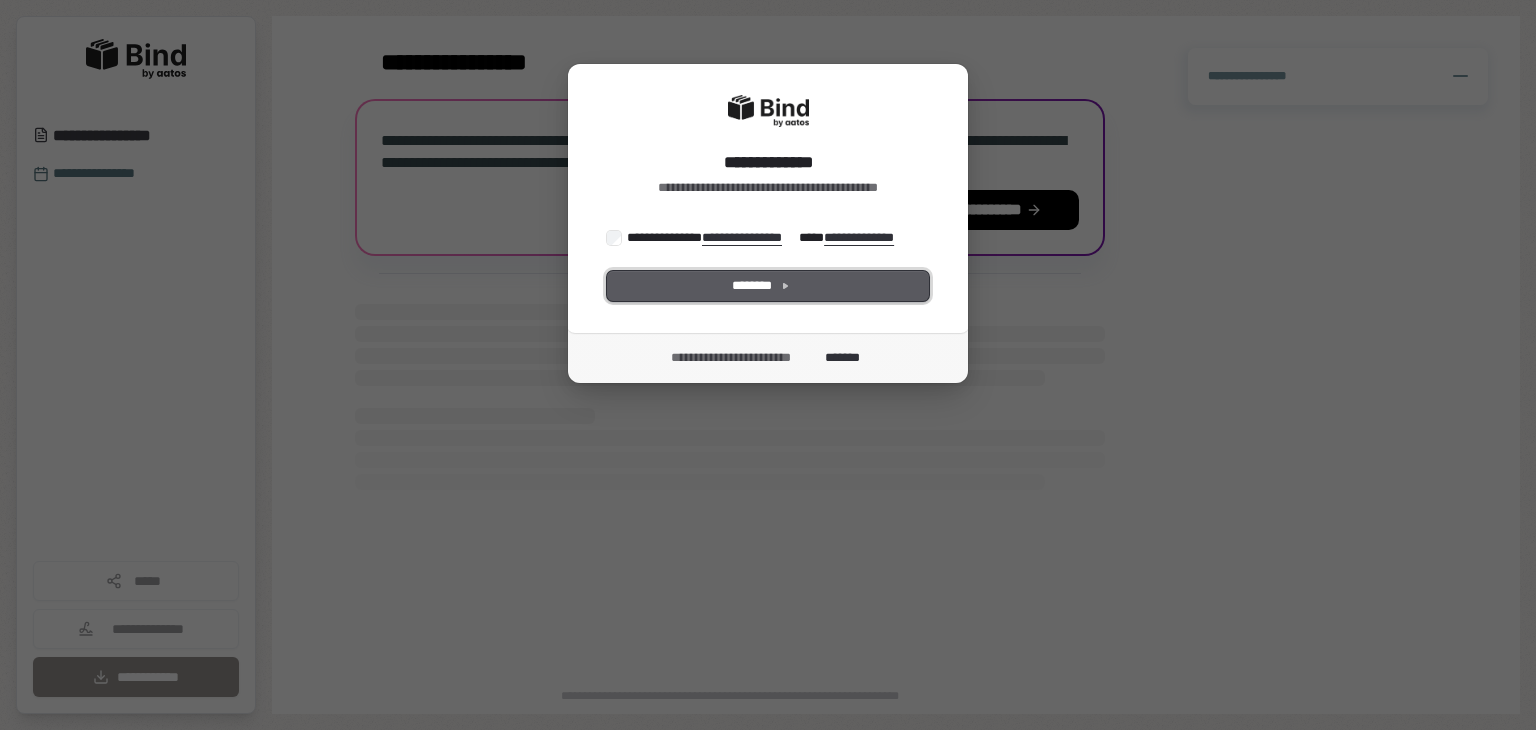 click on "********" at bounding box center [768, 286] 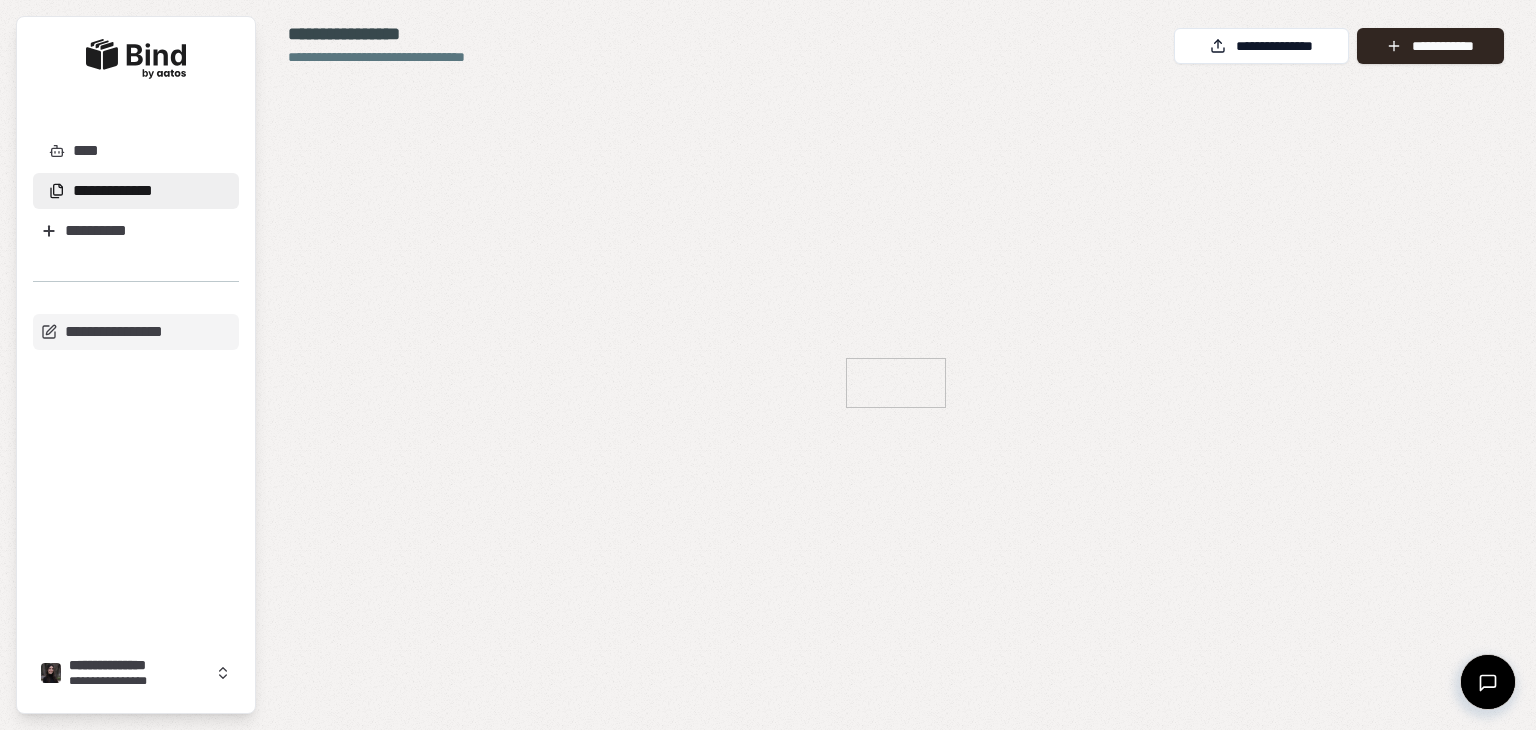 scroll, scrollTop: 0, scrollLeft: 0, axis: both 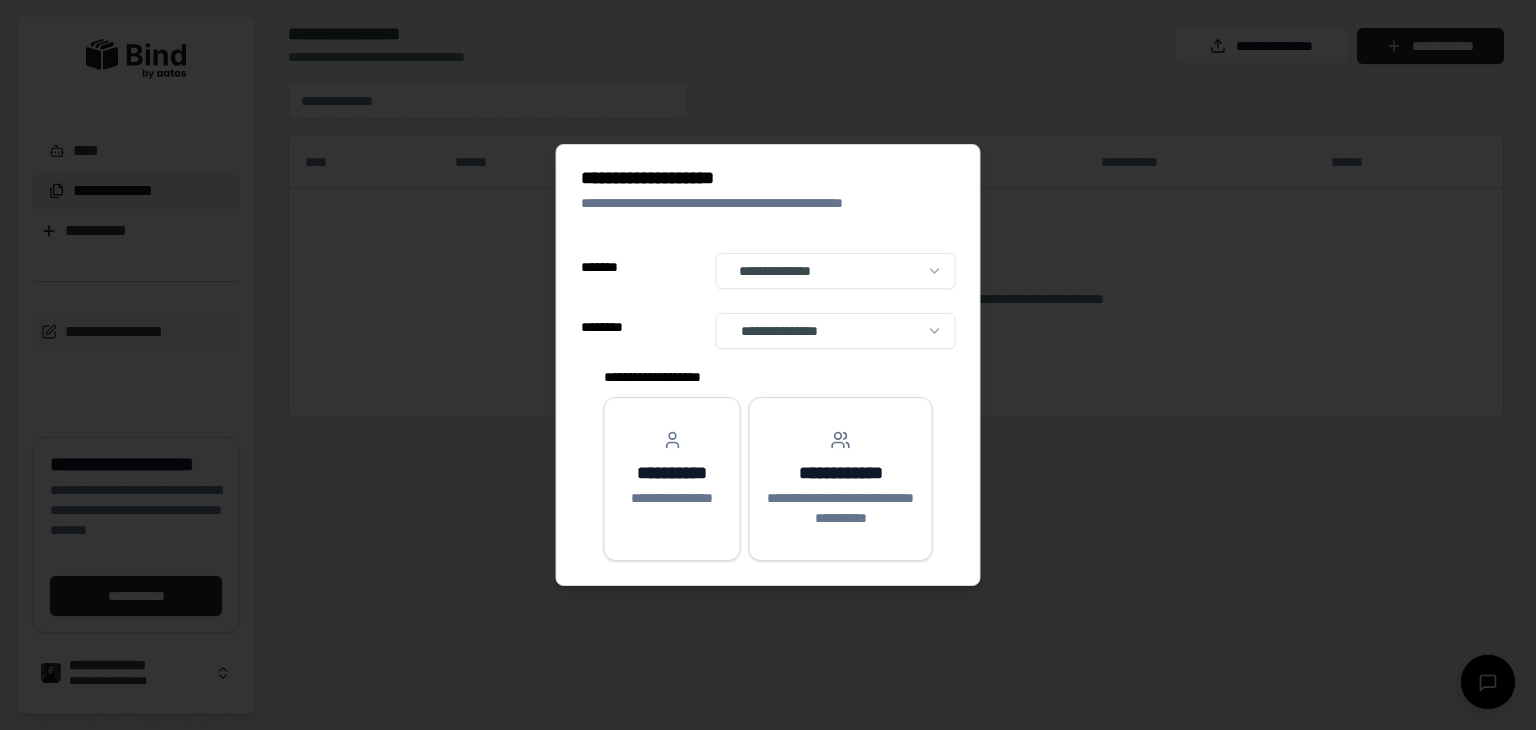 select on "**" 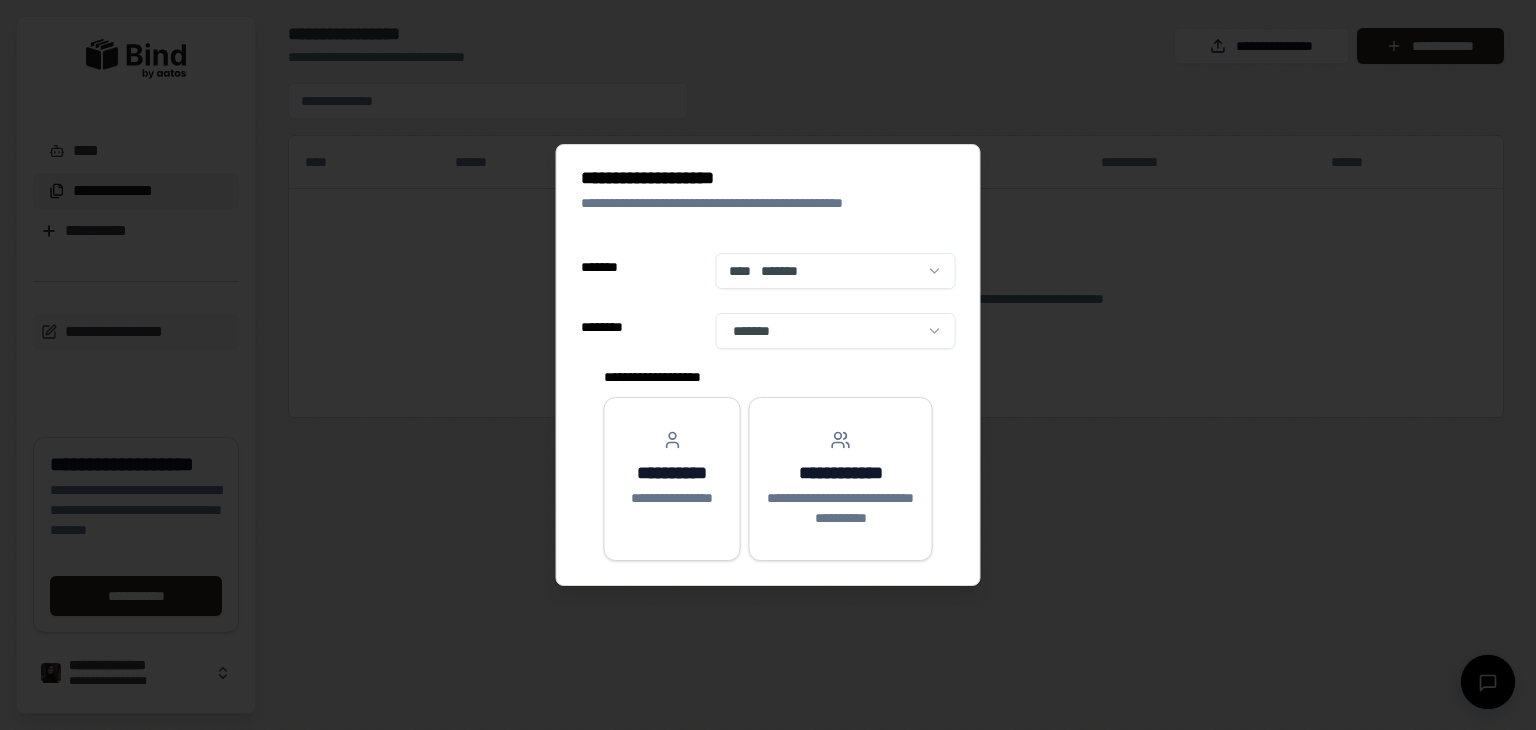 click on "**********" at bounding box center [768, 365] 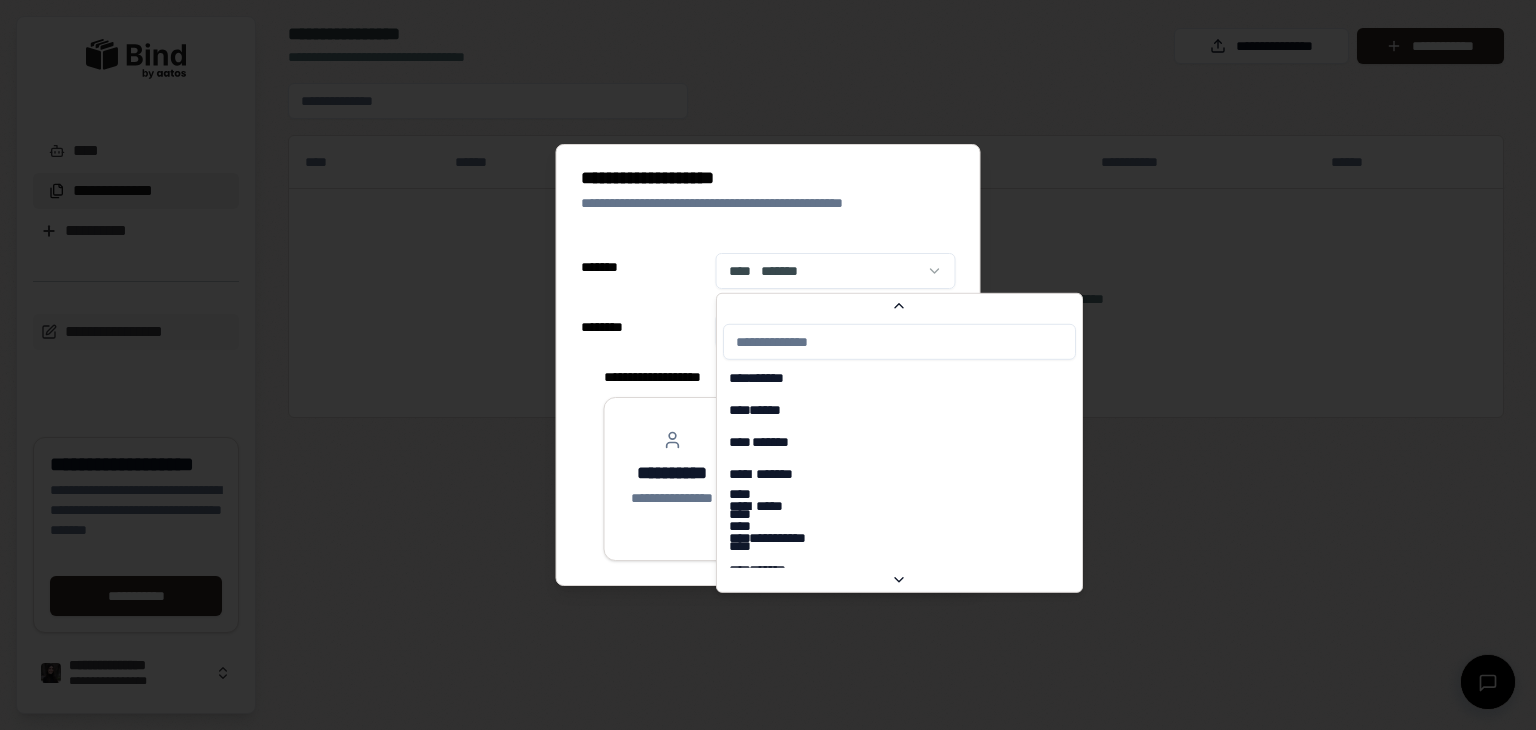 scroll, scrollTop: 3089, scrollLeft: 0, axis: vertical 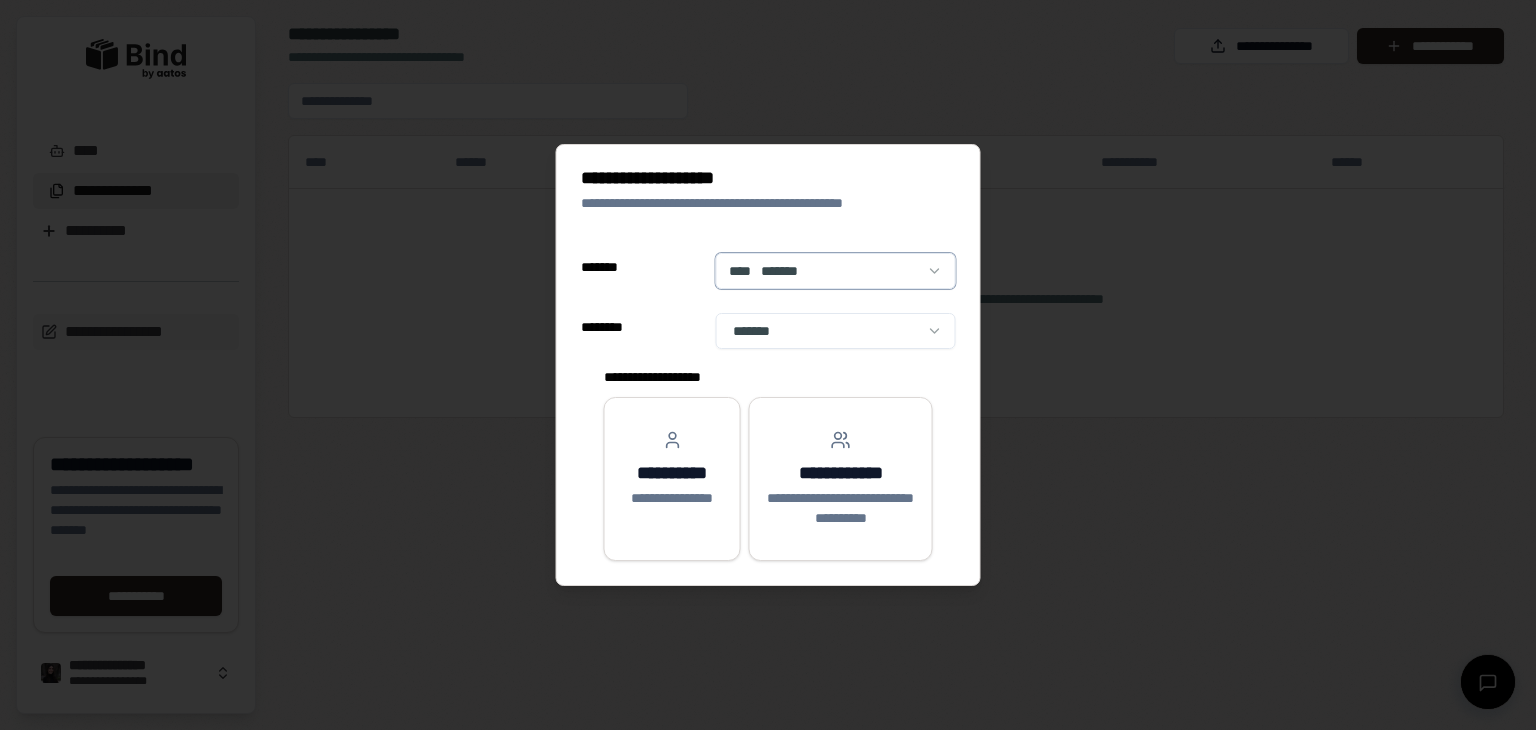 click on "**********" at bounding box center [768, 365] 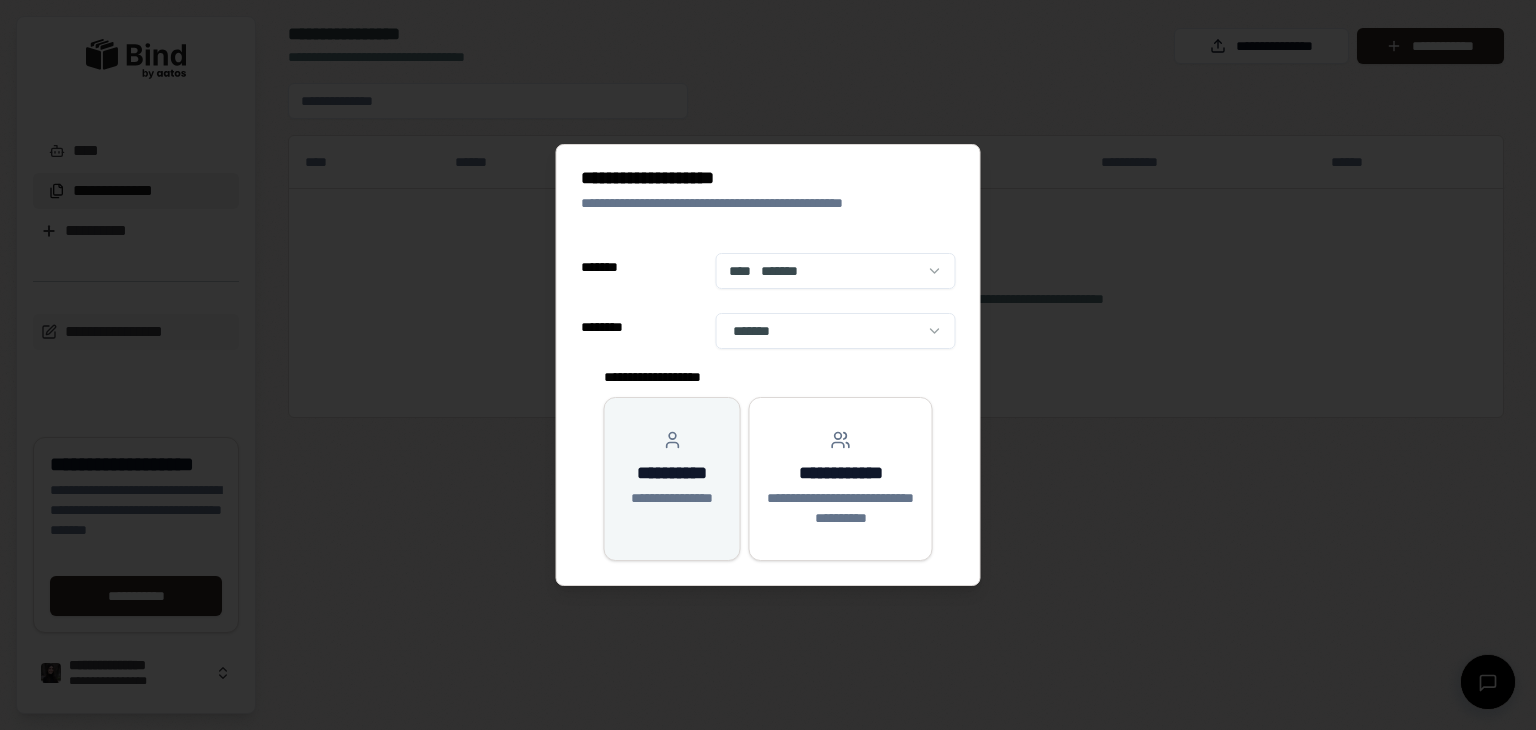 click on "**********" at bounding box center (672, 473) 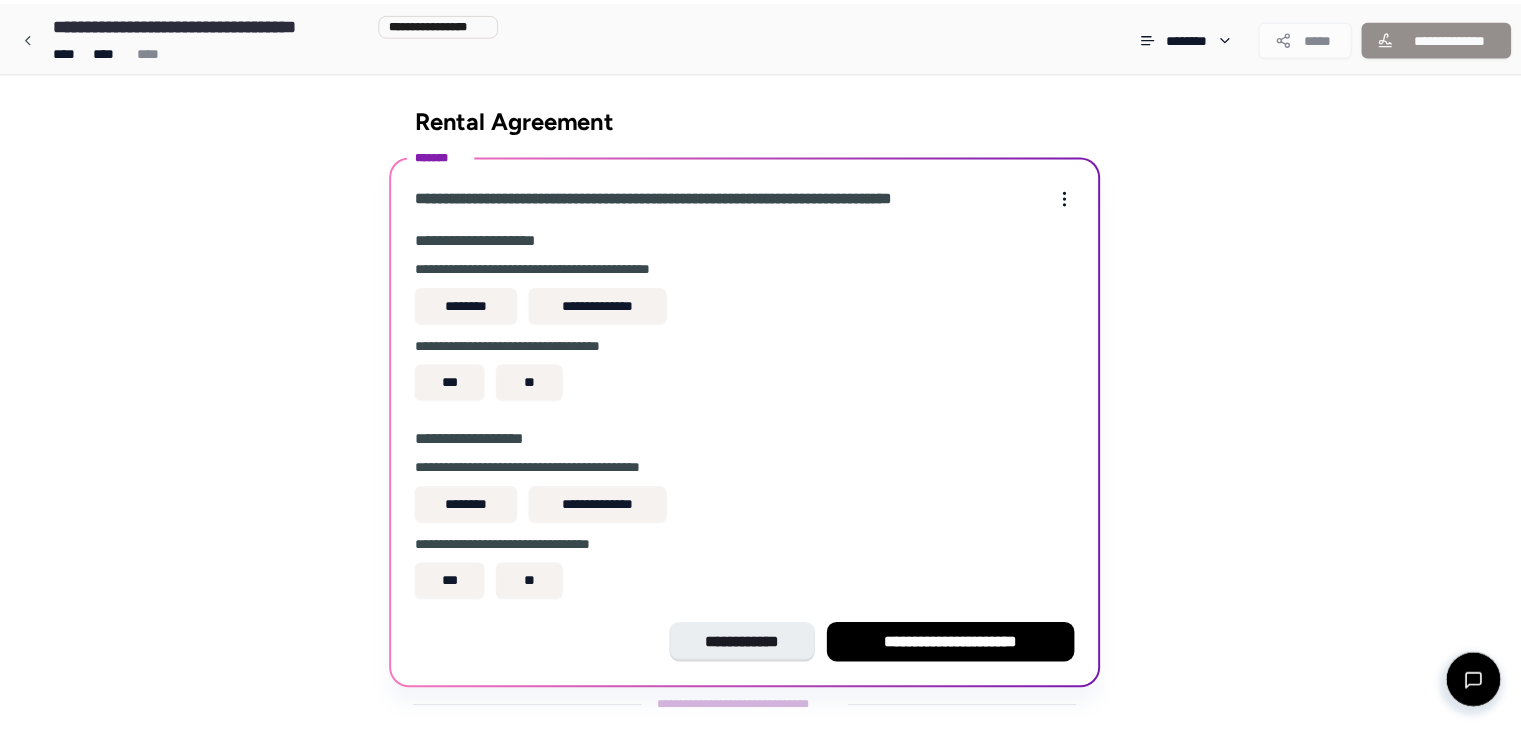 scroll, scrollTop: 37, scrollLeft: 0, axis: vertical 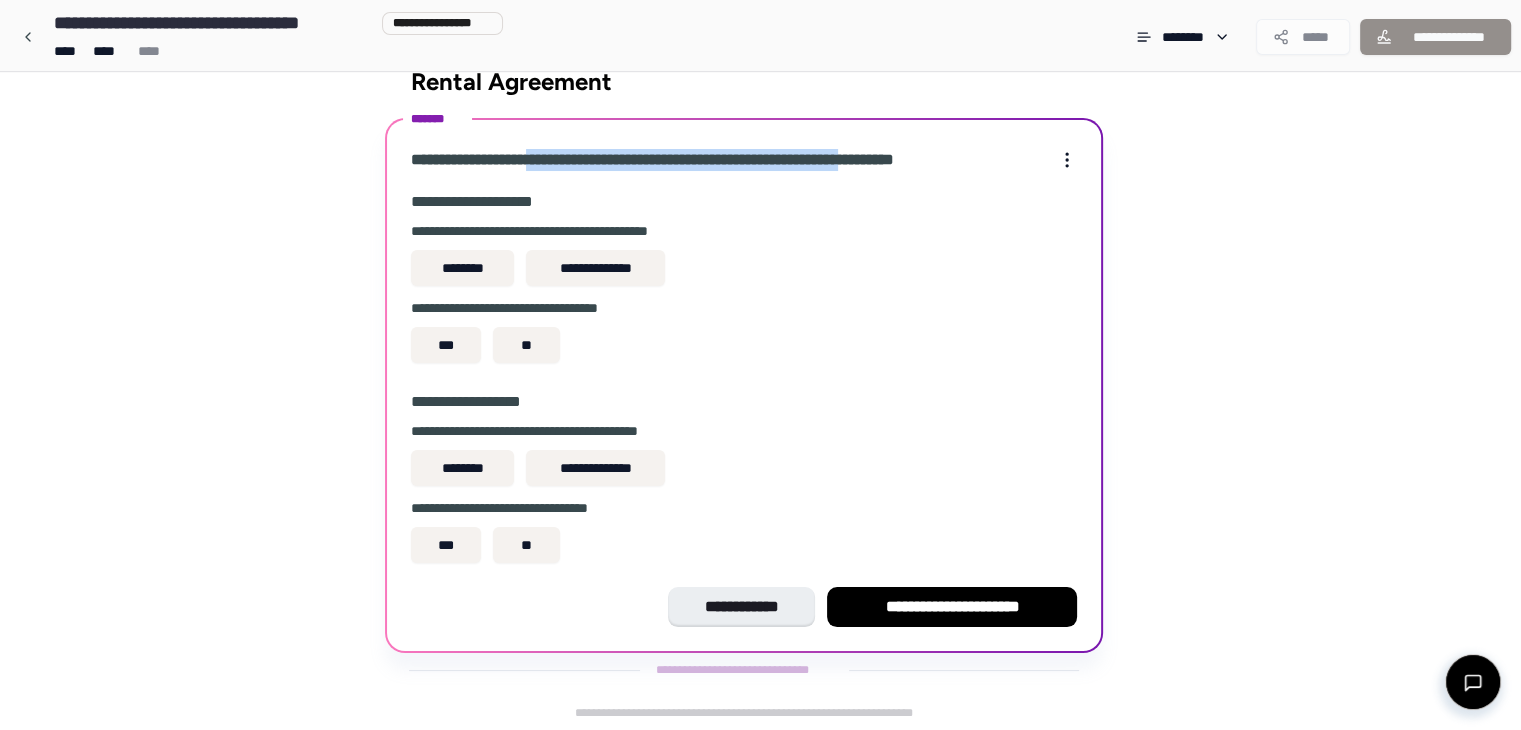 drag, startPoint x: 593, startPoint y: 164, endPoint x: 973, endPoint y: 157, distance: 380.06445 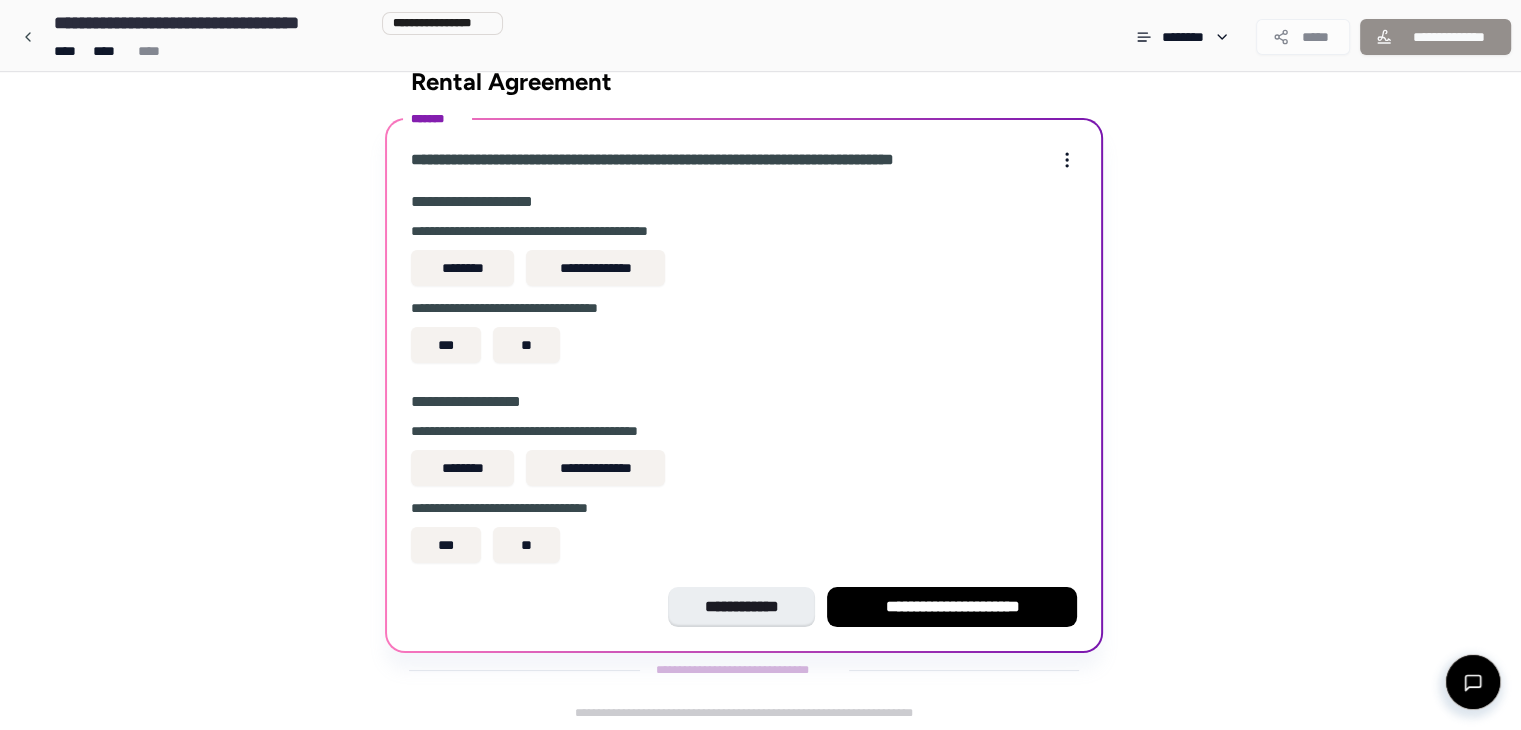 click on "**********" at bounding box center (744, 360) 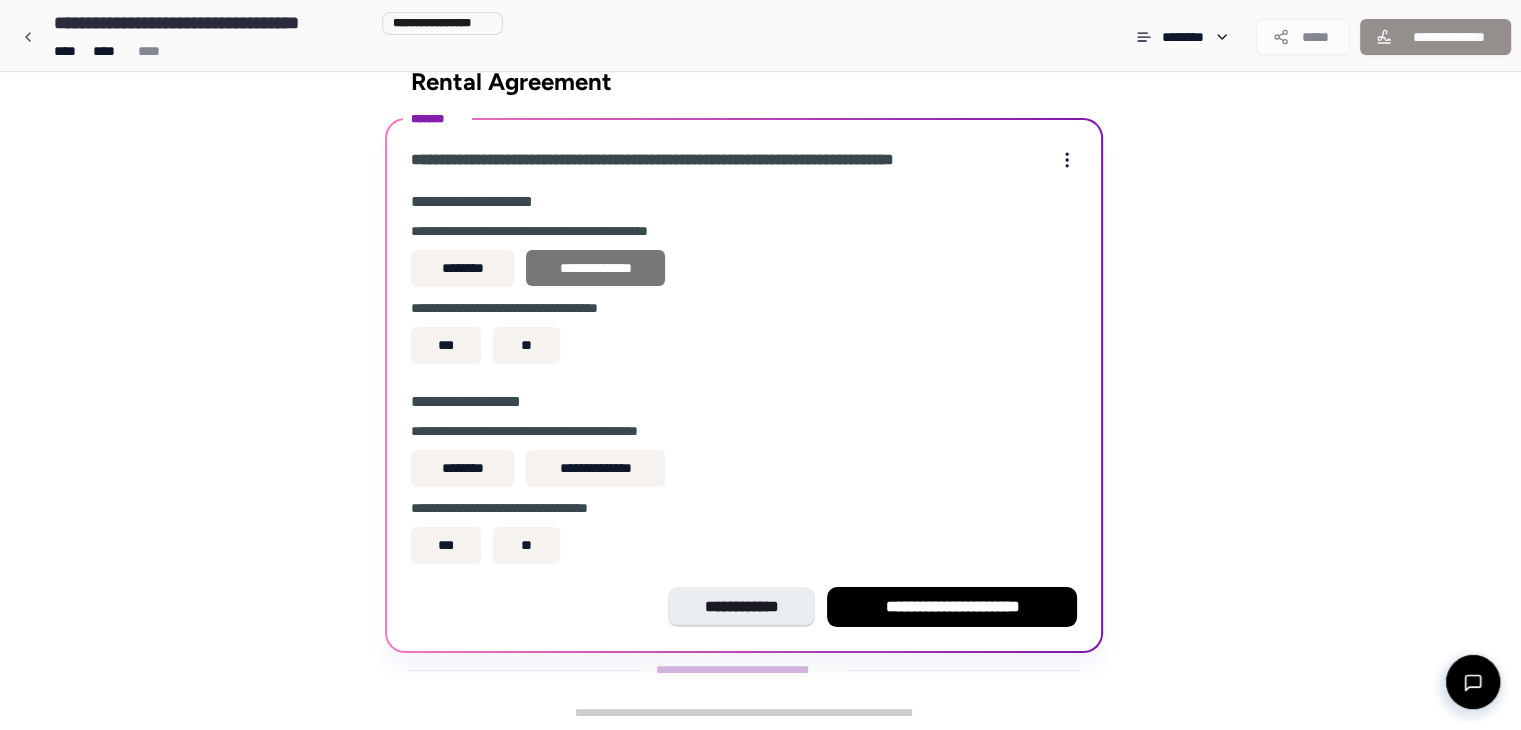 click on "**********" at bounding box center (595, 268) 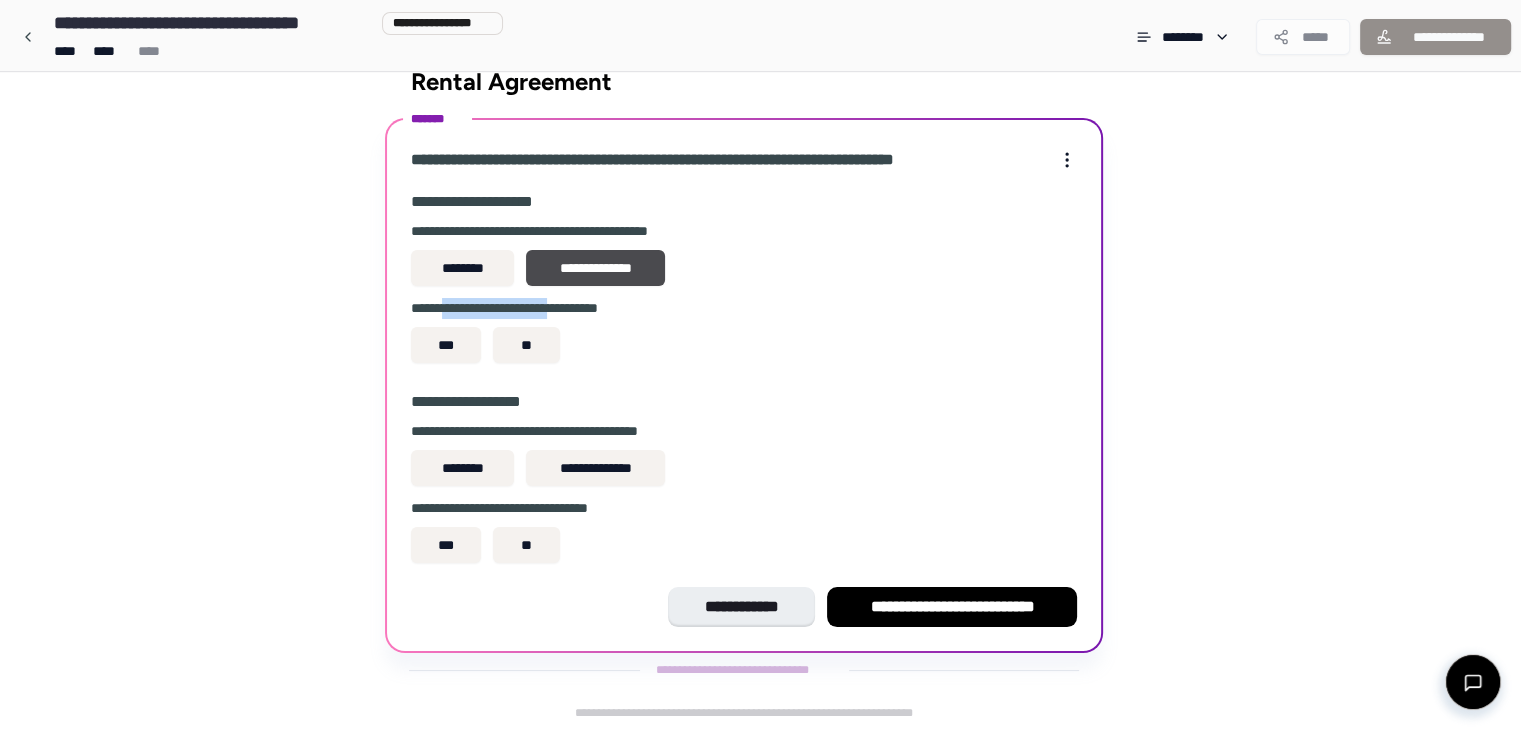 drag, startPoint x: 444, startPoint y: 309, endPoint x: 597, endPoint y: 309, distance: 153 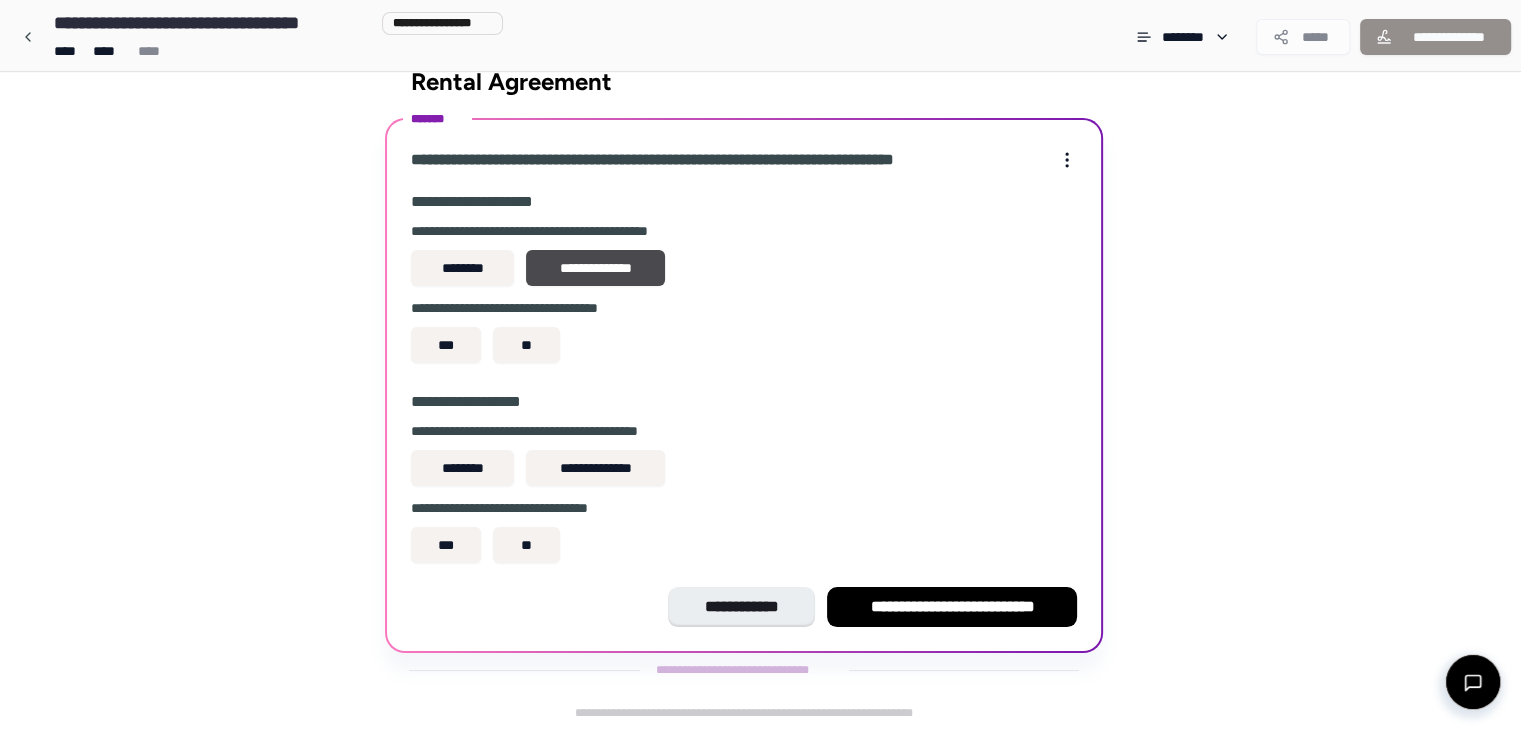 click on "**********" at bounding box center [744, 308] 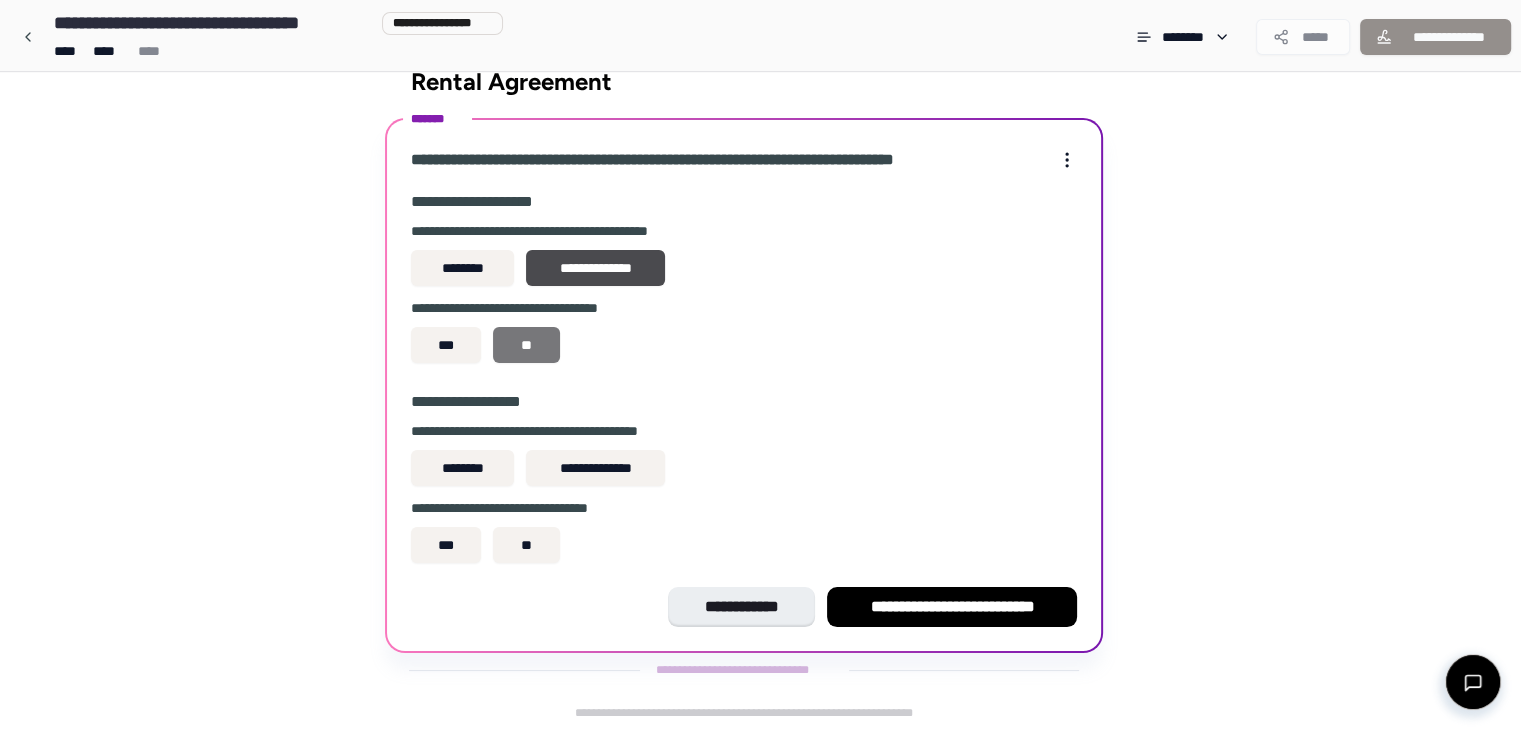 click on "**" at bounding box center (526, 345) 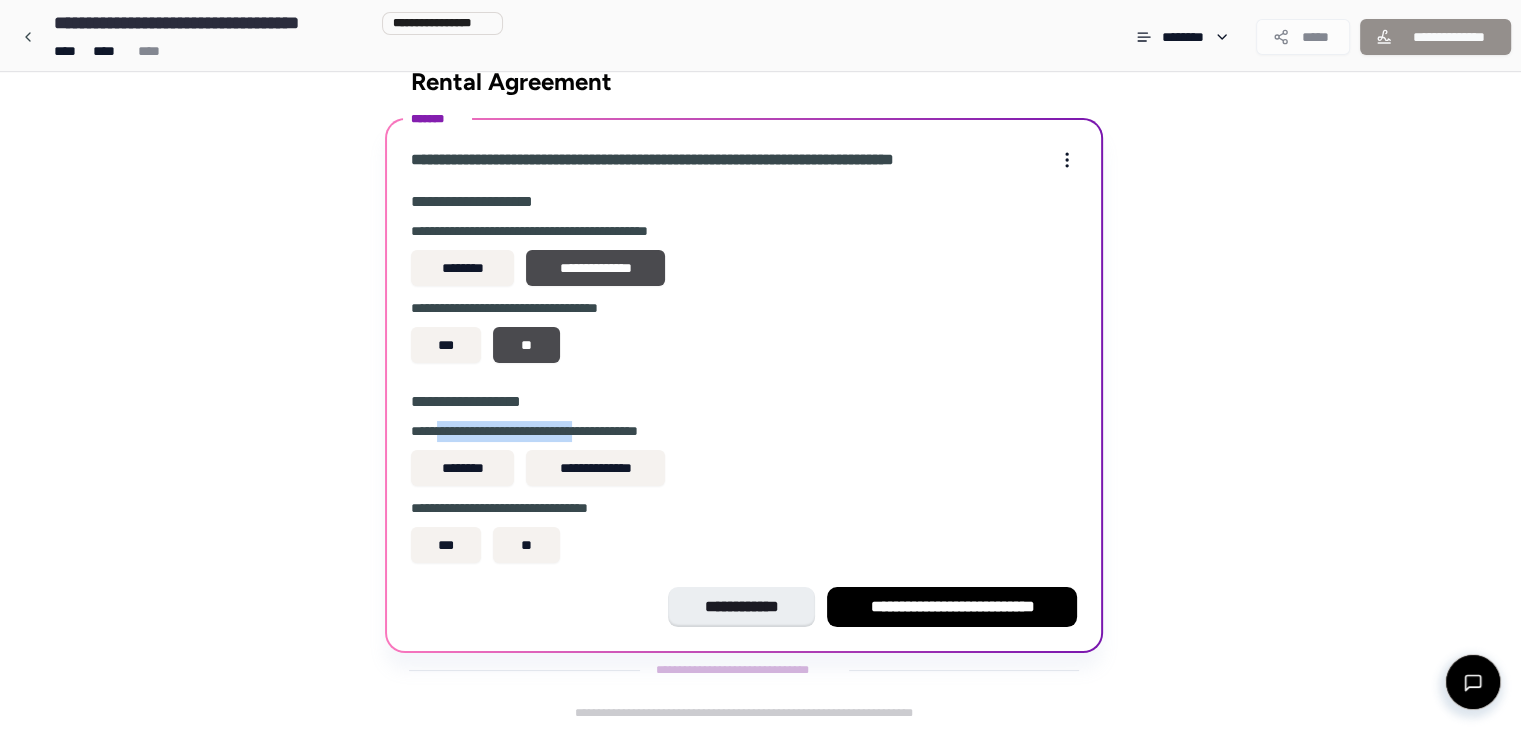 drag, startPoint x: 437, startPoint y: 431, endPoint x: 616, endPoint y: 432, distance: 179.00279 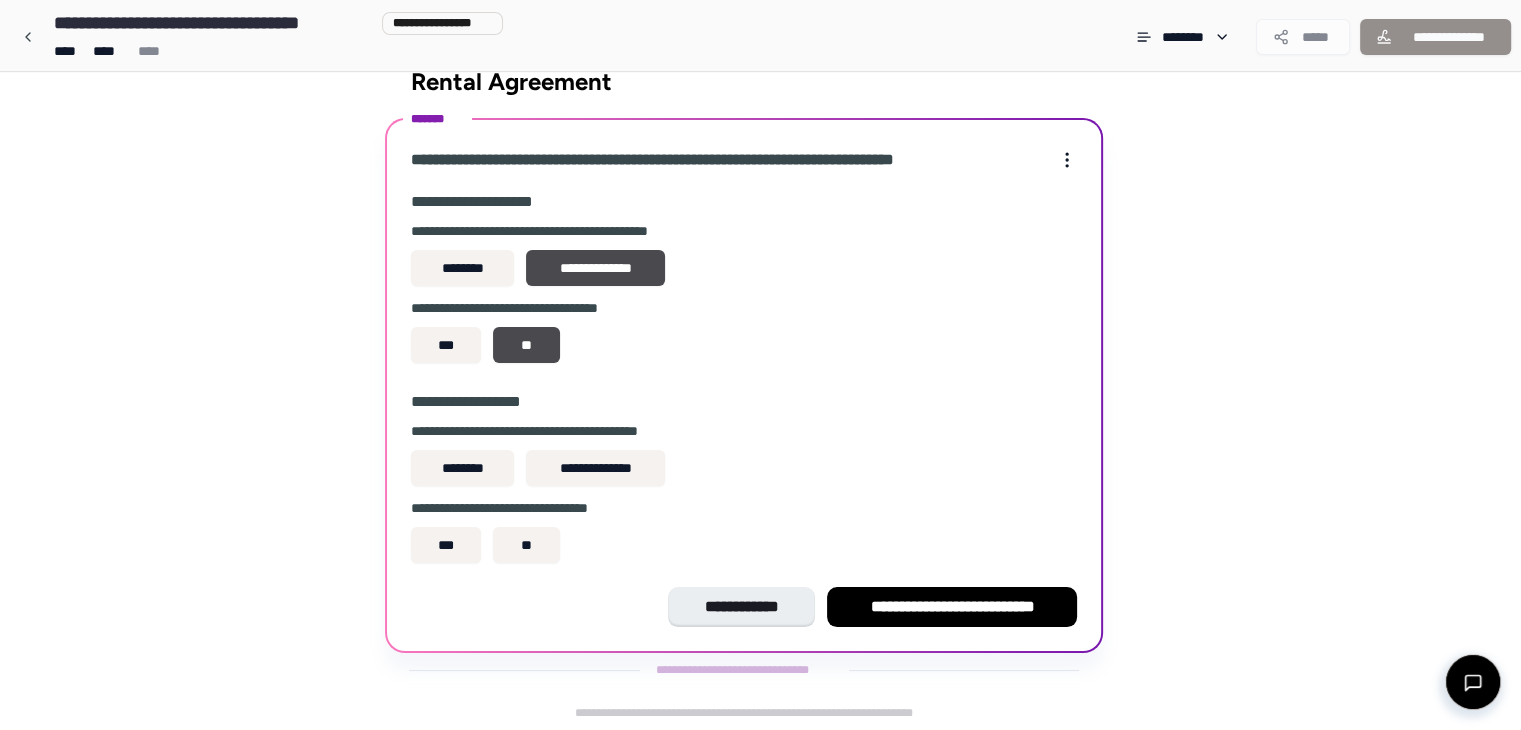 click on "**********" at bounding box center [744, 431] 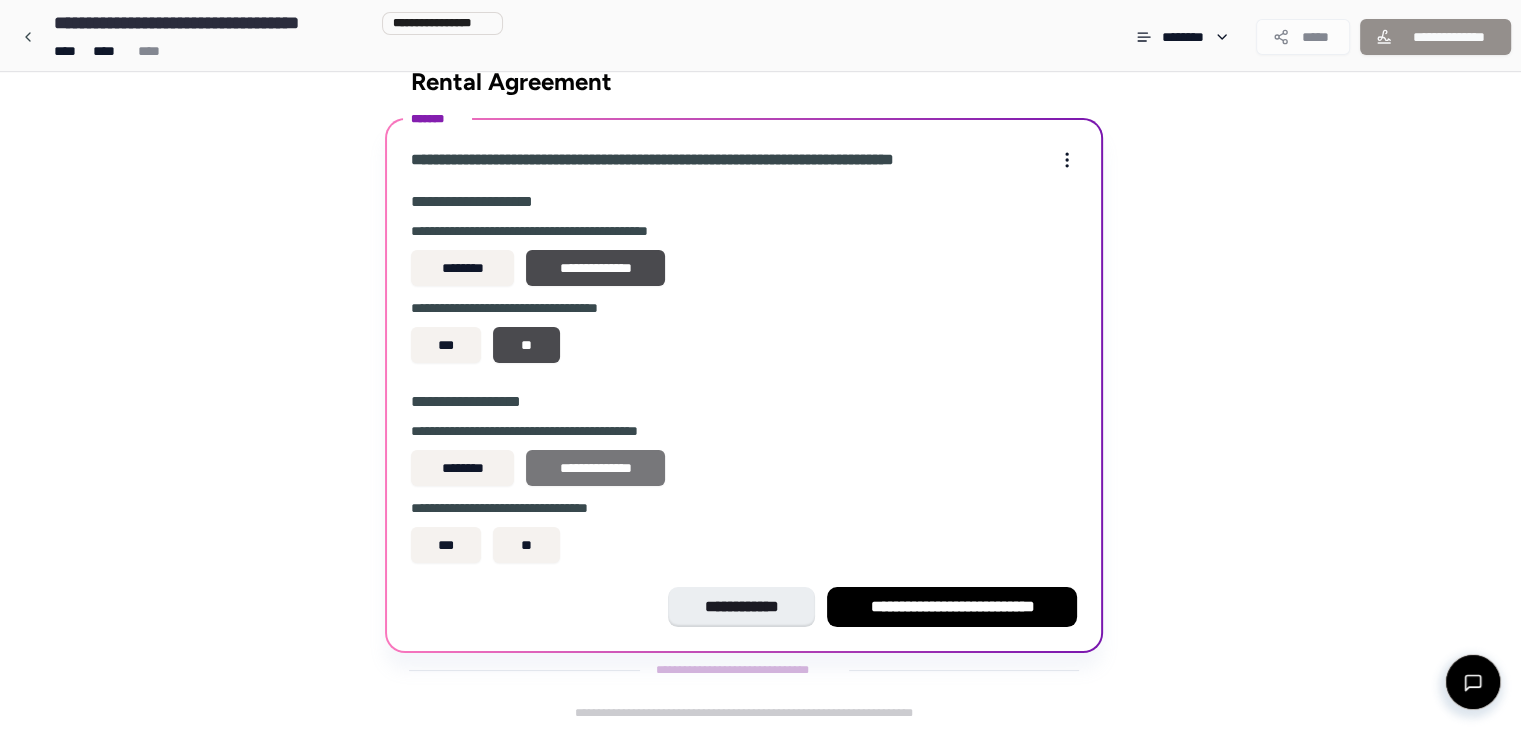 click on "**********" at bounding box center (595, 468) 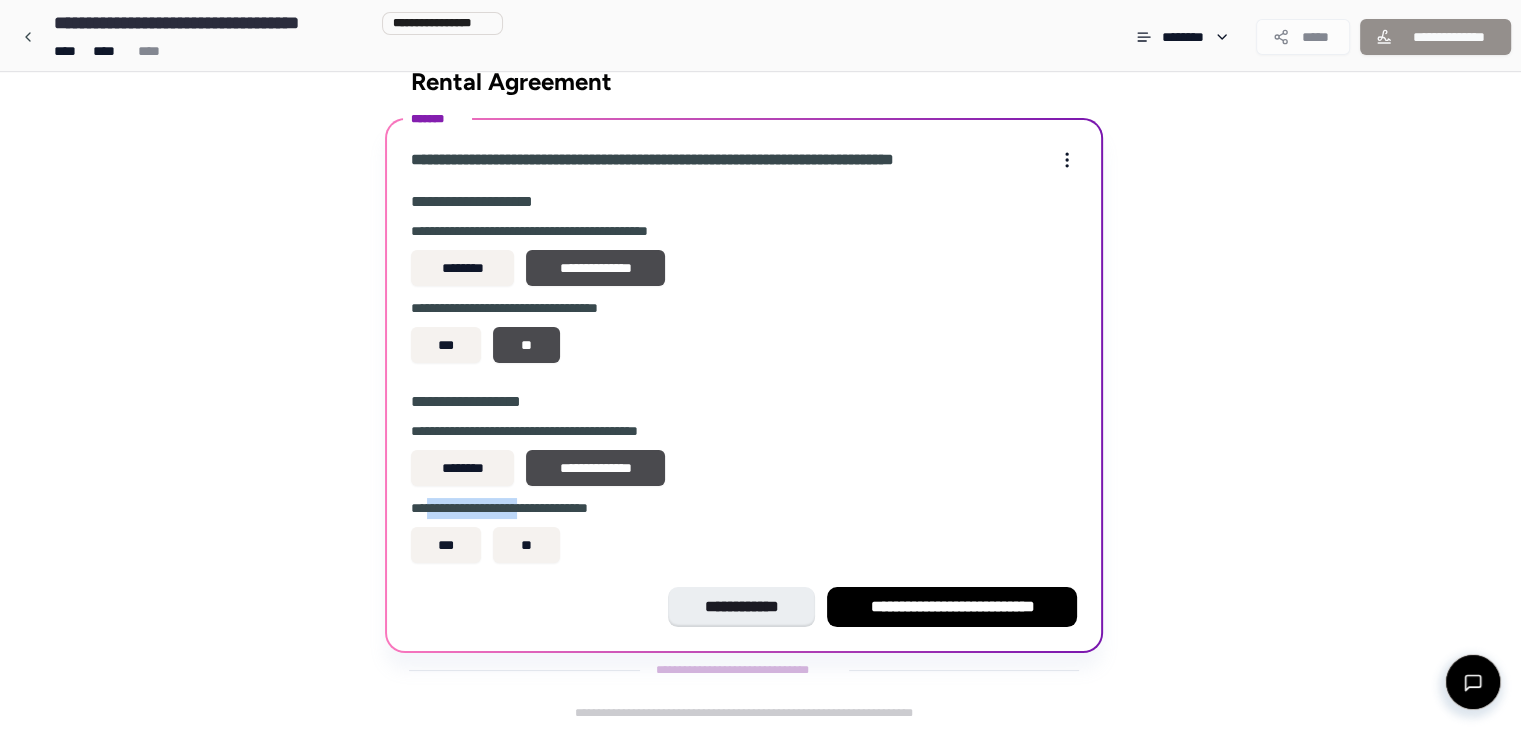 drag, startPoint x: 432, startPoint y: 507, endPoint x: 541, endPoint y: 507, distance: 109 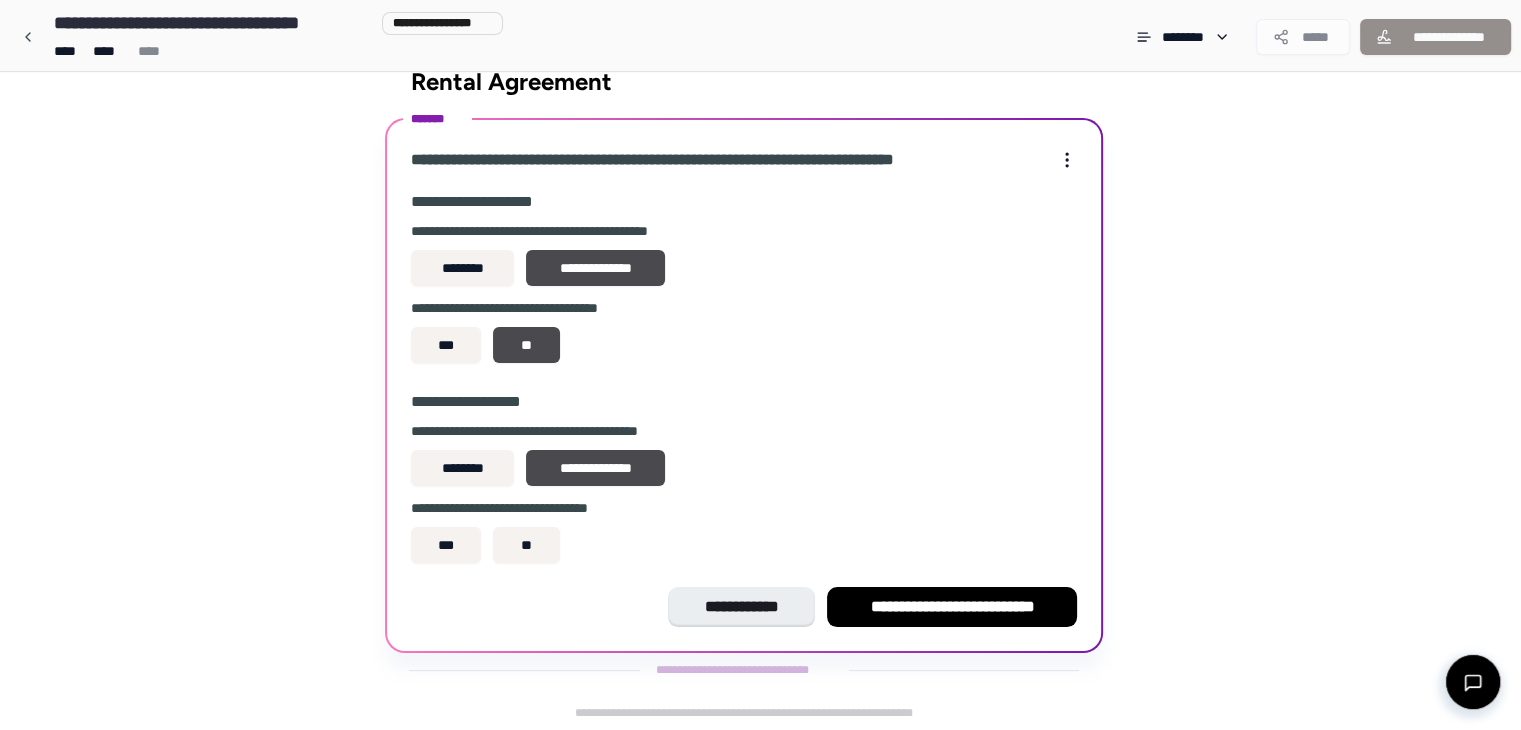 click on "**********" at bounding box center (744, 508) 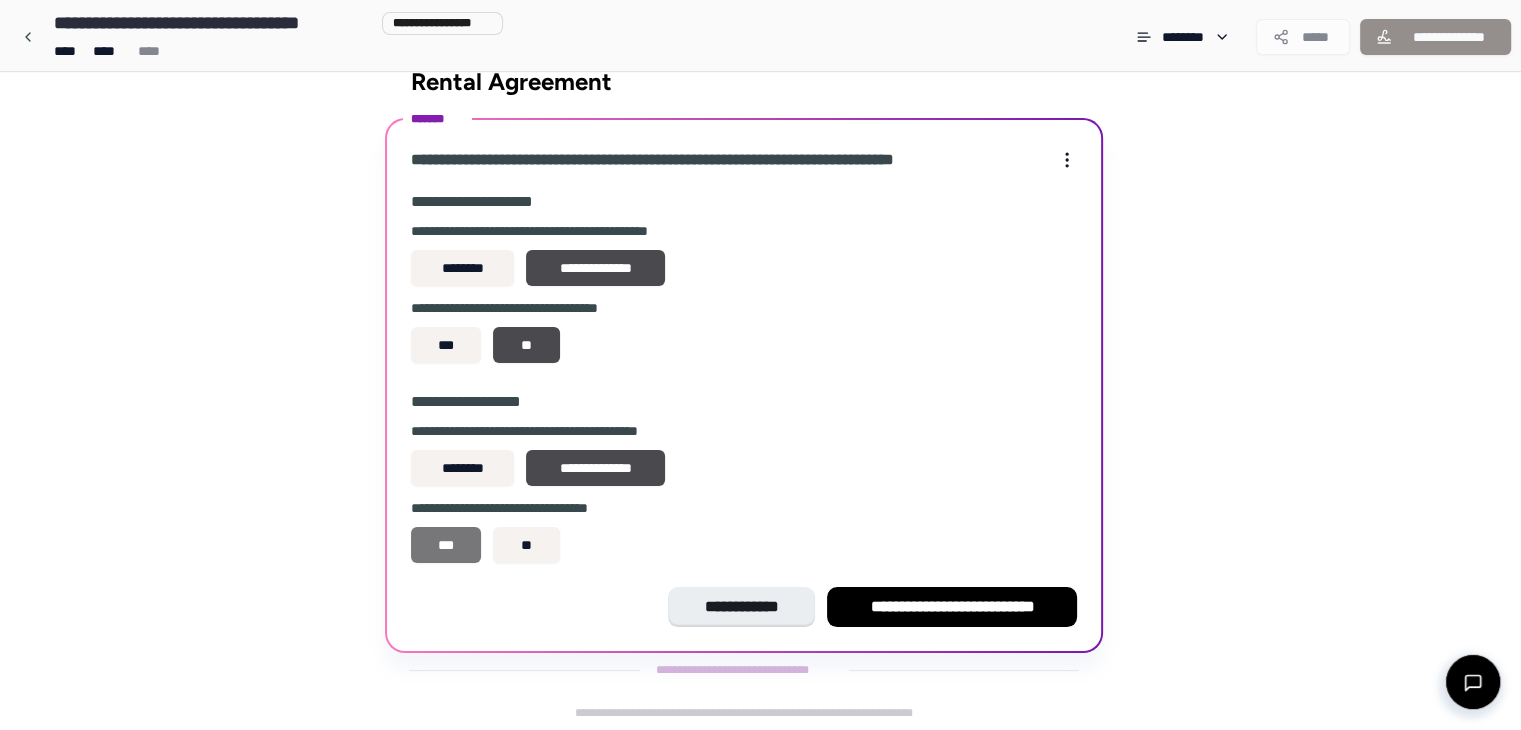 click on "***" at bounding box center (446, 545) 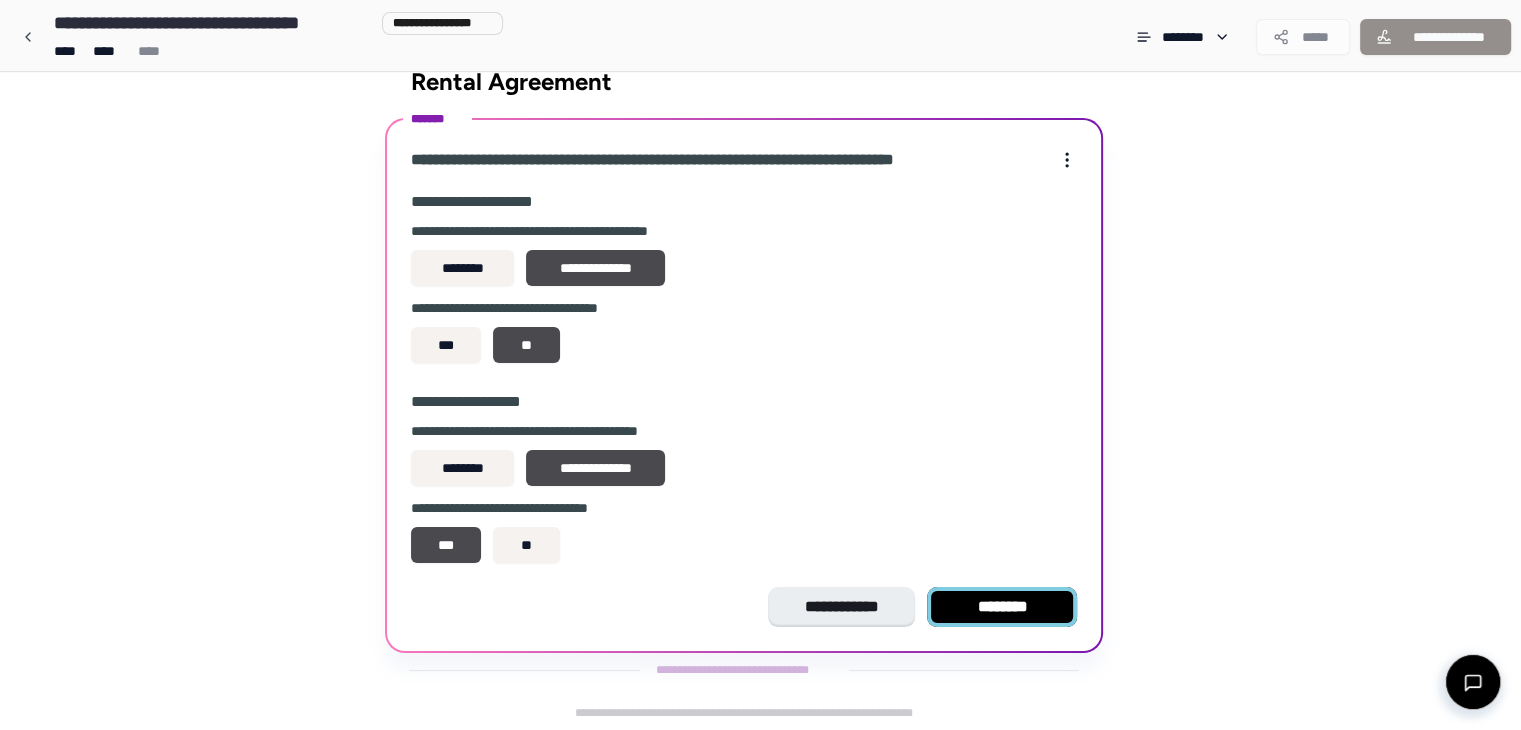 click on "********" at bounding box center (1002, 607) 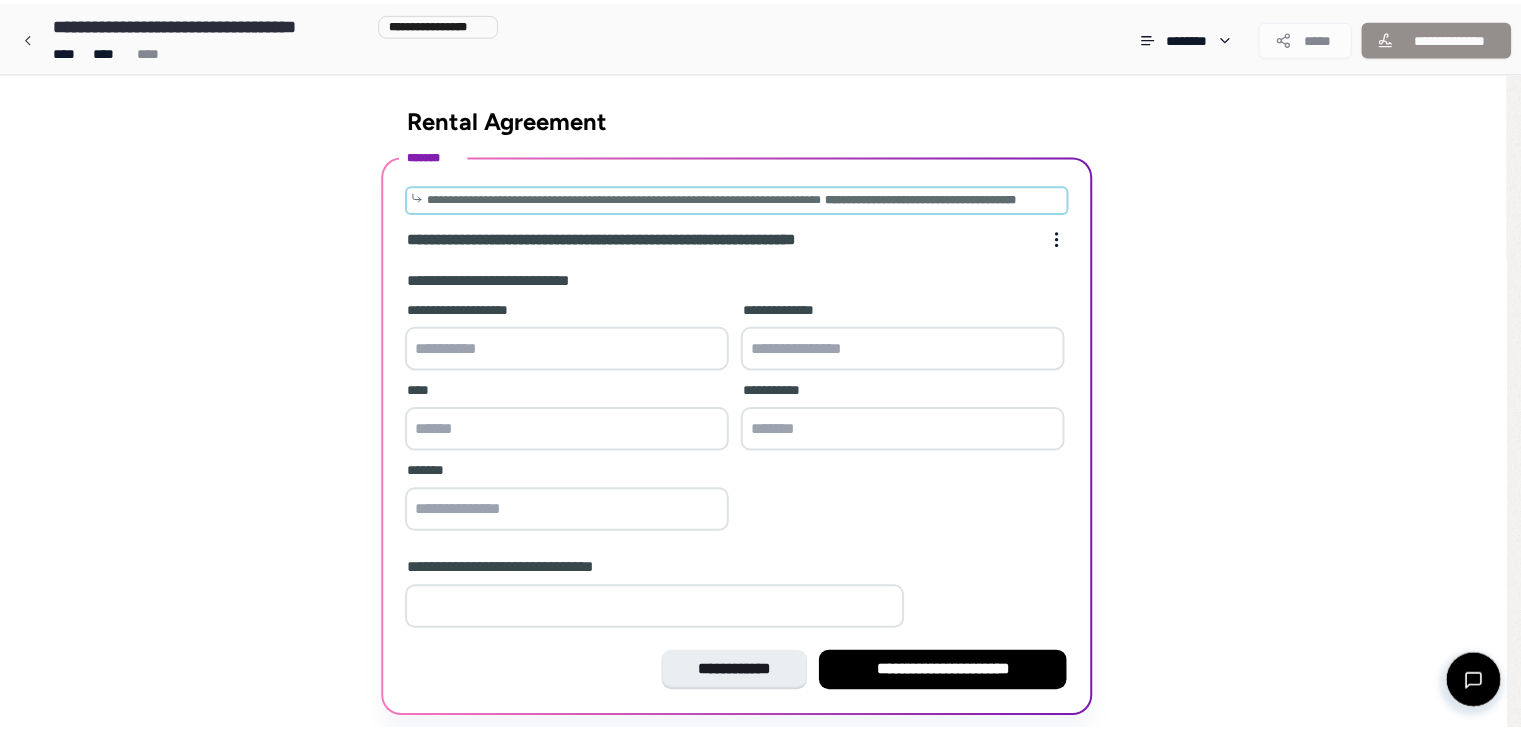 scroll, scrollTop: 82, scrollLeft: 0, axis: vertical 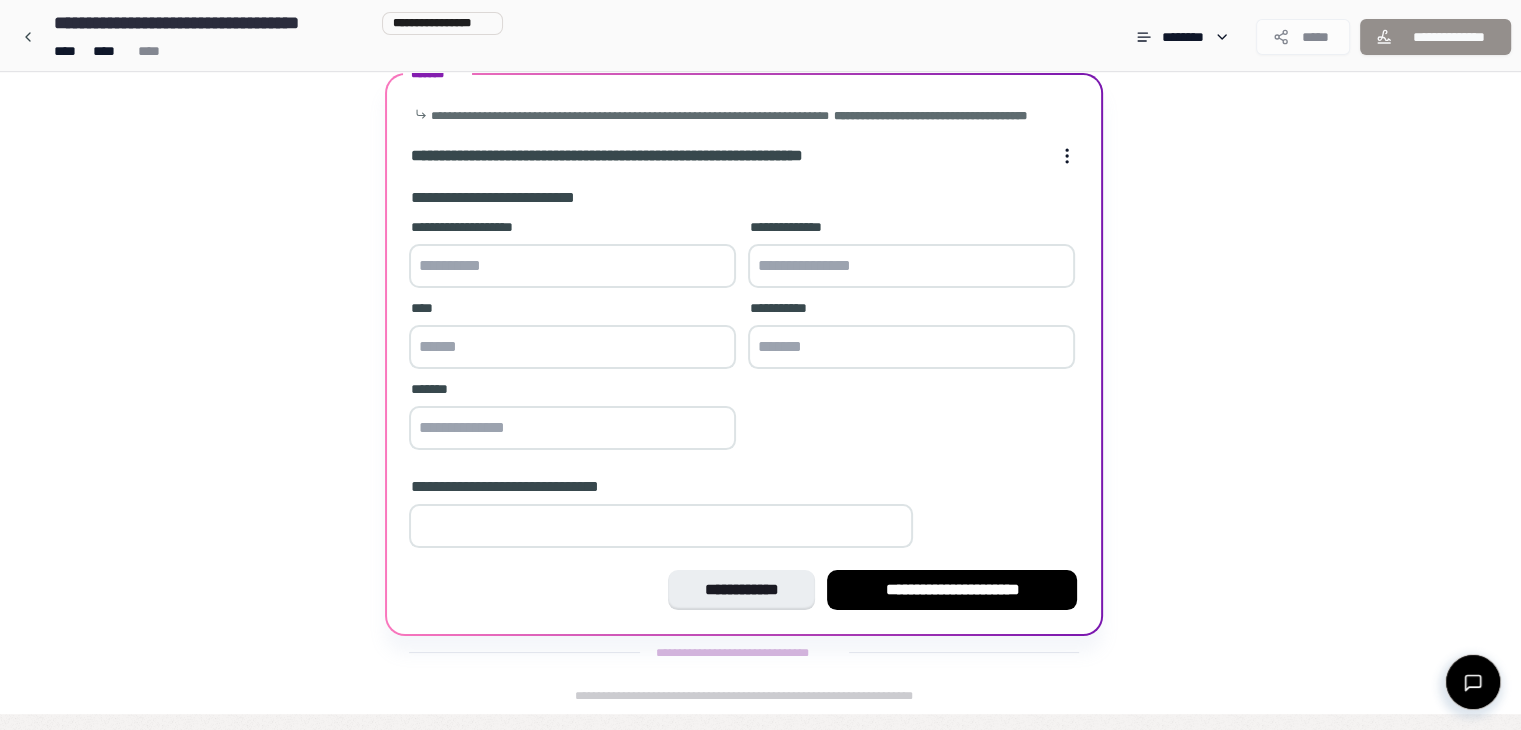 click at bounding box center (572, 266) 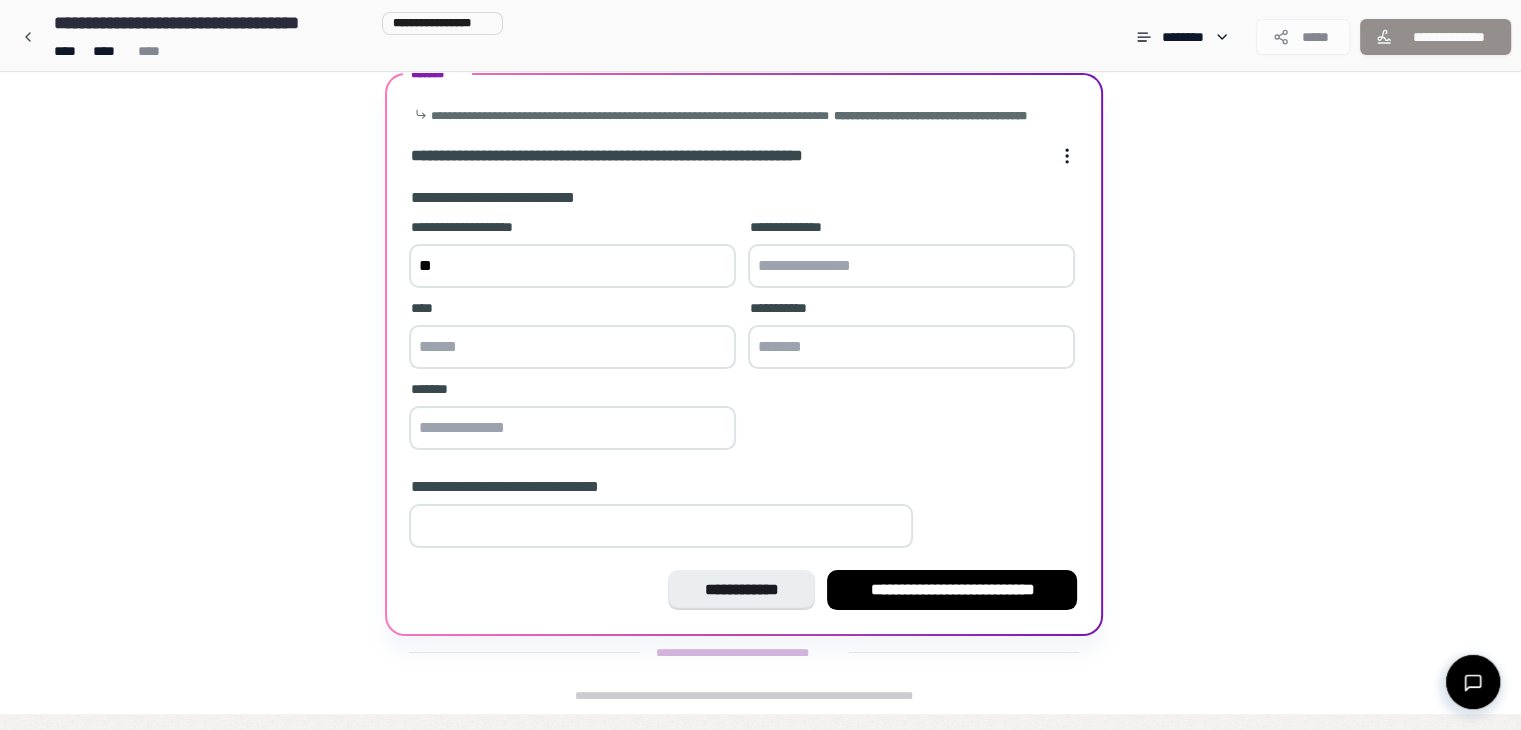 type on "*" 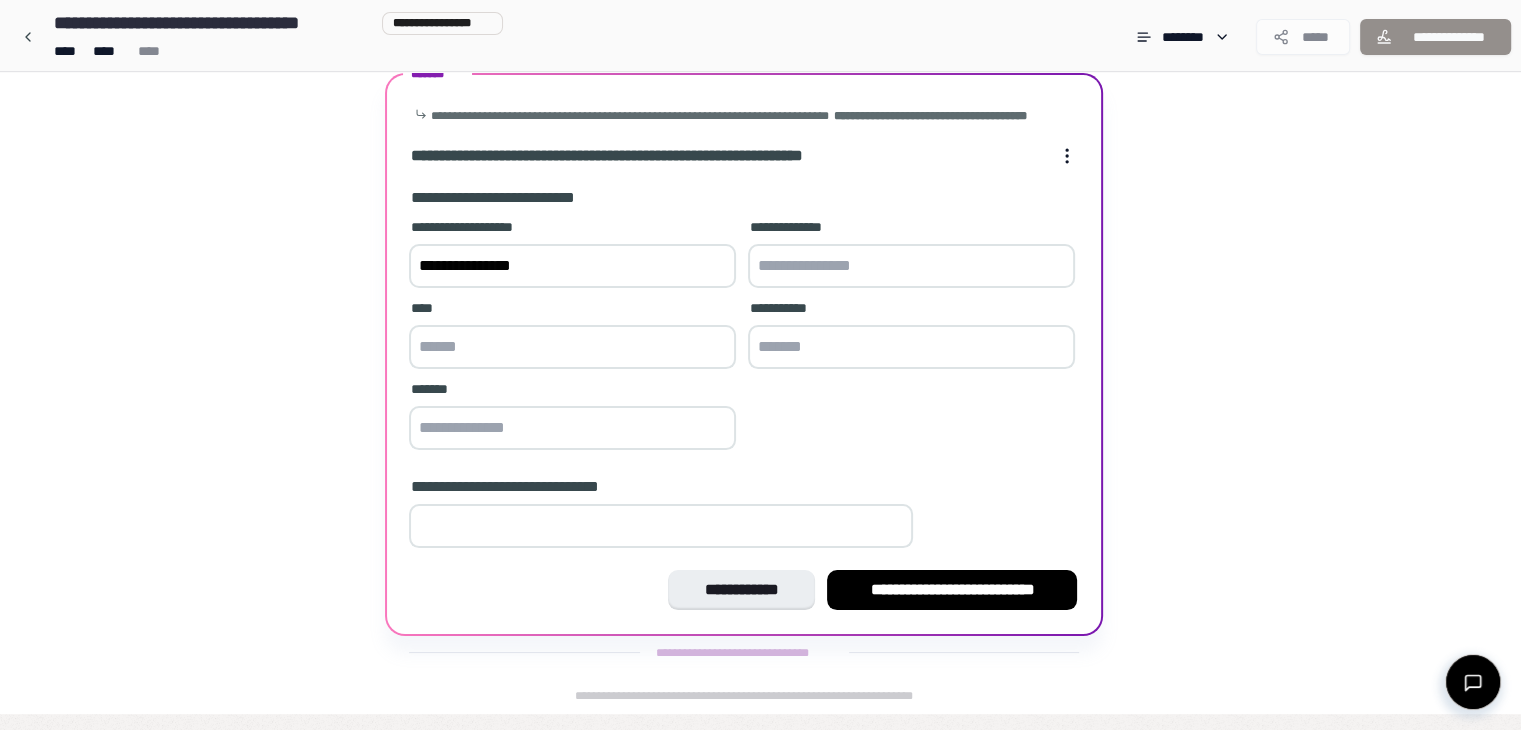 type on "**********" 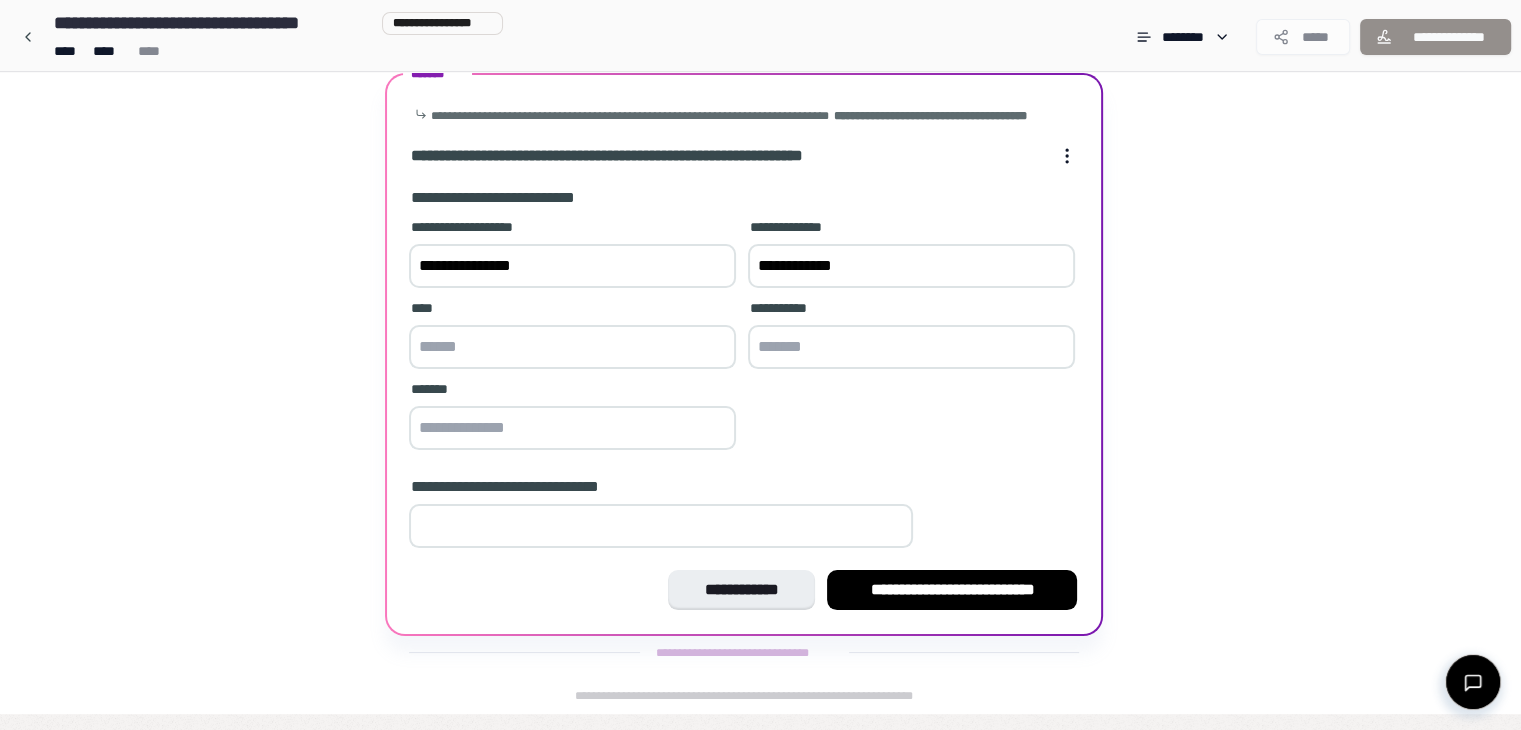 type on "**********" 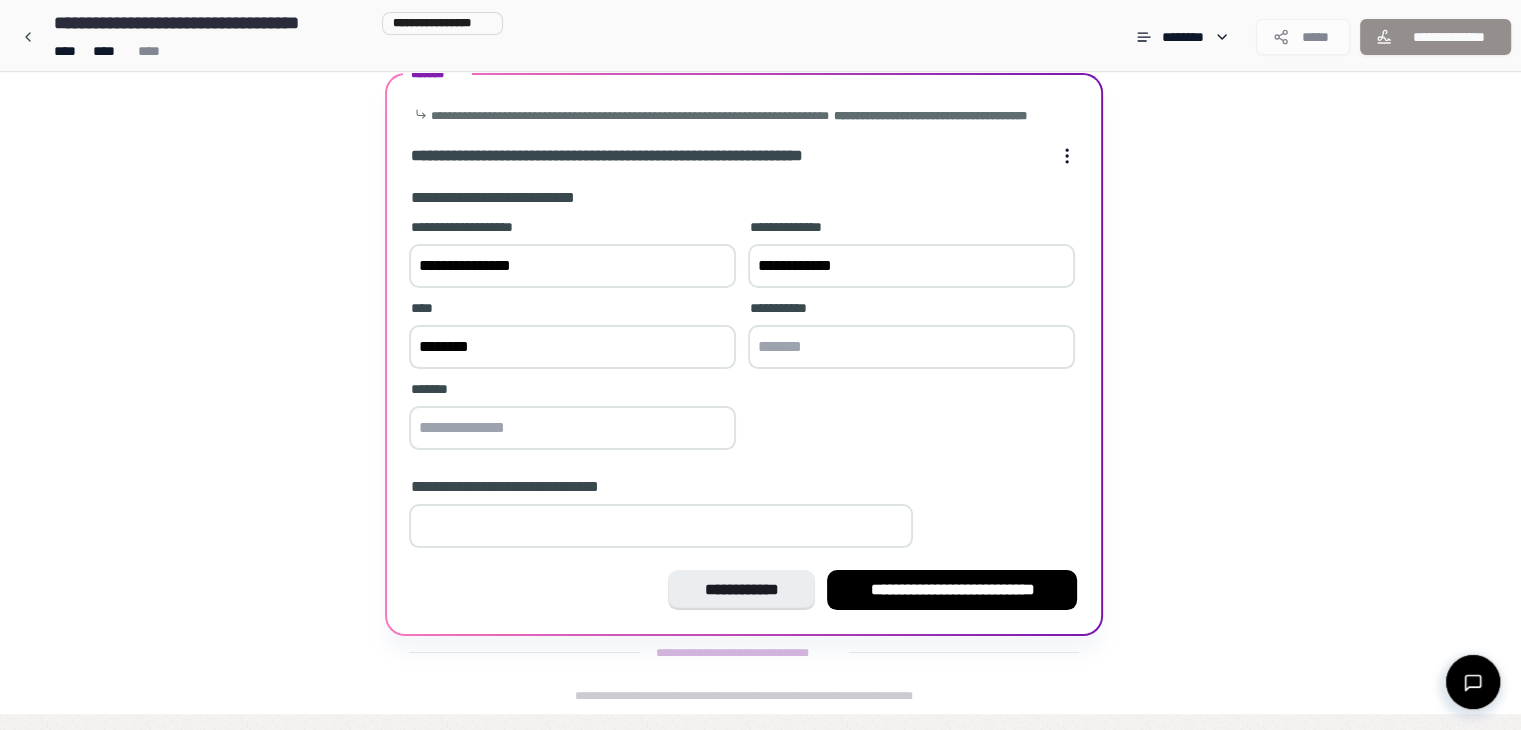 type on "********" 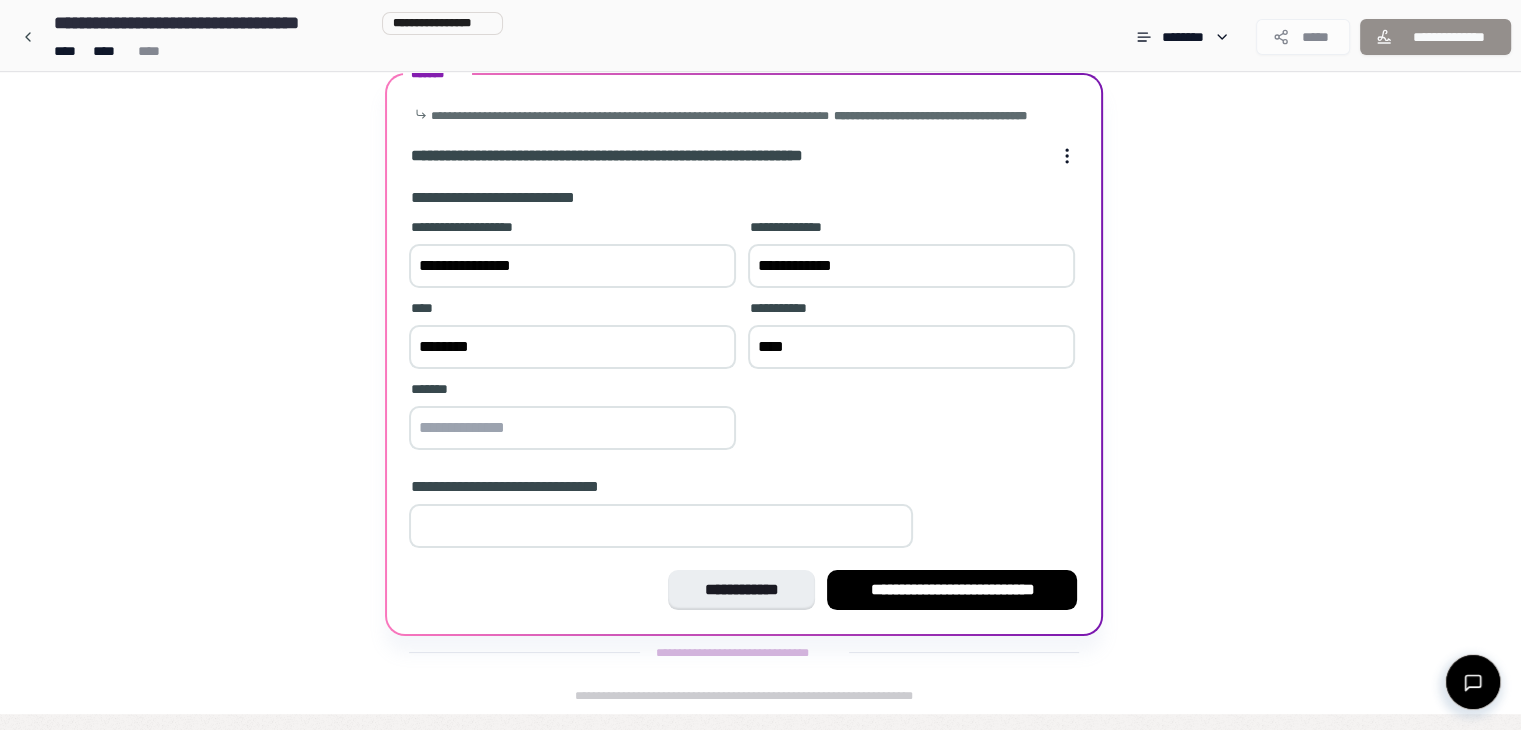 drag, startPoint x: 793, startPoint y: 366, endPoint x: 764, endPoint y: 366, distance: 29 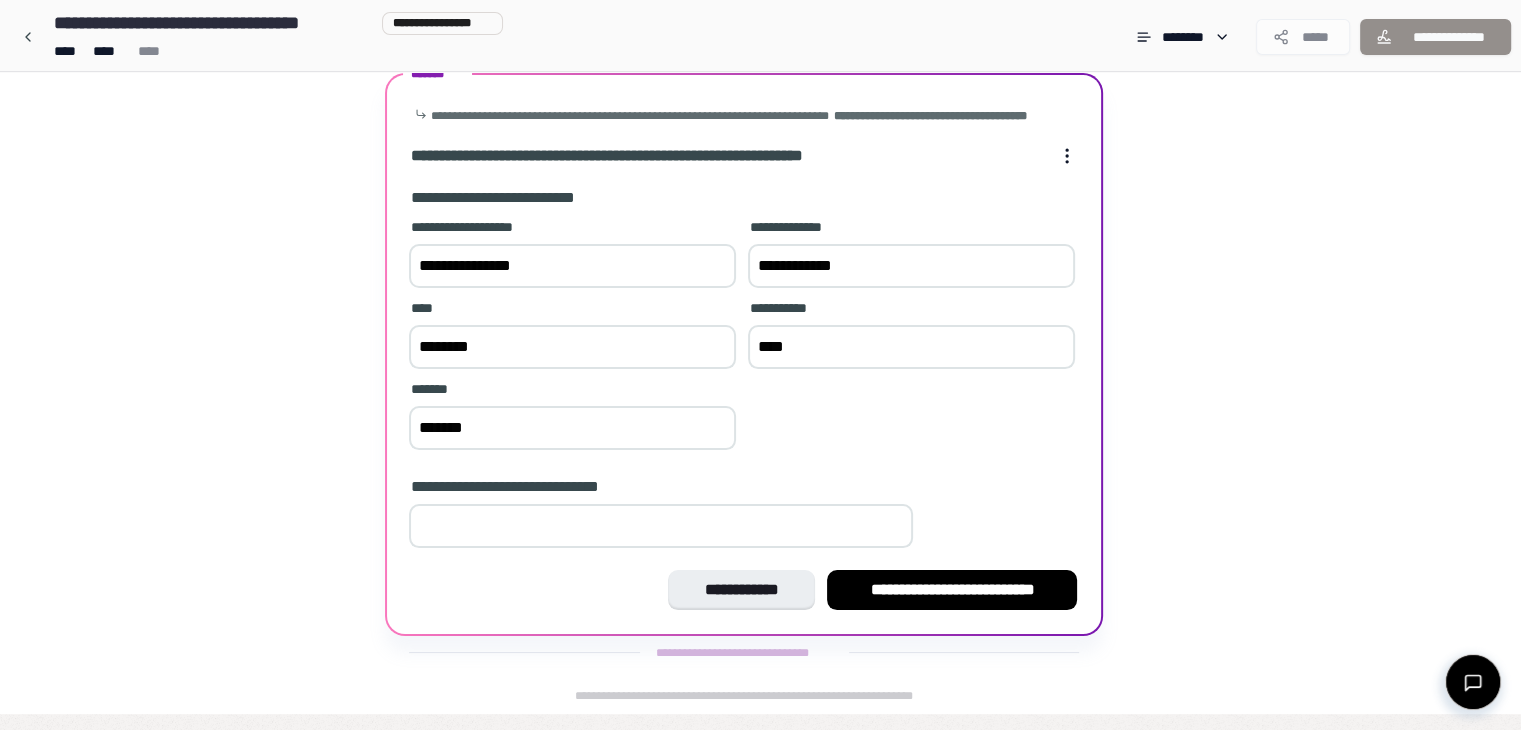 type on "*******" 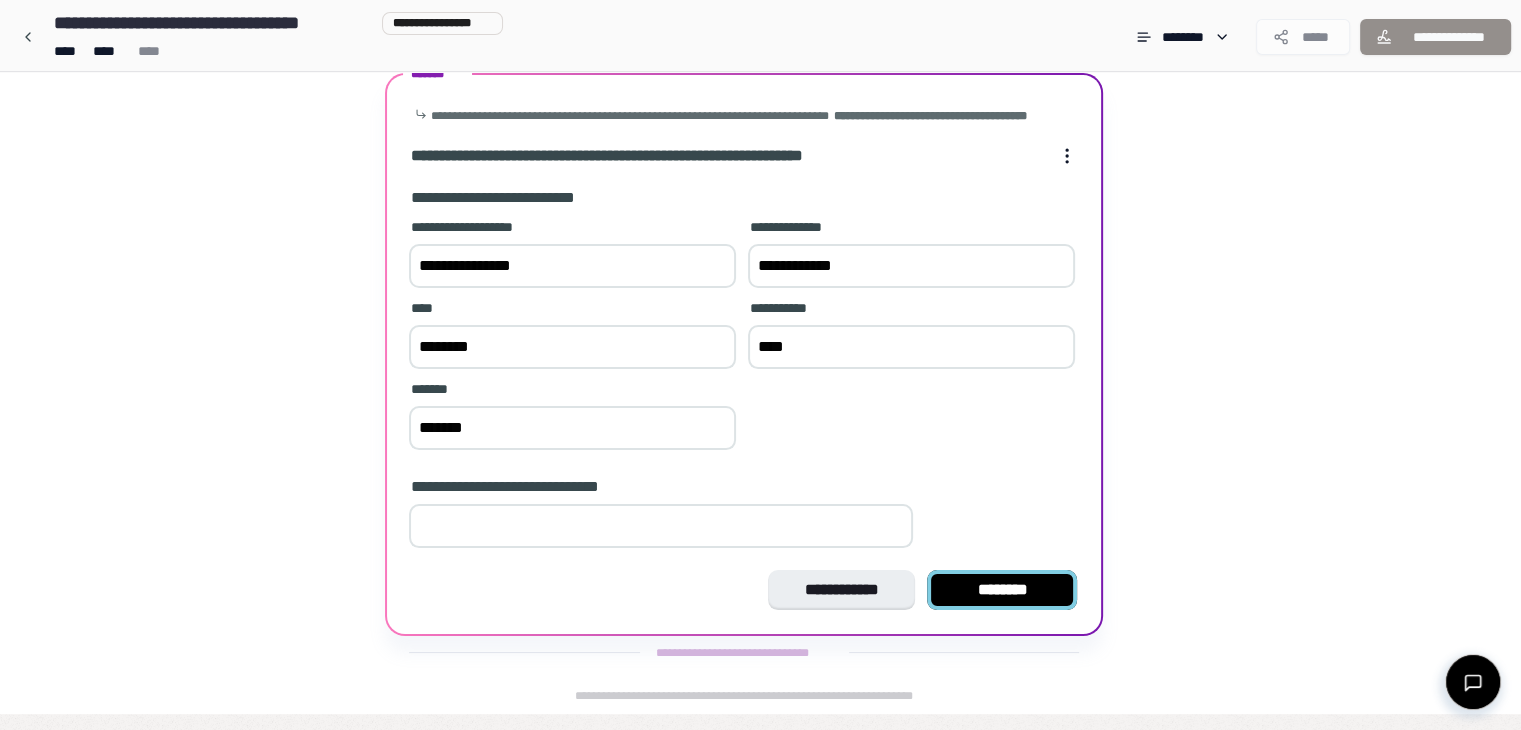type on "*" 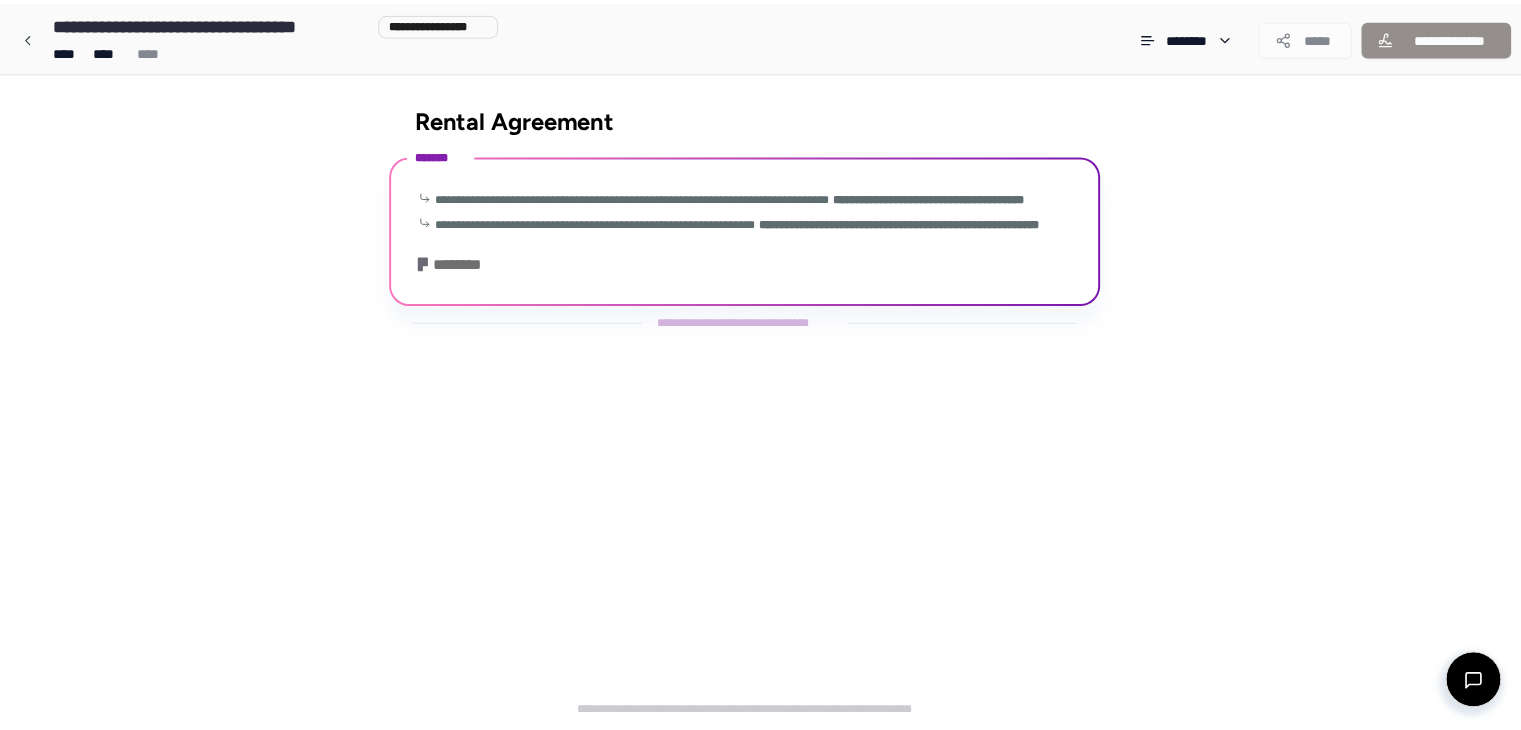 scroll, scrollTop: 314, scrollLeft: 0, axis: vertical 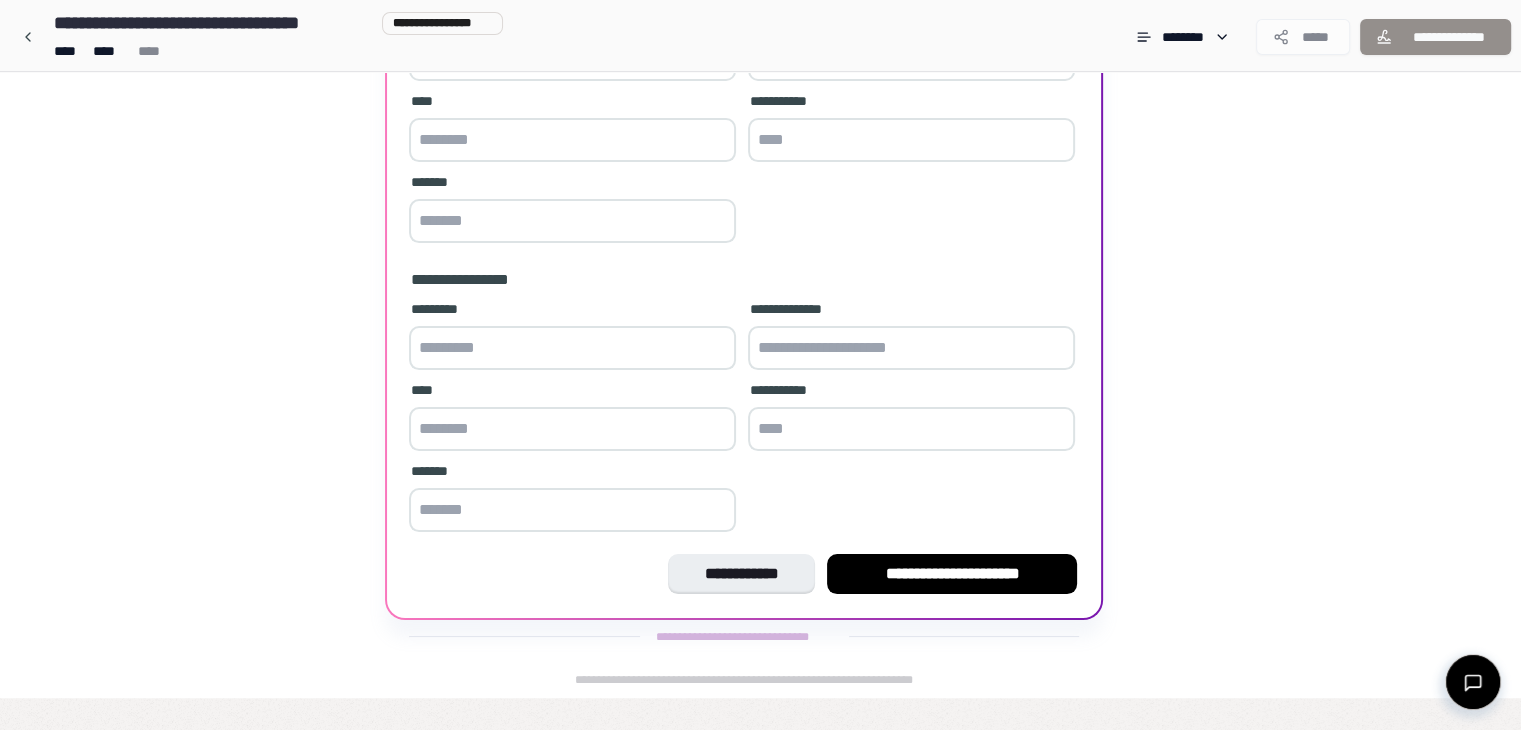 click at bounding box center [572, 348] 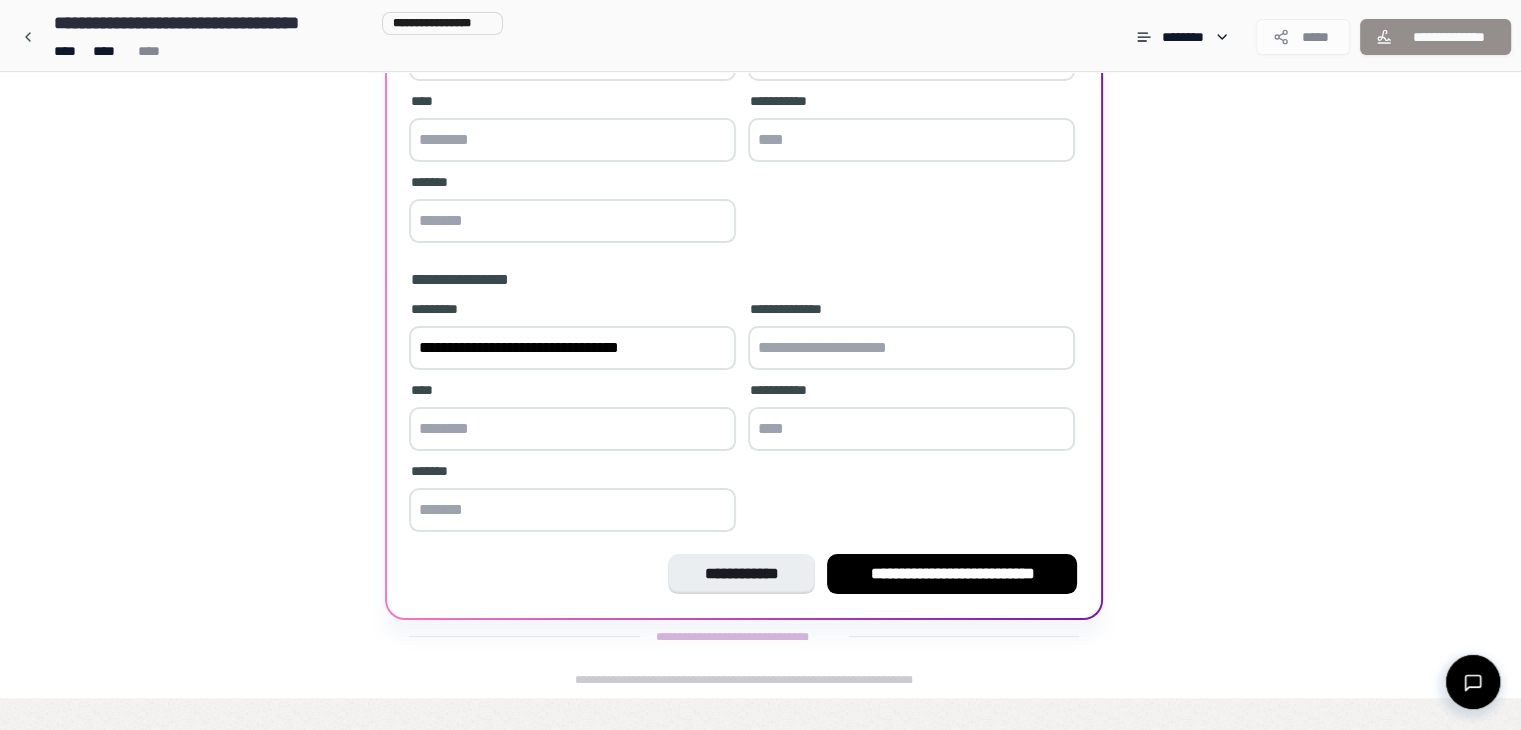 type on "**********" 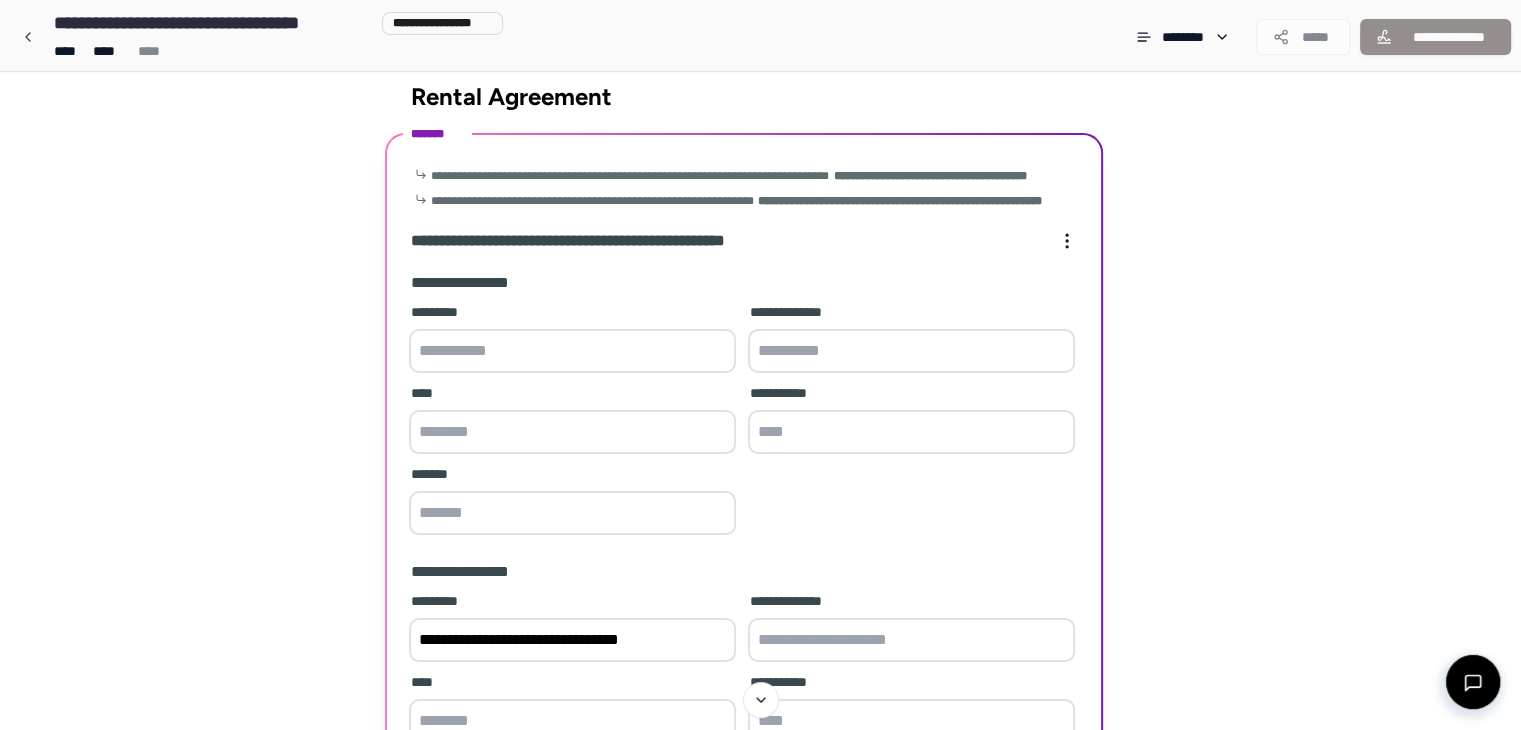scroll, scrollTop: 0, scrollLeft: 0, axis: both 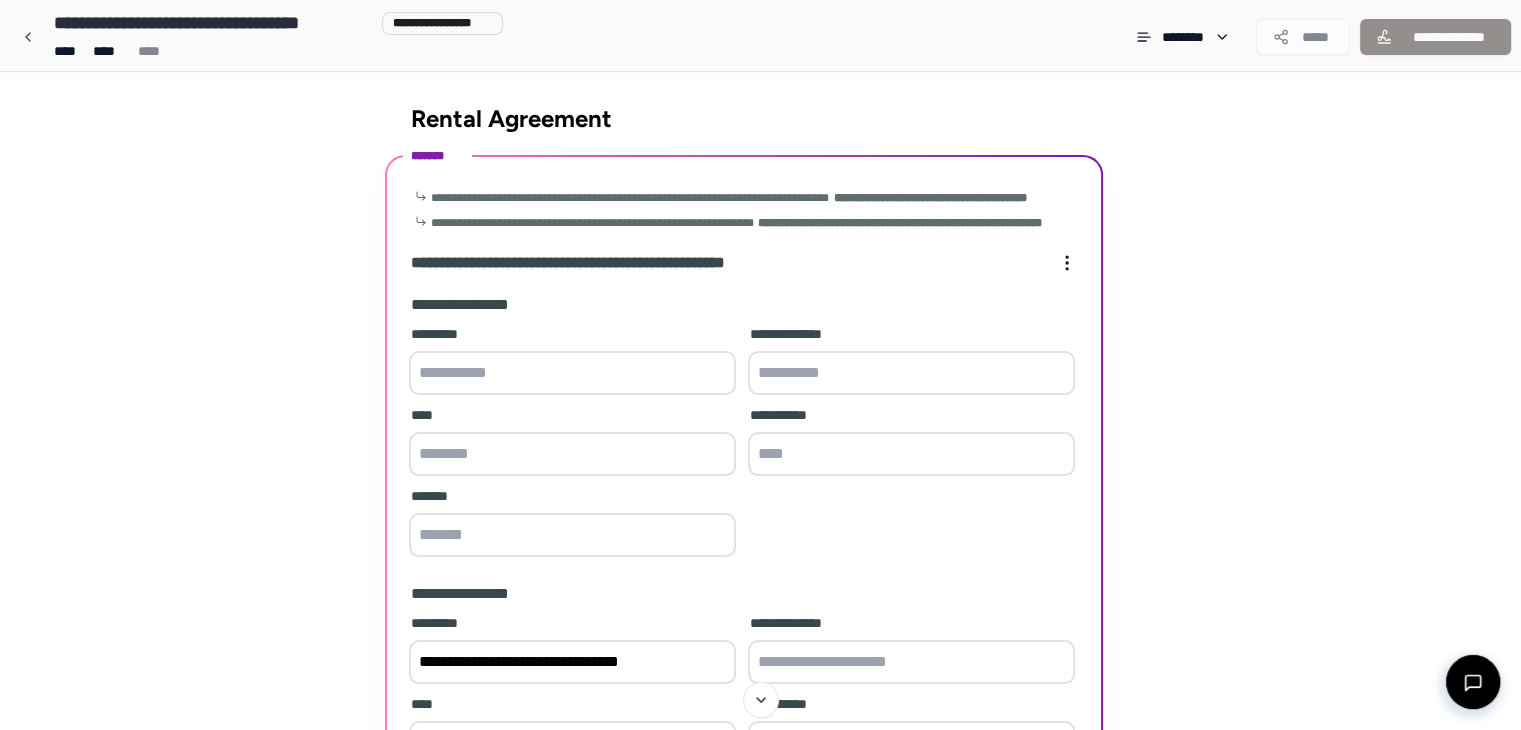 click at bounding box center [572, 373] 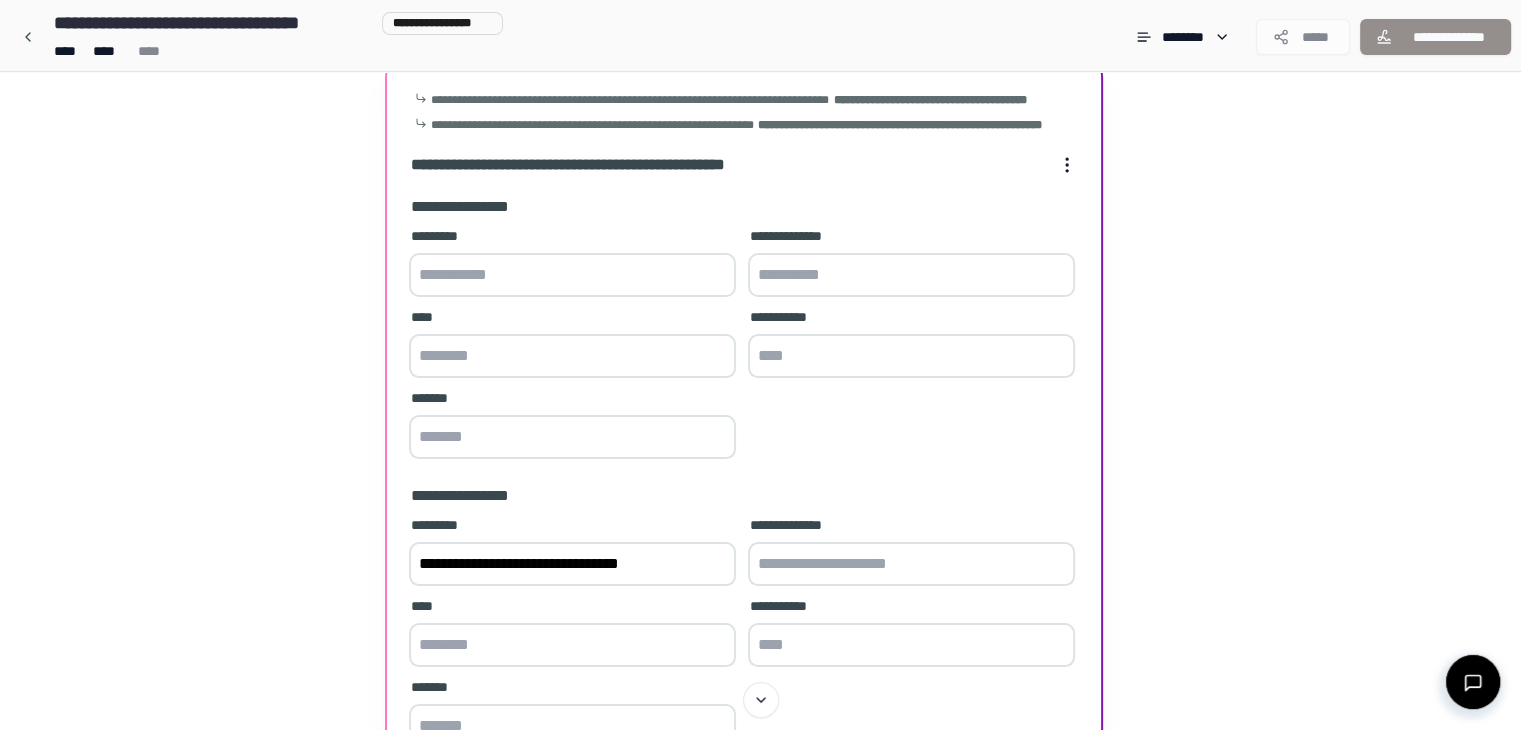 scroll, scrollTop: 100, scrollLeft: 0, axis: vertical 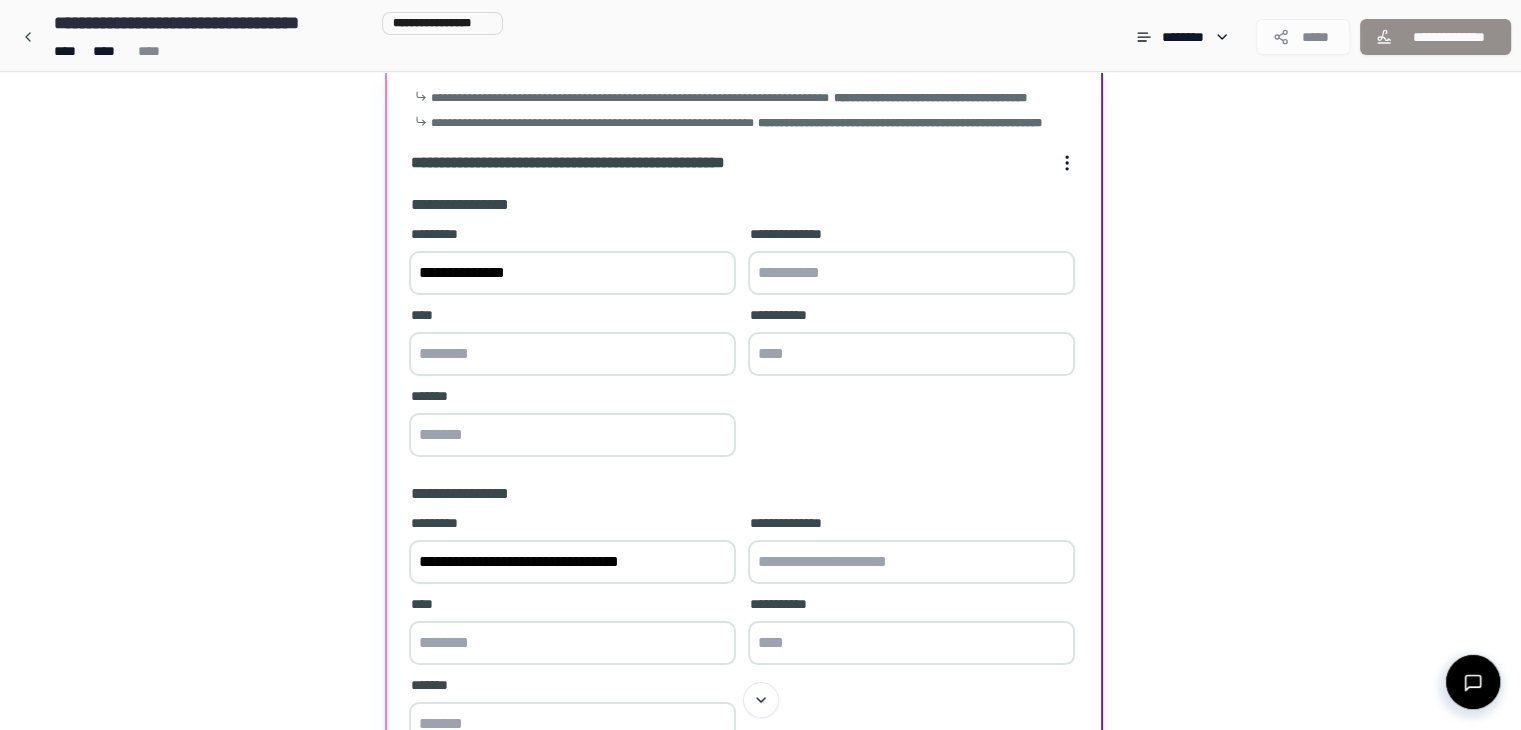 type on "**********" 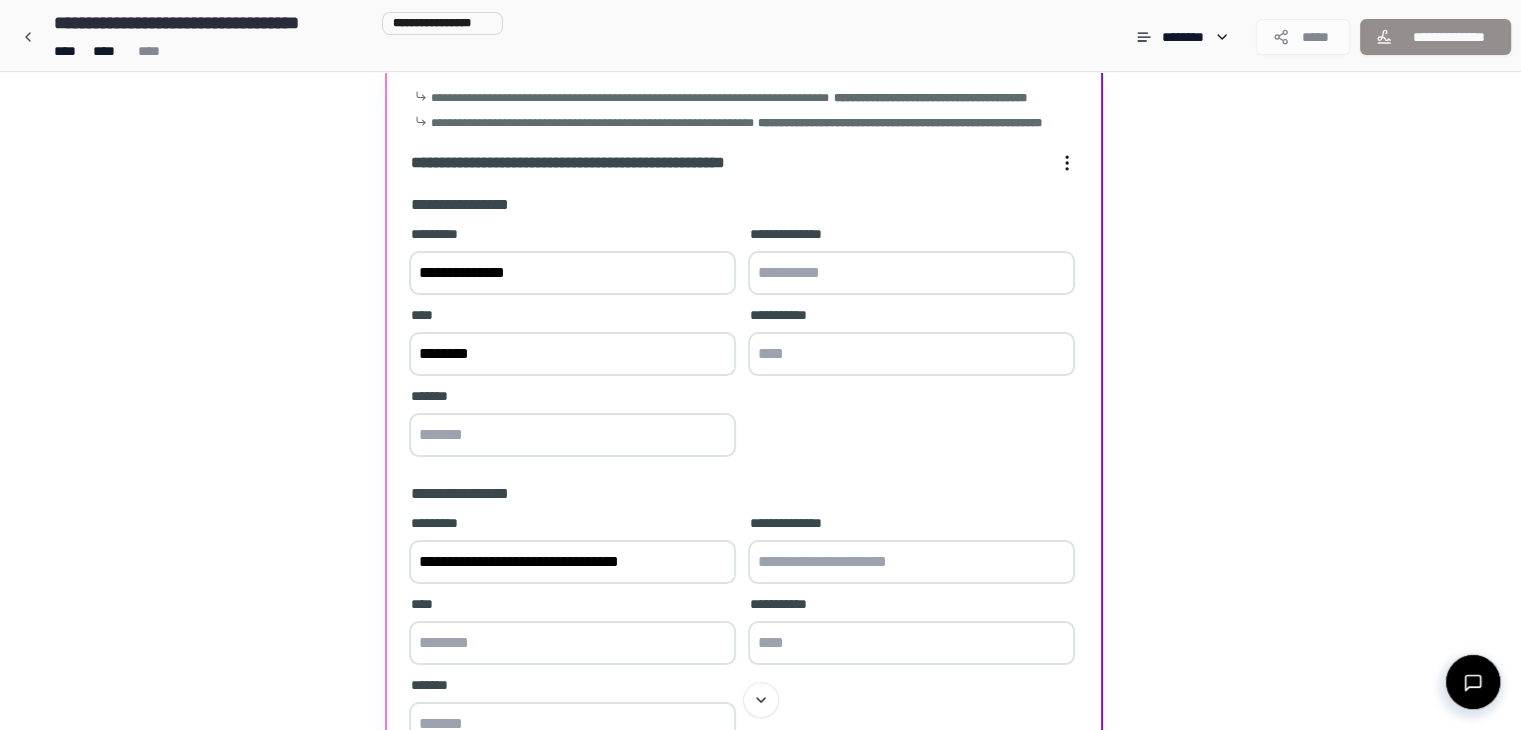 type on "********" 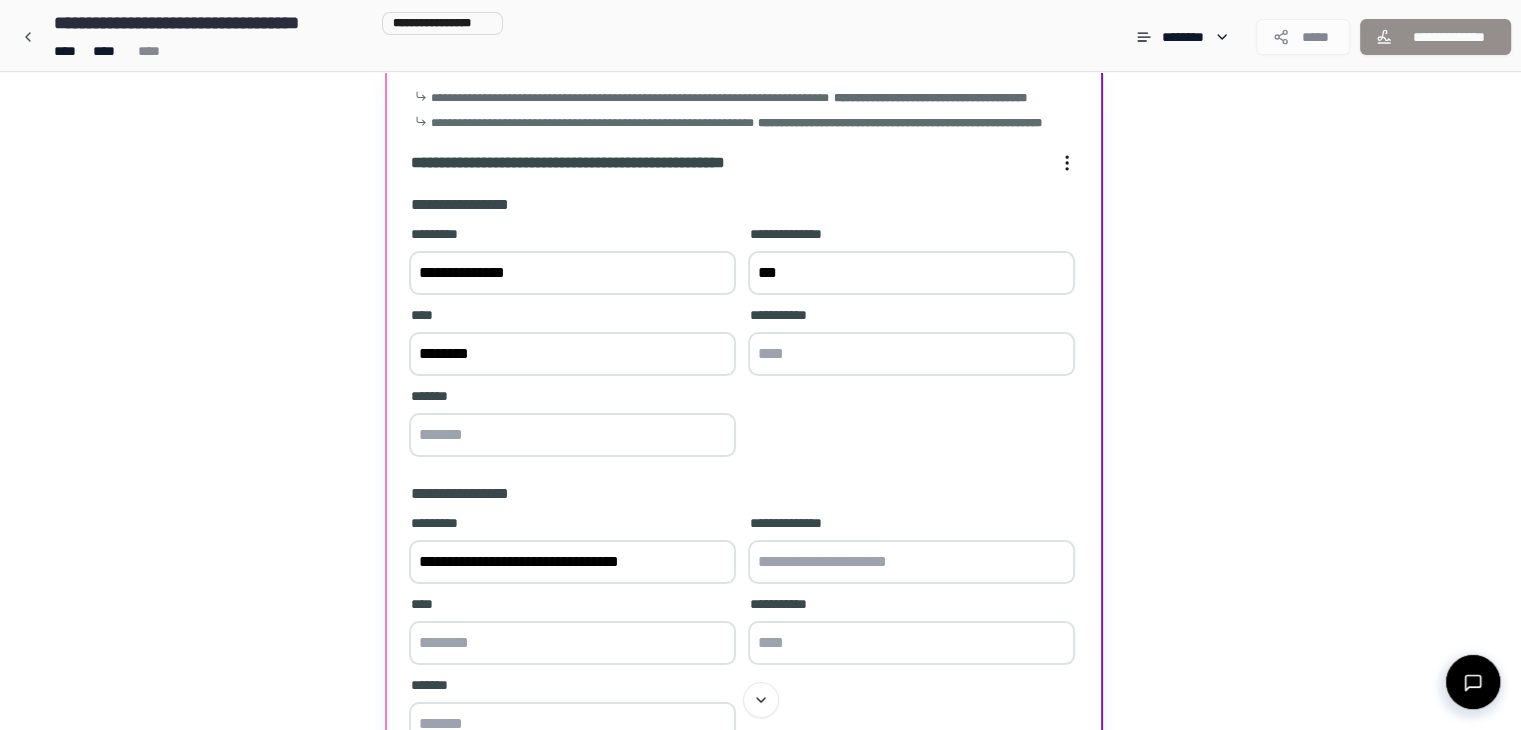 click on "***" at bounding box center (911, 273) 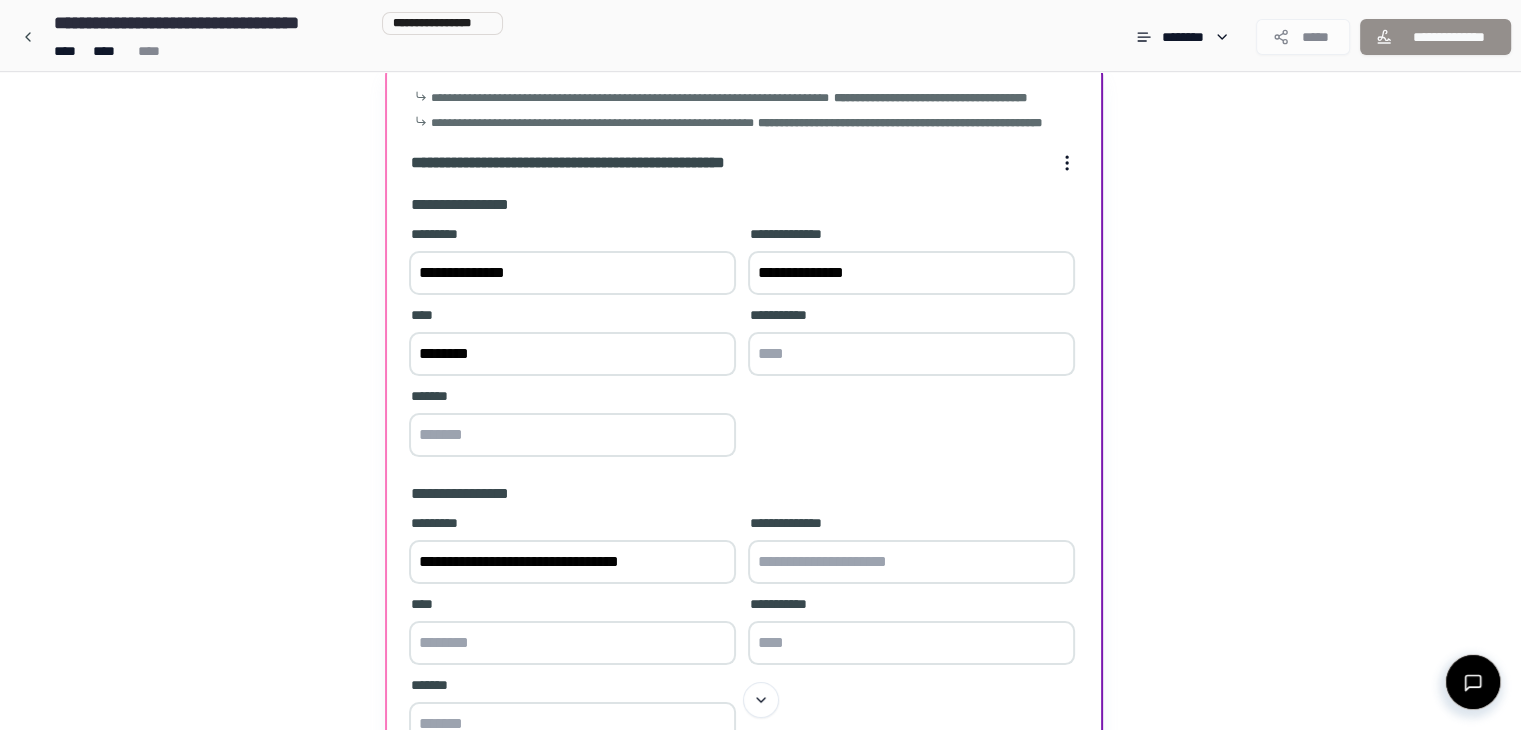 type on "**********" 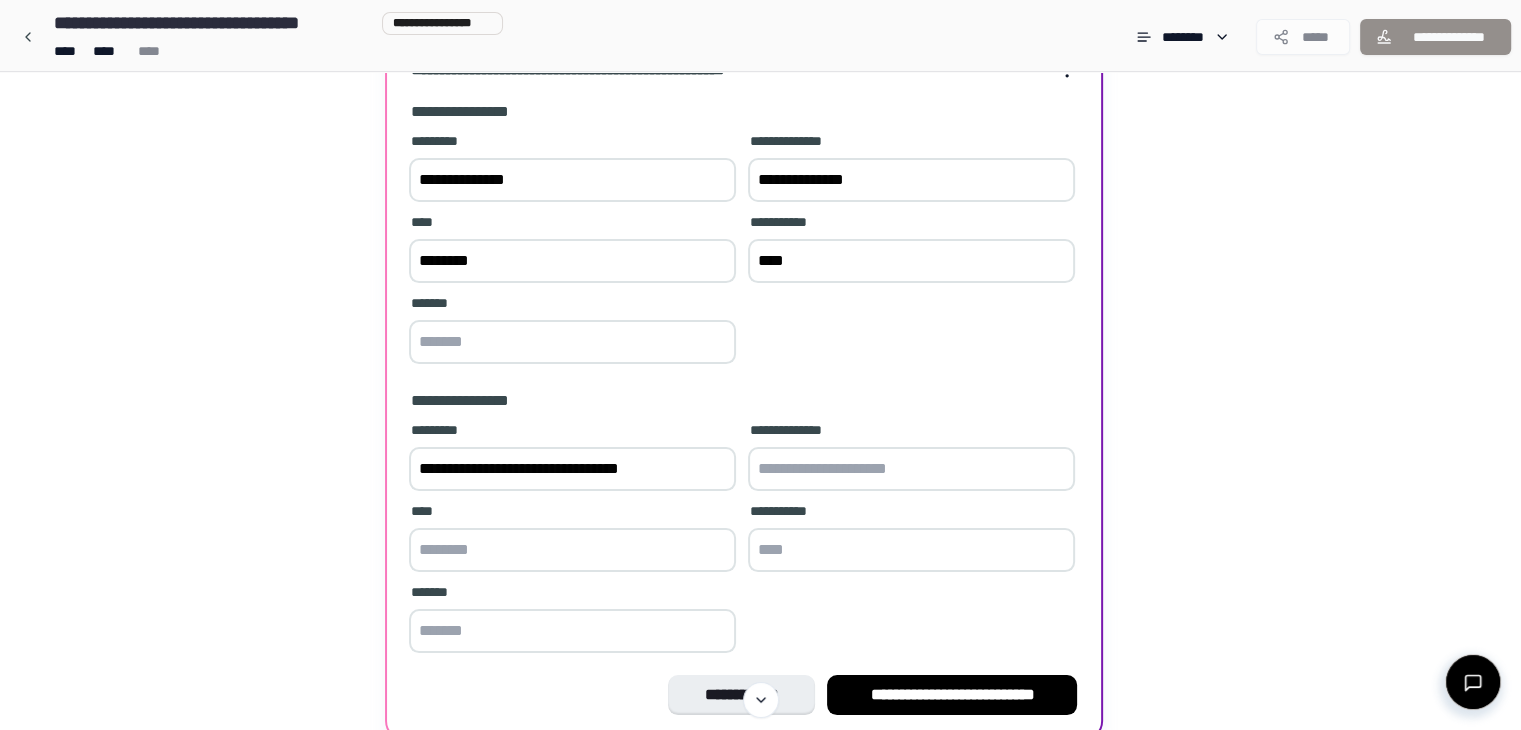 scroll, scrollTop: 200, scrollLeft: 0, axis: vertical 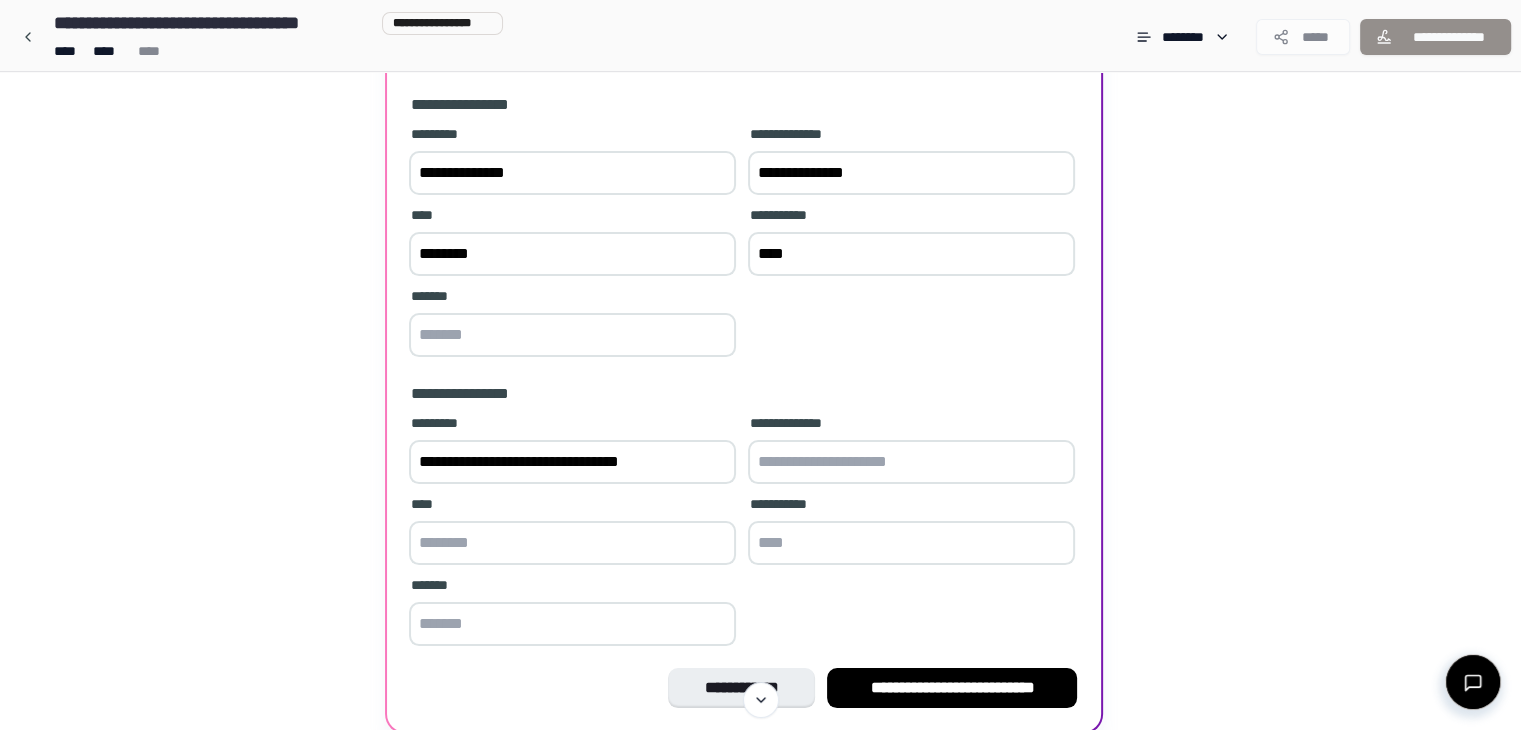 type on "****" 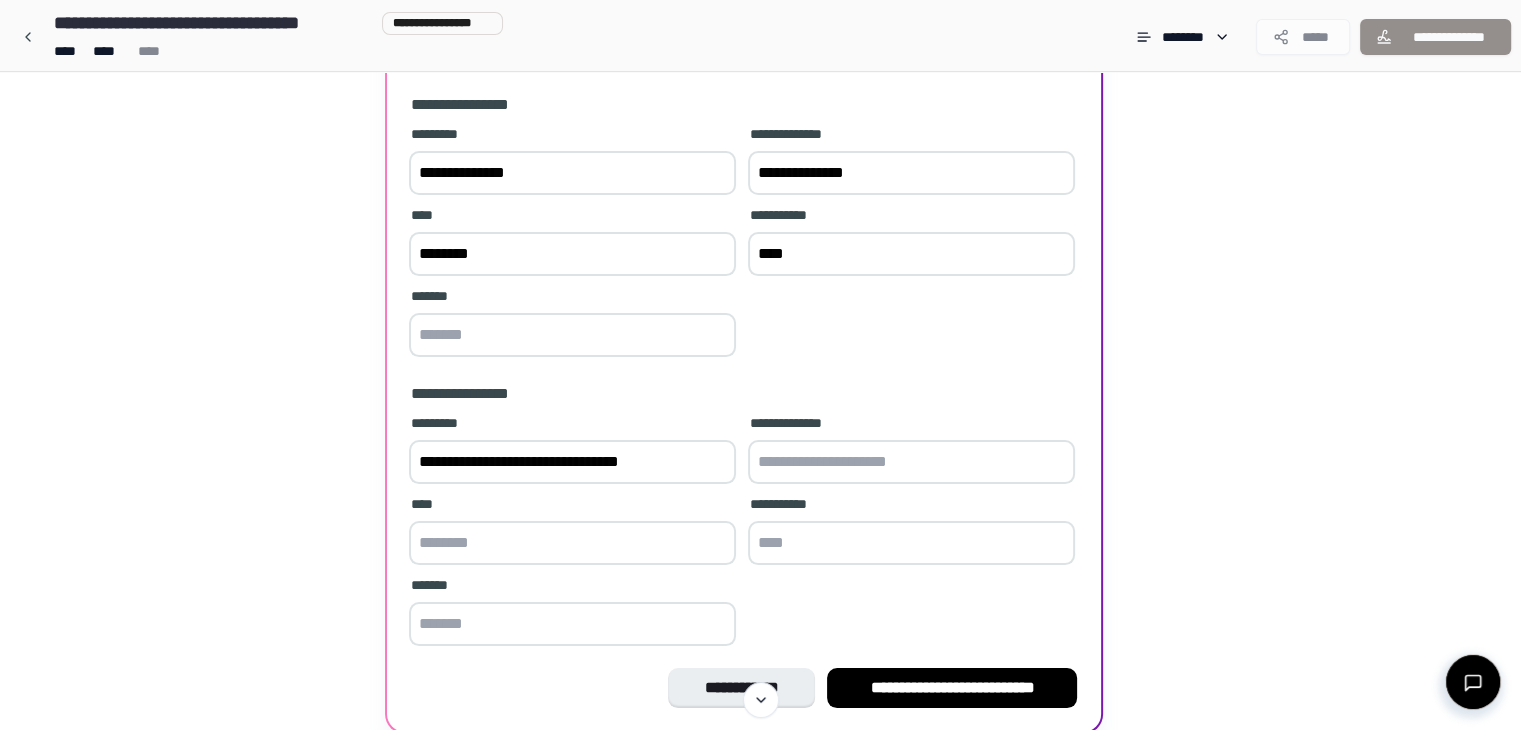 click at bounding box center (572, 335) 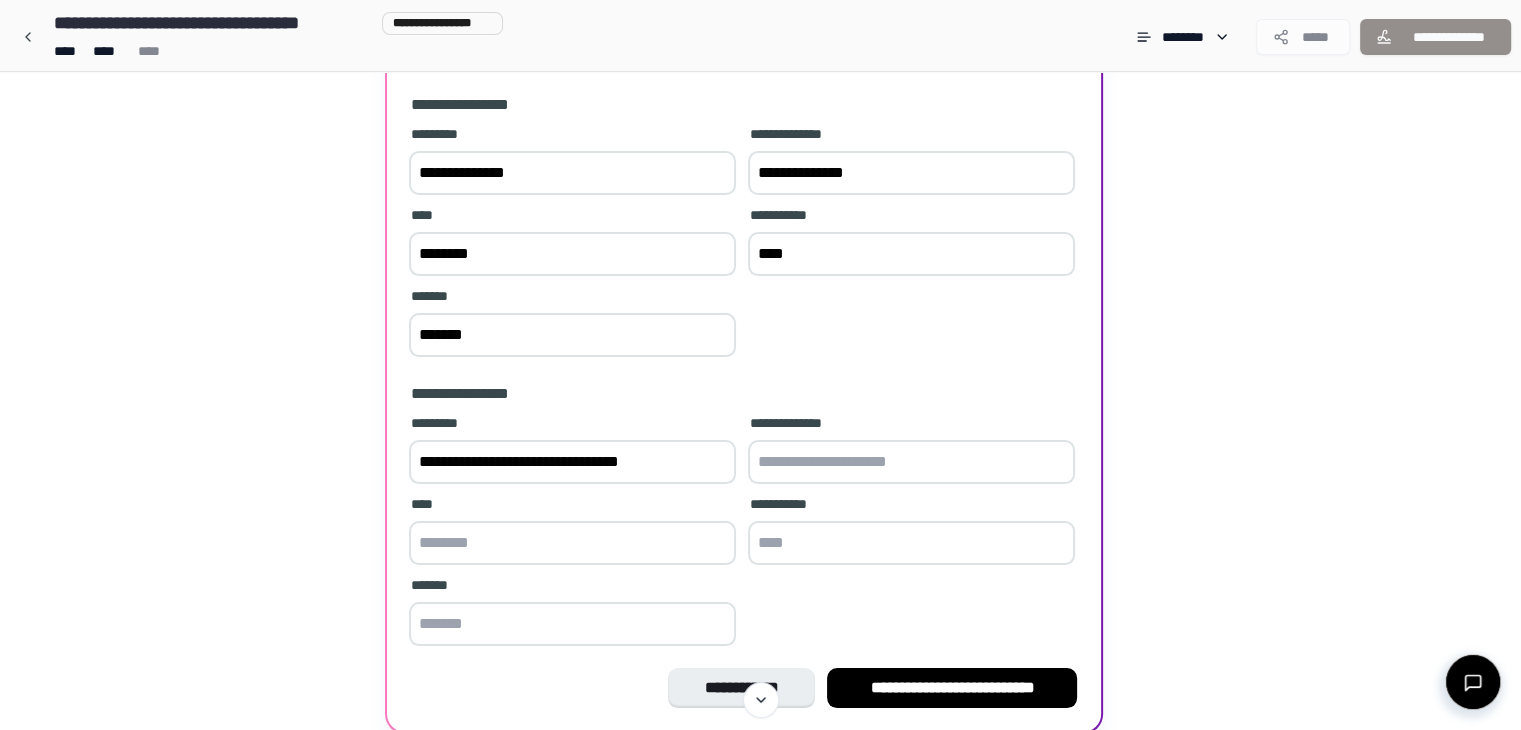 type on "*******" 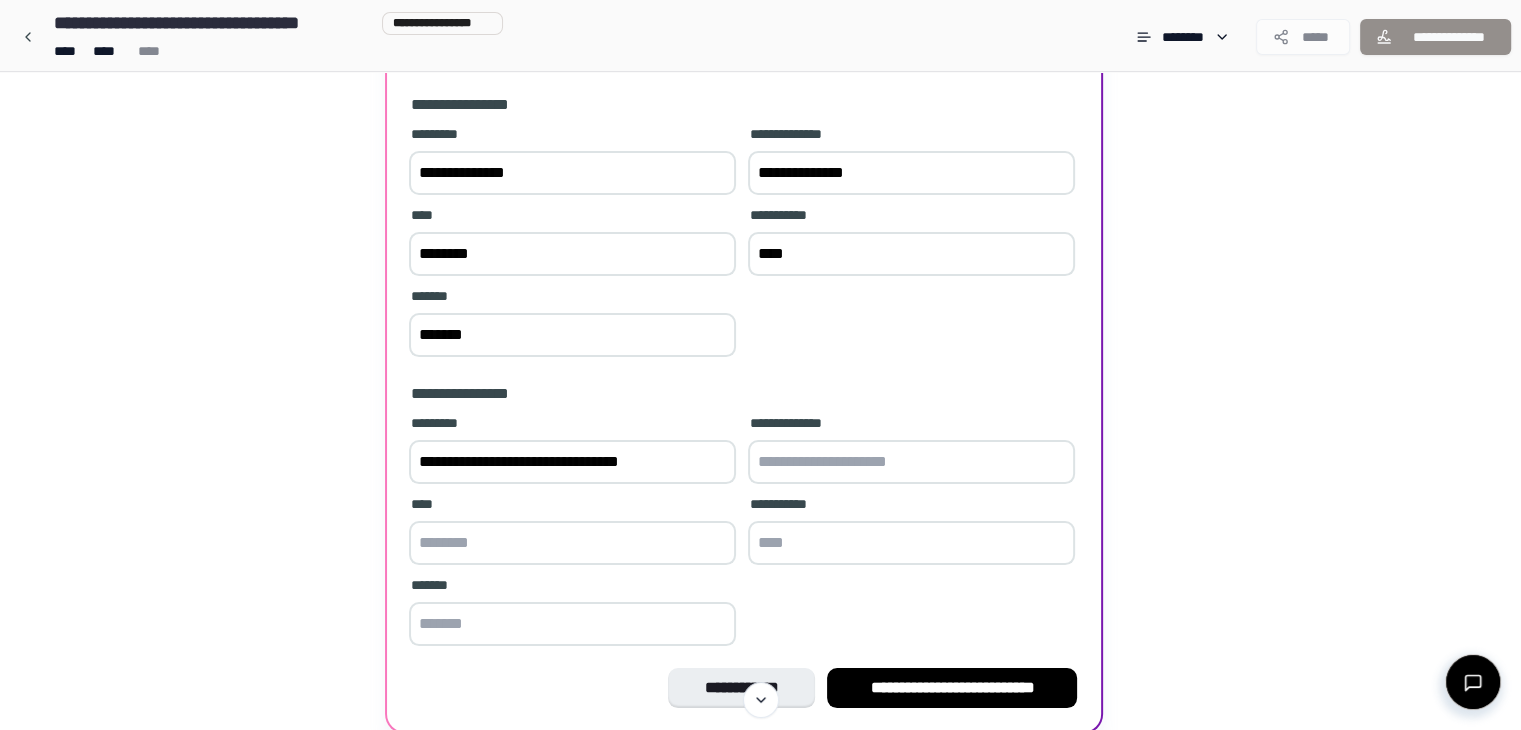 click at bounding box center (572, 543) 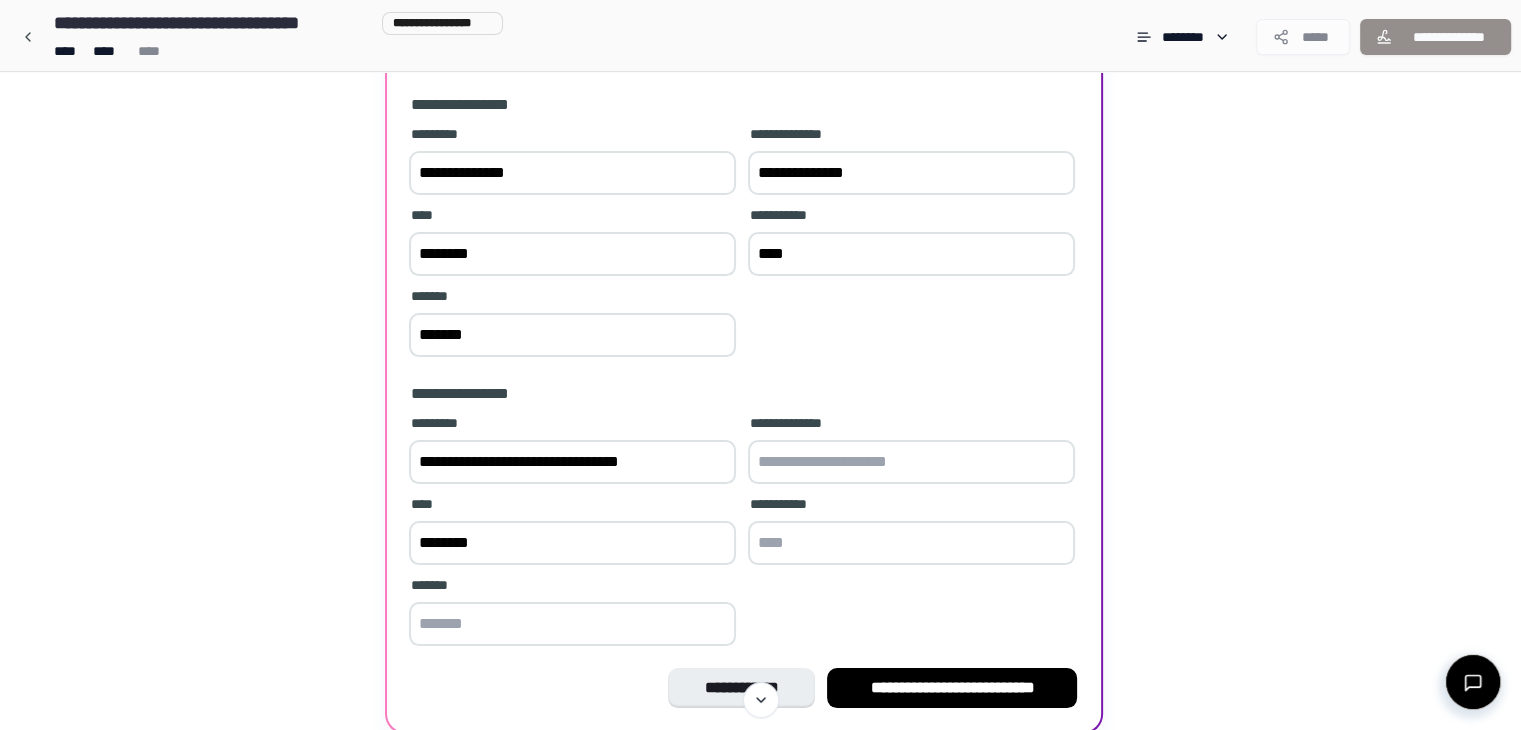 type on "********" 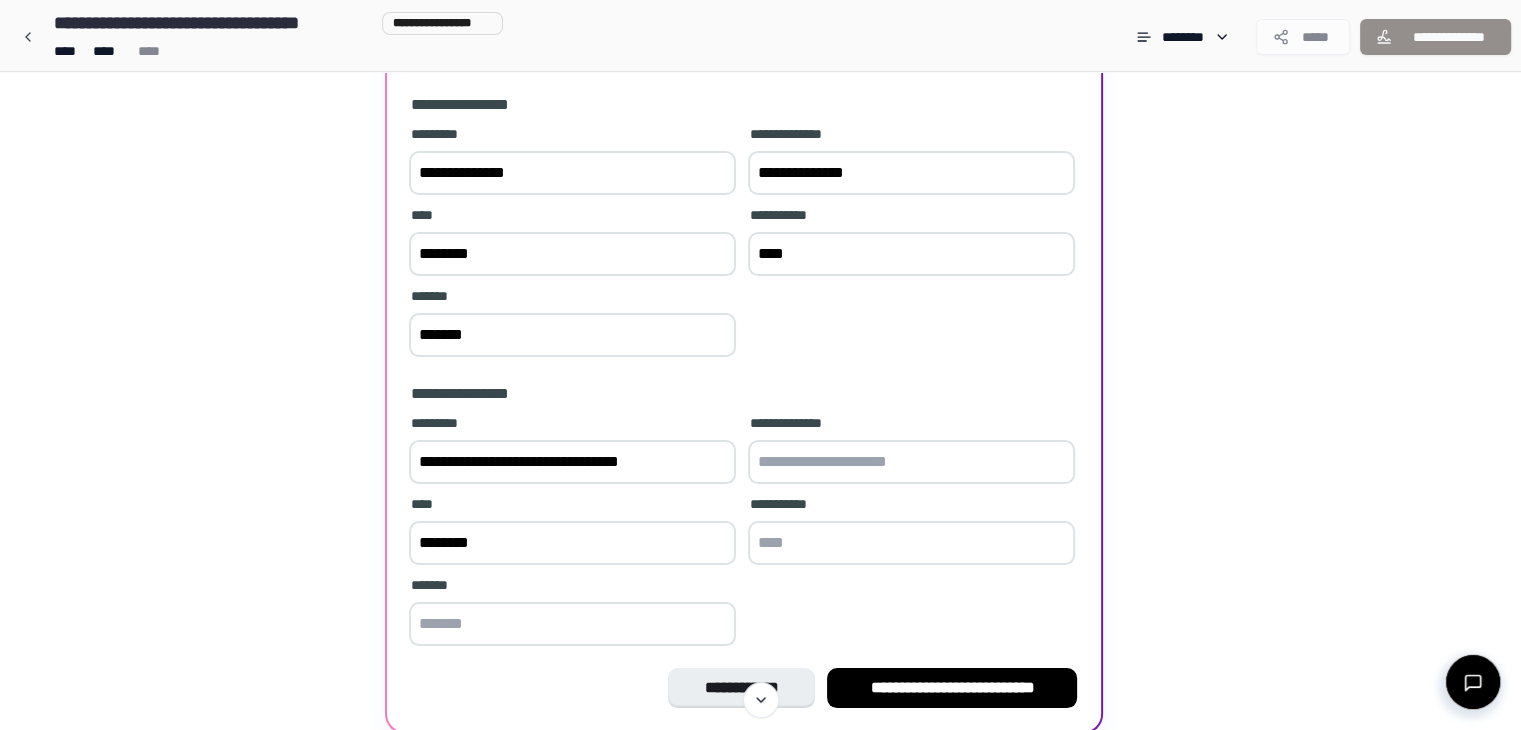 click at bounding box center (911, 462) 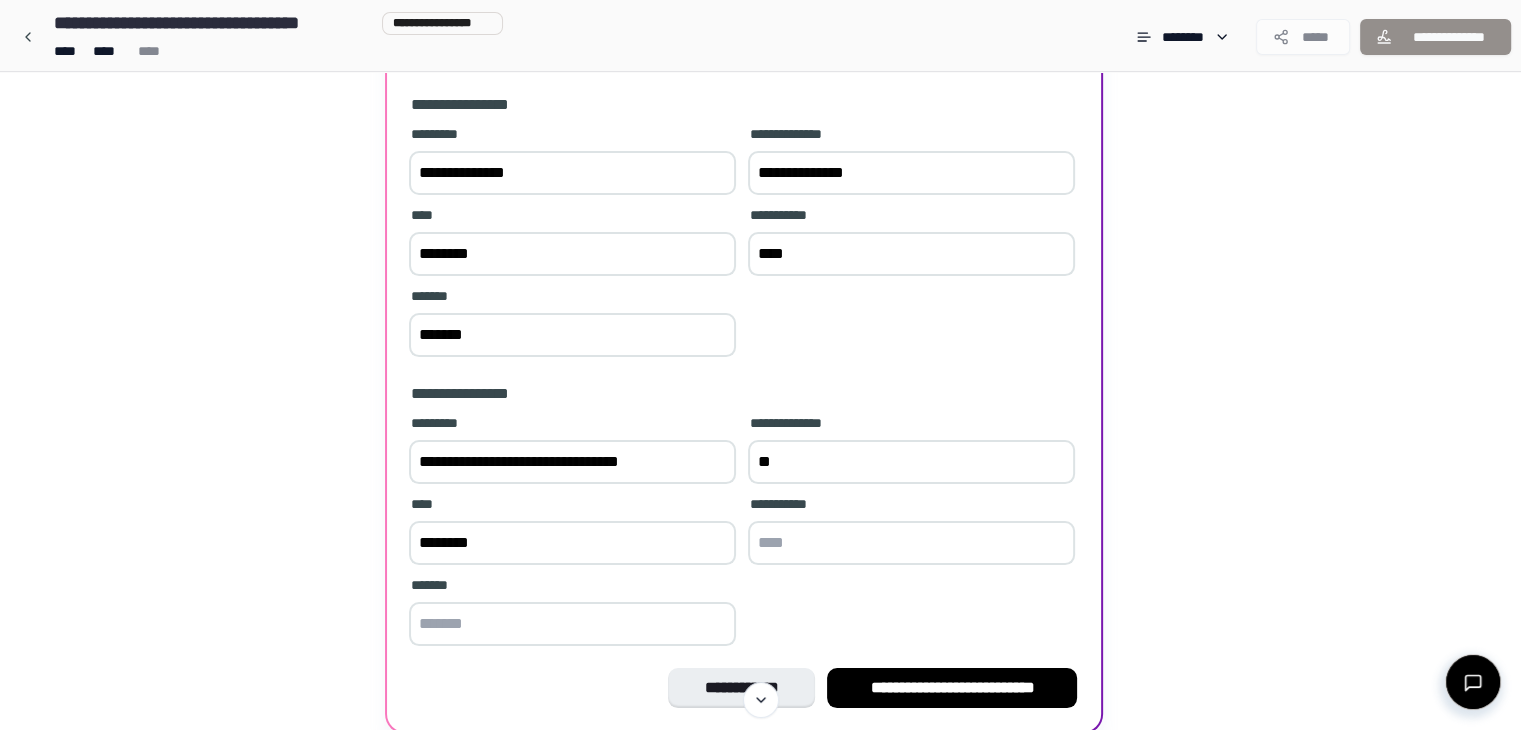 type on "*" 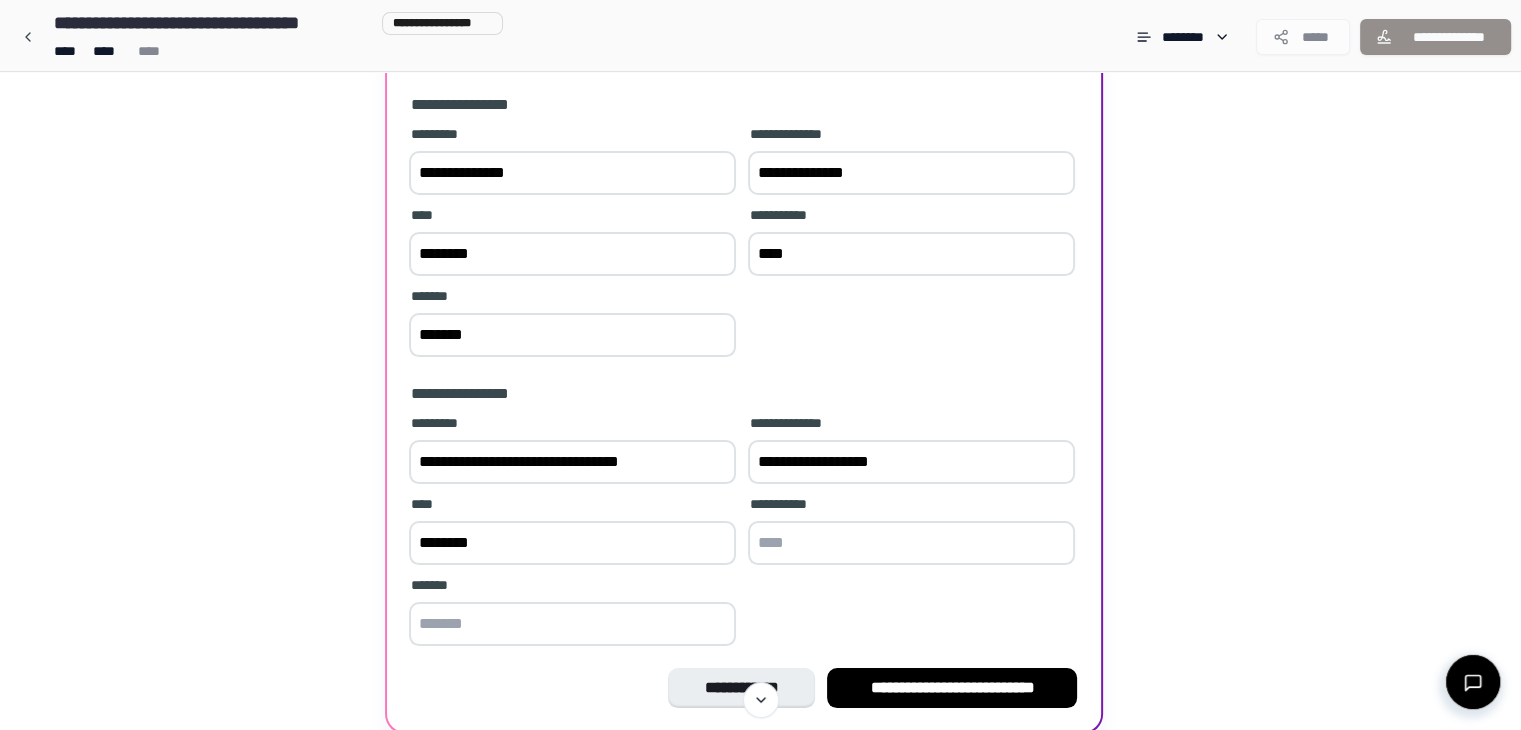 type on "**********" 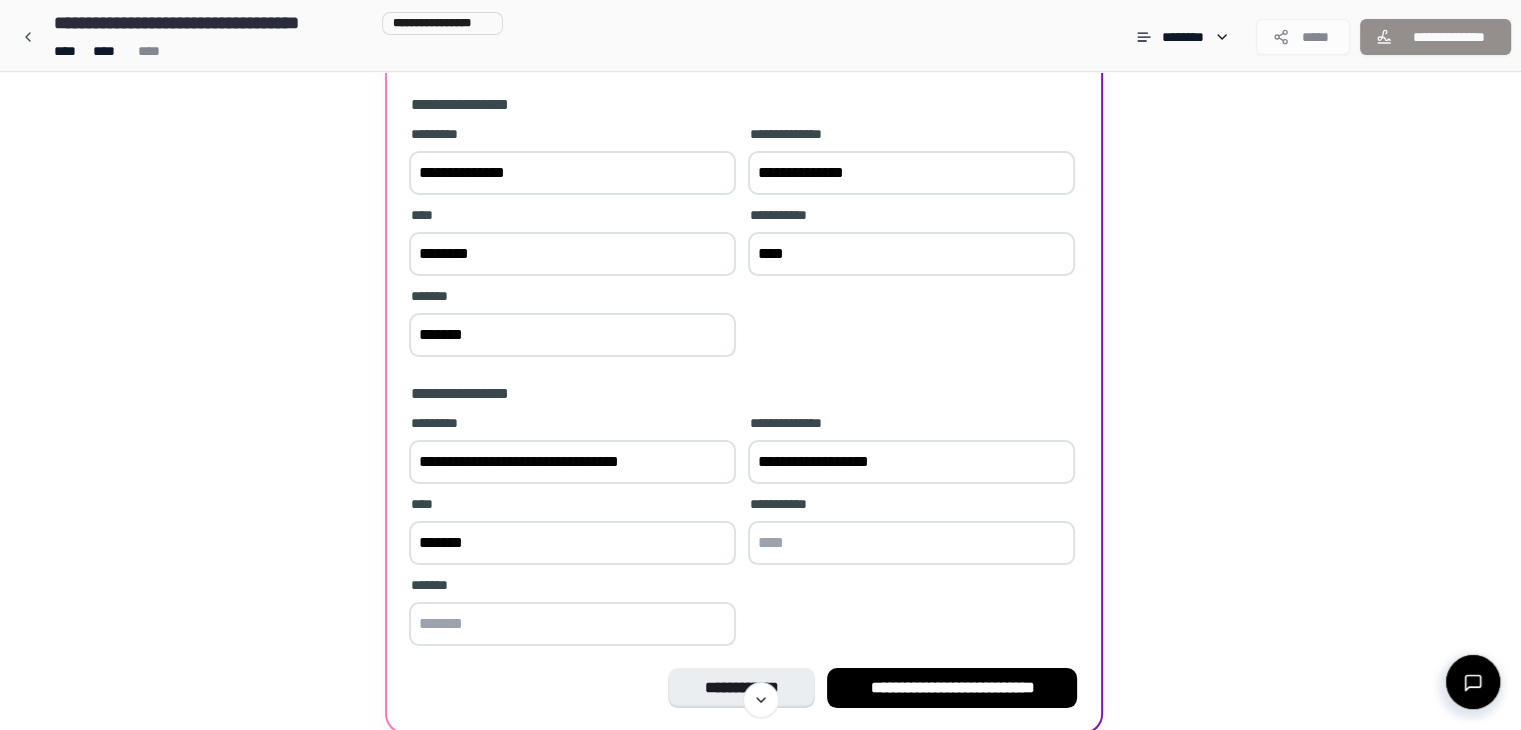 type on "*******" 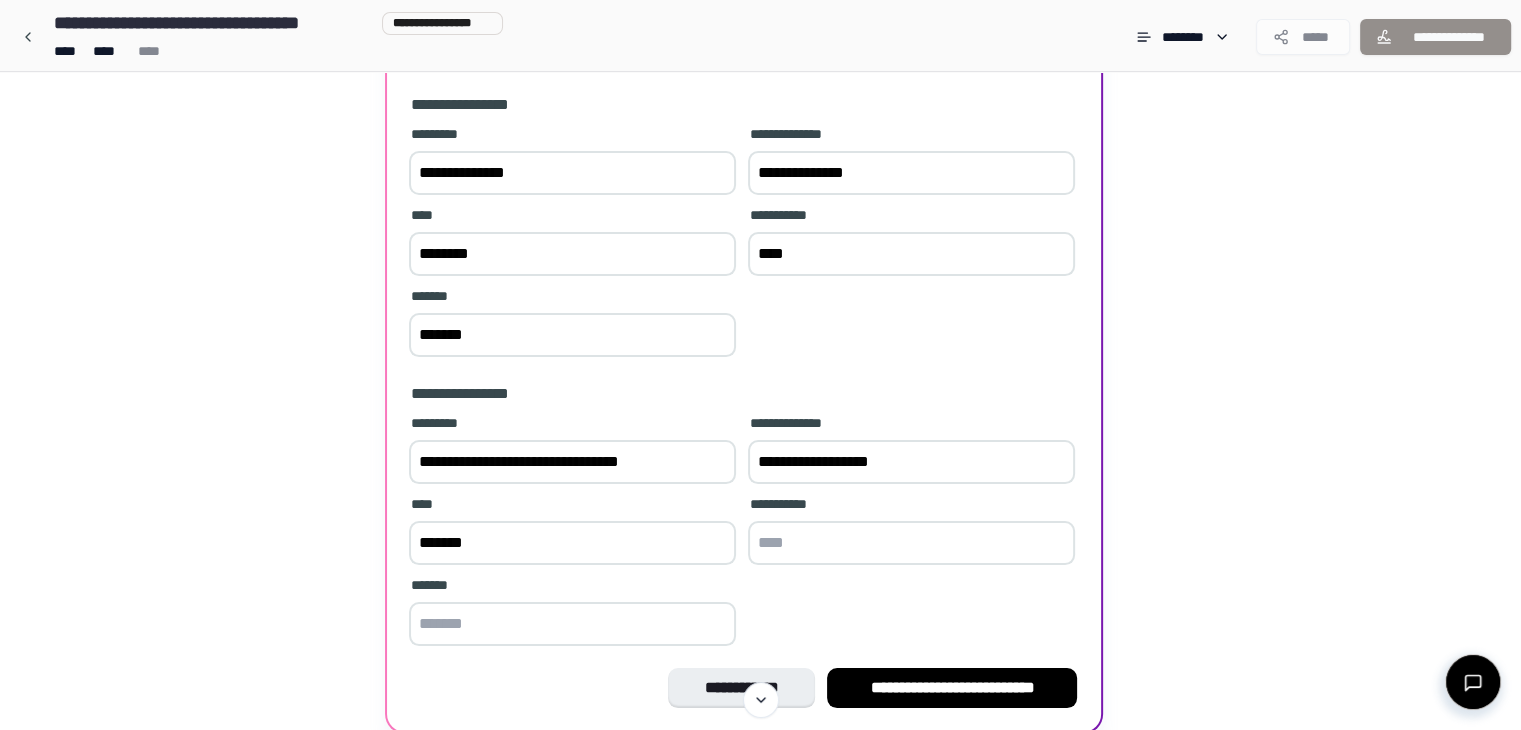 click at bounding box center [572, 624] 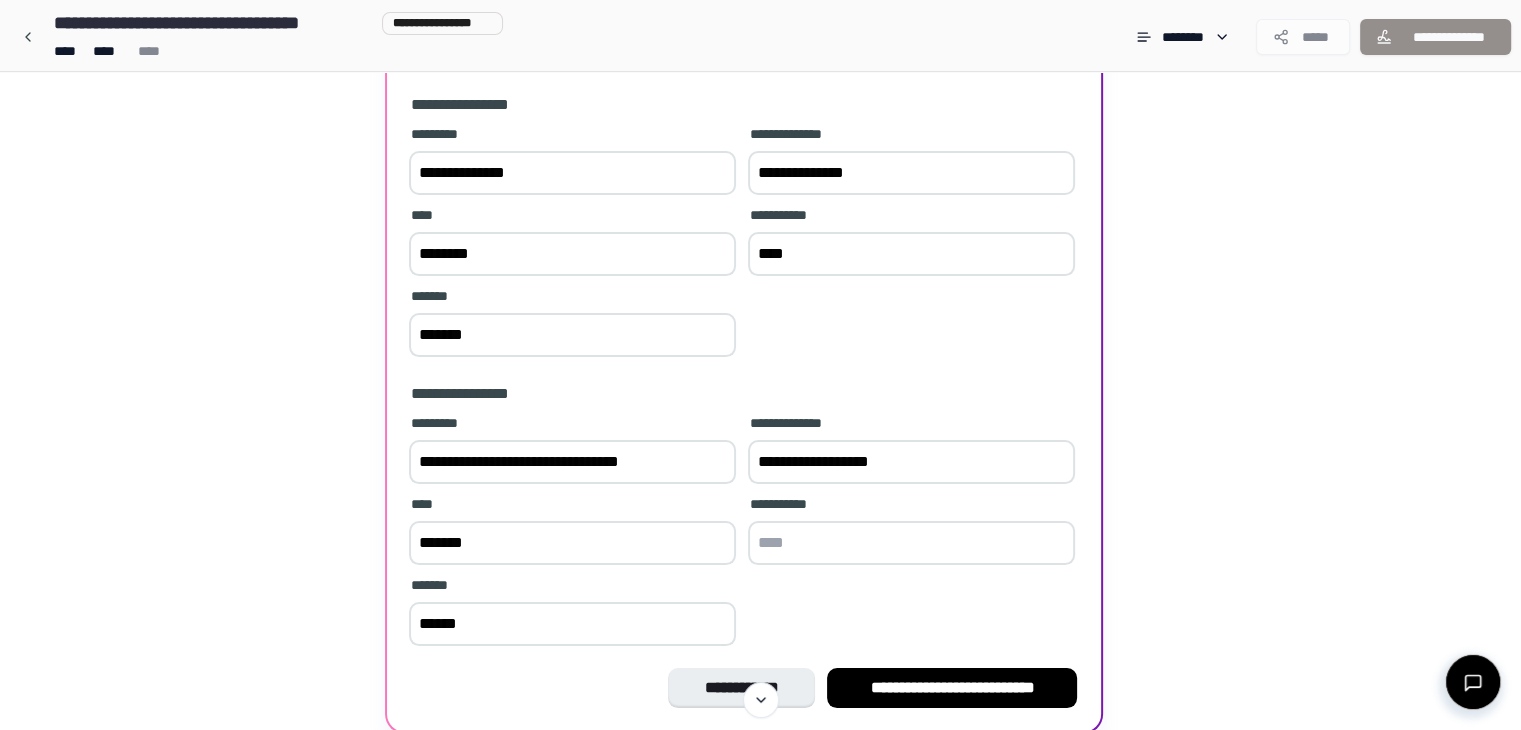 type on "******" 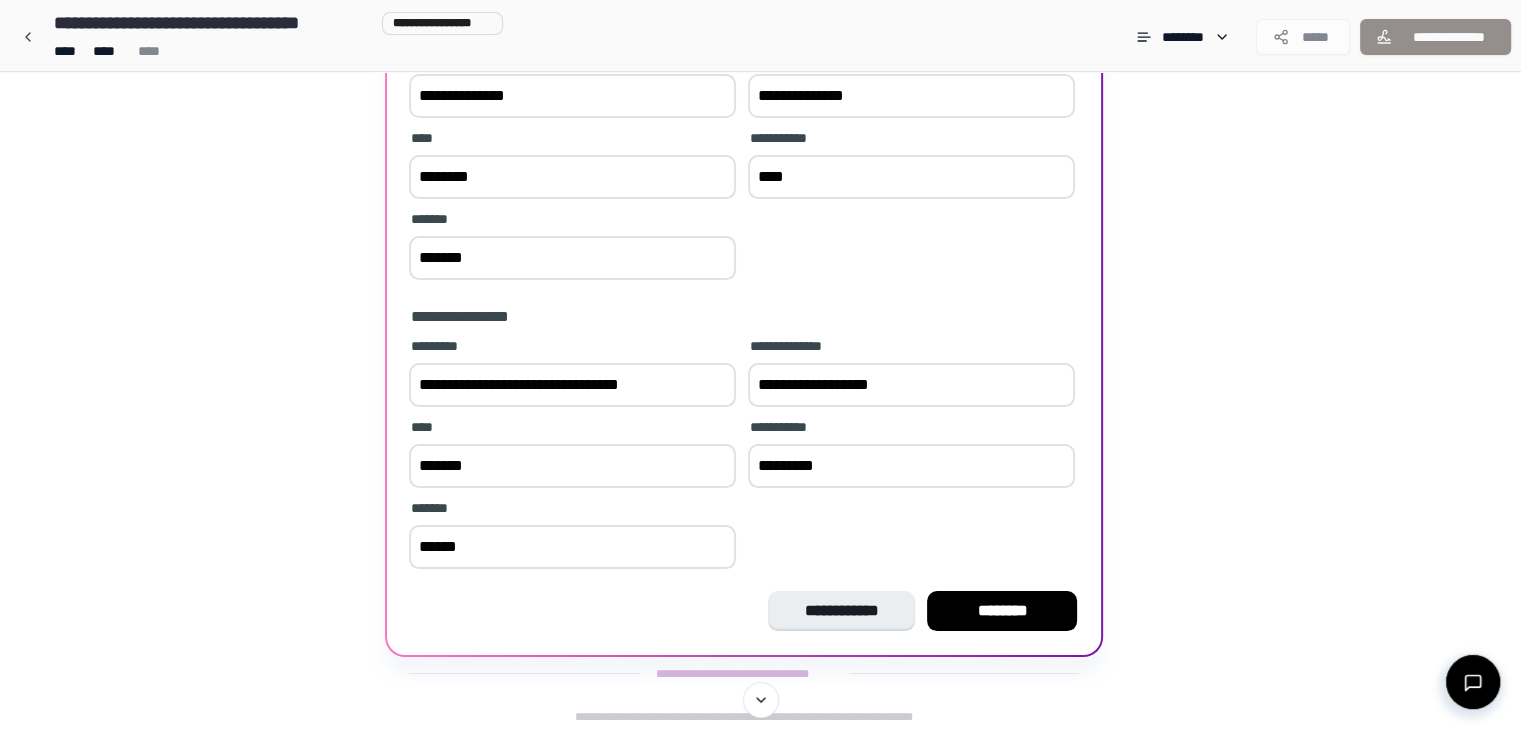 scroll, scrollTop: 214, scrollLeft: 0, axis: vertical 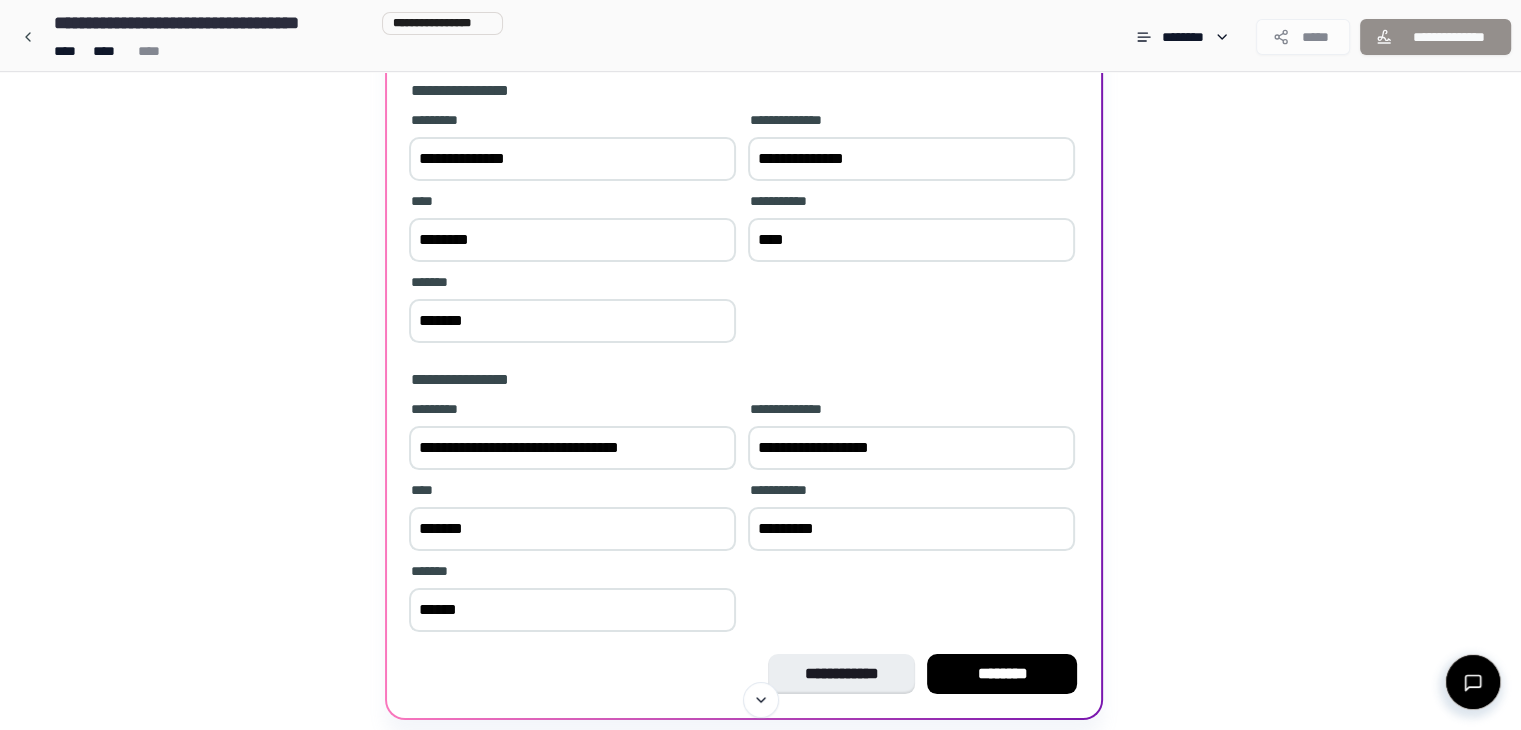 type on "*********" 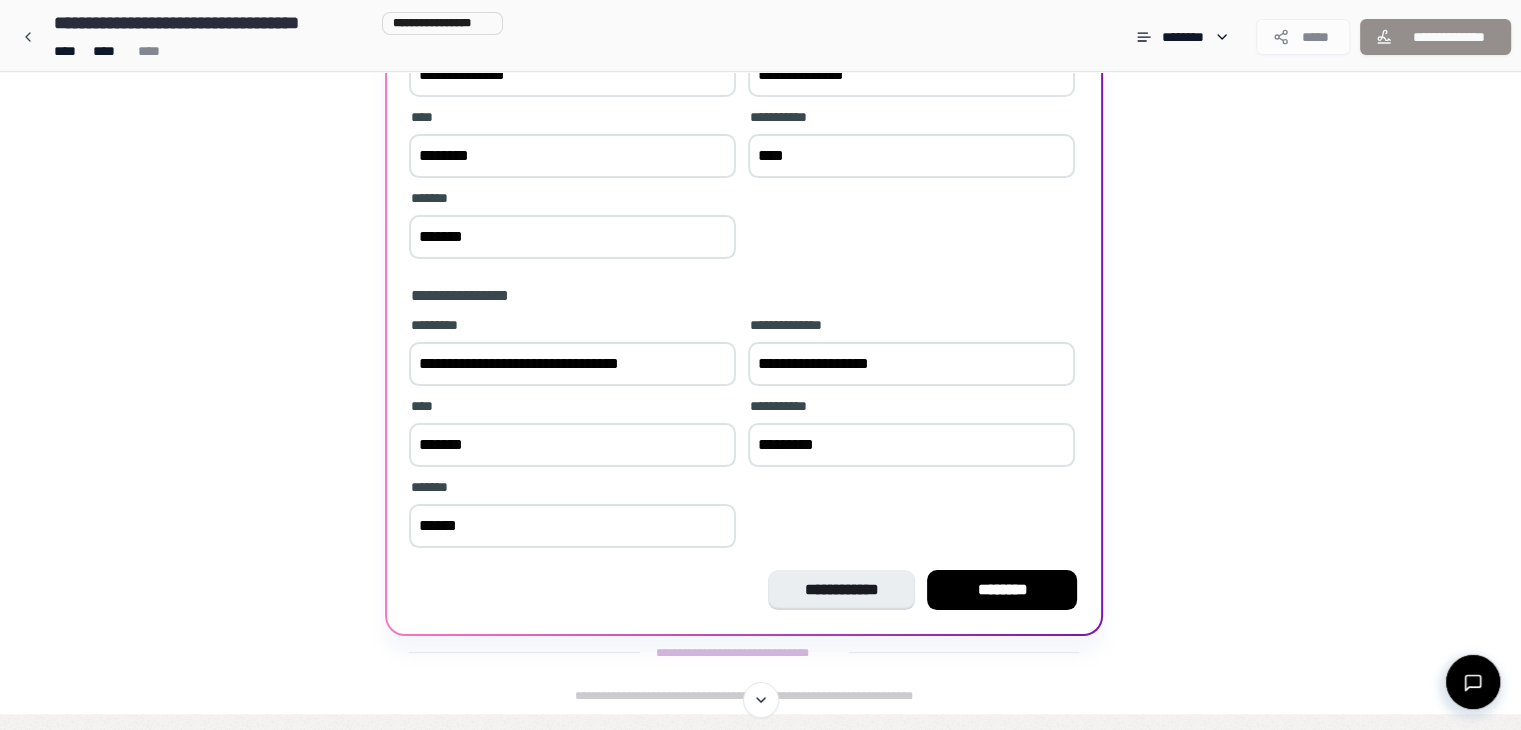 scroll, scrollTop: 300, scrollLeft: 0, axis: vertical 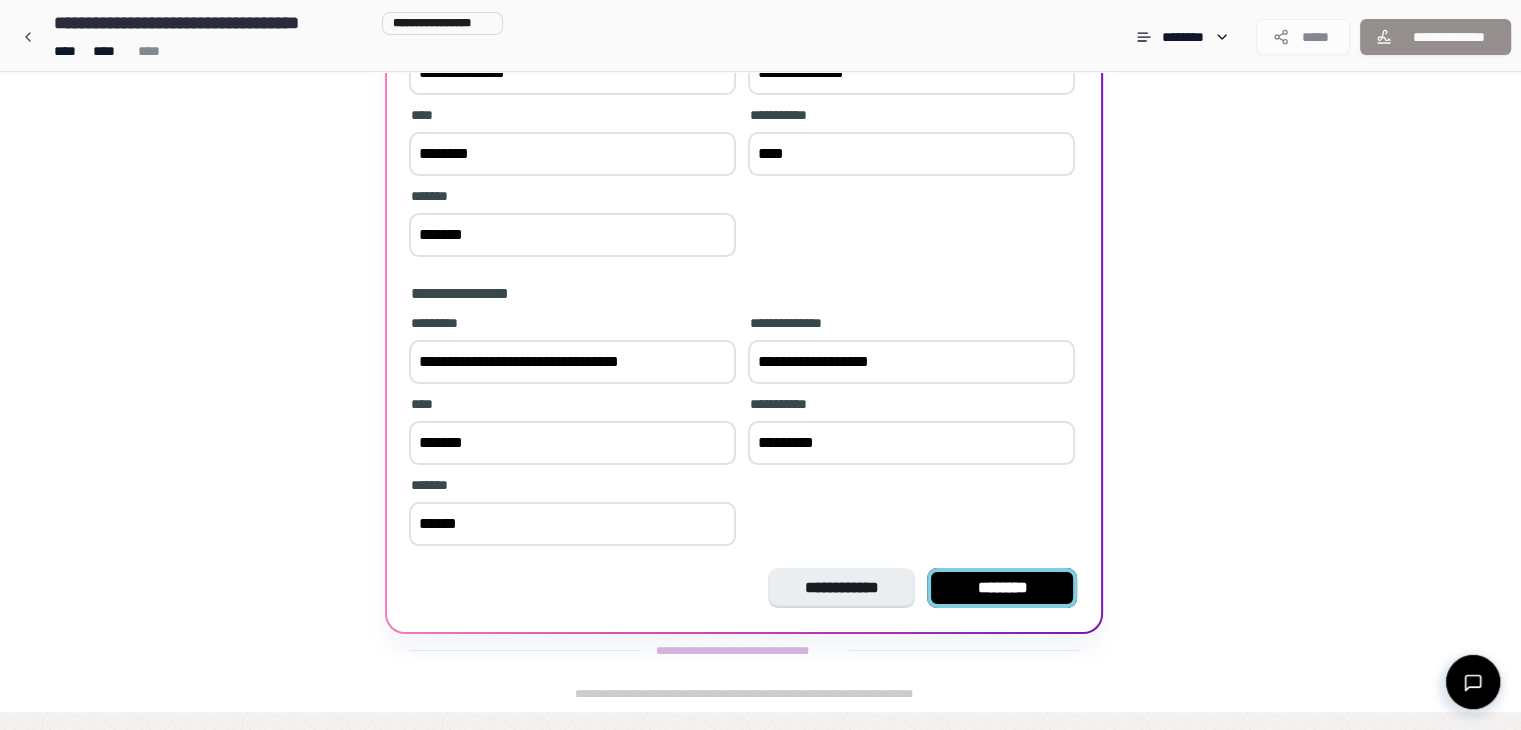 click on "********" at bounding box center (1002, 588) 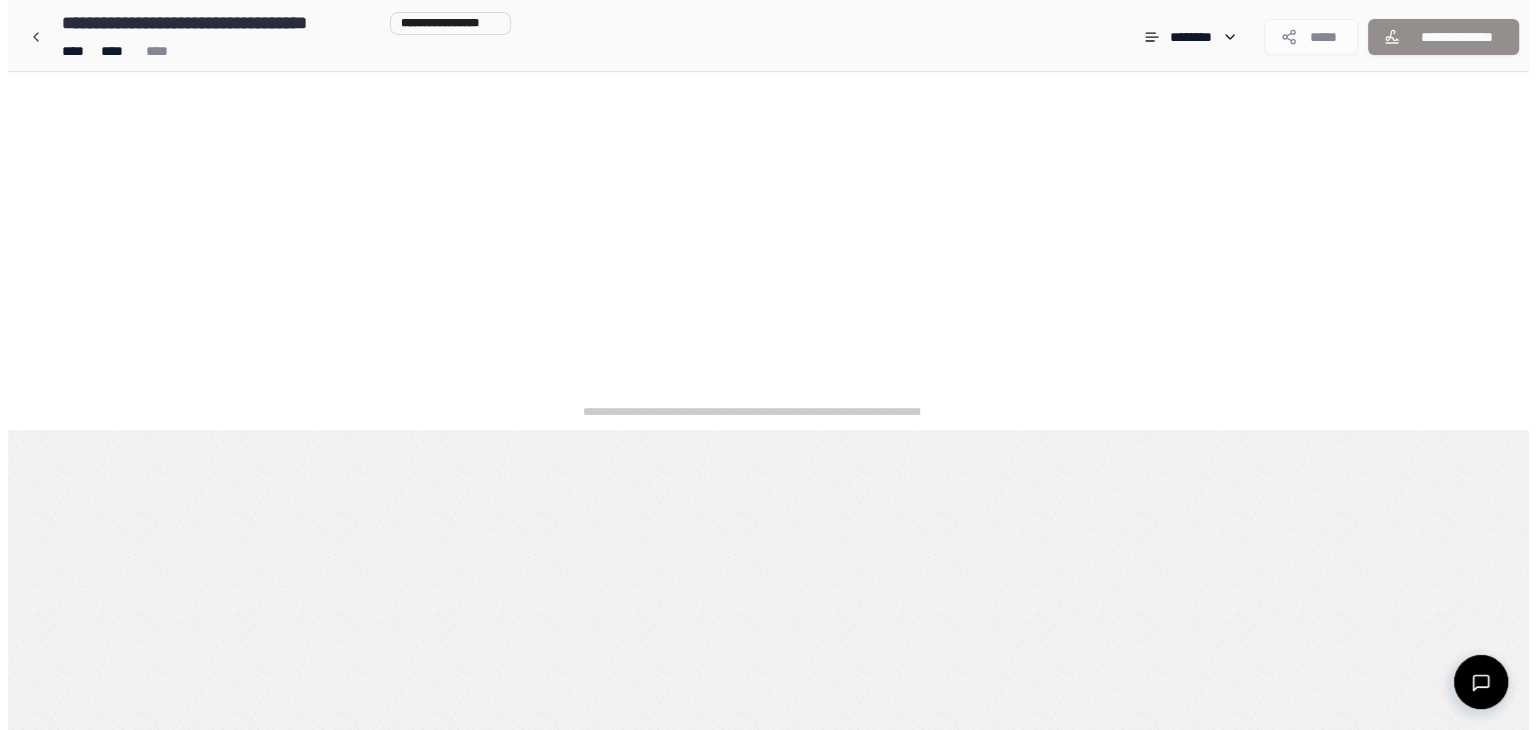 scroll, scrollTop: 0, scrollLeft: 0, axis: both 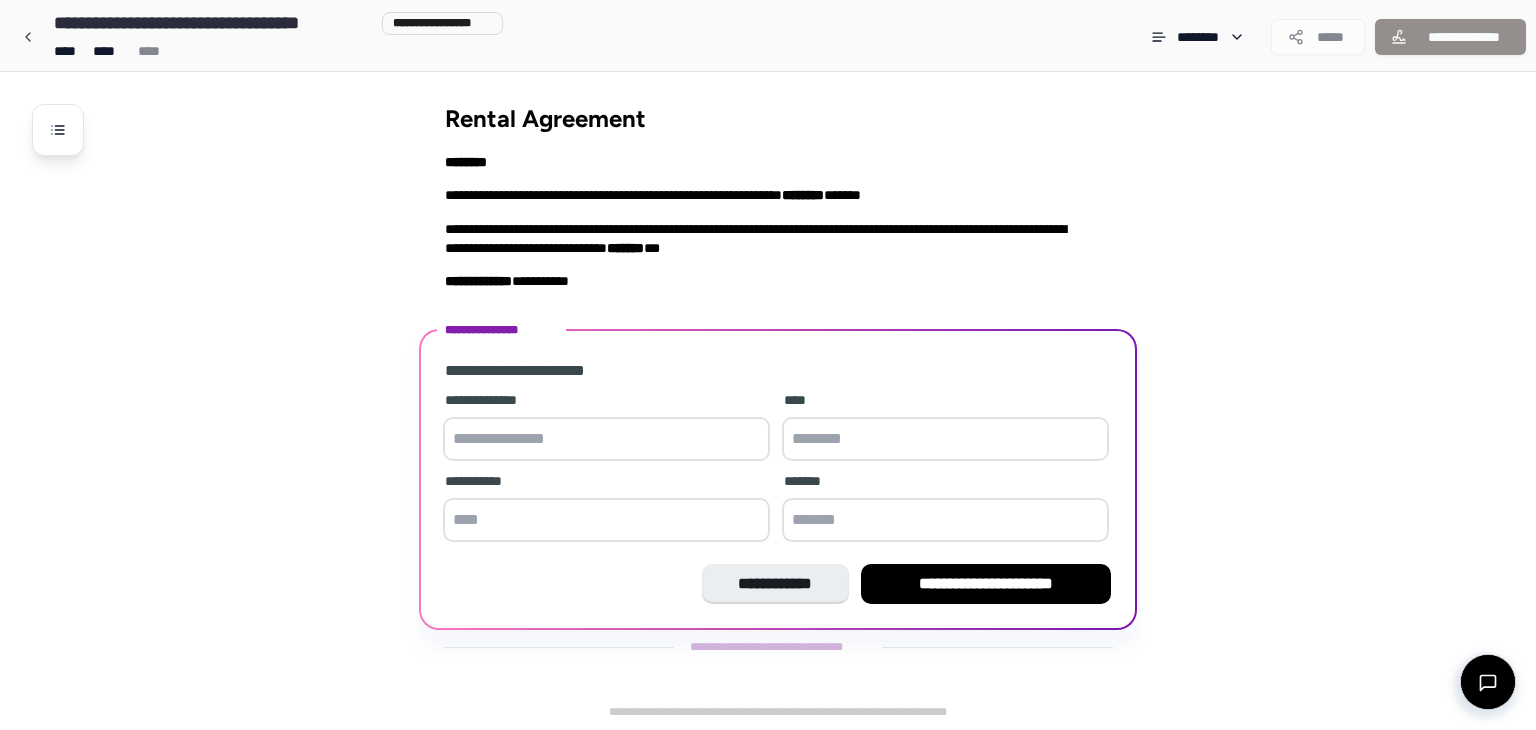 click at bounding box center (606, 439) 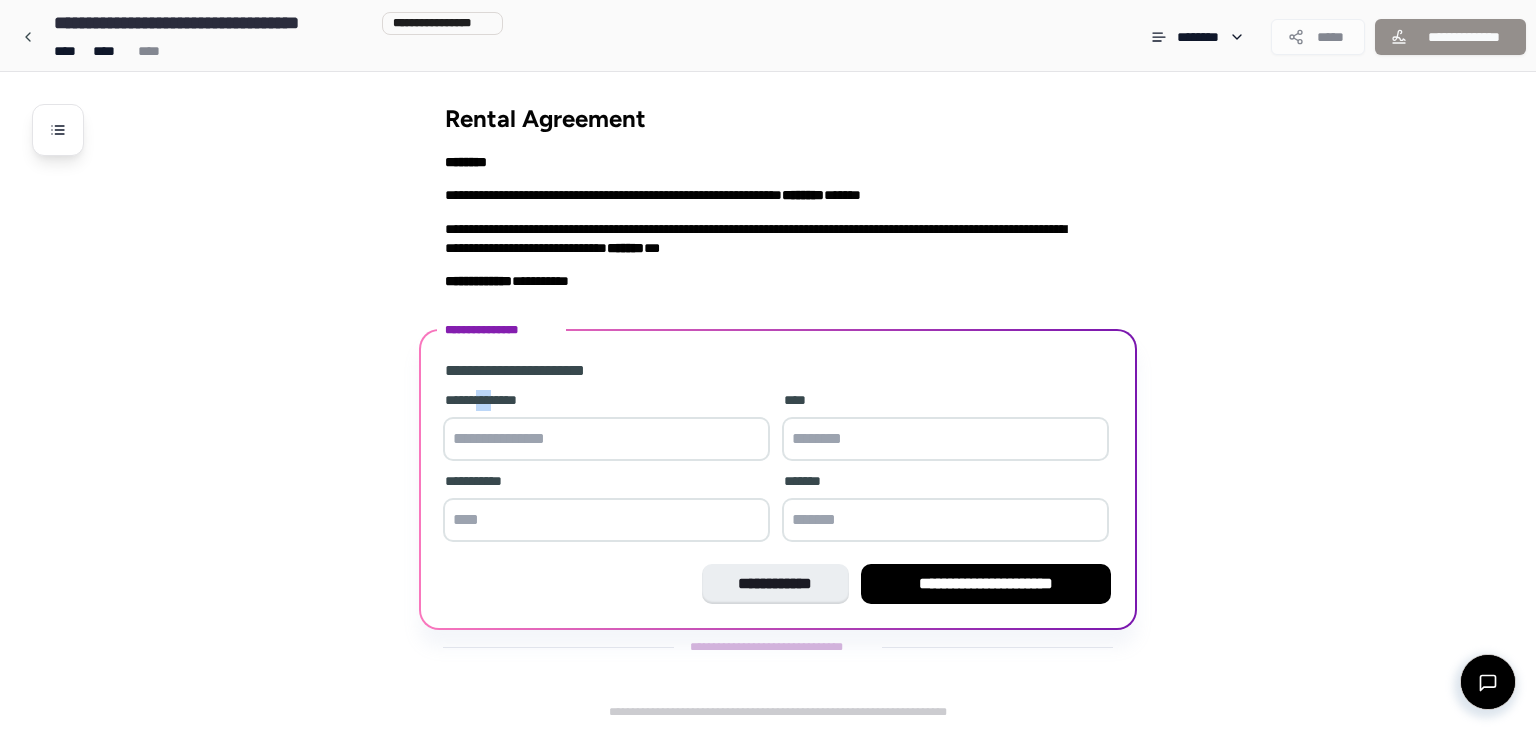drag, startPoint x: 483, startPoint y: 405, endPoint x: 509, endPoint y: 405, distance: 26 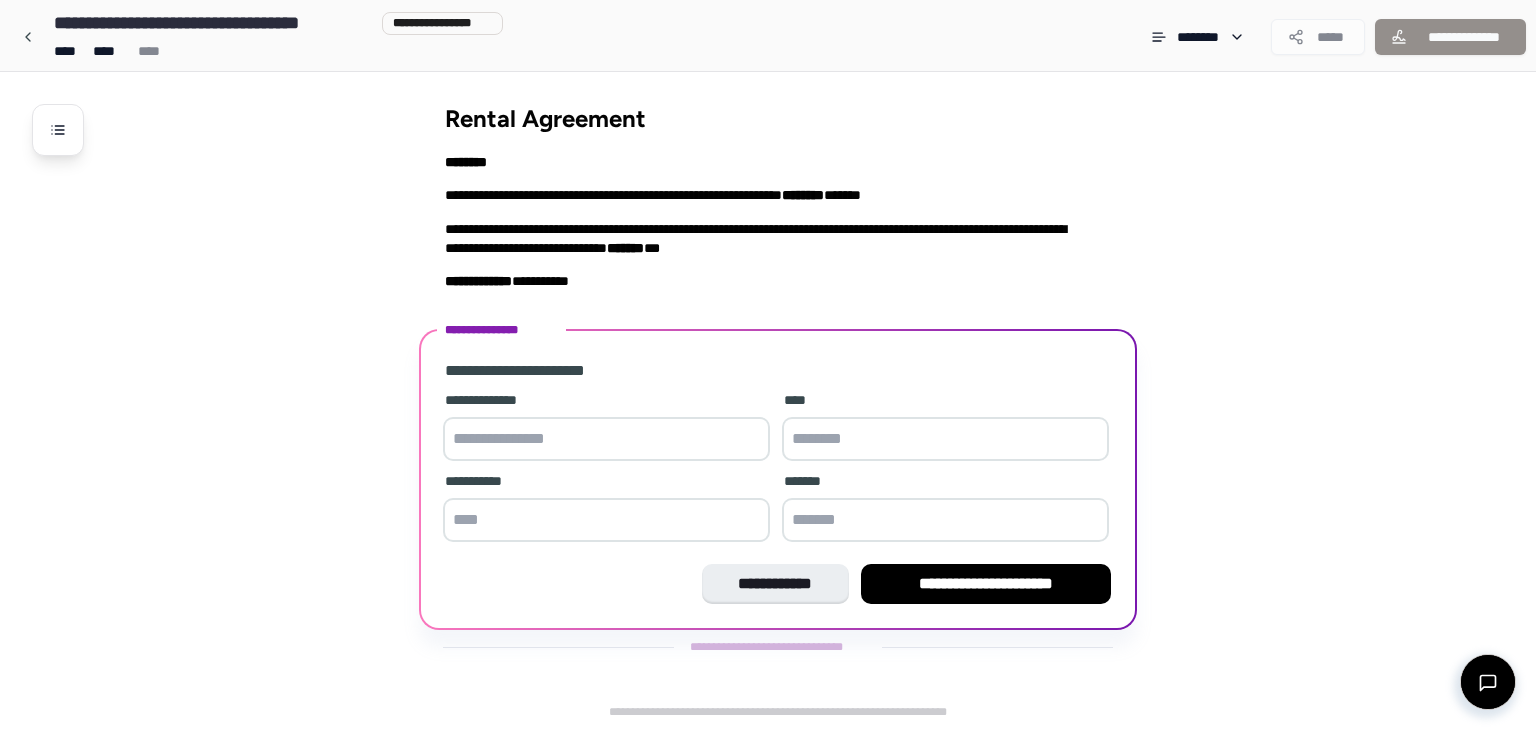 click at bounding box center [606, 439] 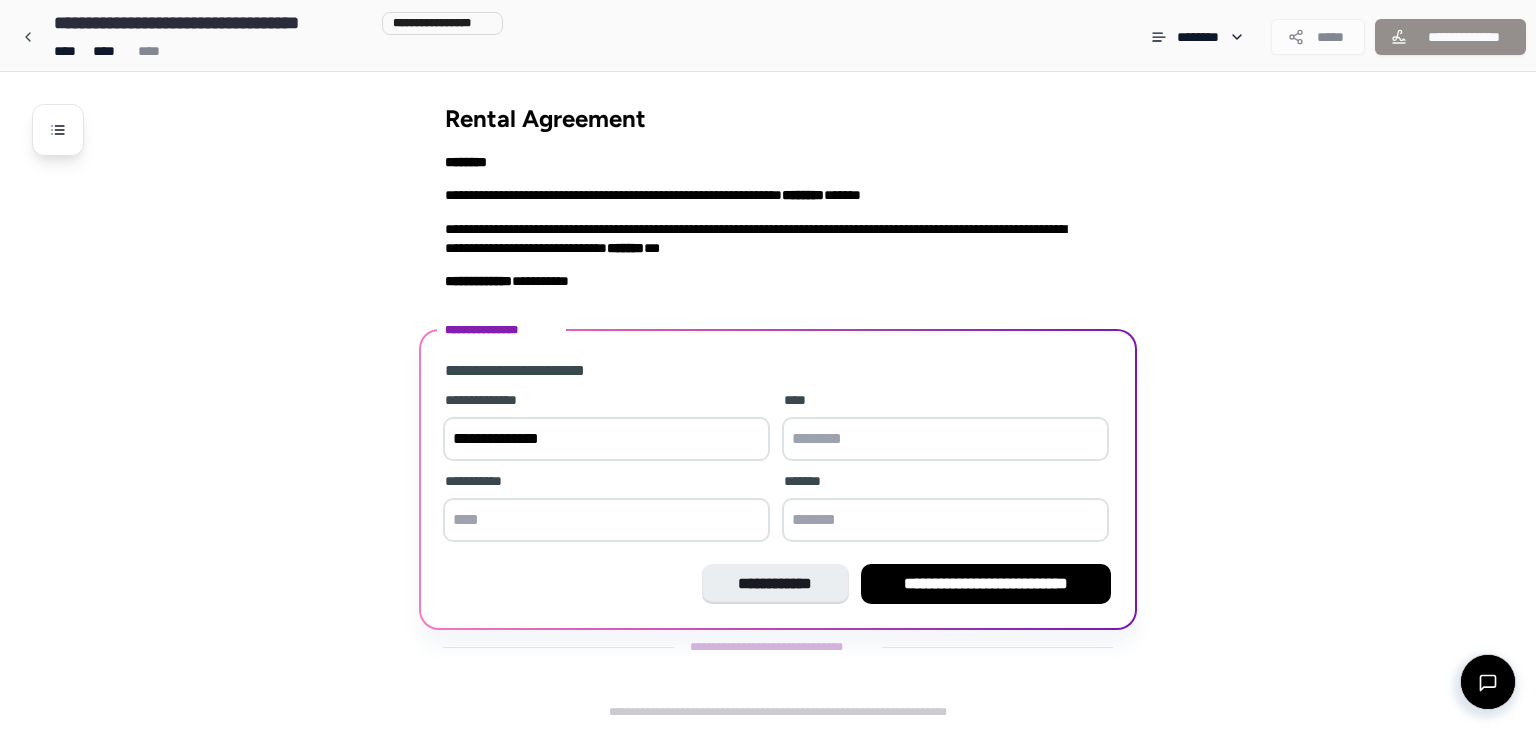 type on "**********" 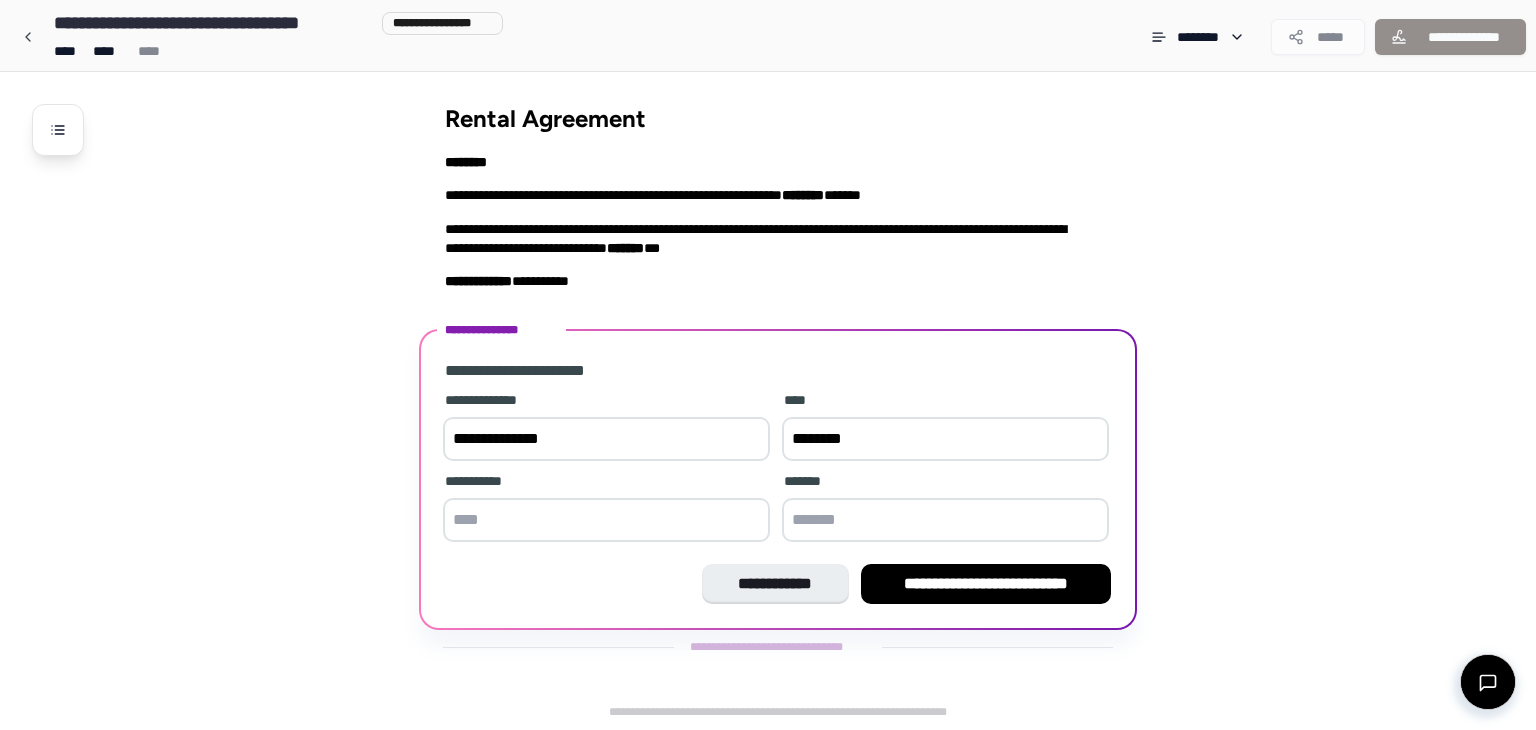 type on "********" 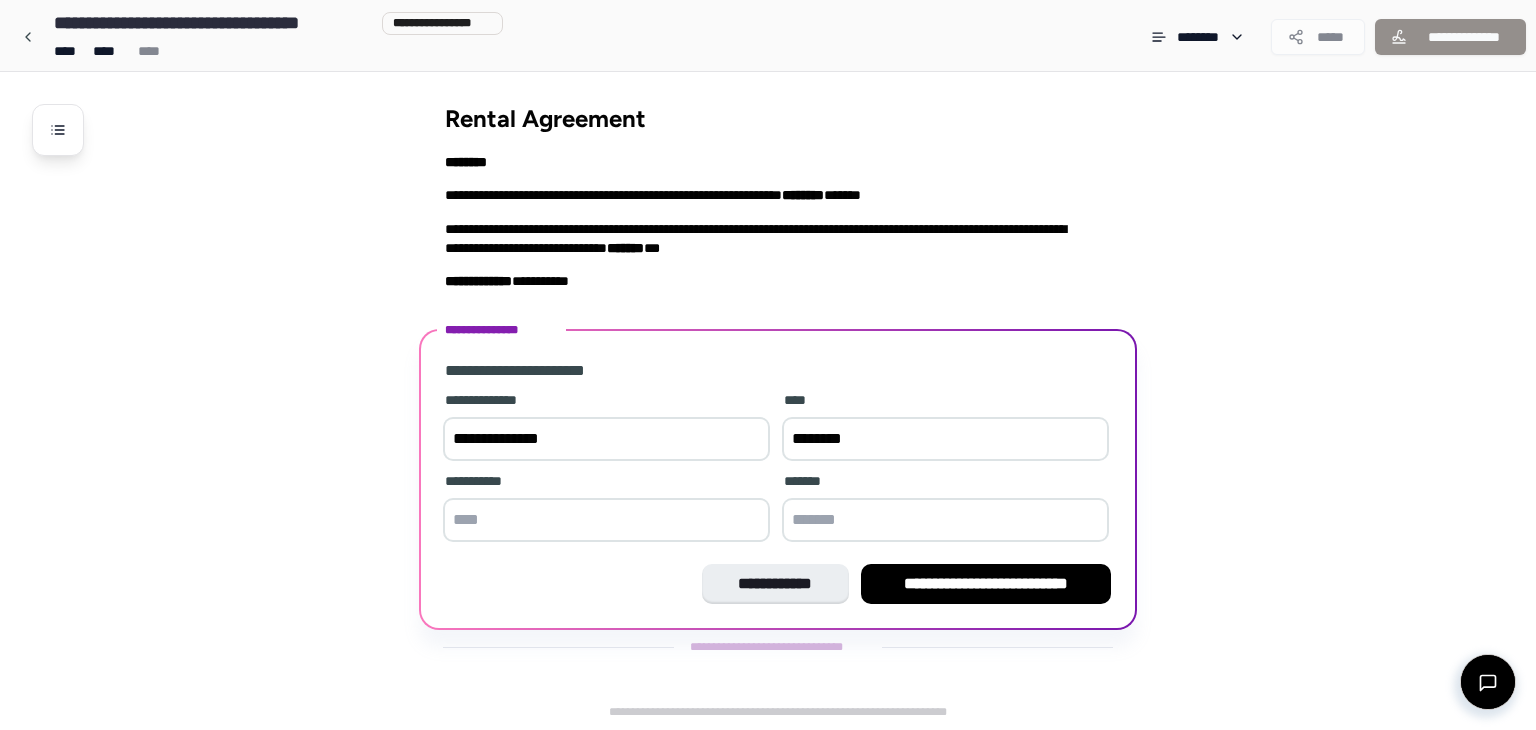 click at bounding box center [945, 520] 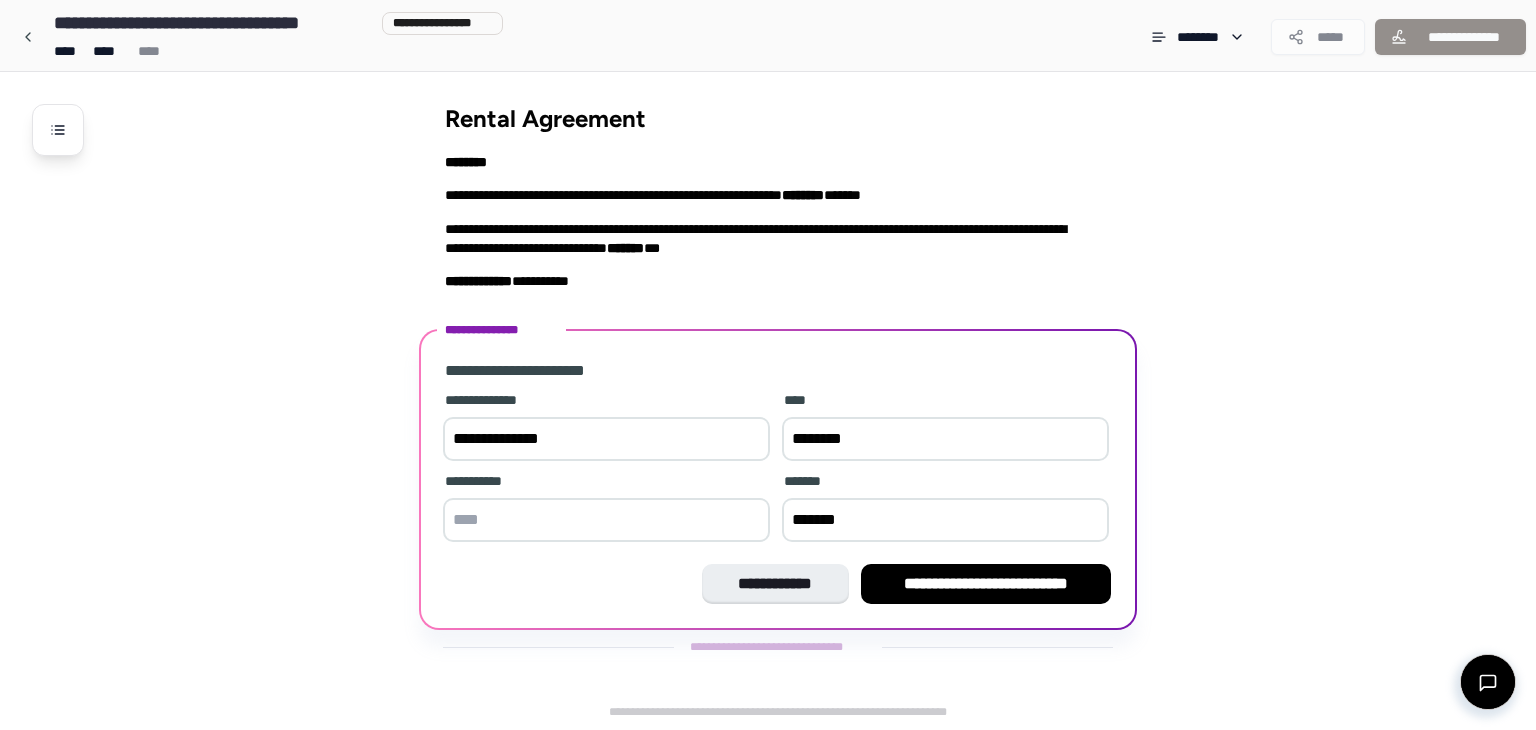 type on "*******" 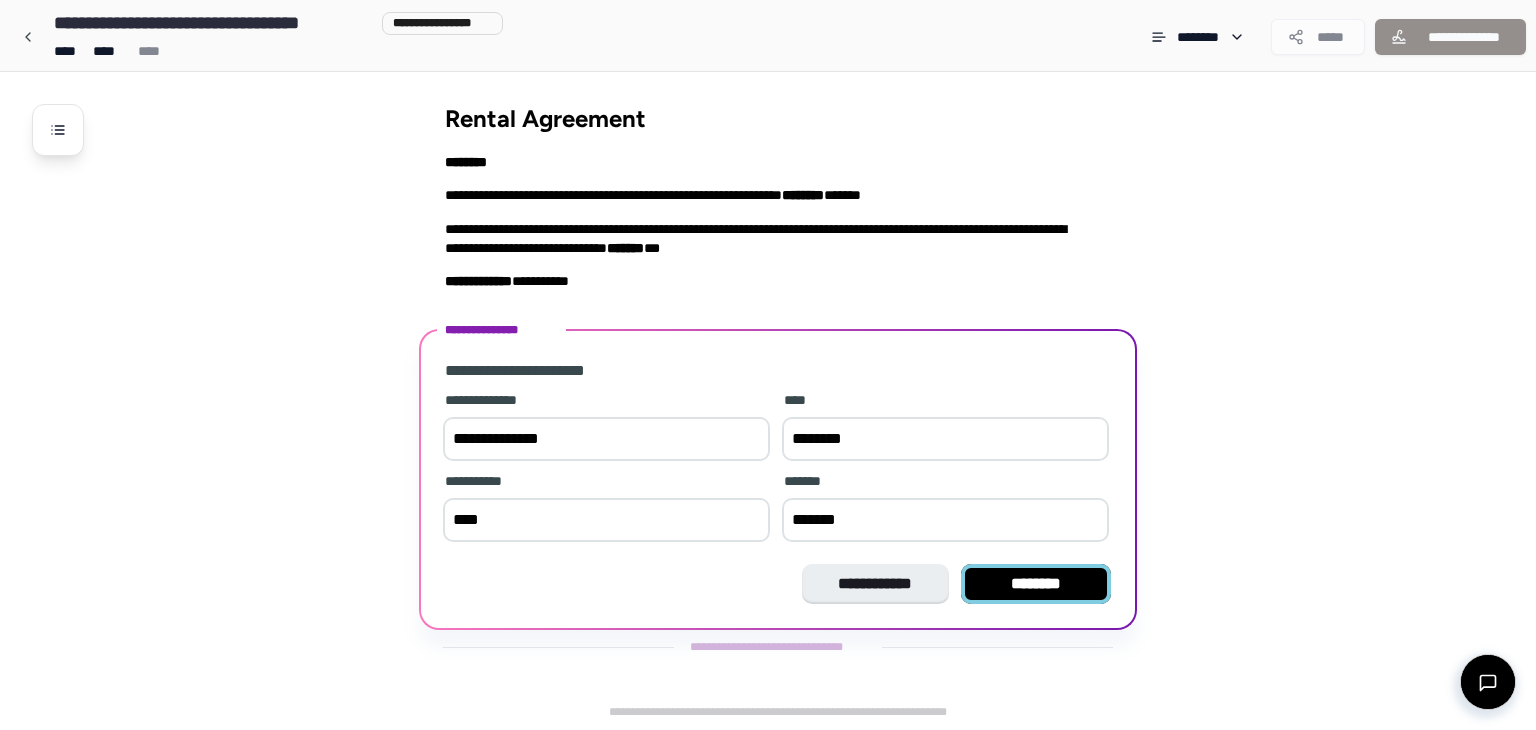 type on "****" 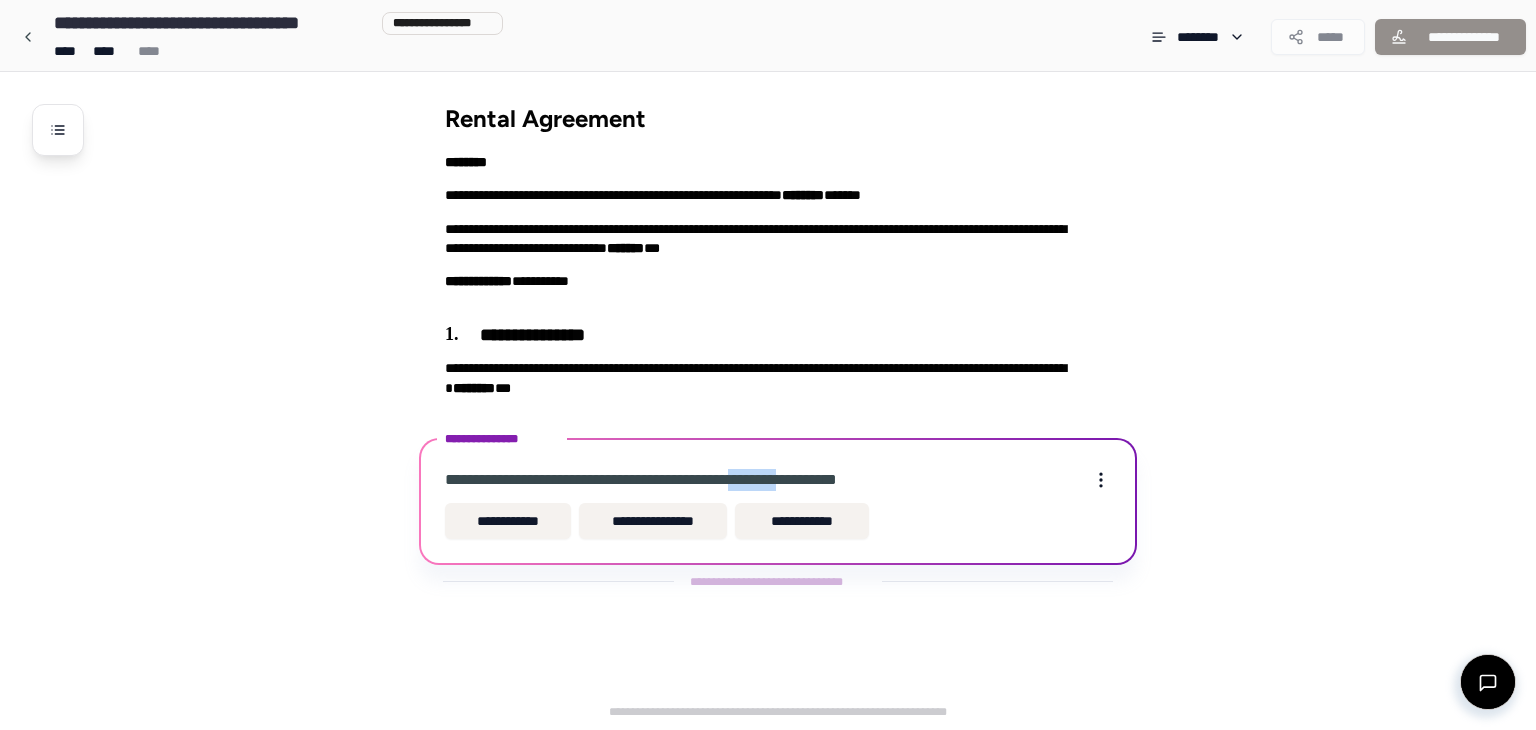 drag, startPoint x: 768, startPoint y: 477, endPoint x: 818, endPoint y: 477, distance: 50 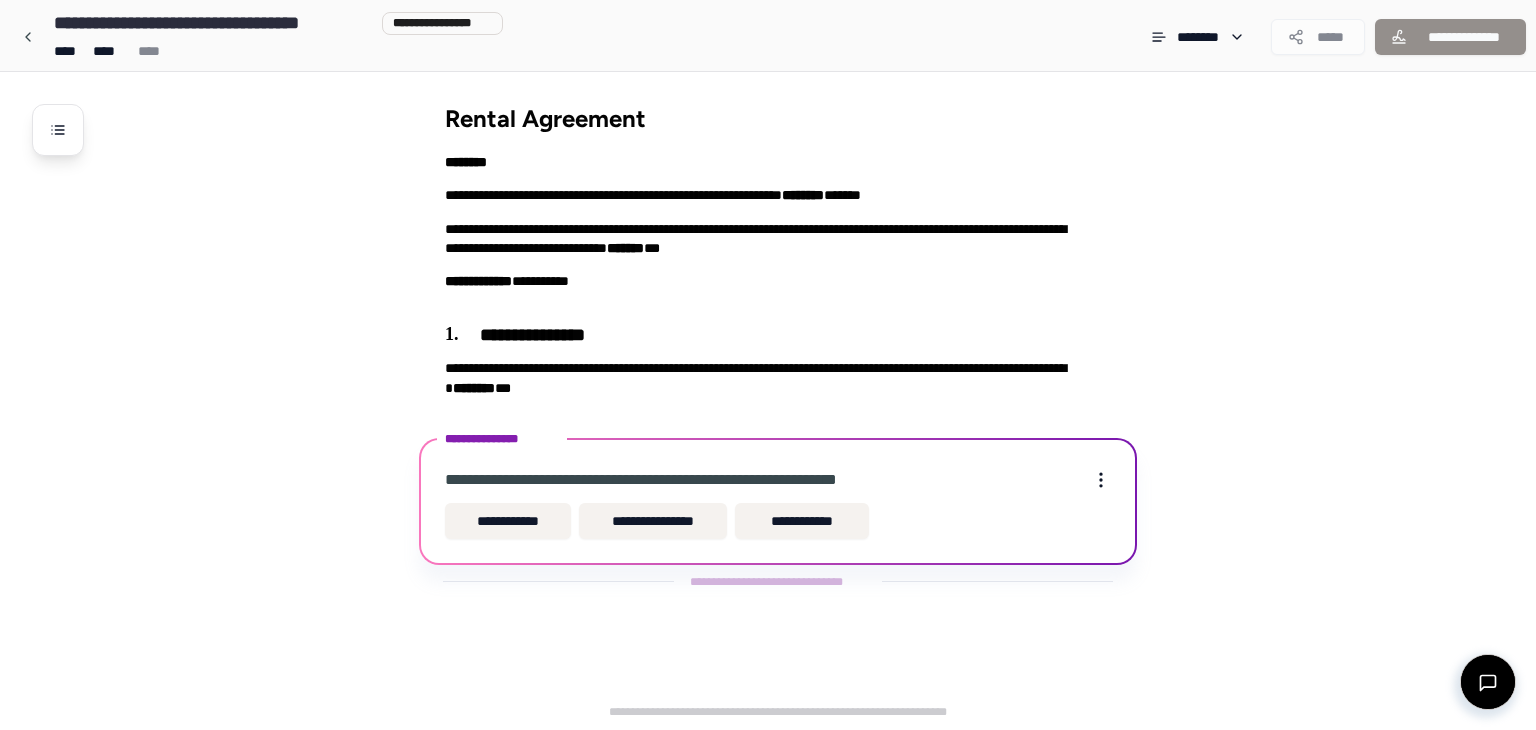 click on "**********" at bounding box center [668, 480] 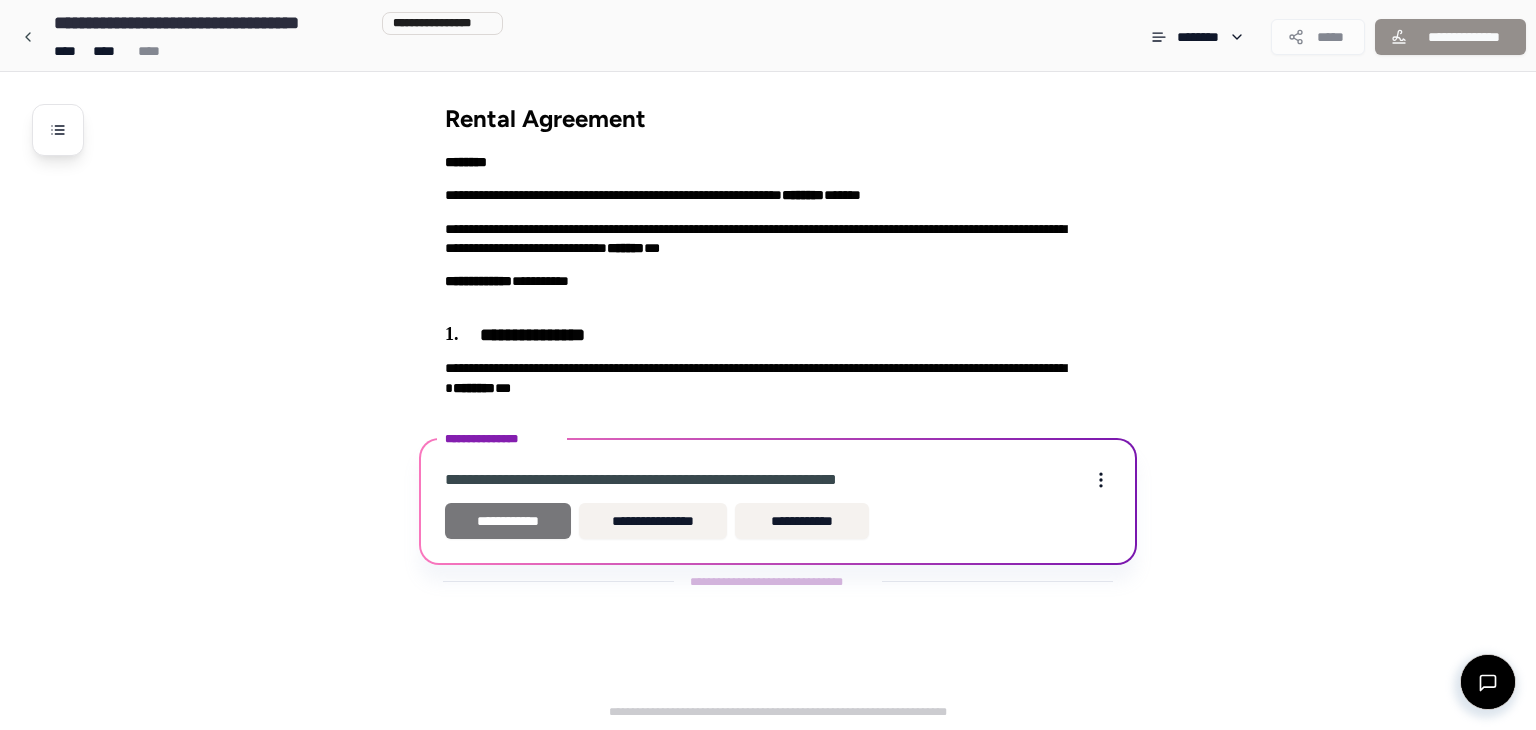 click on "**********" at bounding box center (508, 521) 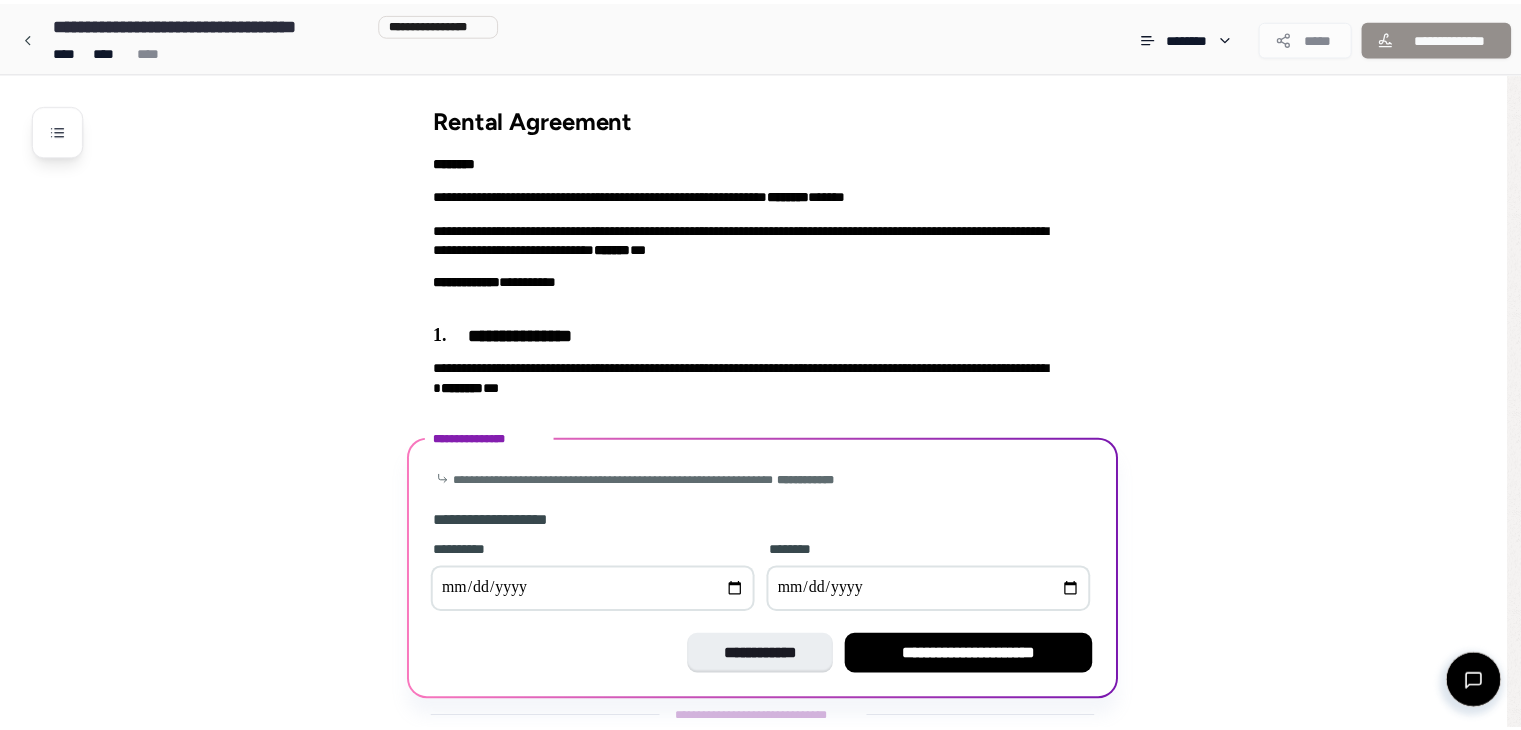 scroll, scrollTop: 47, scrollLeft: 0, axis: vertical 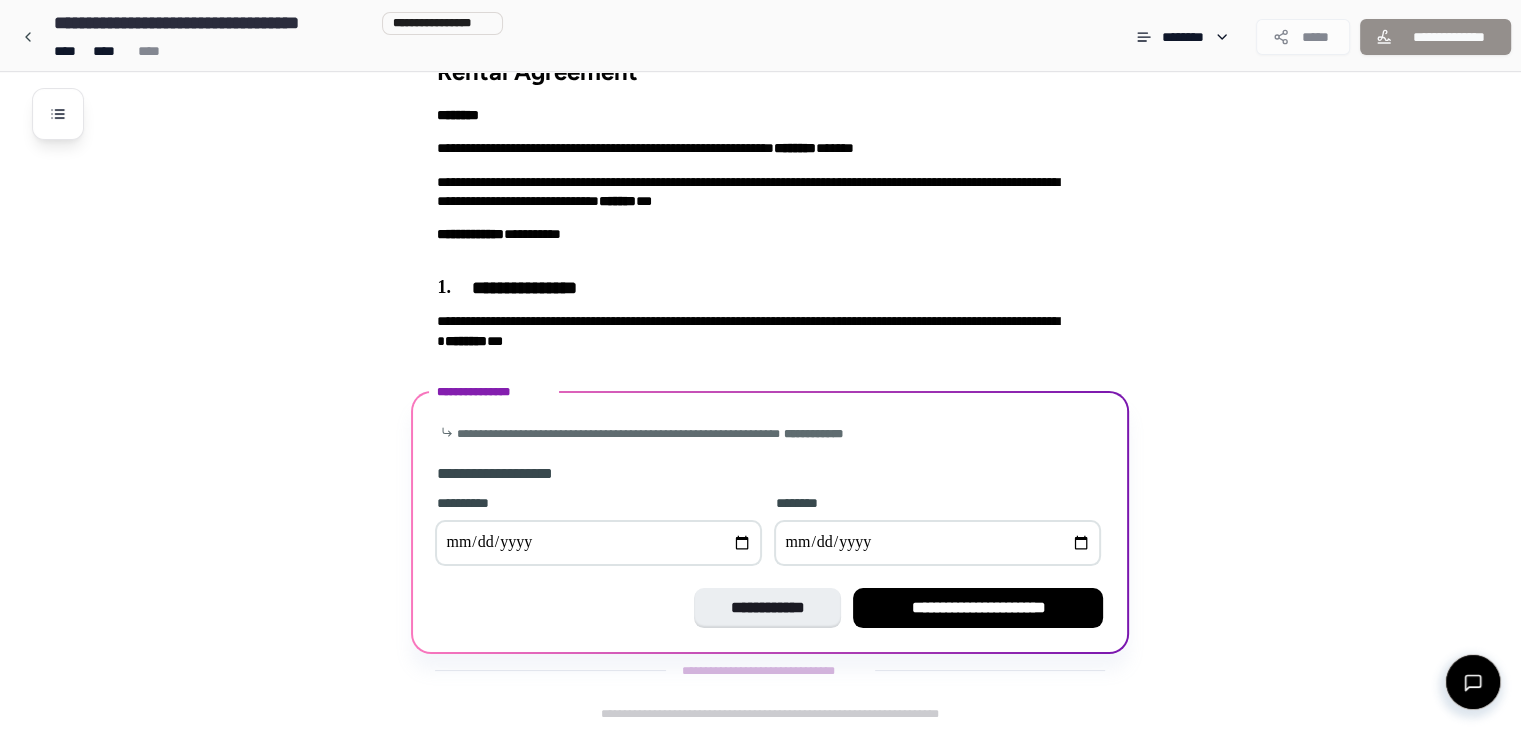 click at bounding box center [598, 543] 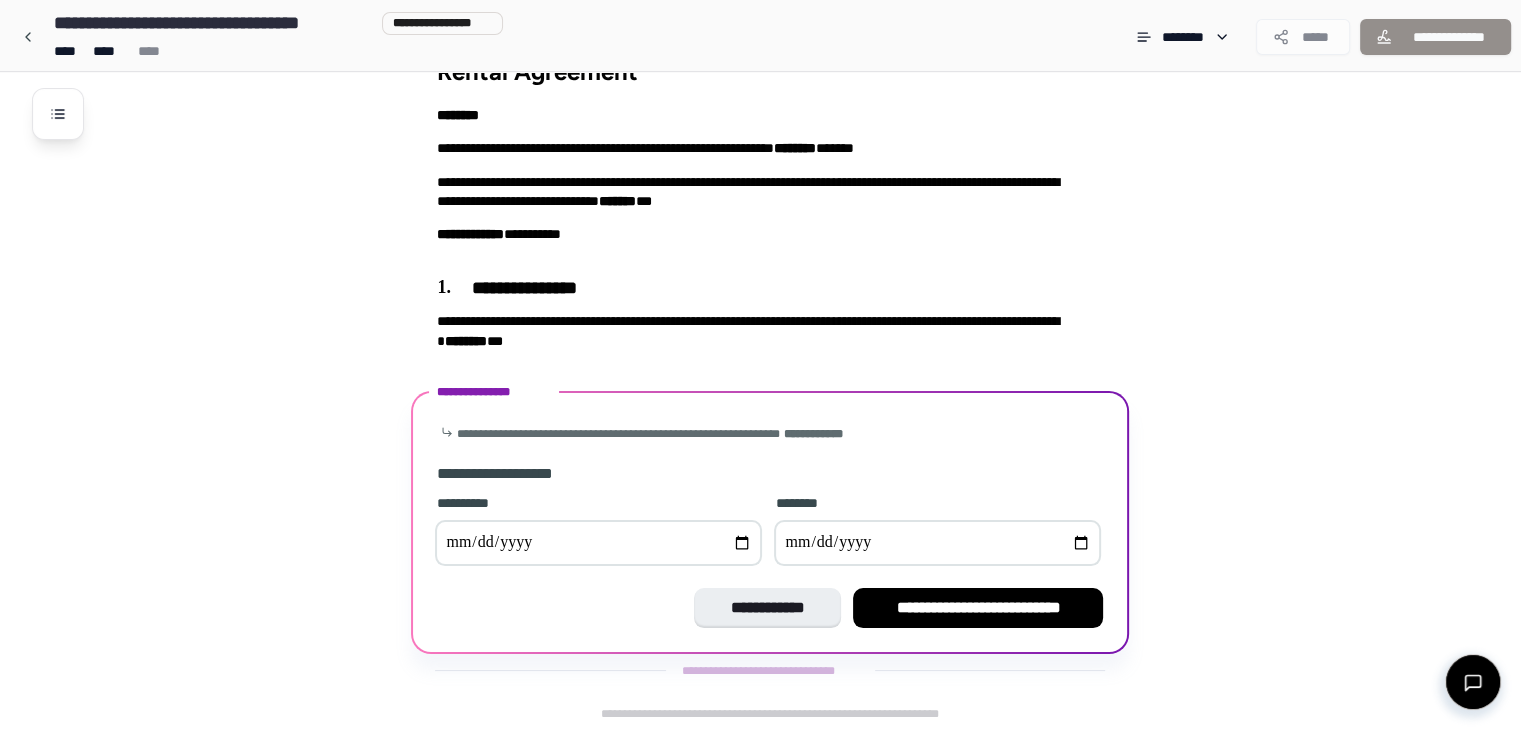 type on "**********" 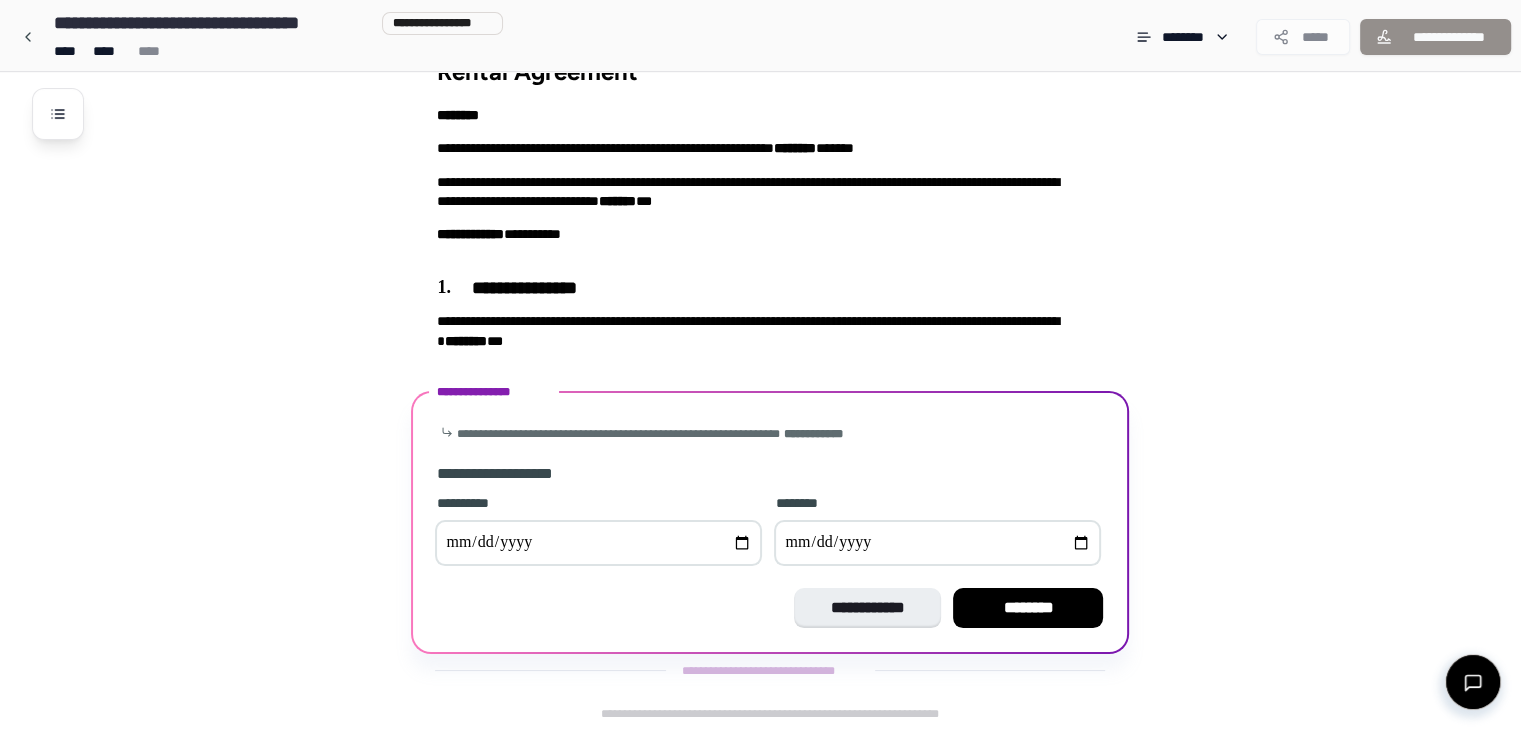 type on "**********" 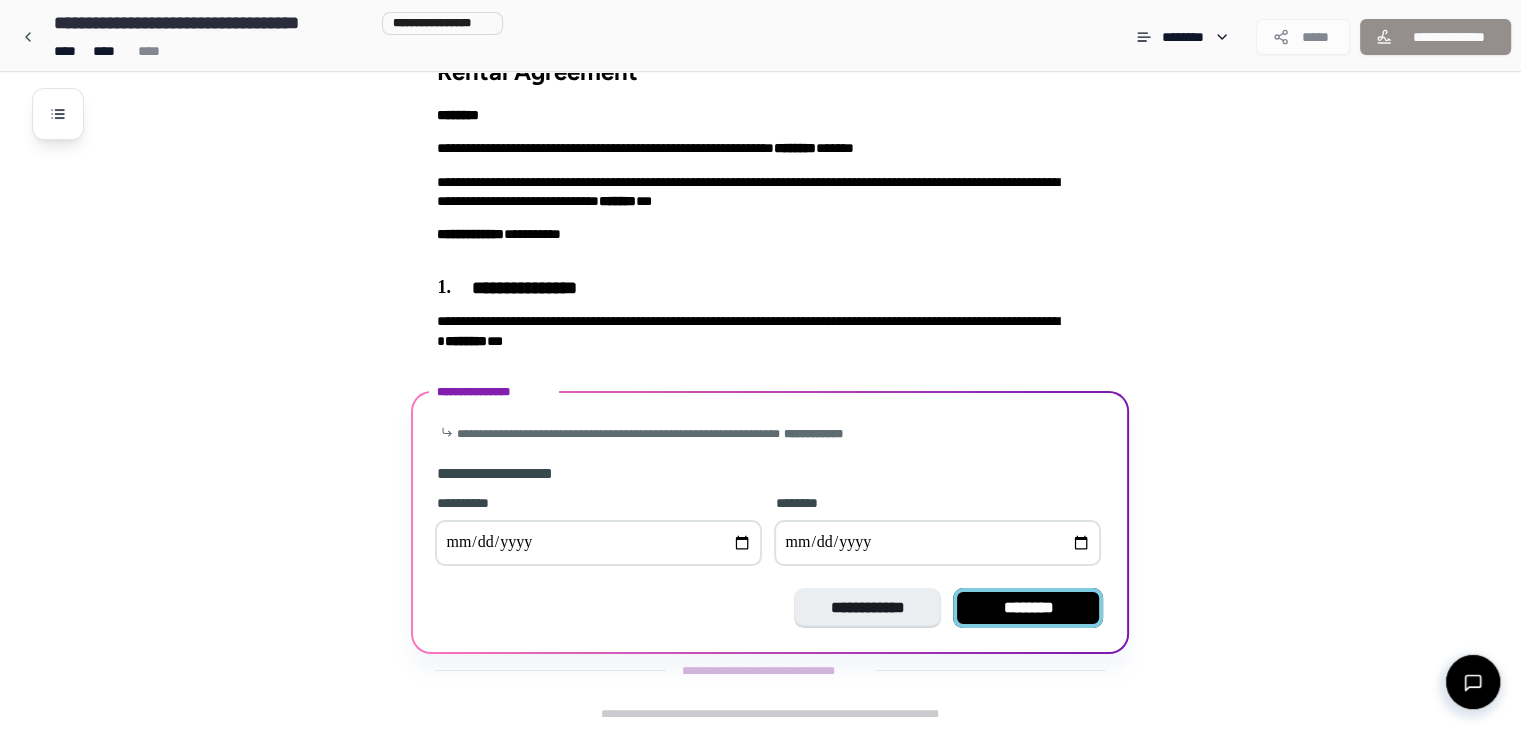 click on "********" at bounding box center (1028, 608) 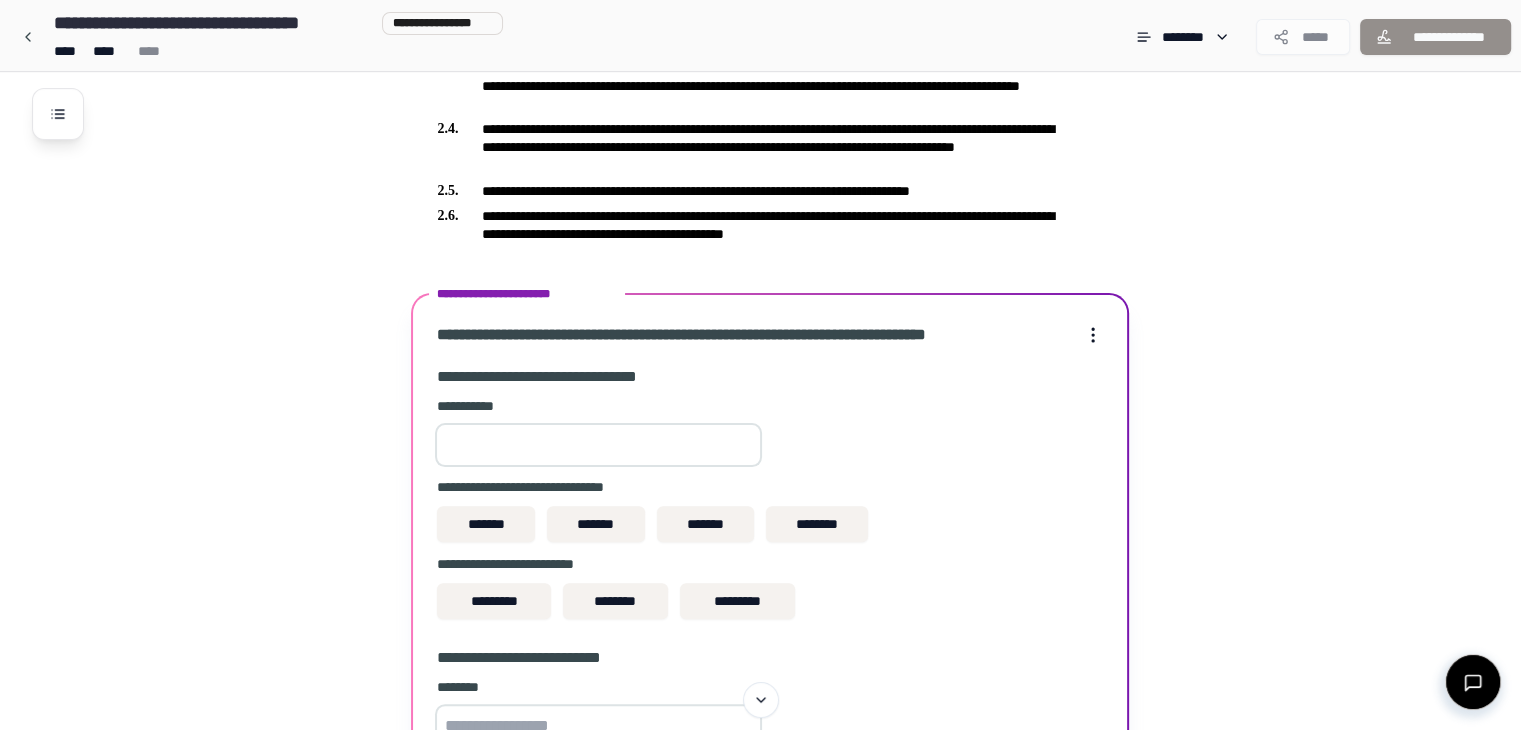 scroll, scrollTop: 533, scrollLeft: 0, axis: vertical 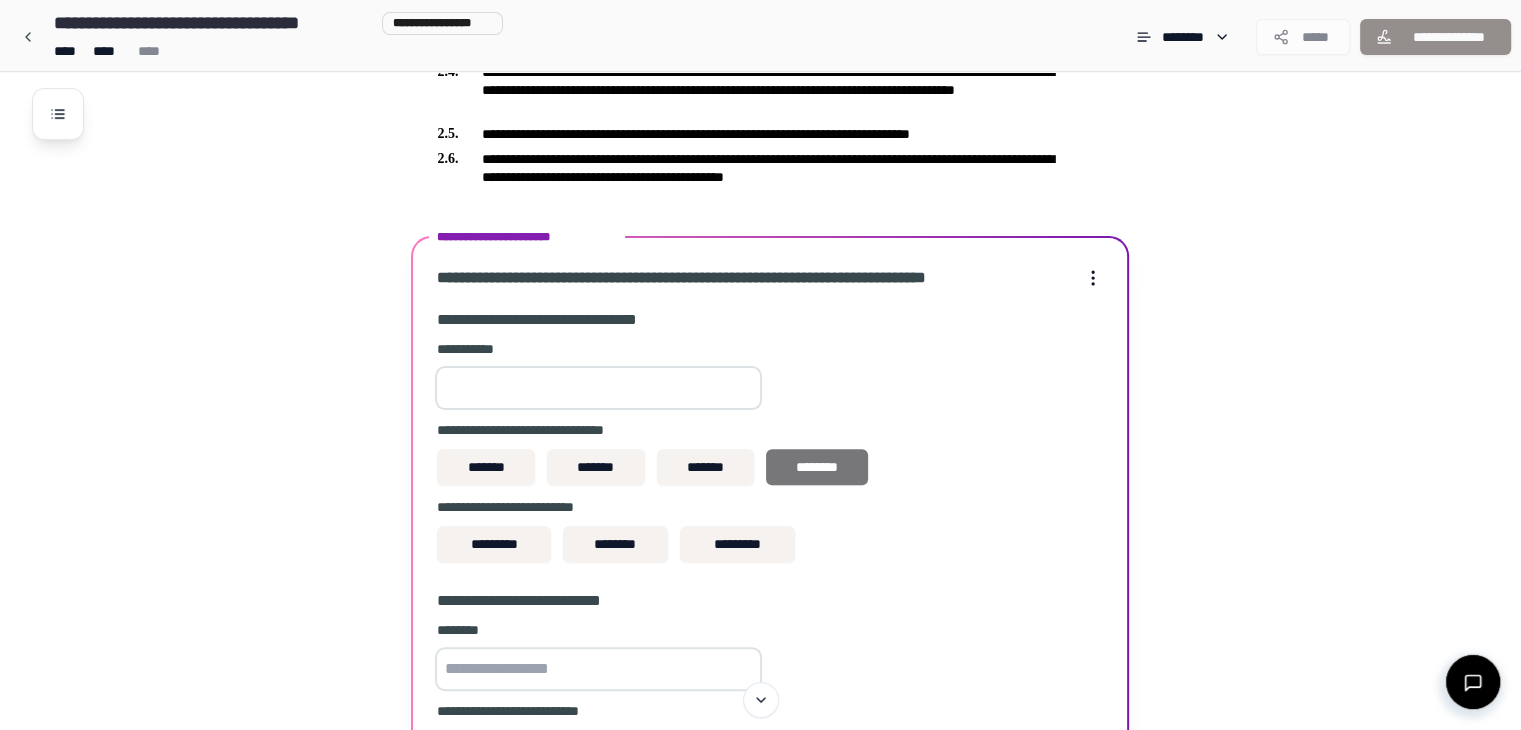click on "********" at bounding box center [817, 467] 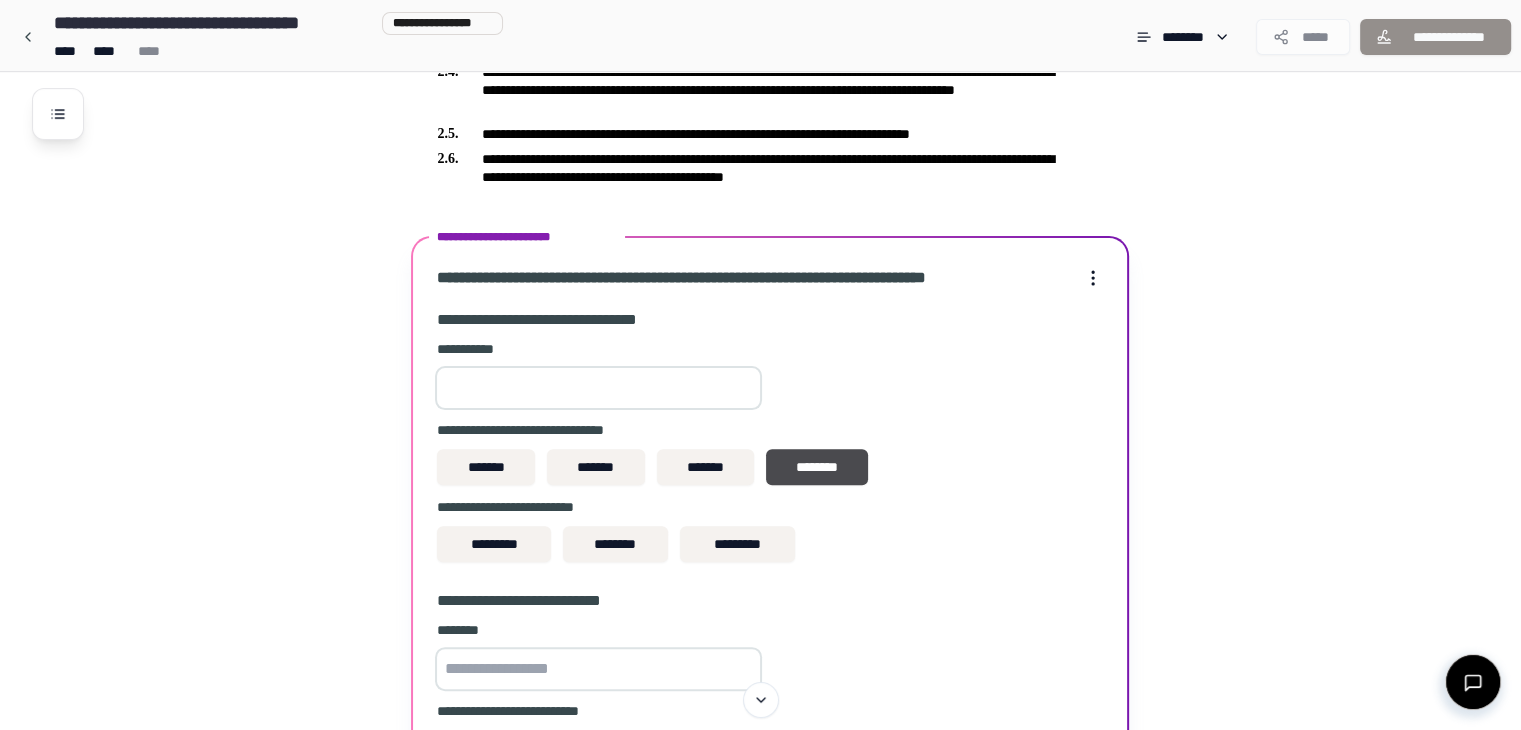 click at bounding box center (598, 388) 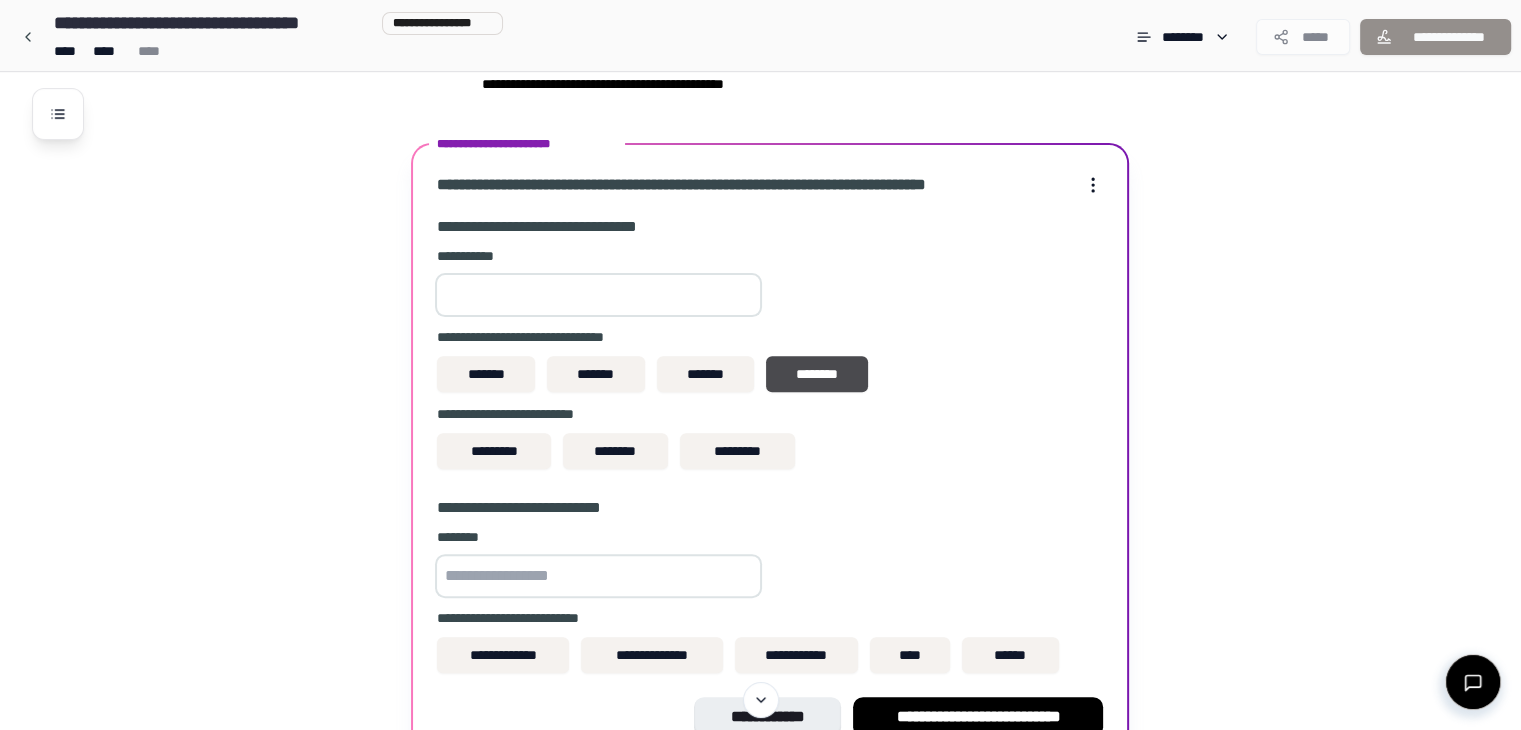 scroll, scrollTop: 633, scrollLeft: 0, axis: vertical 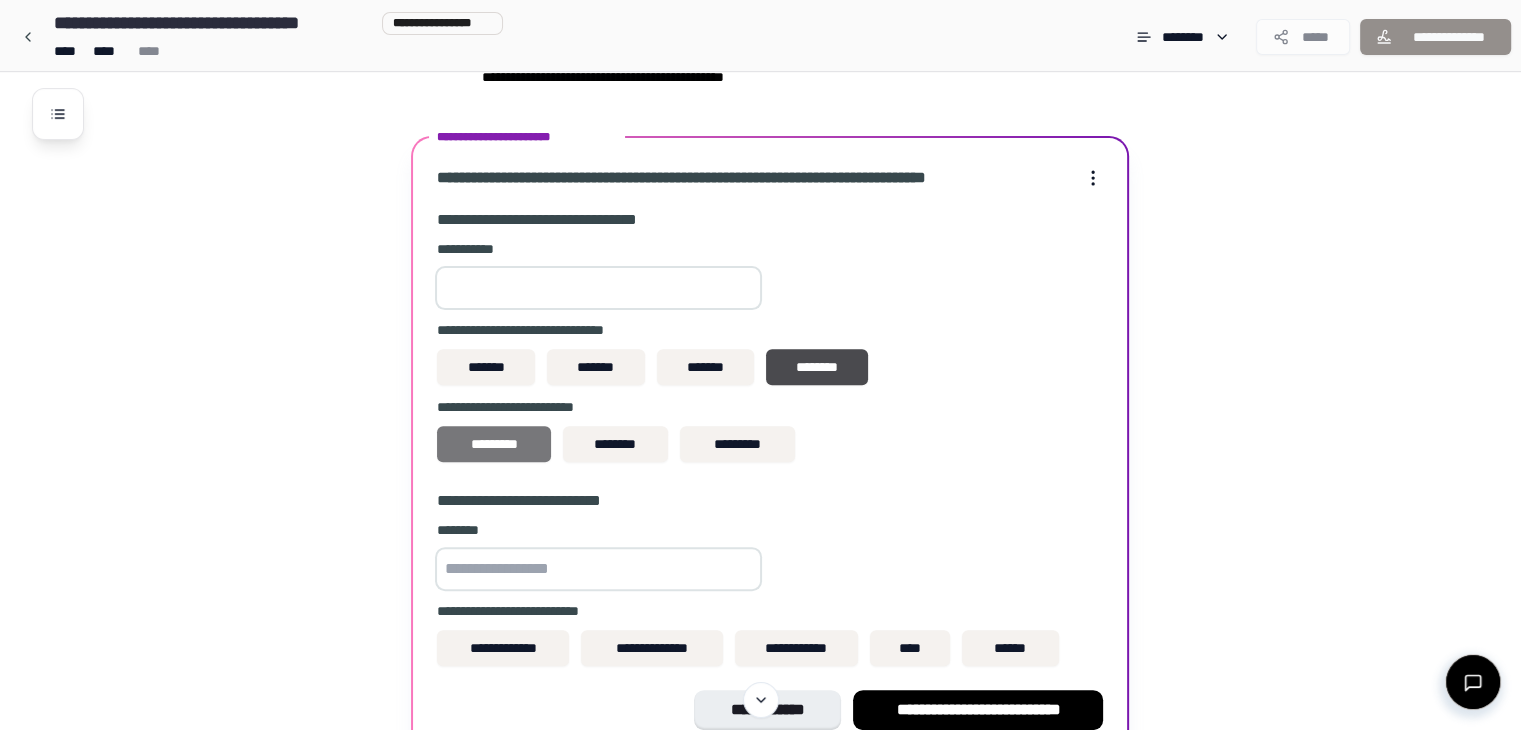 type on "******" 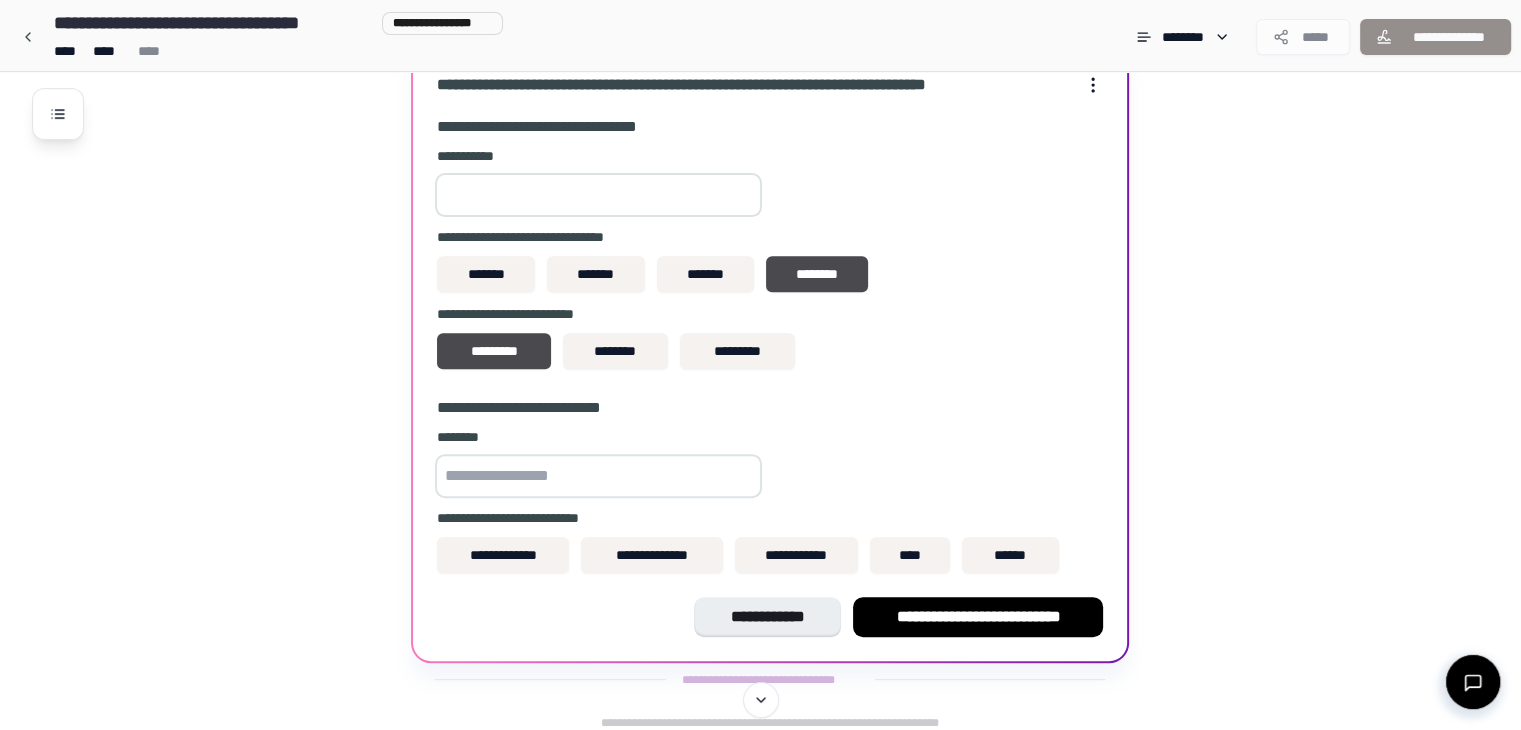 scroll, scrollTop: 733, scrollLeft: 0, axis: vertical 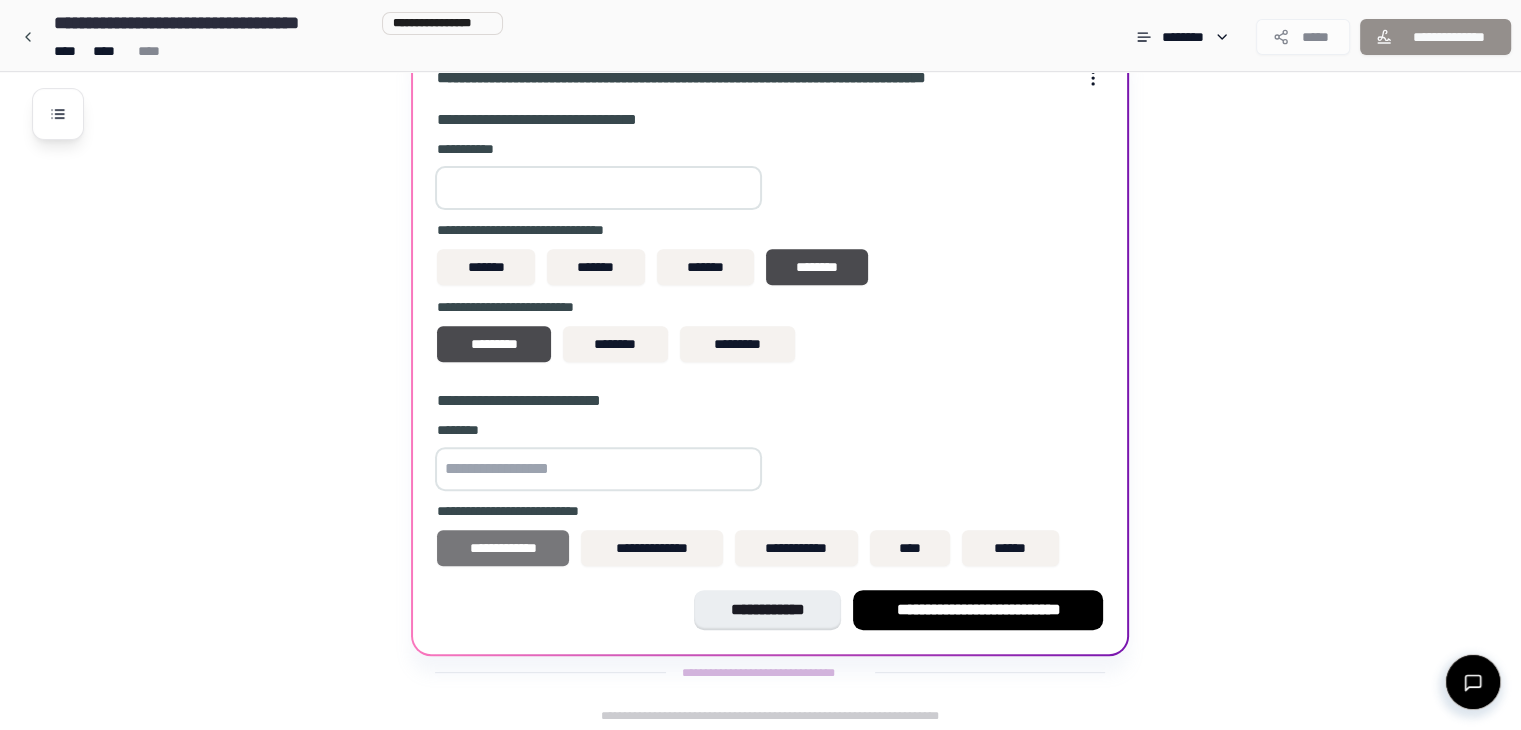 click on "**********" at bounding box center [503, 548] 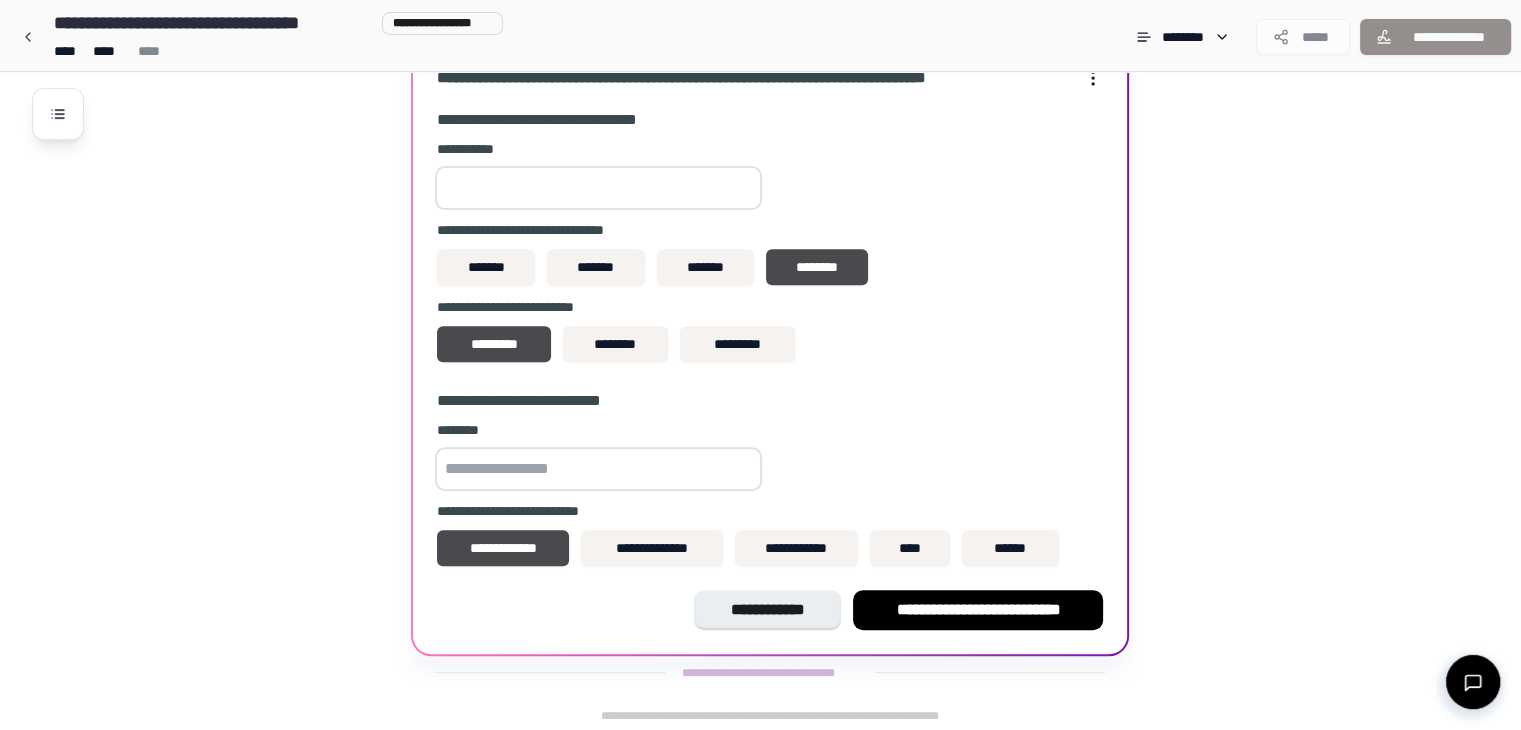 click at bounding box center [598, 469] 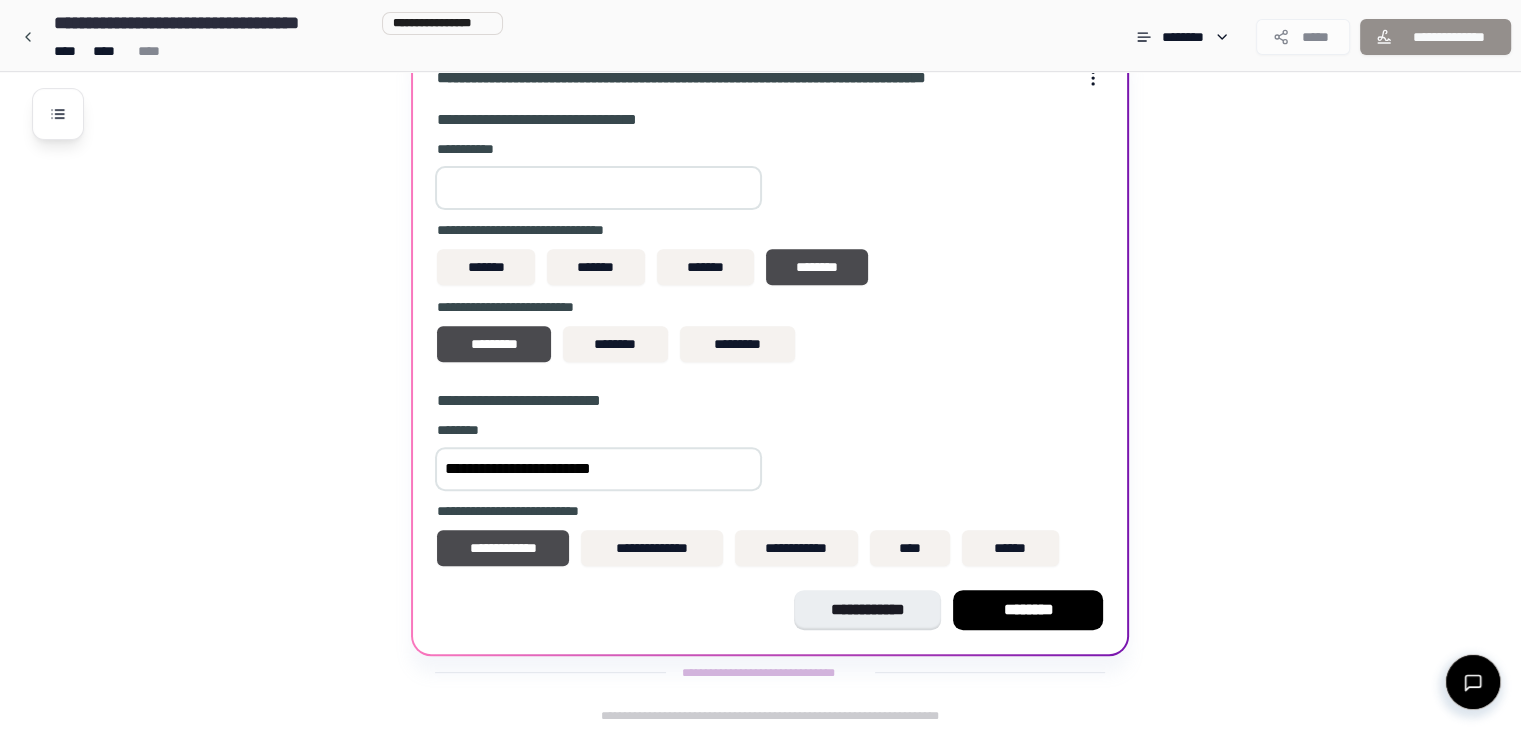 click on "**********" at bounding box center (598, 469) 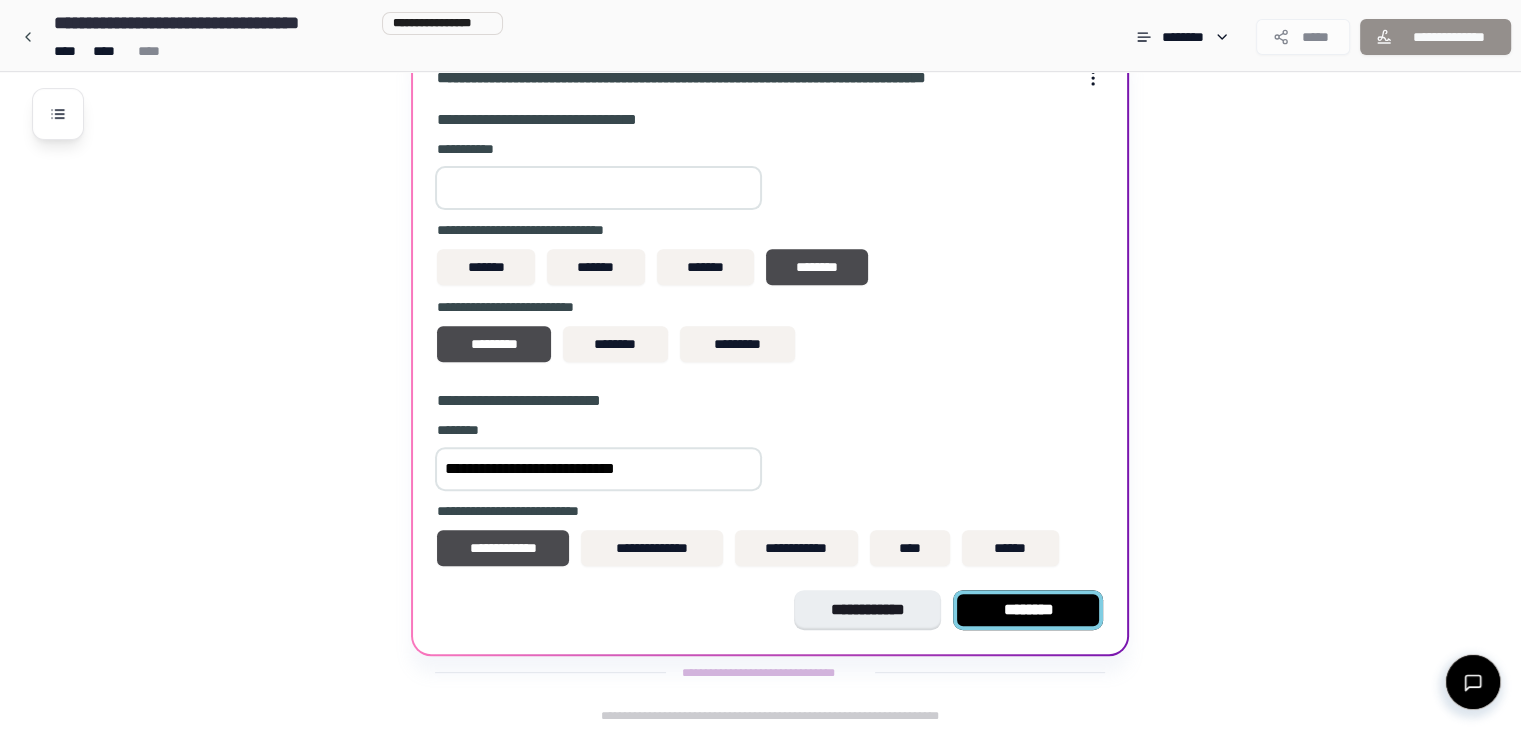 type on "**********" 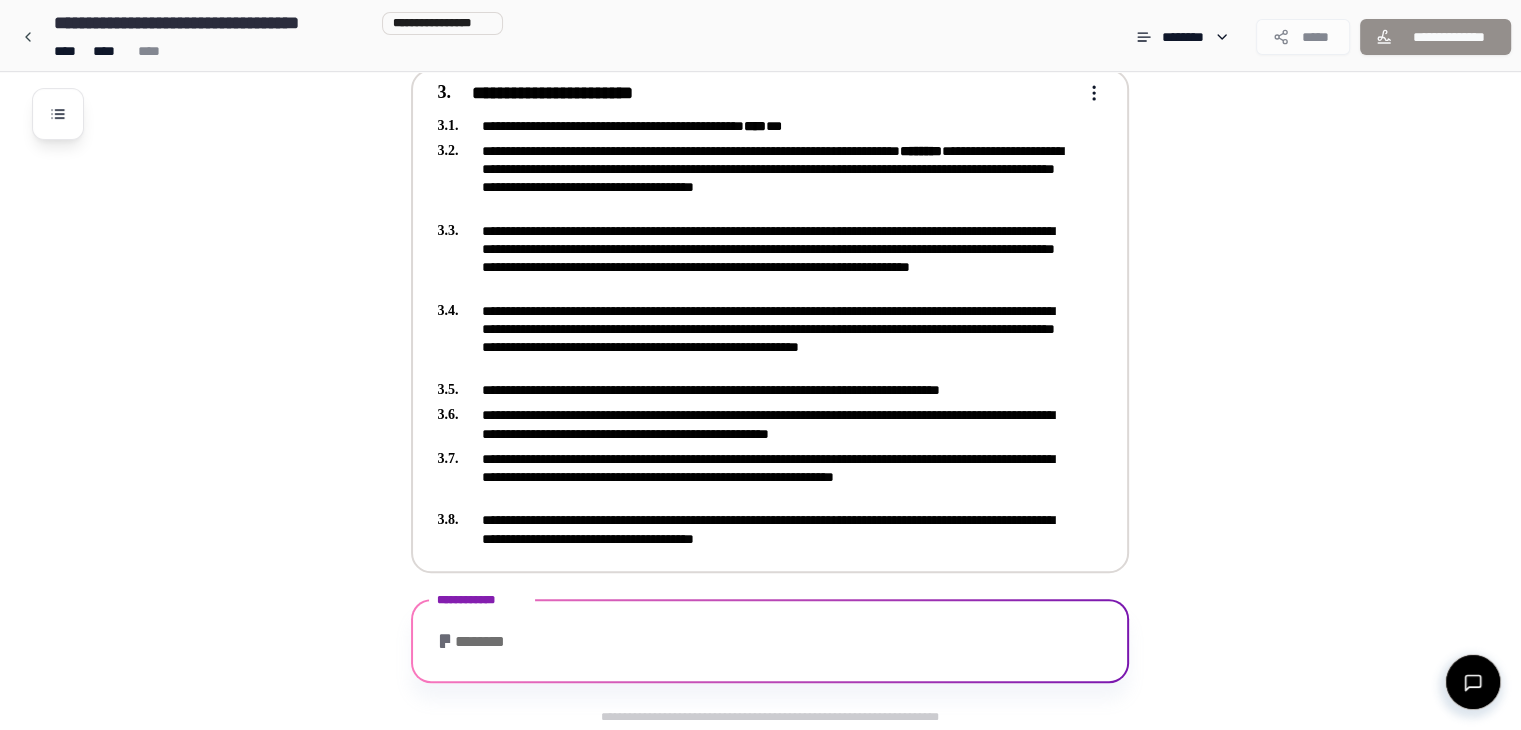 scroll, scrollTop: 834, scrollLeft: 0, axis: vertical 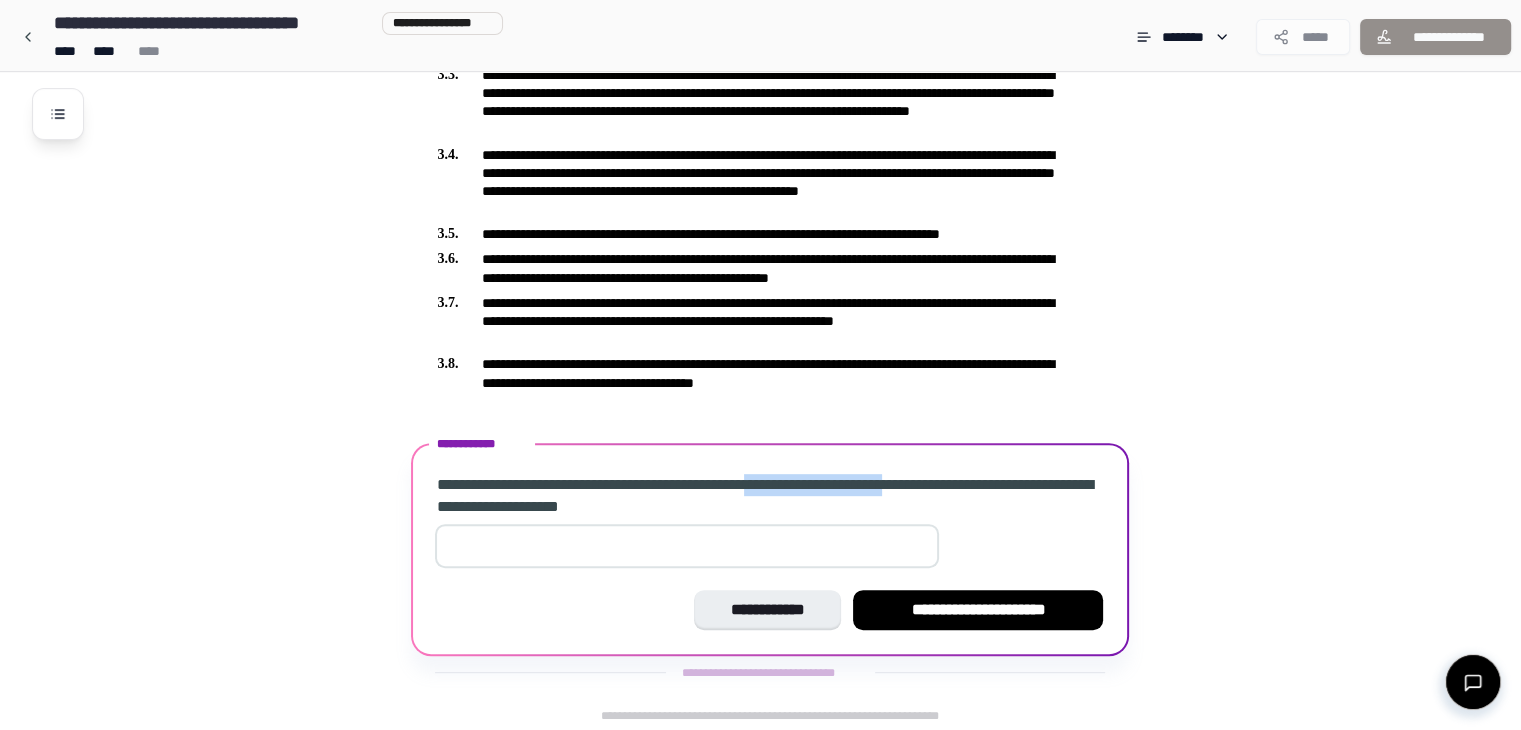 drag, startPoint x: 821, startPoint y: 478, endPoint x: 994, endPoint y: 478, distance: 173 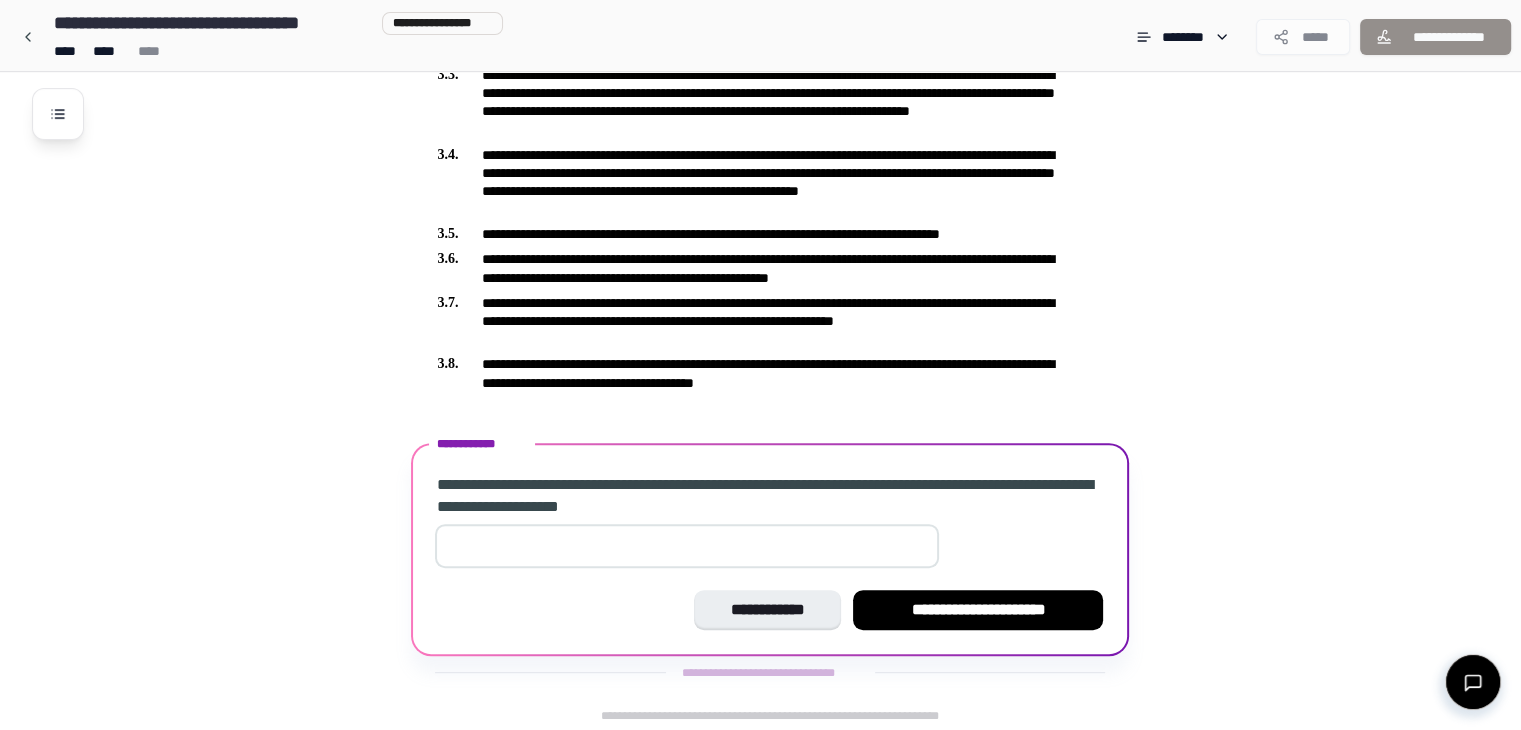 click on "**********" at bounding box center (770, 496) 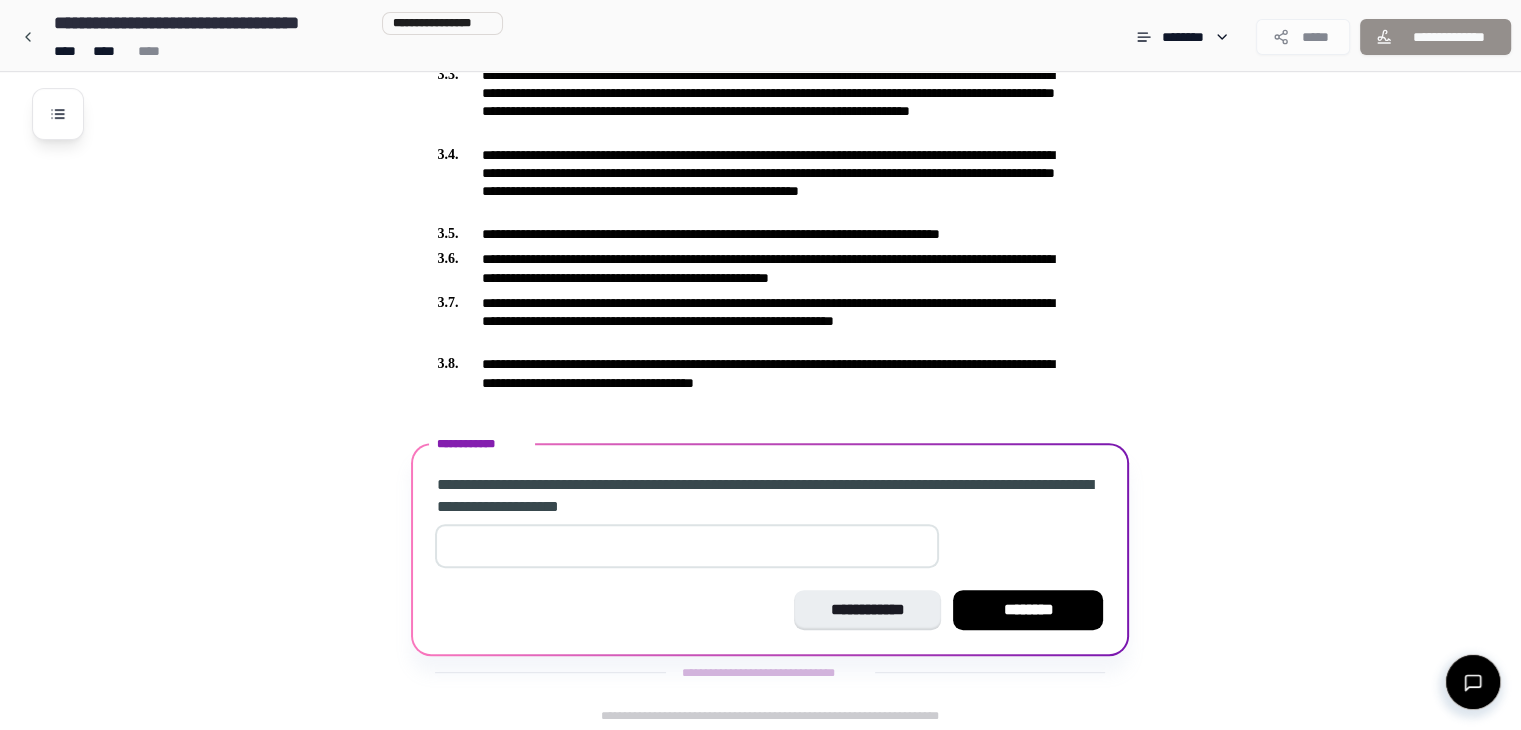 click on "*" at bounding box center [687, 546] 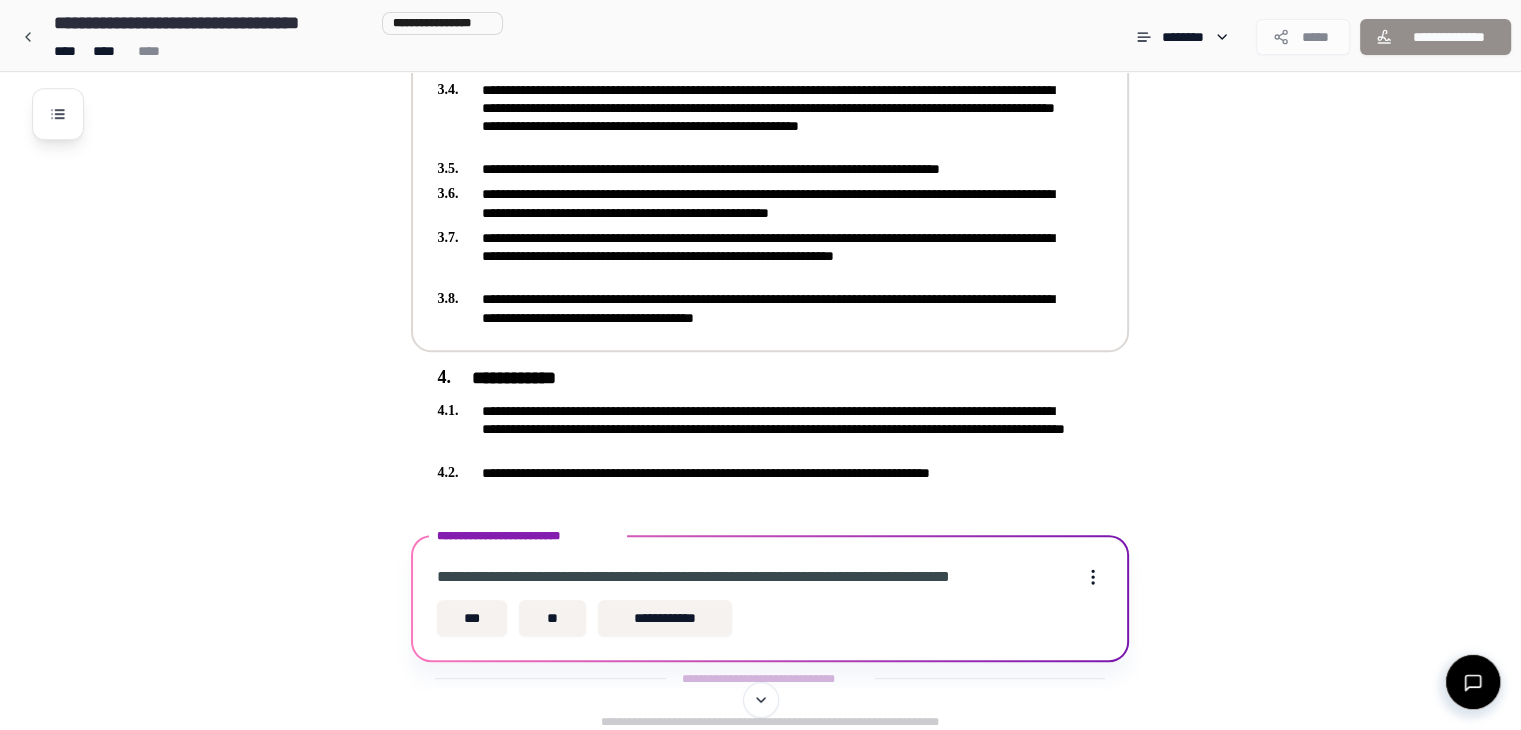 scroll, scrollTop: 904, scrollLeft: 0, axis: vertical 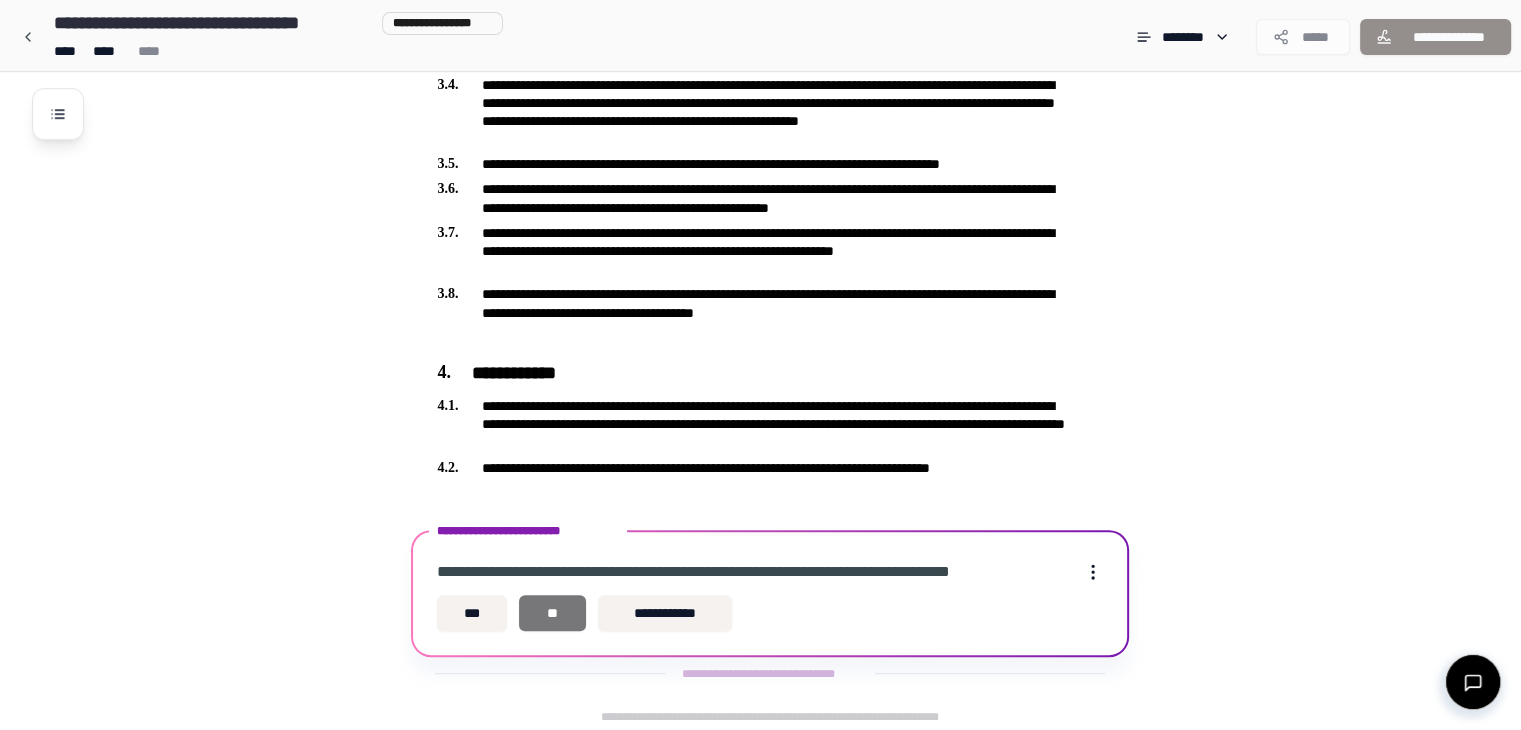 click on "**" at bounding box center [552, 613] 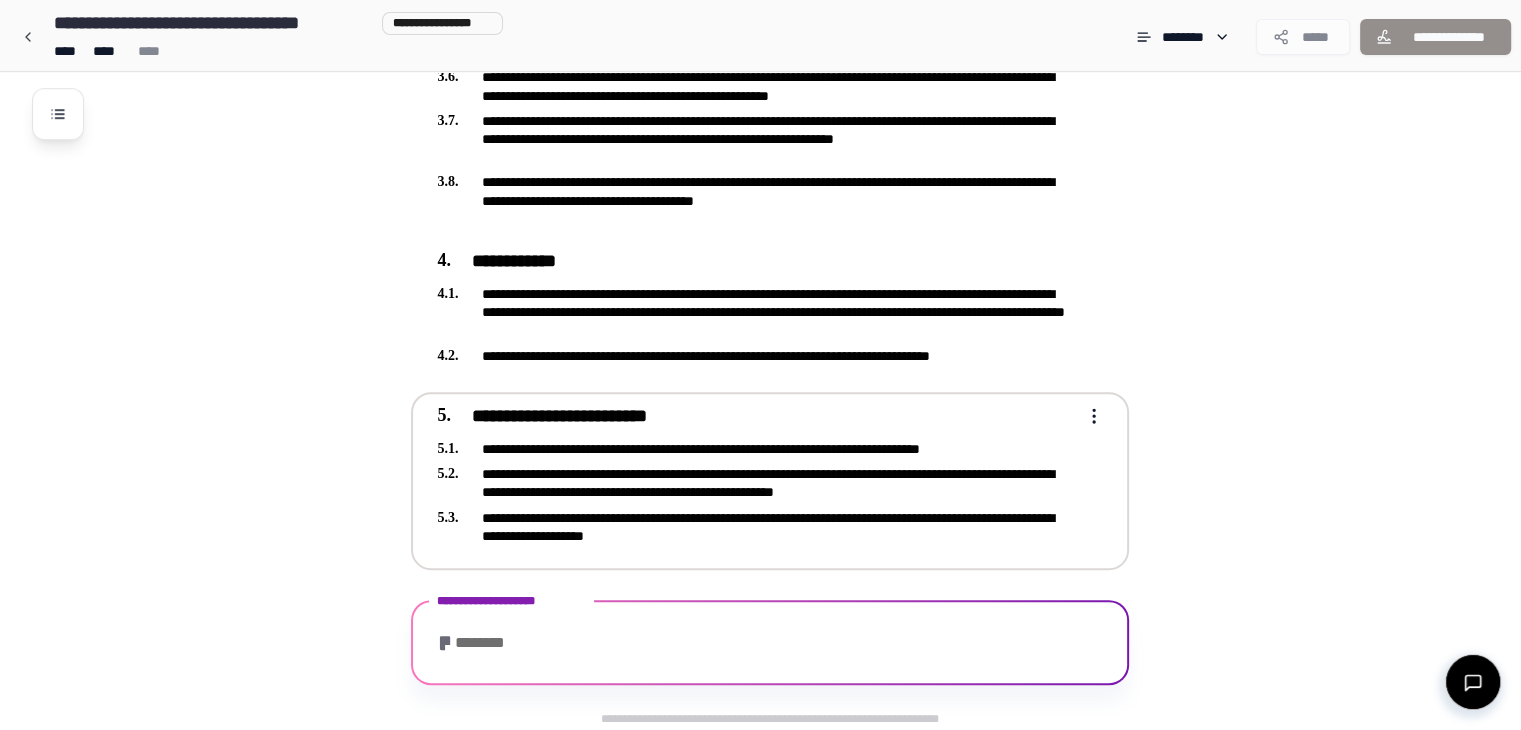 scroll, scrollTop: 1085, scrollLeft: 0, axis: vertical 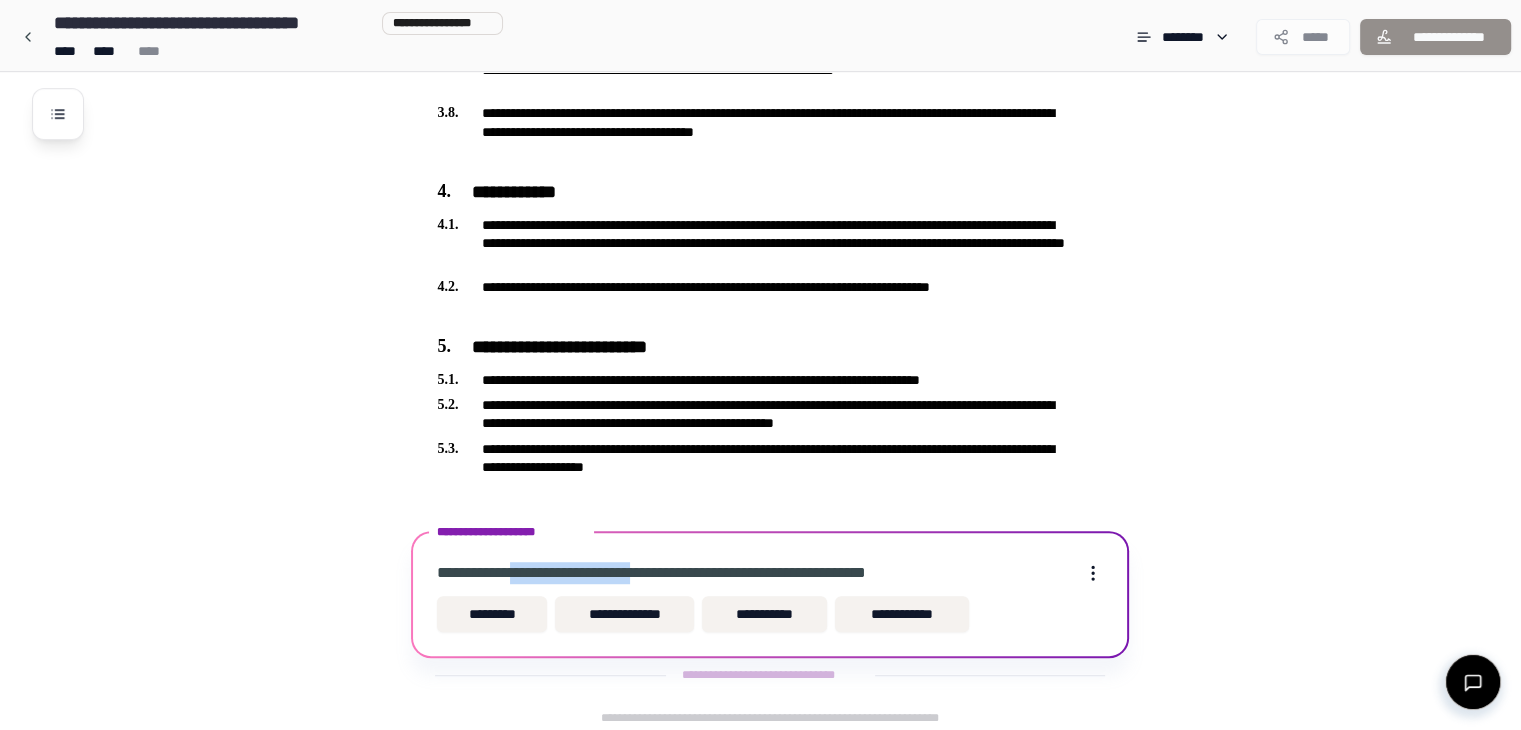 drag, startPoint x: 524, startPoint y: 566, endPoint x: 656, endPoint y: 567, distance: 132.00378 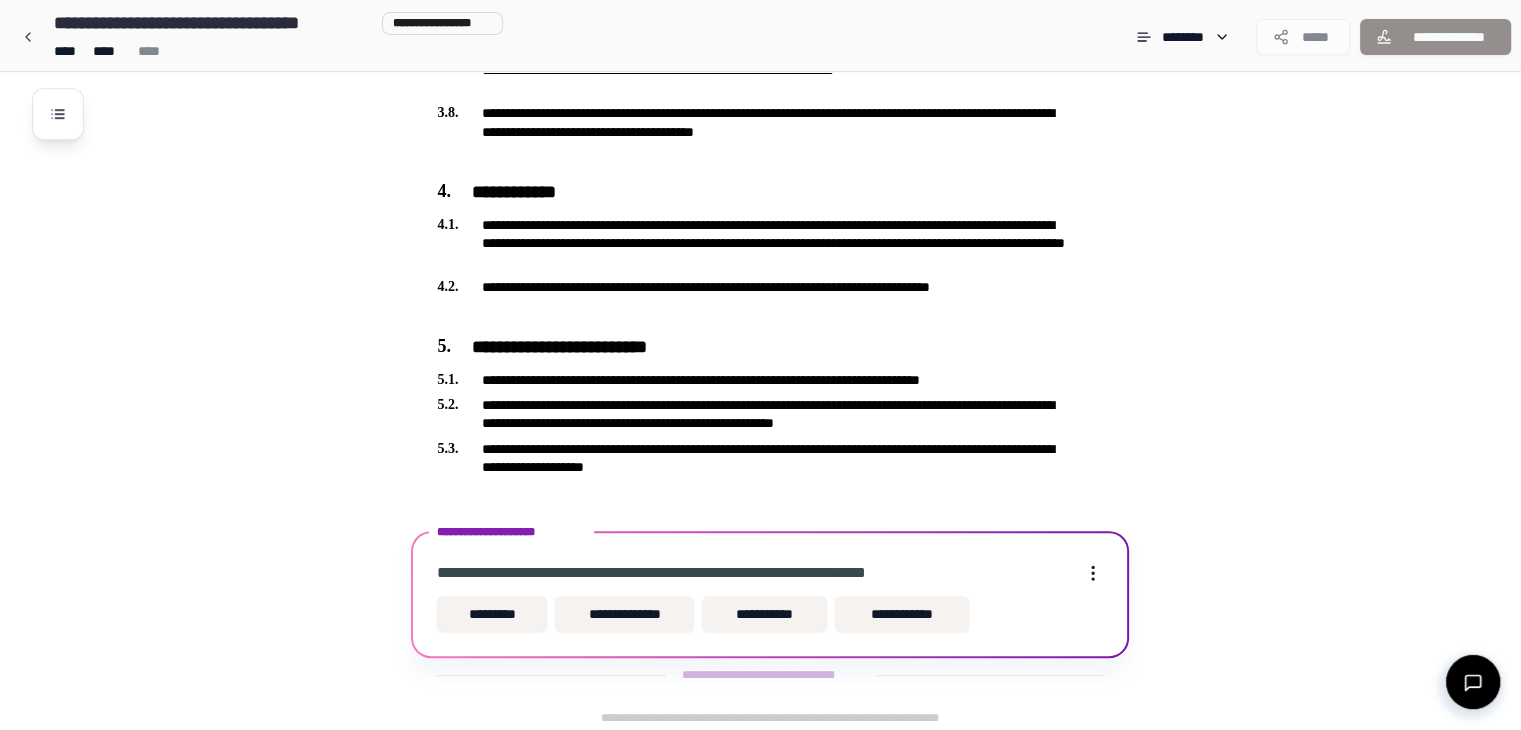 click on "**********" at bounding box center (685, 573) 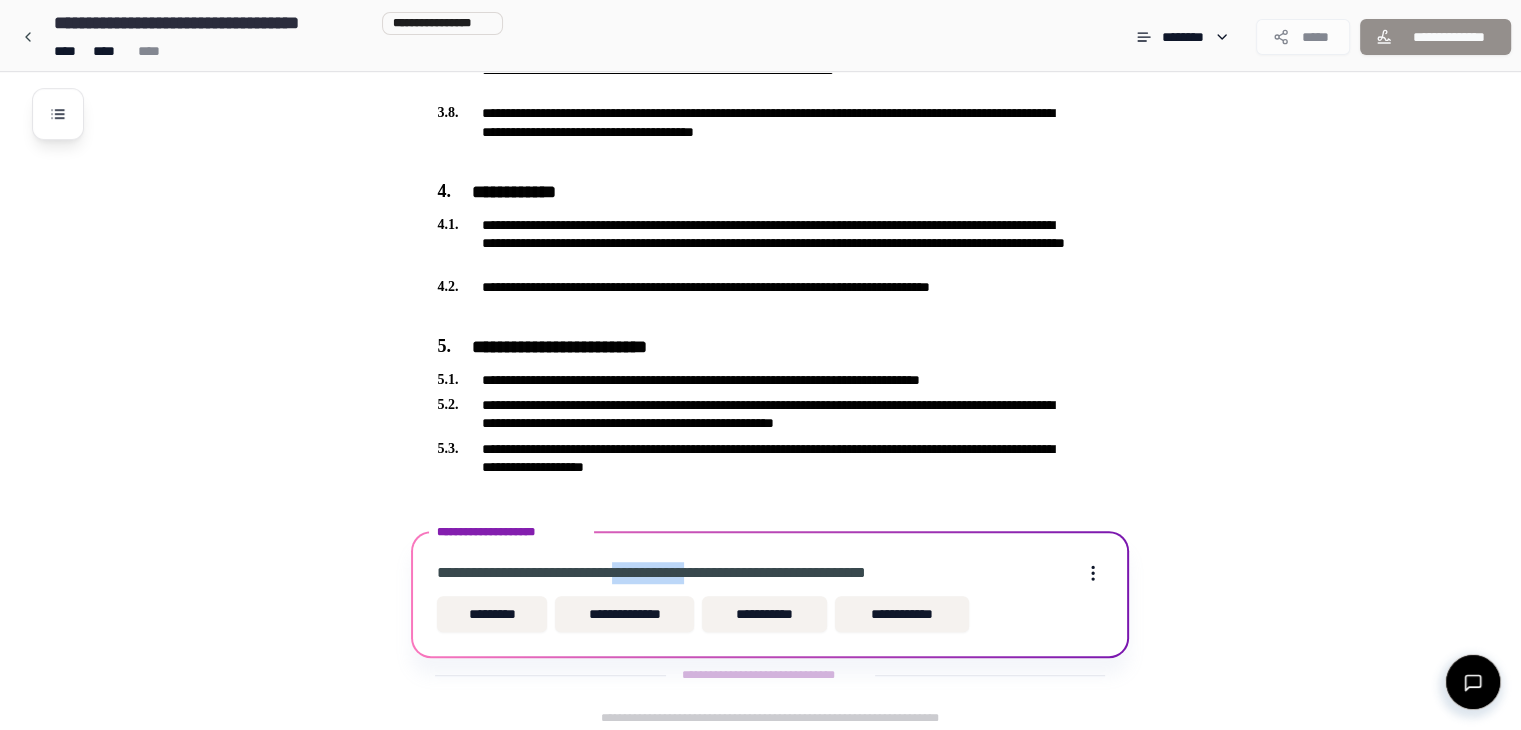 drag, startPoint x: 636, startPoint y: 567, endPoint x: 736, endPoint y: 567, distance: 100 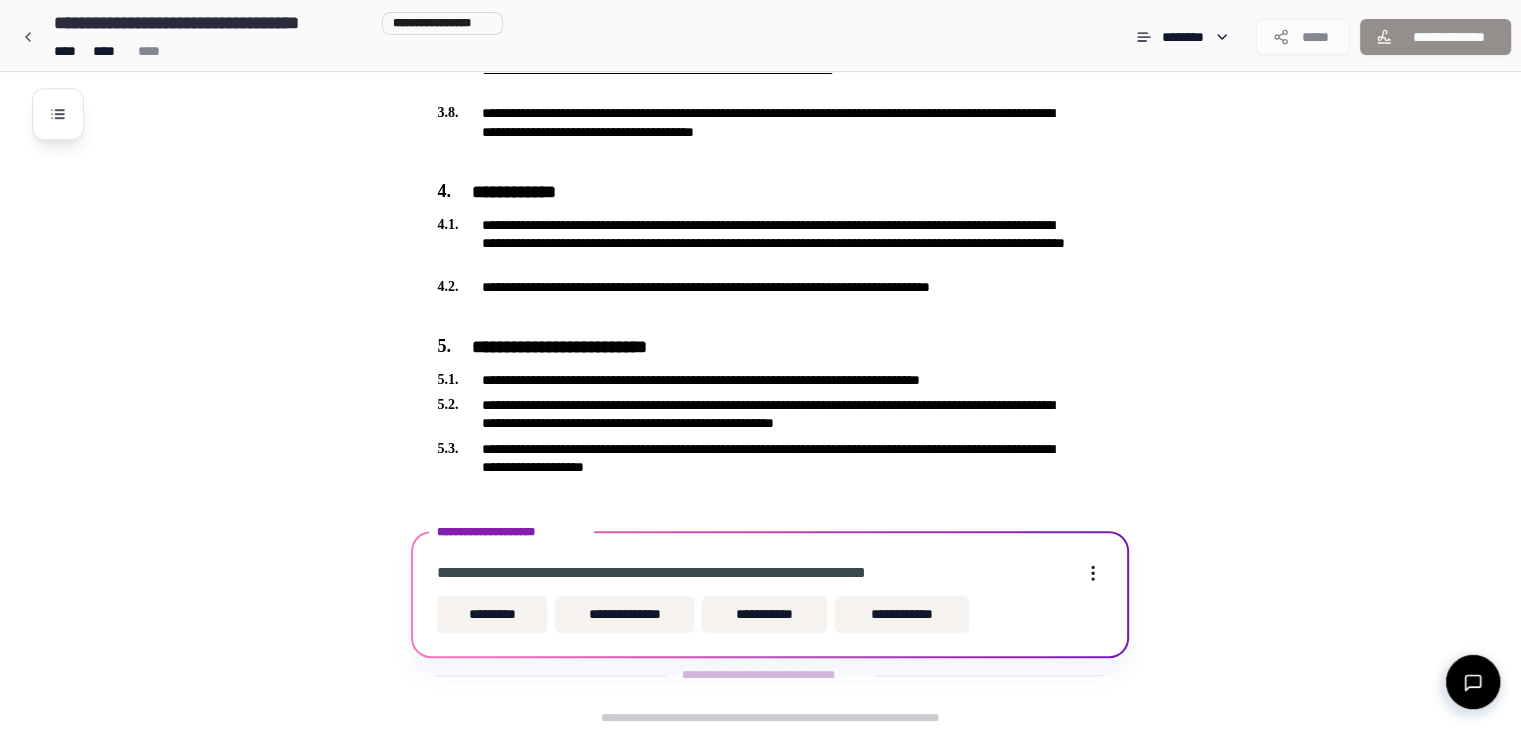 click on "**********" at bounding box center (685, 573) 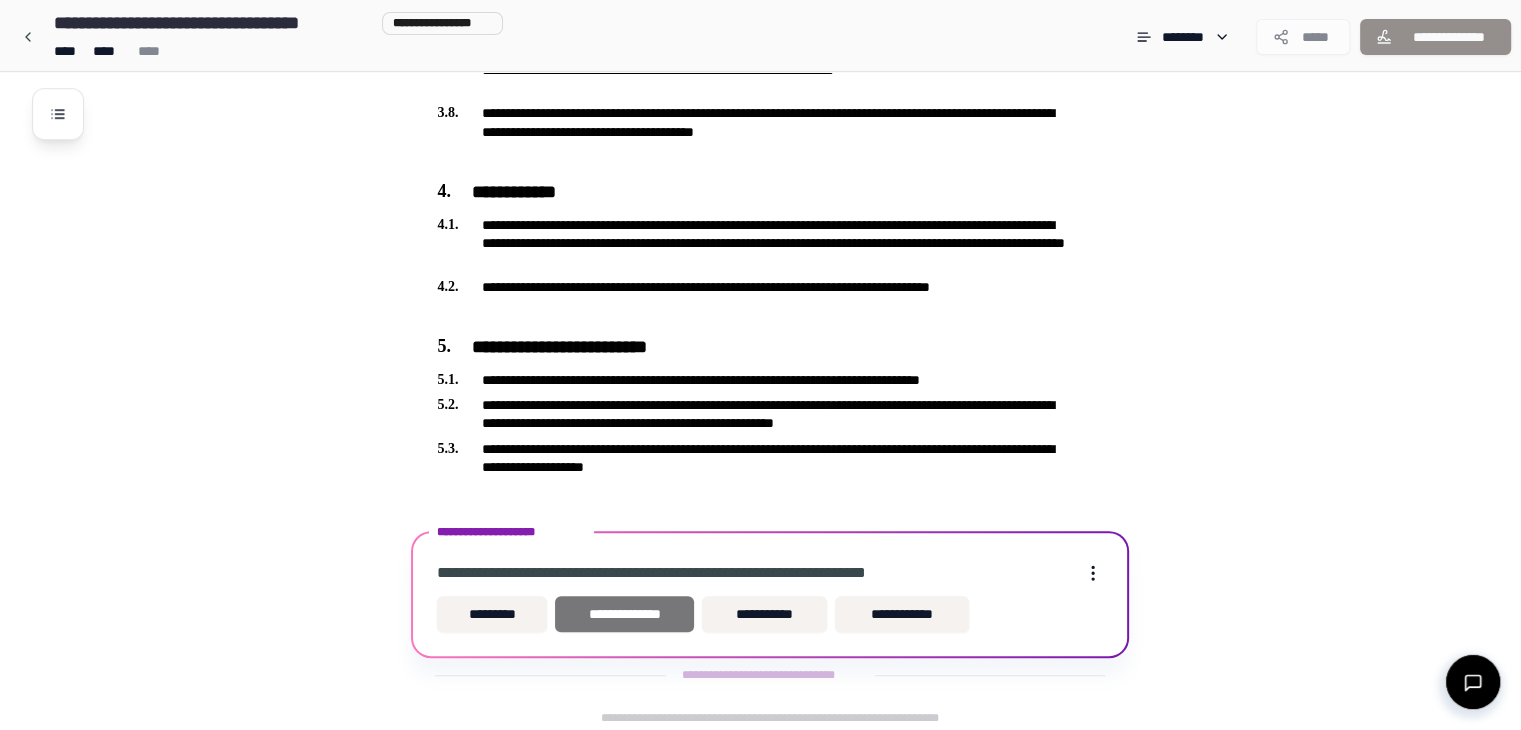 click on "**********" at bounding box center [624, 614] 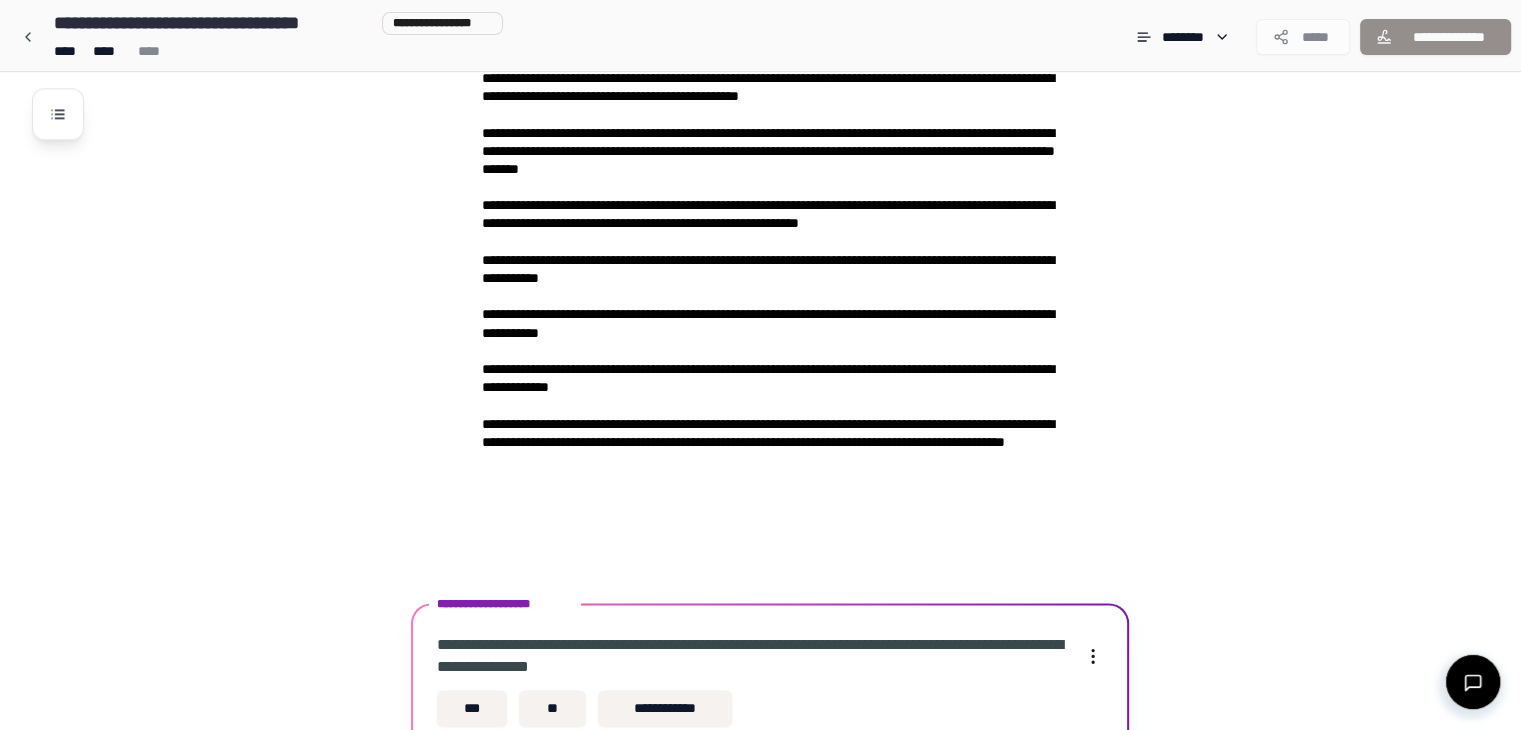 scroll, scrollTop: 2704, scrollLeft: 0, axis: vertical 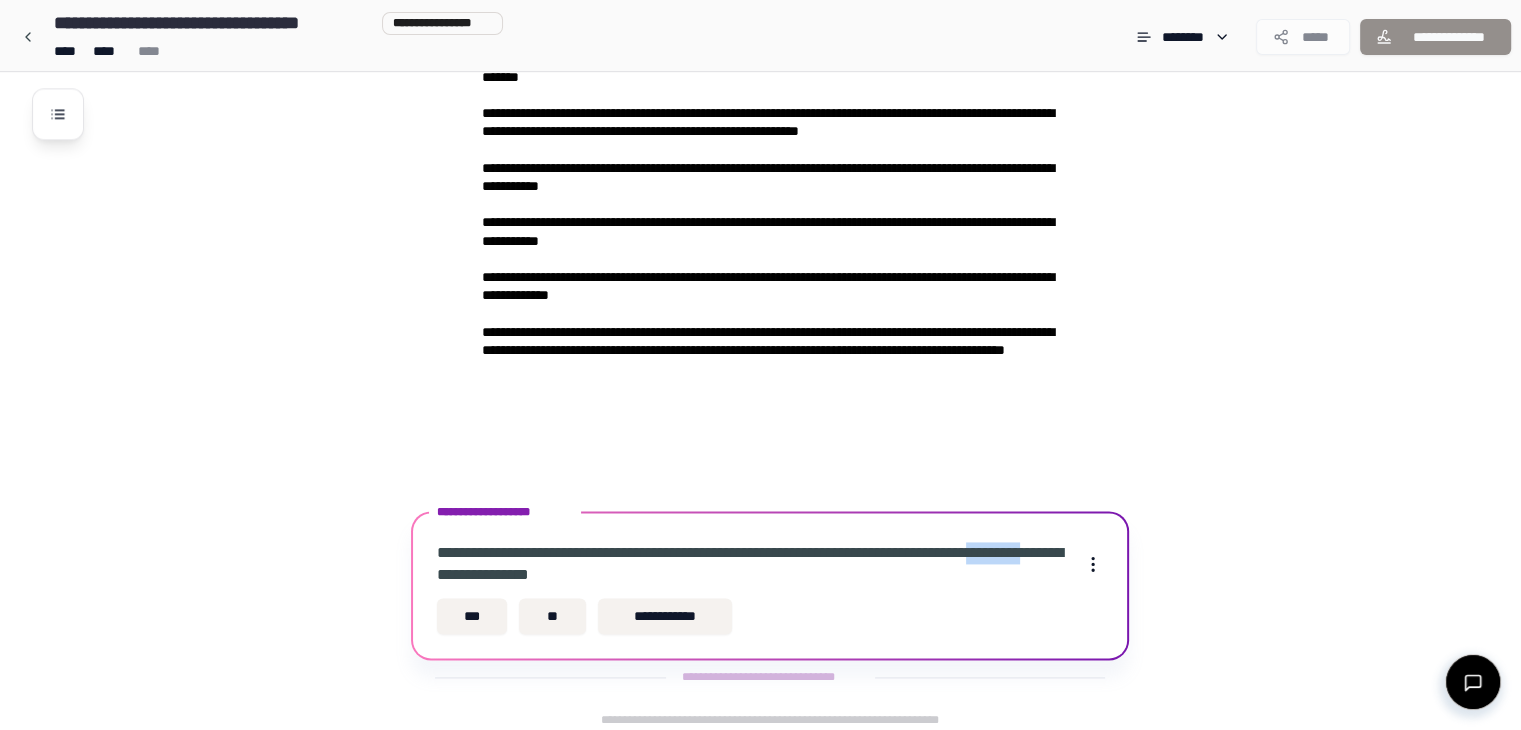 drag, startPoint x: 451, startPoint y: 569, endPoint x: 523, endPoint y: 569, distance: 72 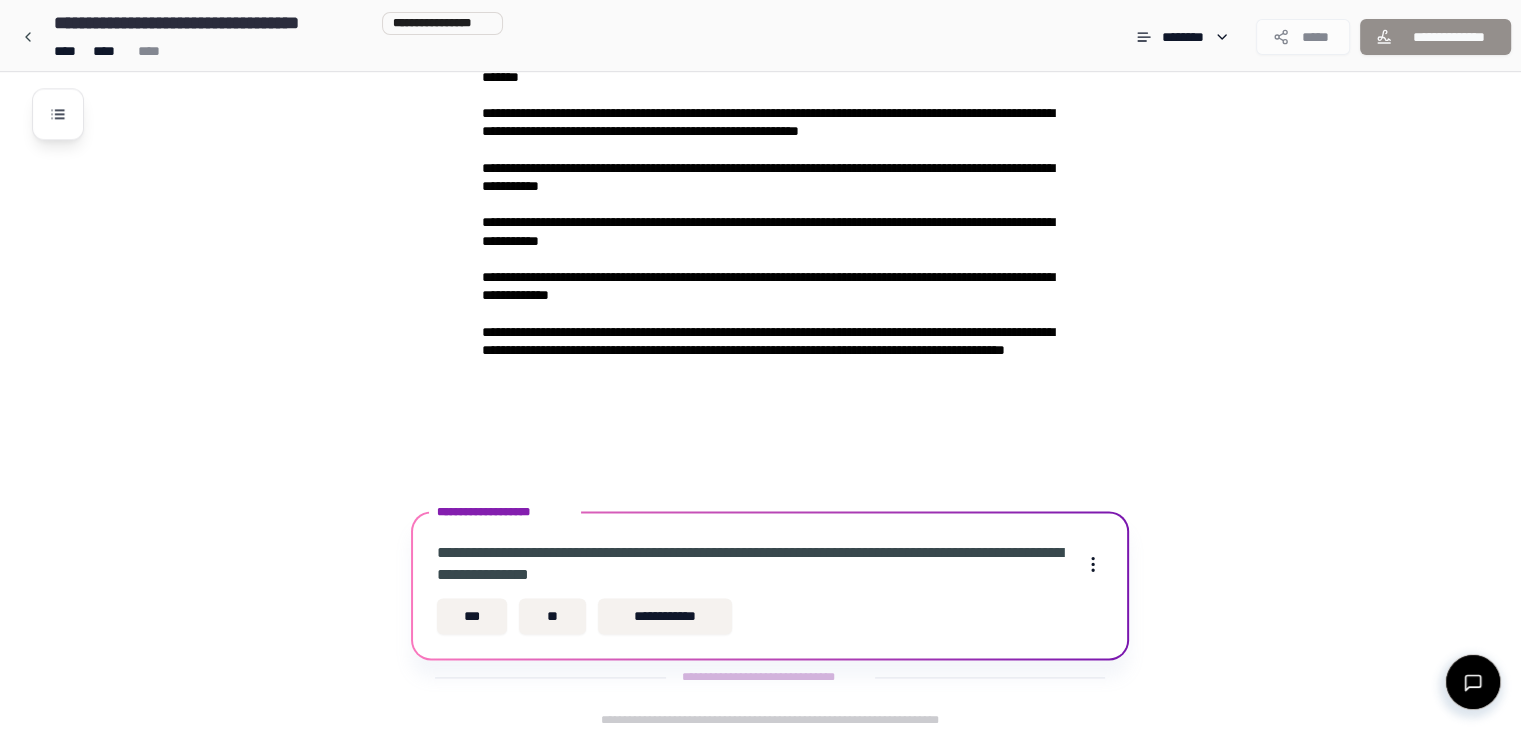 click on "**********" at bounding box center [752, 564] 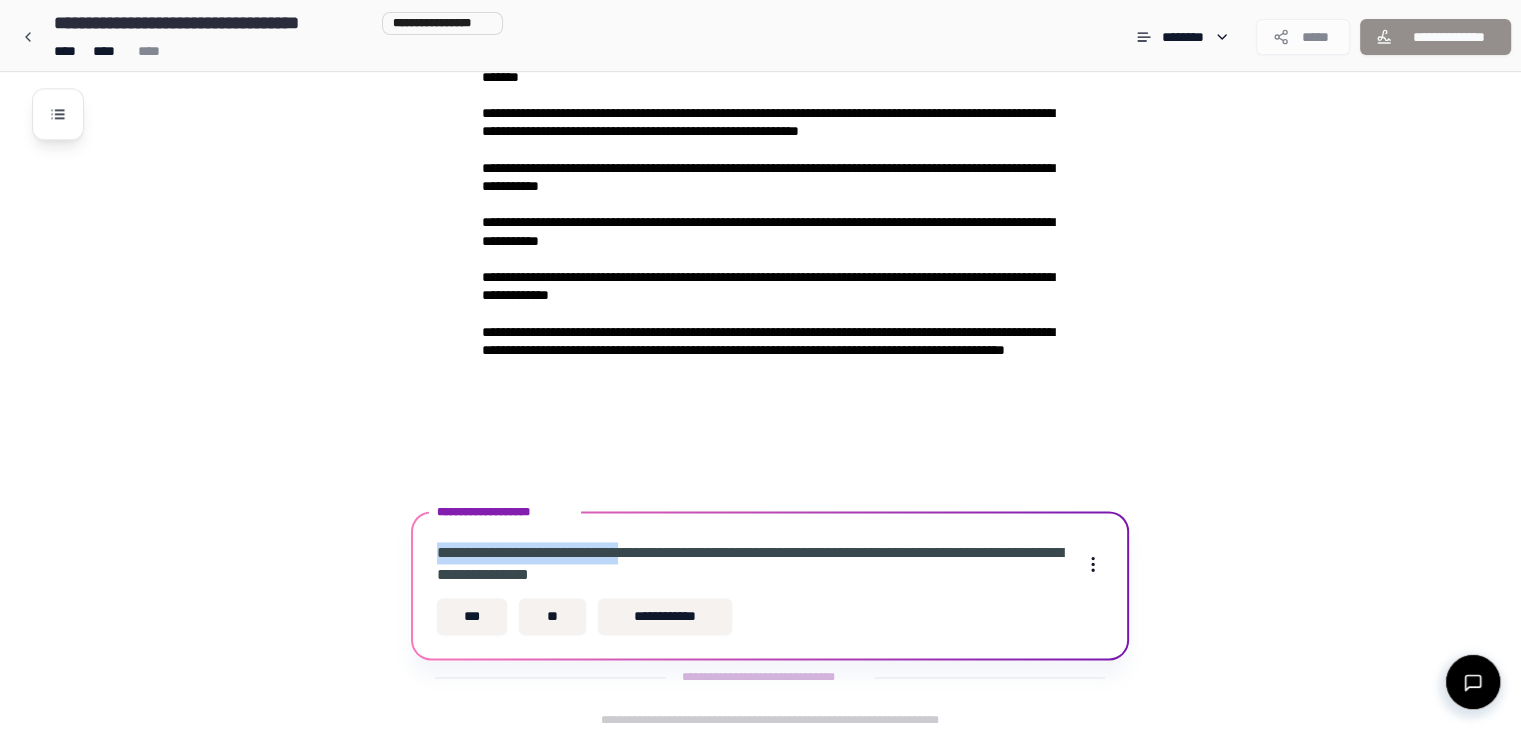 drag, startPoint x: 456, startPoint y: 547, endPoint x: 660, endPoint y: 544, distance: 204.02206 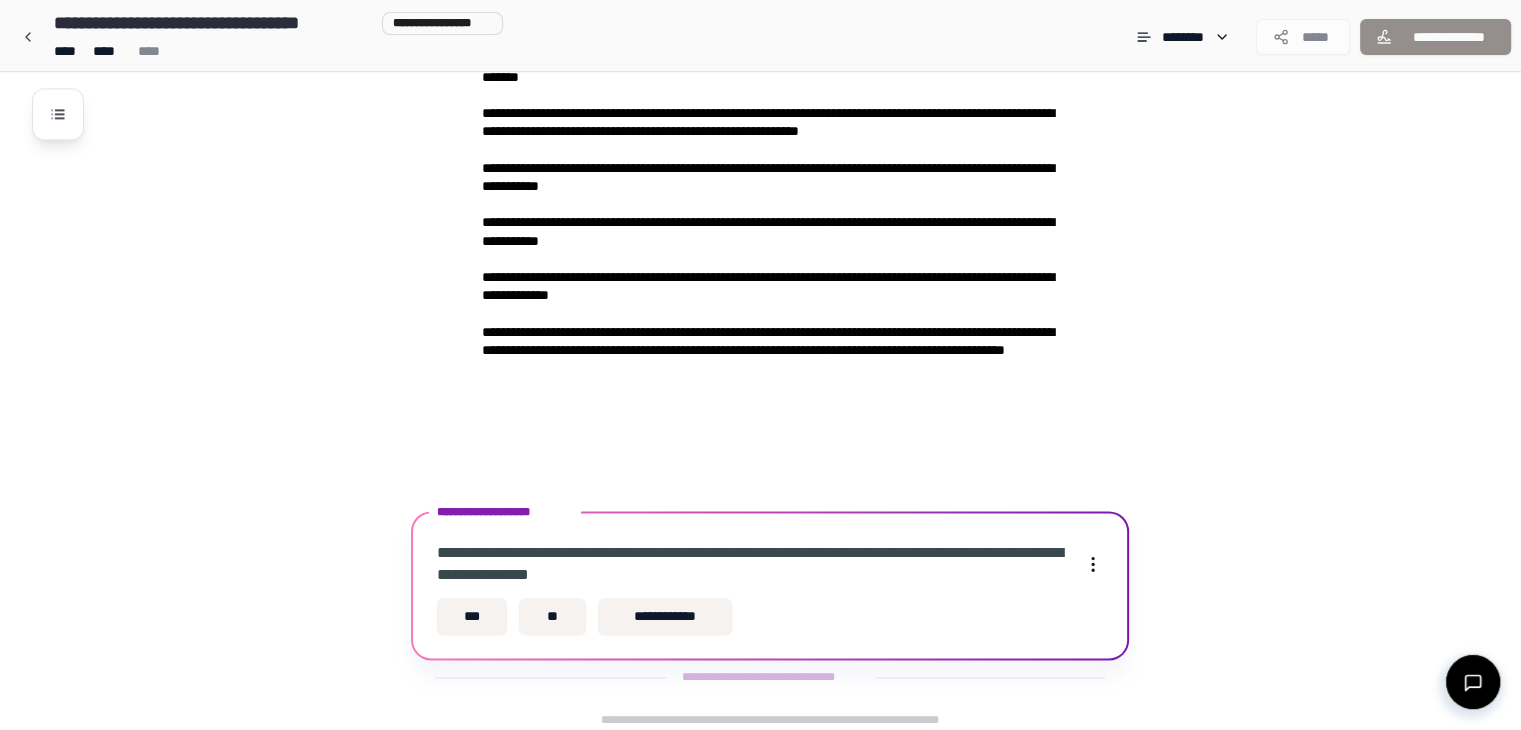 click on "**********" at bounding box center [752, 564] 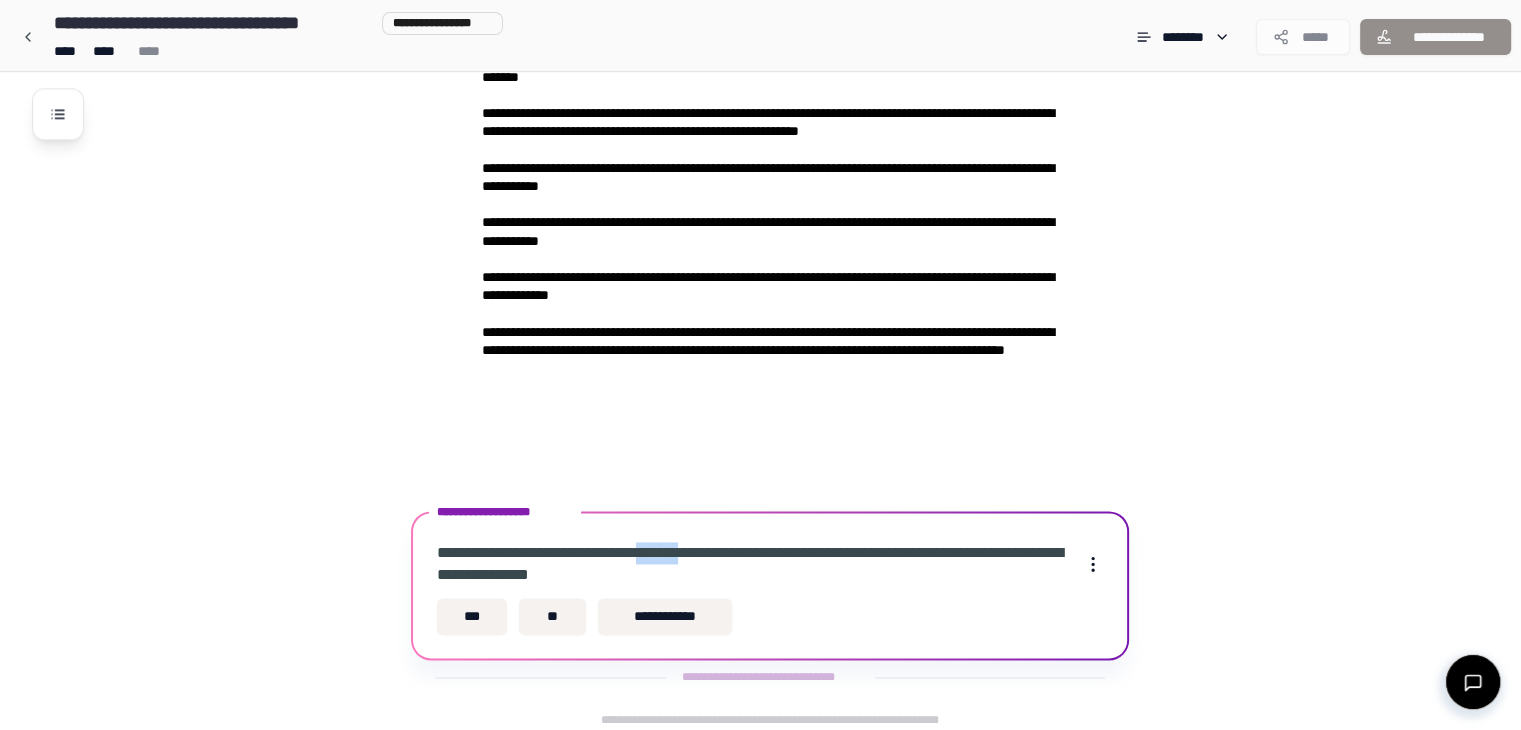 drag, startPoint x: 676, startPoint y: 544, endPoint x: 737, endPoint y: 545, distance: 61.008198 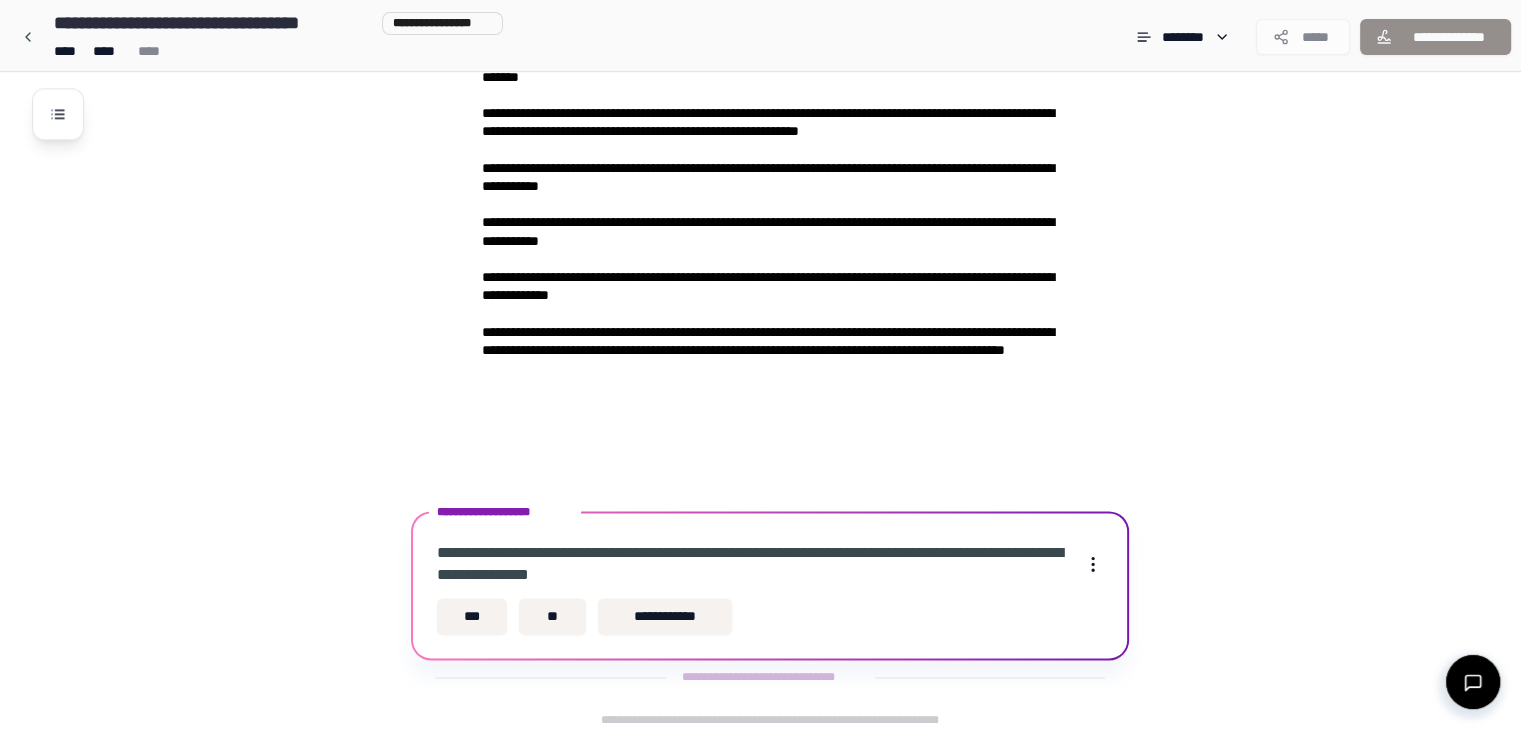 click on "**********" at bounding box center [752, 564] 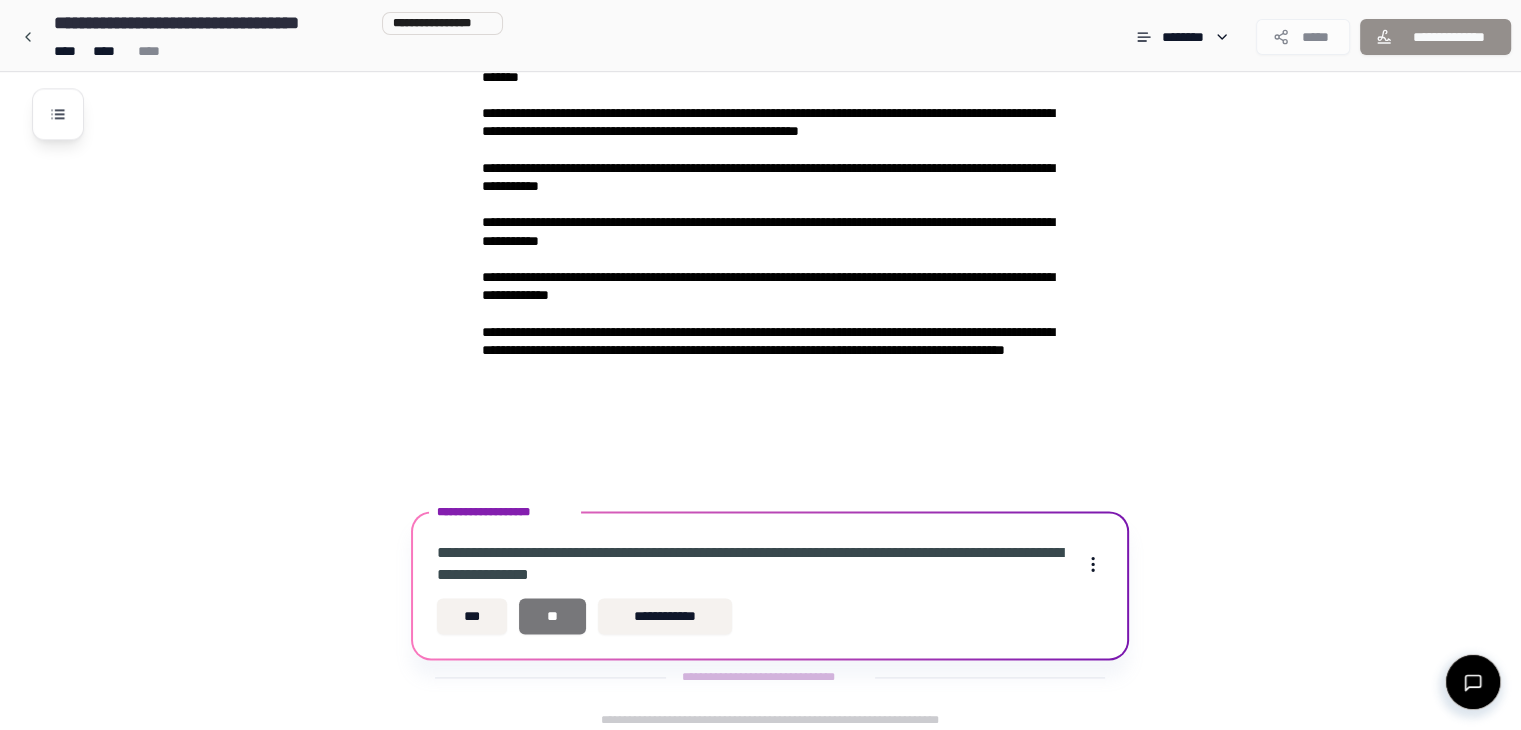 click on "**" at bounding box center [552, 616] 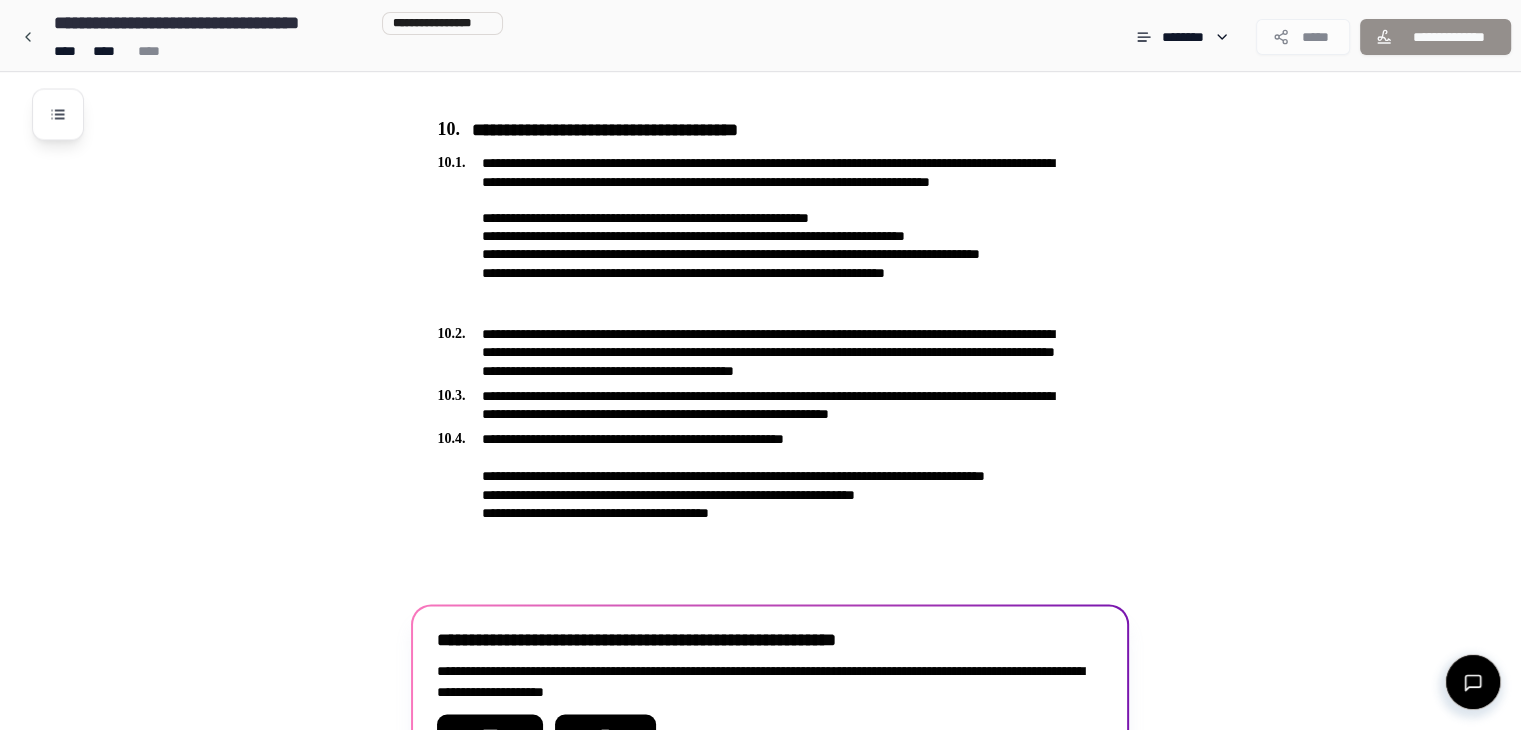 scroll, scrollTop: 3432, scrollLeft: 0, axis: vertical 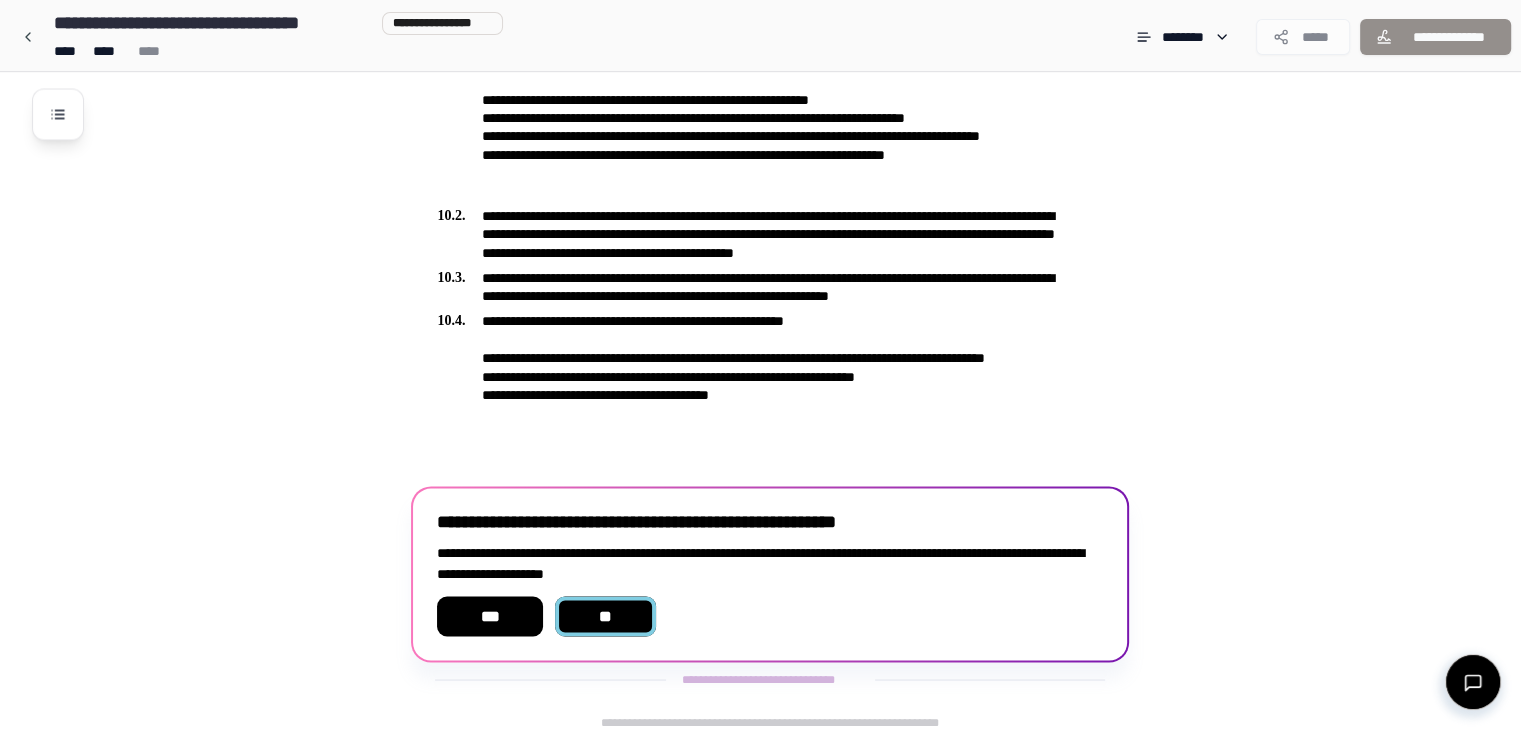 click on "**" at bounding box center [606, 616] 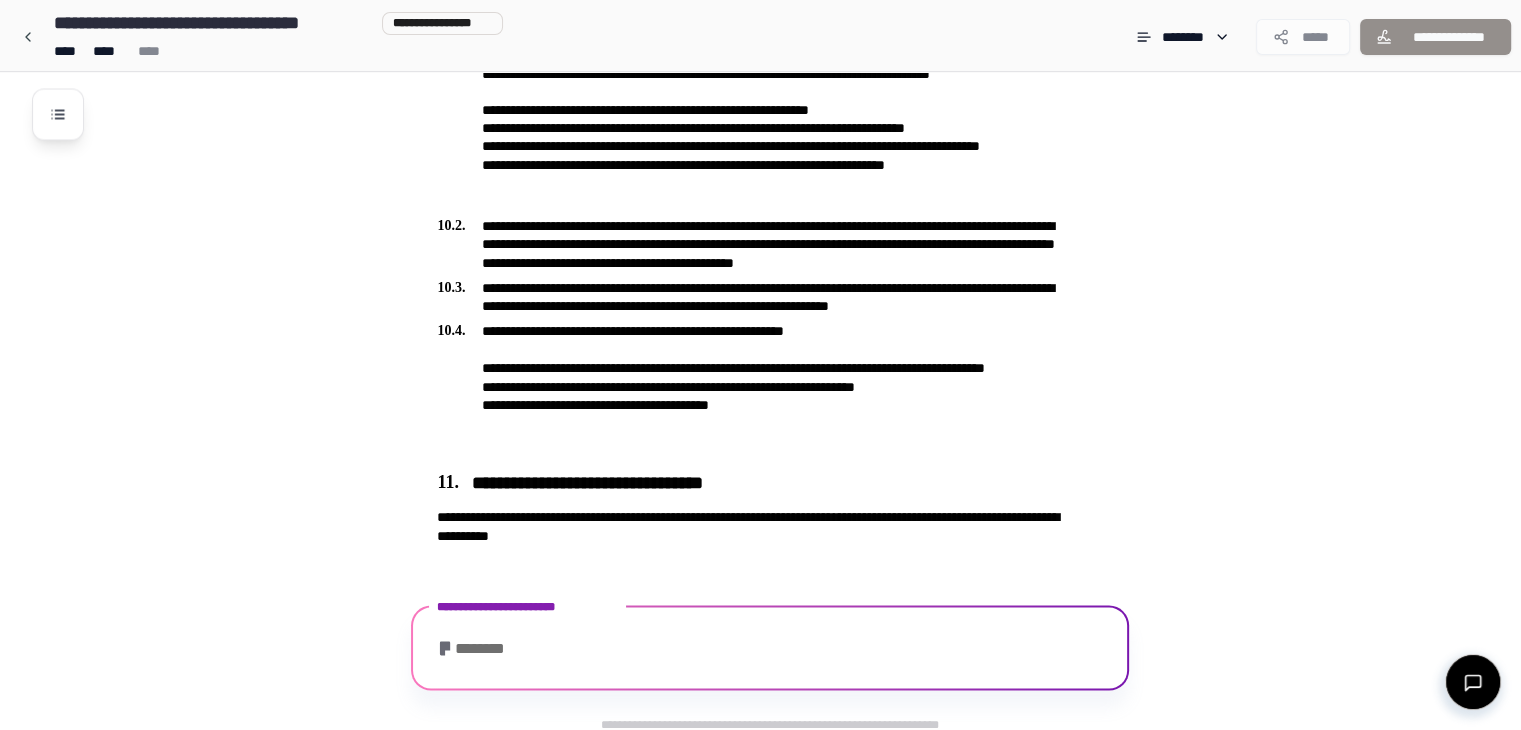 scroll, scrollTop: 3558, scrollLeft: 0, axis: vertical 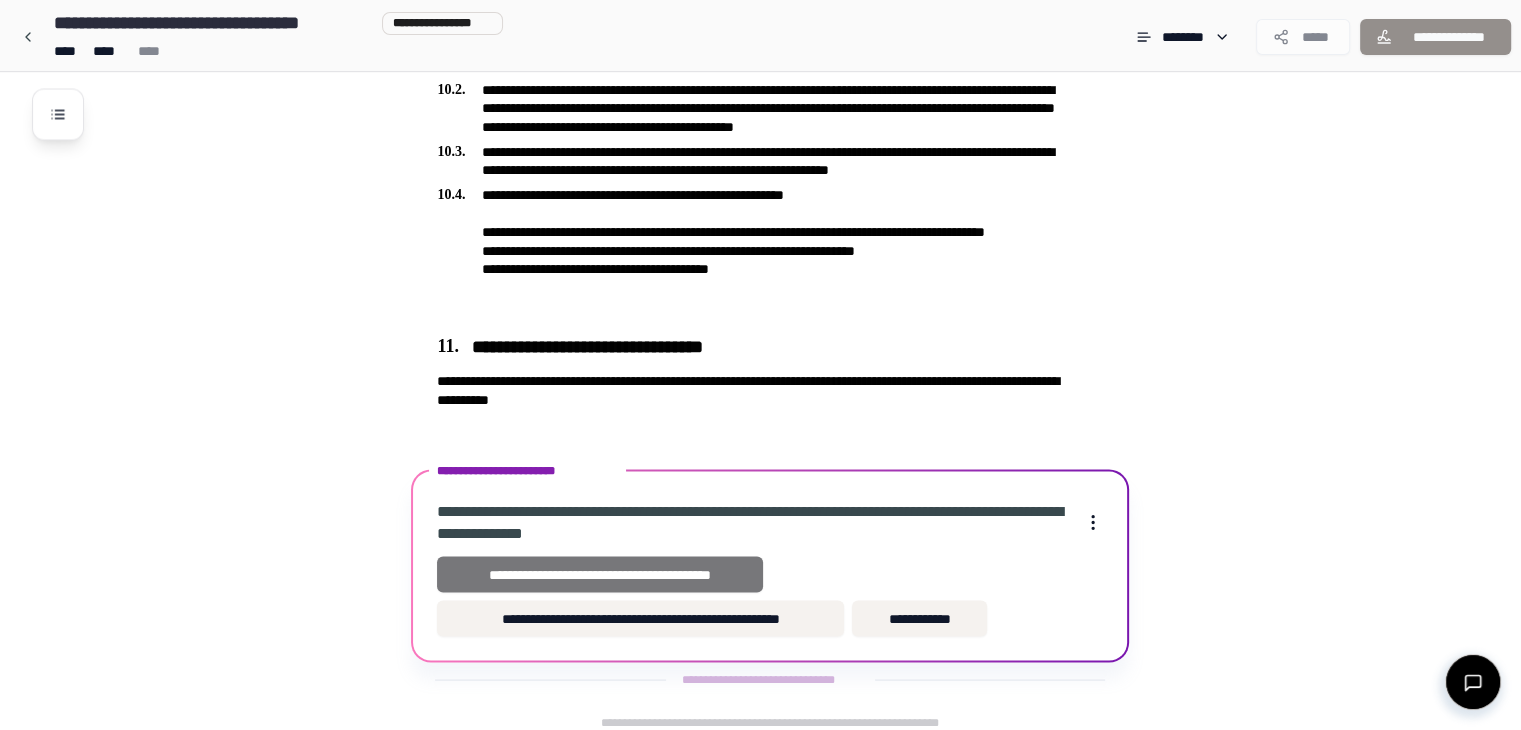 click on "**********" at bounding box center (599, 574) 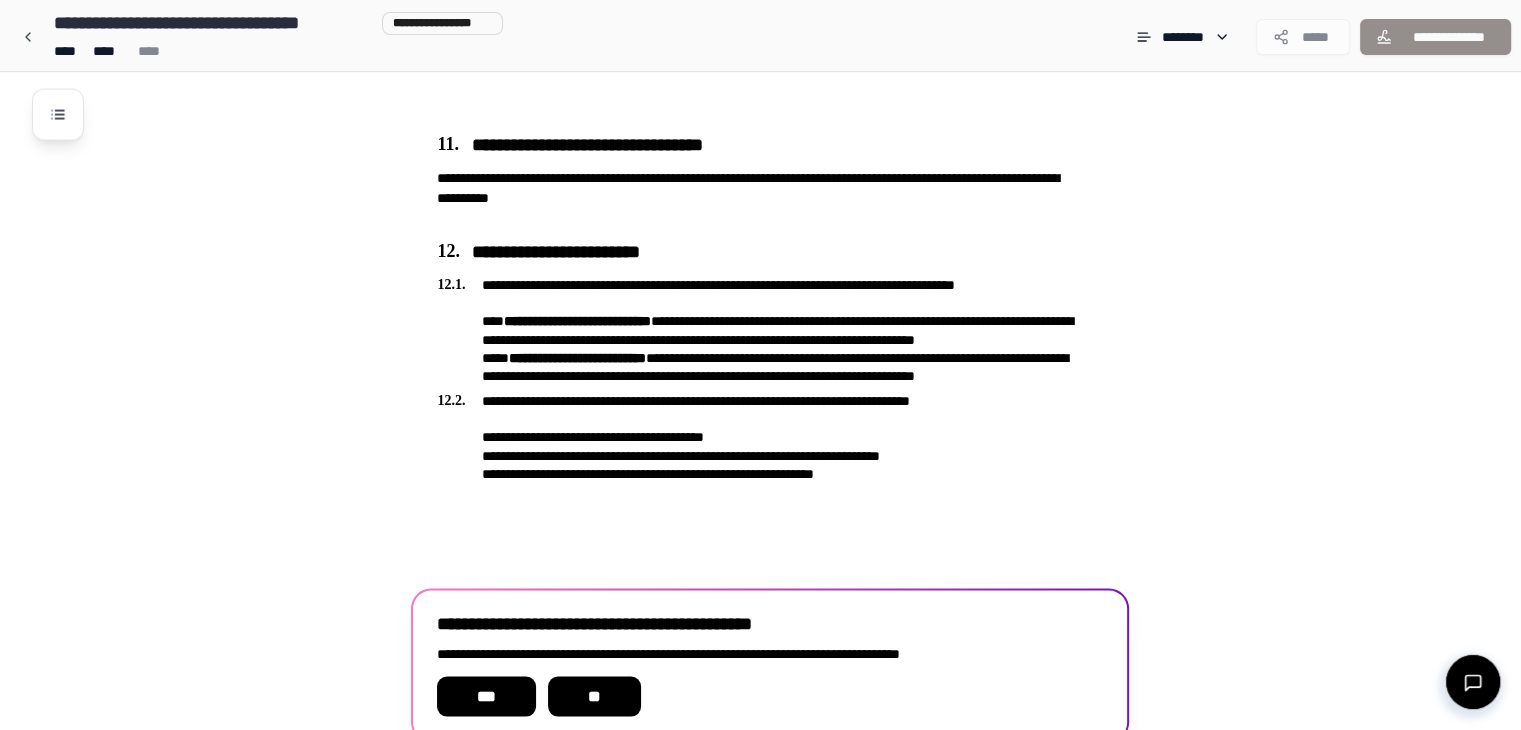 scroll, scrollTop: 3840, scrollLeft: 0, axis: vertical 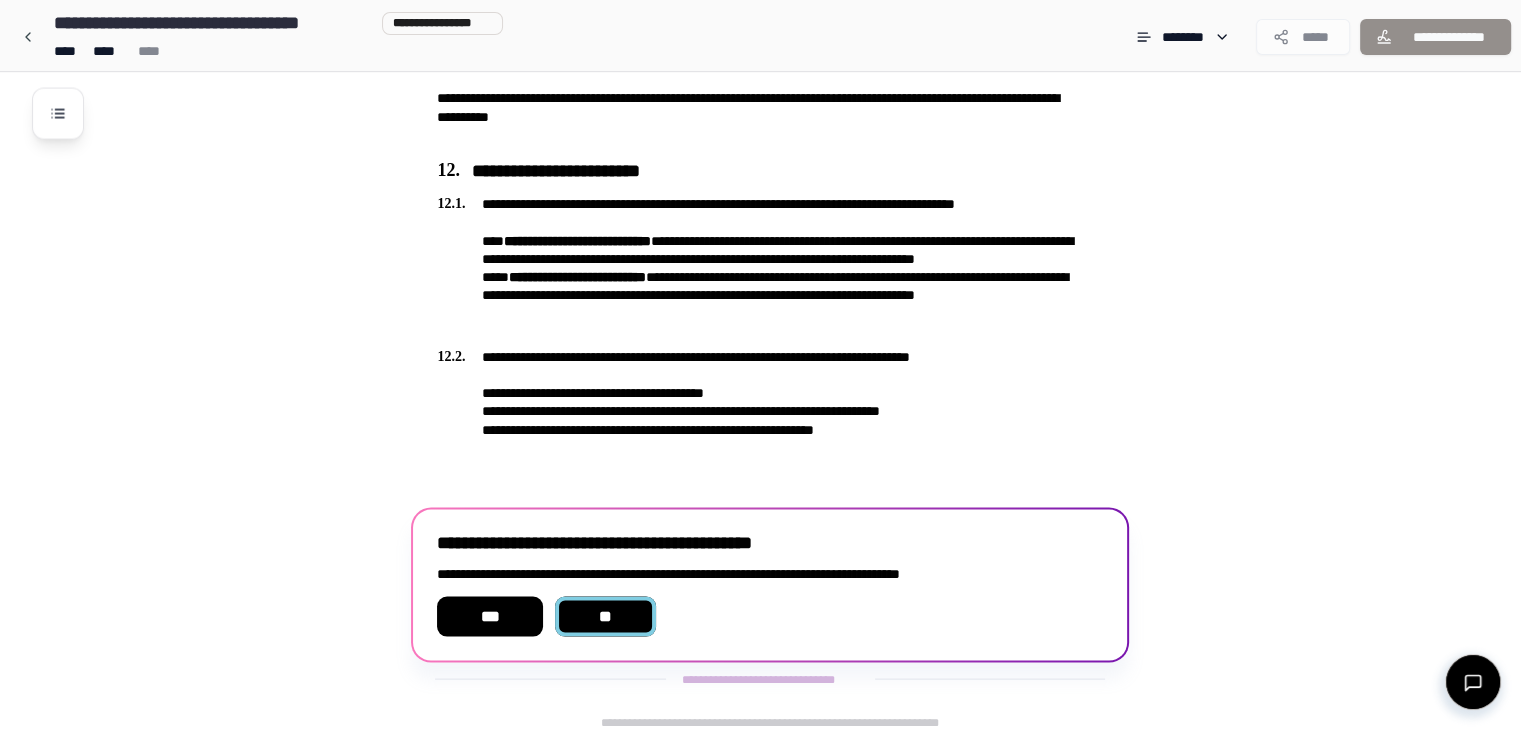 click on "**" at bounding box center [606, 617] 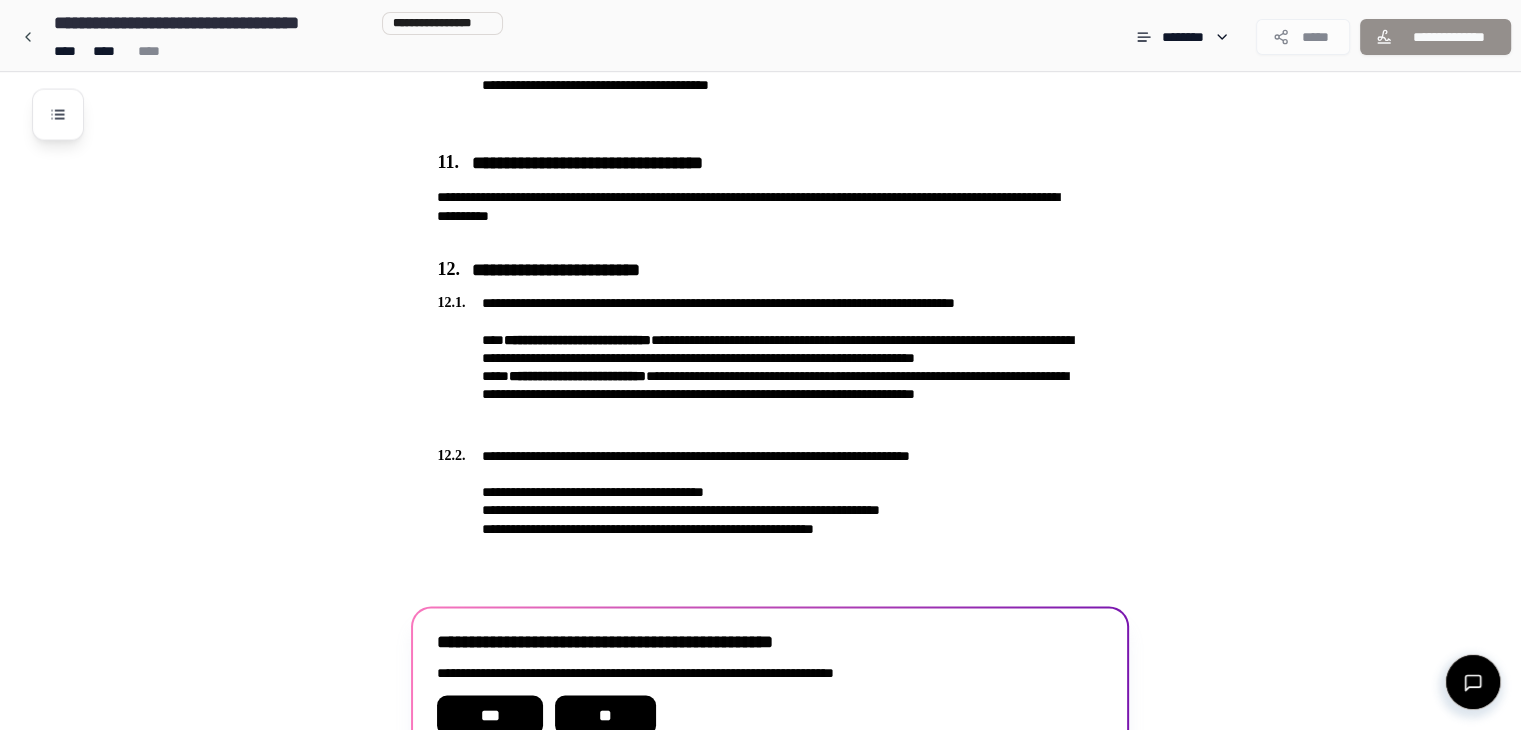 scroll, scrollTop: 3840, scrollLeft: 0, axis: vertical 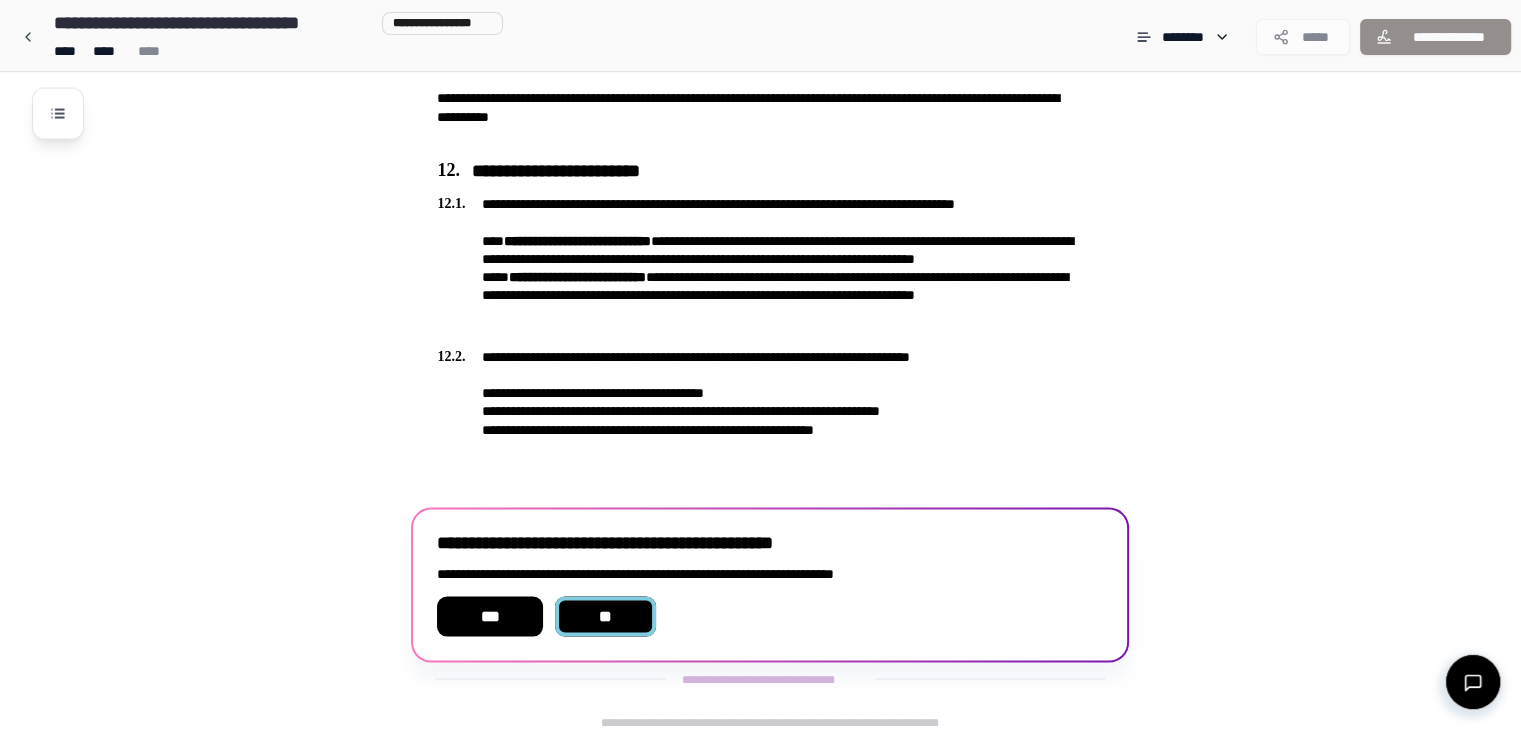 click on "**" at bounding box center (606, 617) 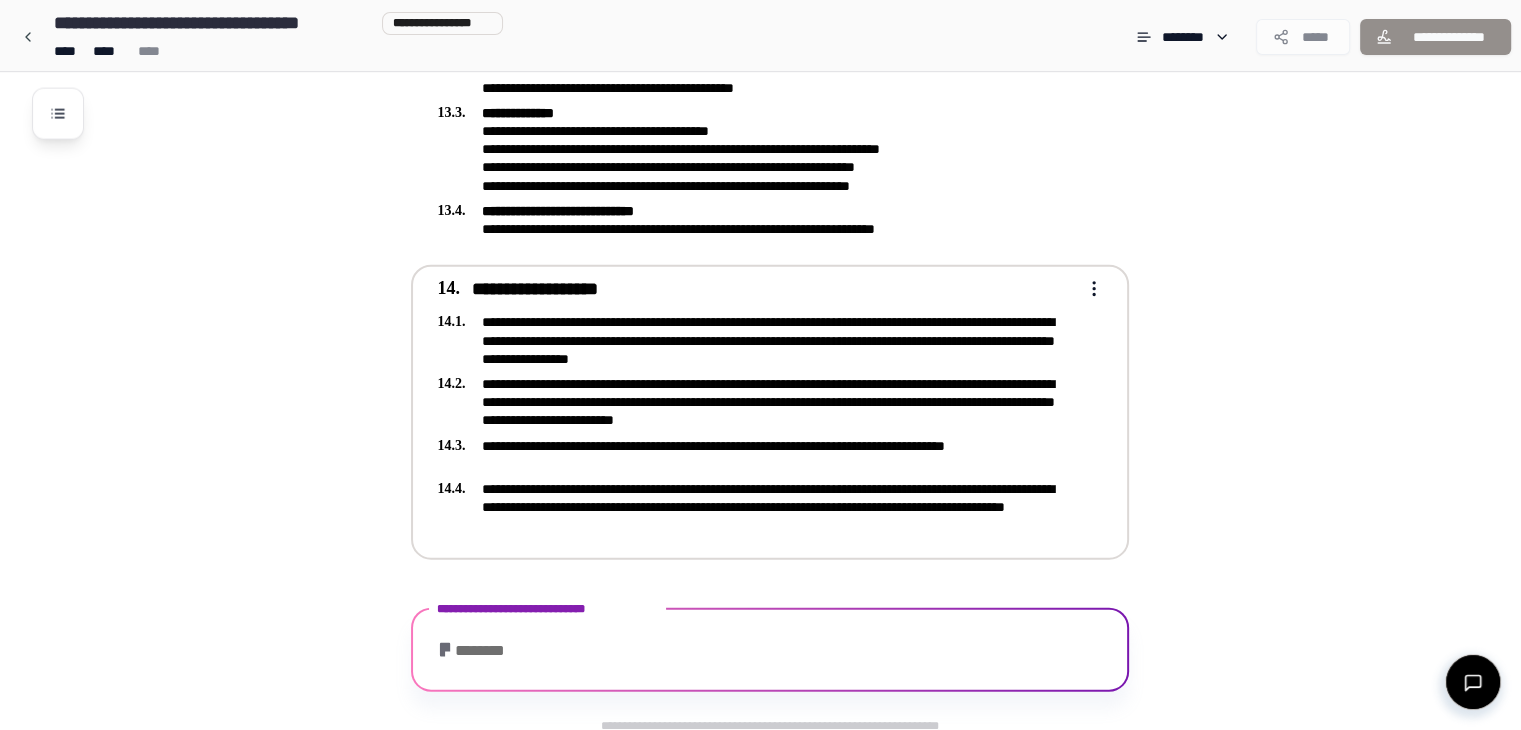 scroll, scrollTop: 4682, scrollLeft: 0, axis: vertical 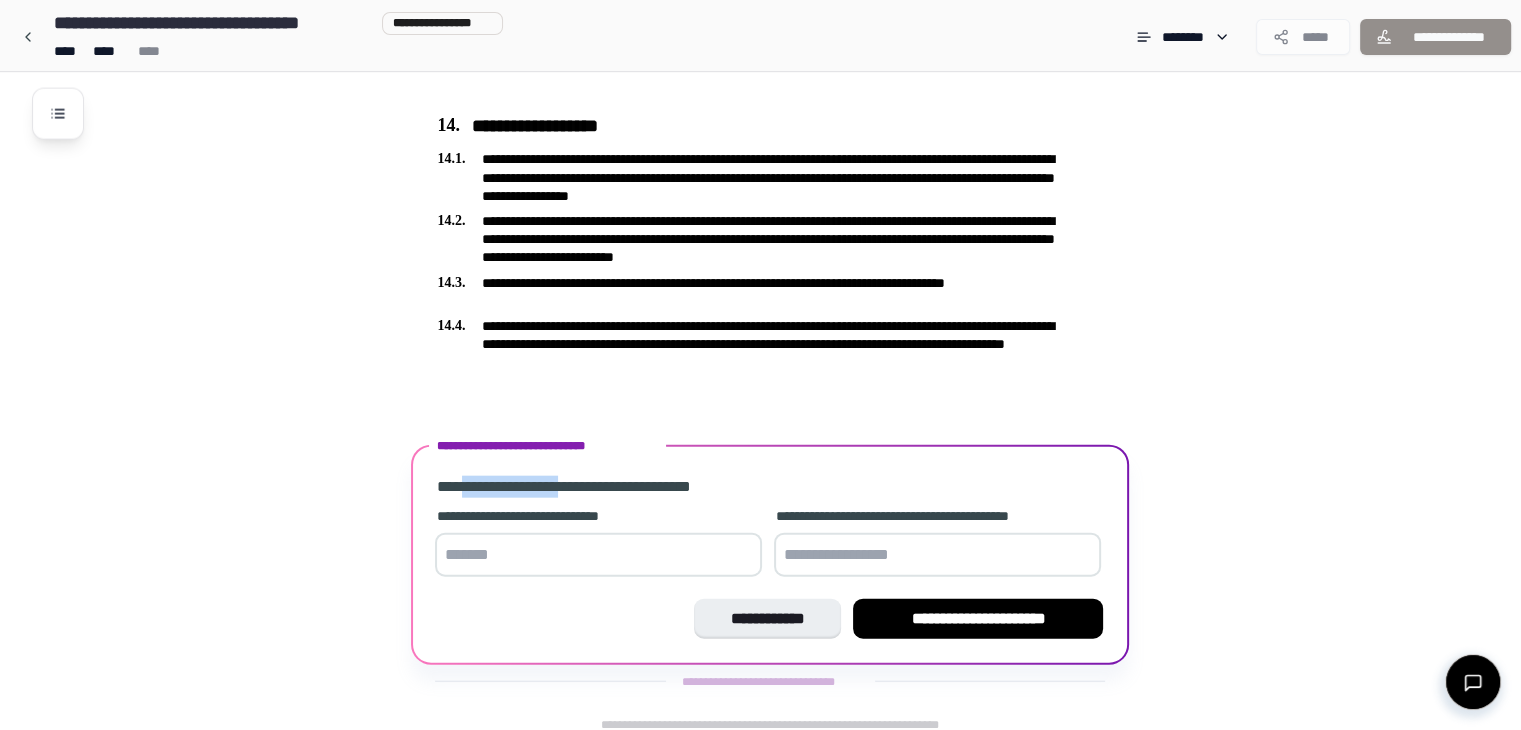 drag, startPoint x: 475, startPoint y: 473, endPoint x: 588, endPoint y: 477, distance: 113.07078 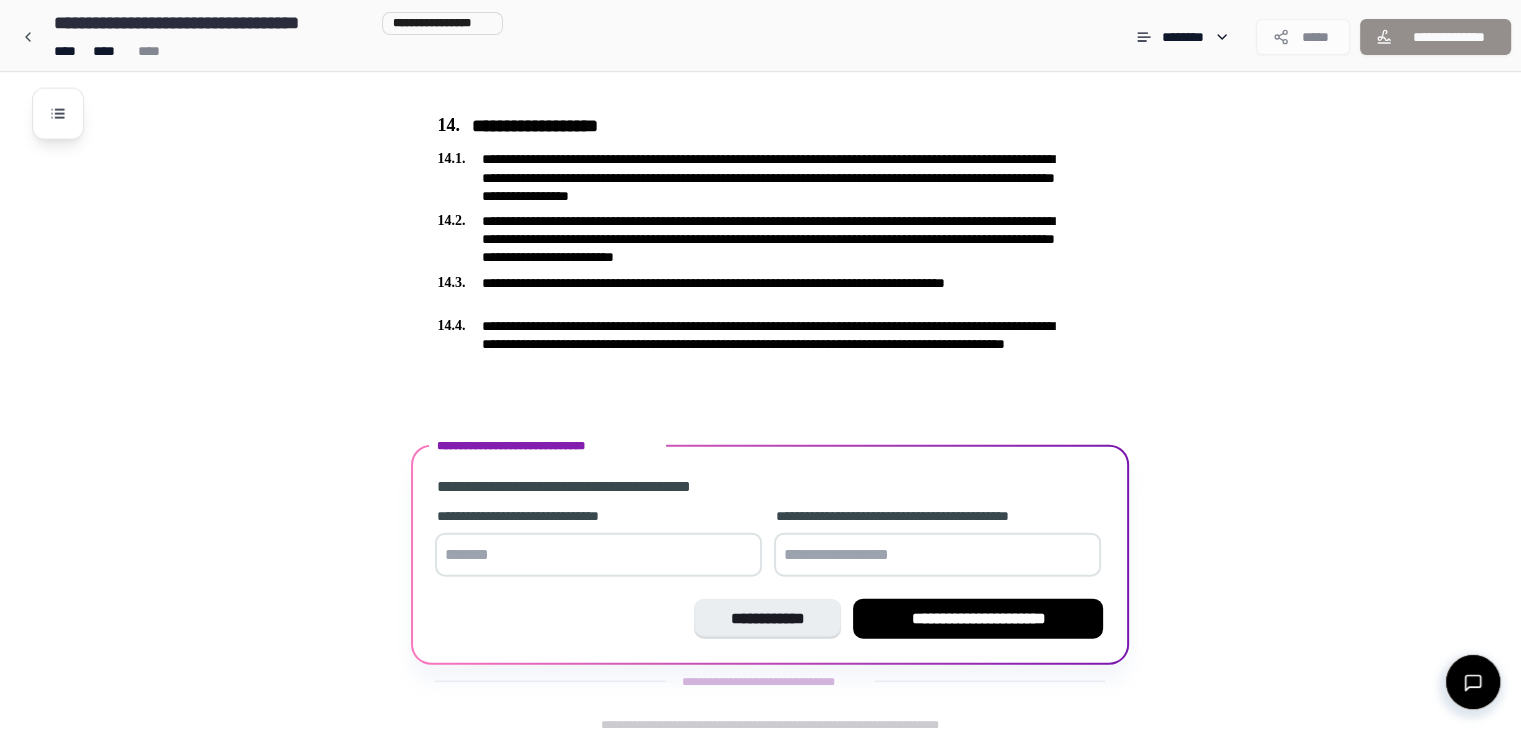click on "**********" at bounding box center (590, 487) 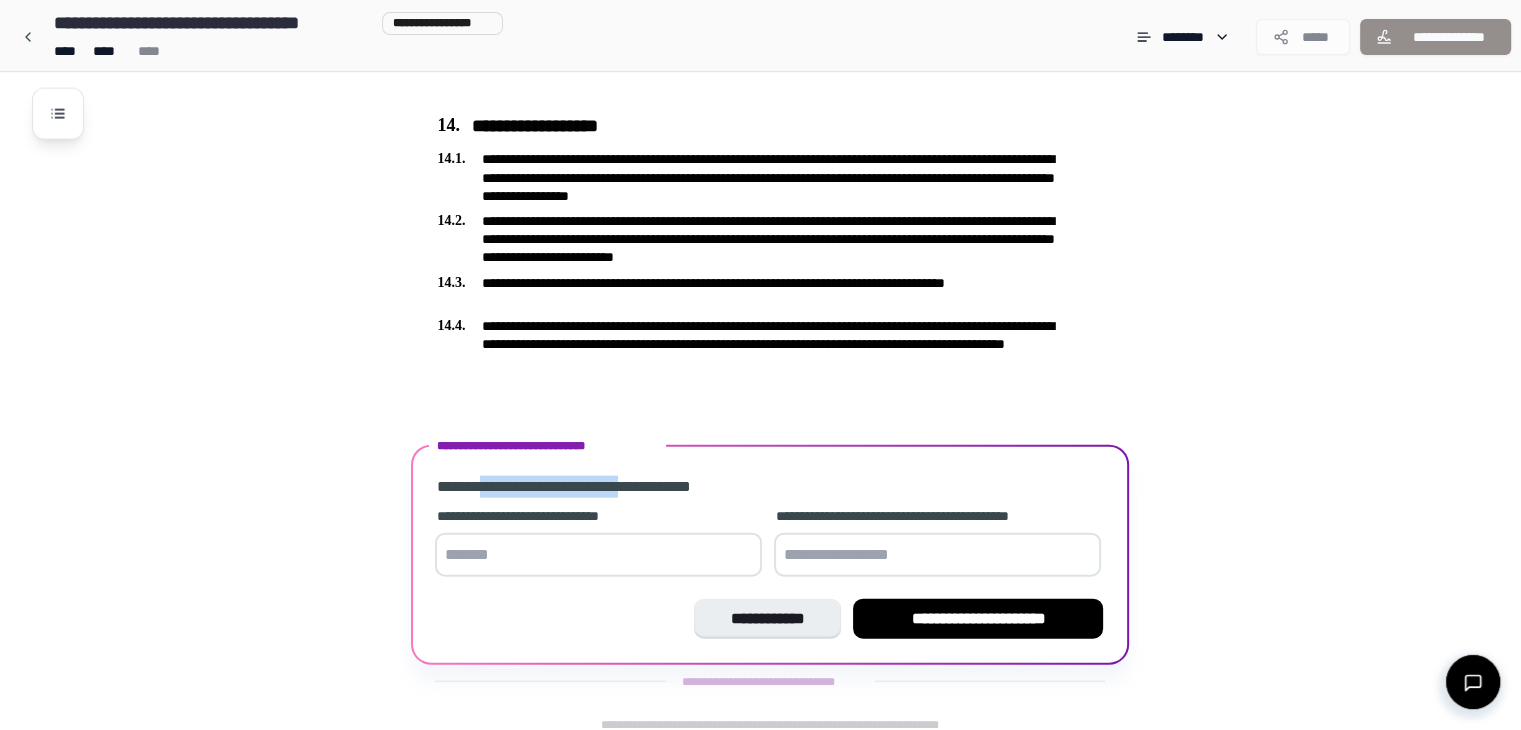 drag, startPoint x: 531, startPoint y: 466, endPoint x: 662, endPoint y: 473, distance: 131.18689 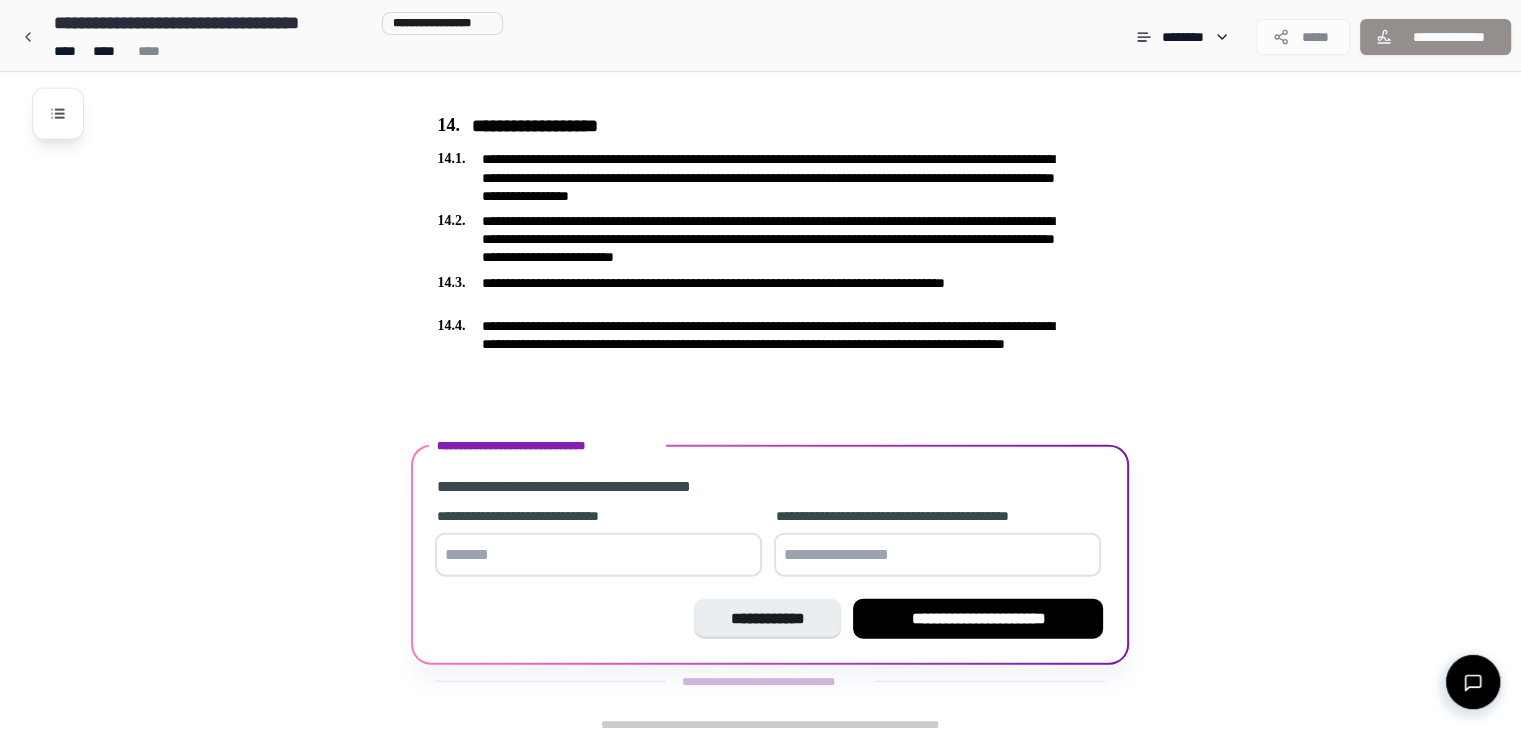 click on "**********" at bounding box center [590, 487] 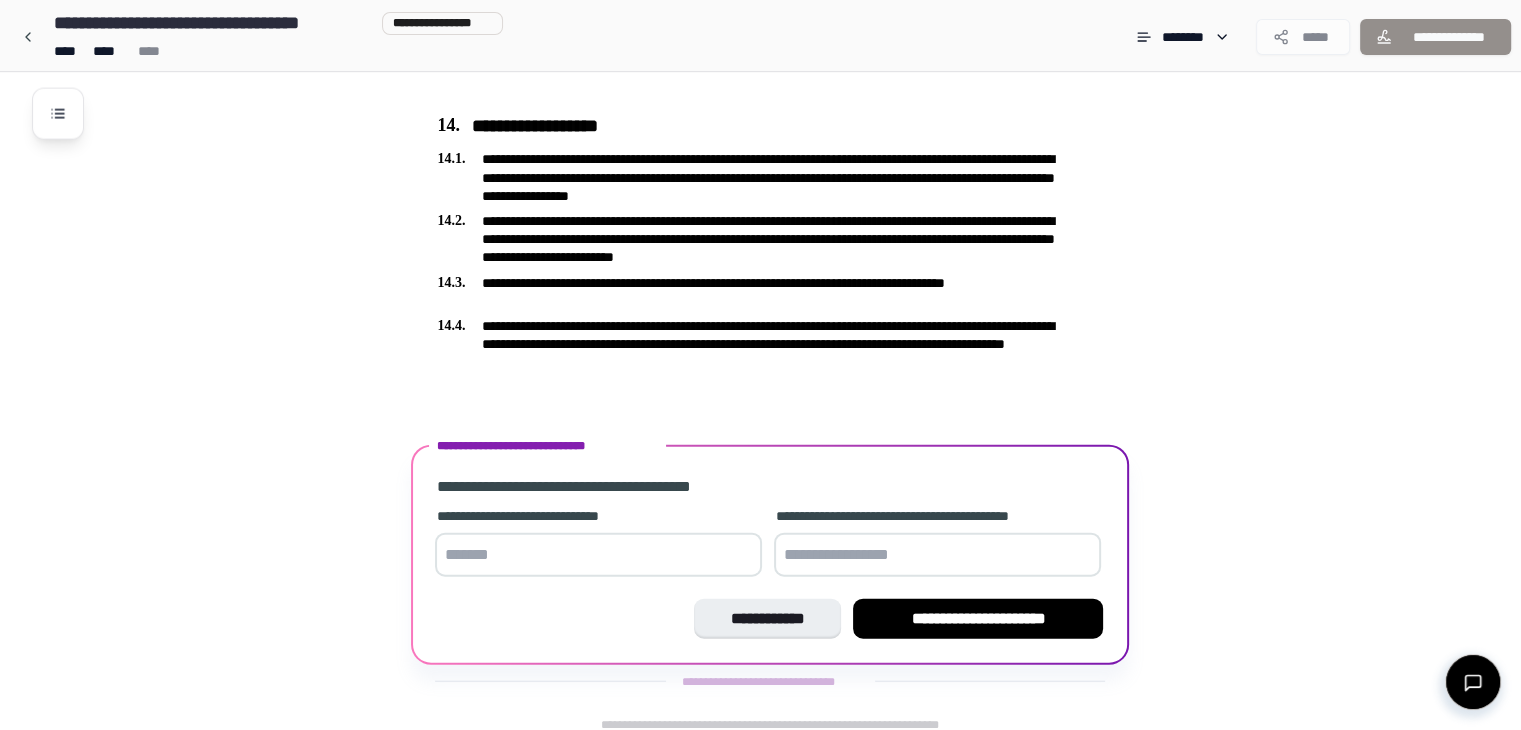 click at bounding box center [598, 555] 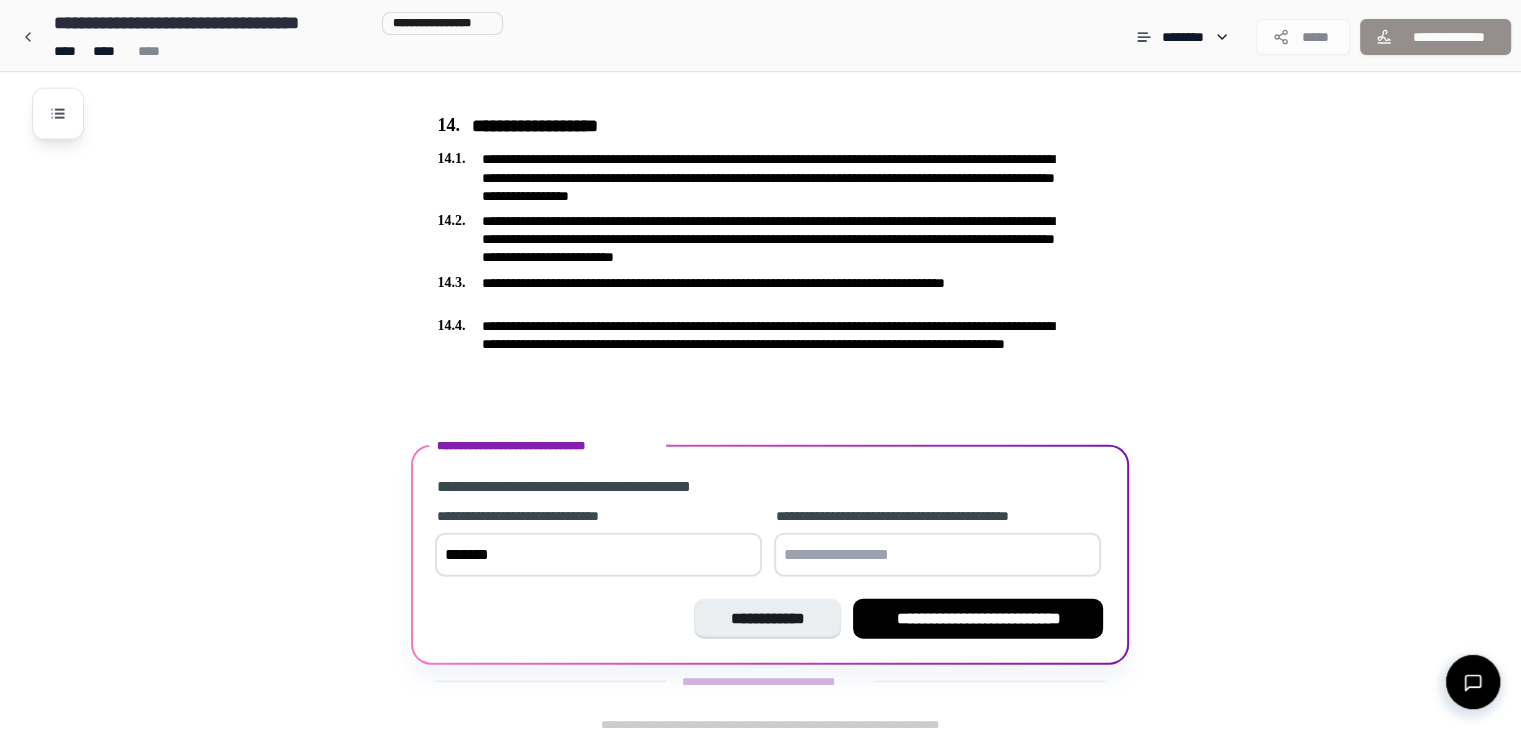 type on "*******" 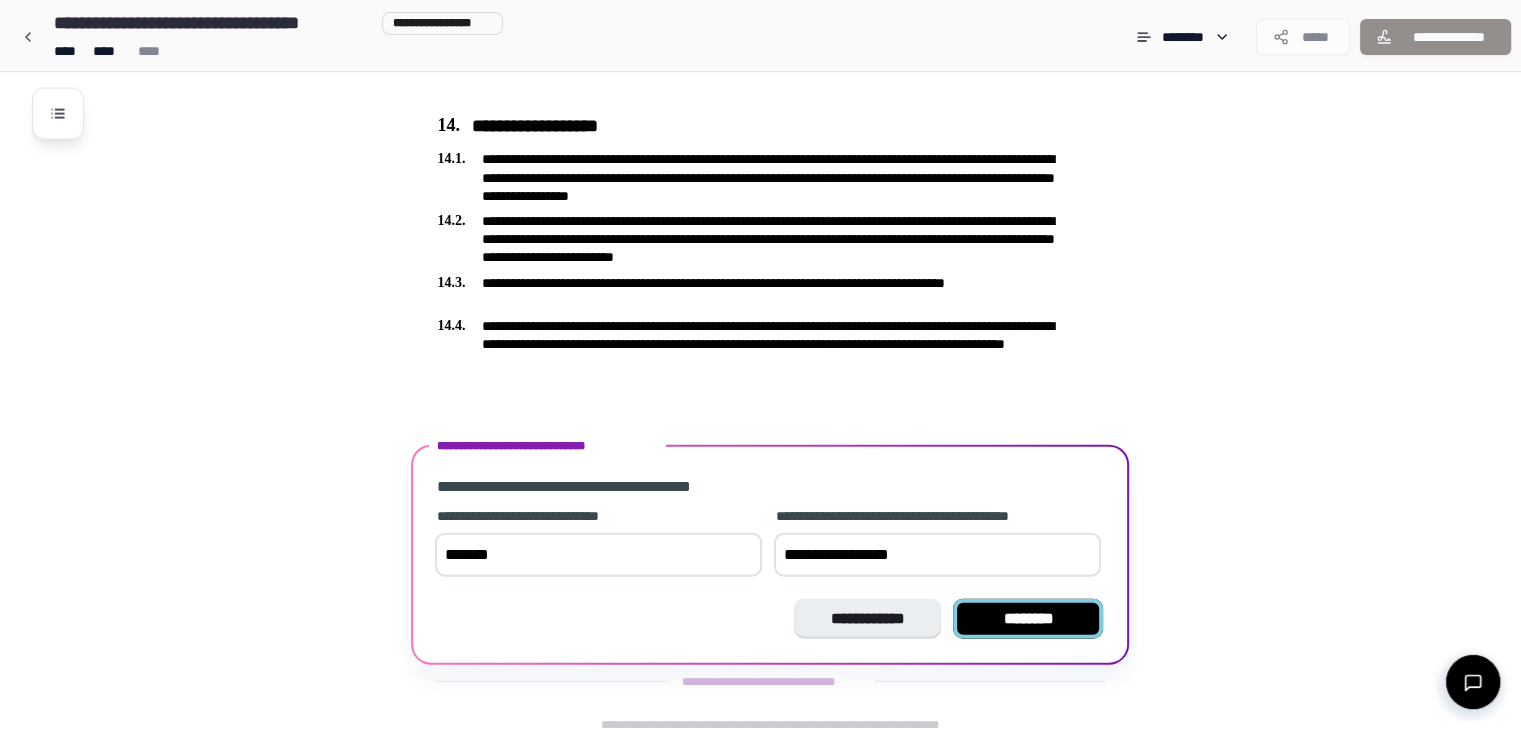 type on "**********" 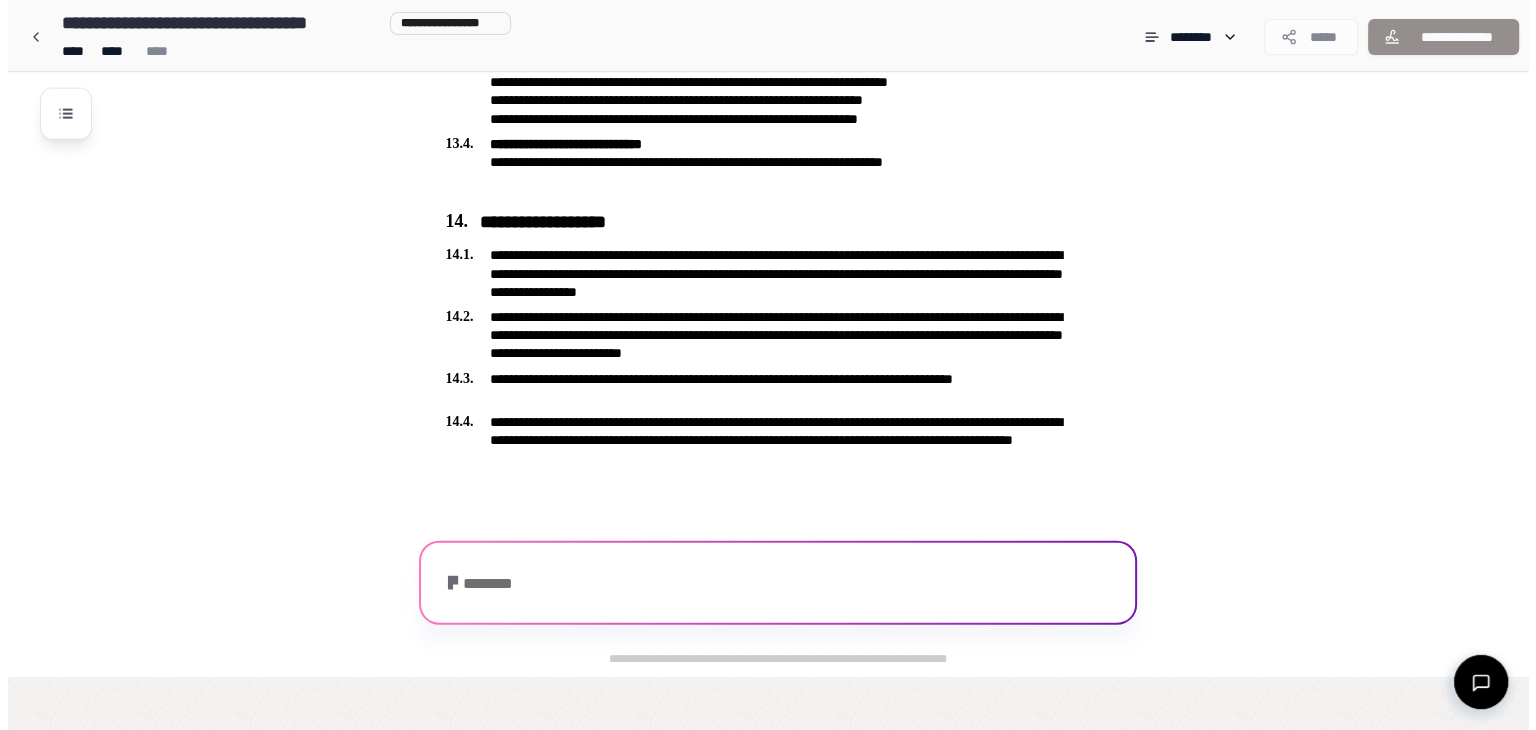 scroll, scrollTop: 4519, scrollLeft: 0, axis: vertical 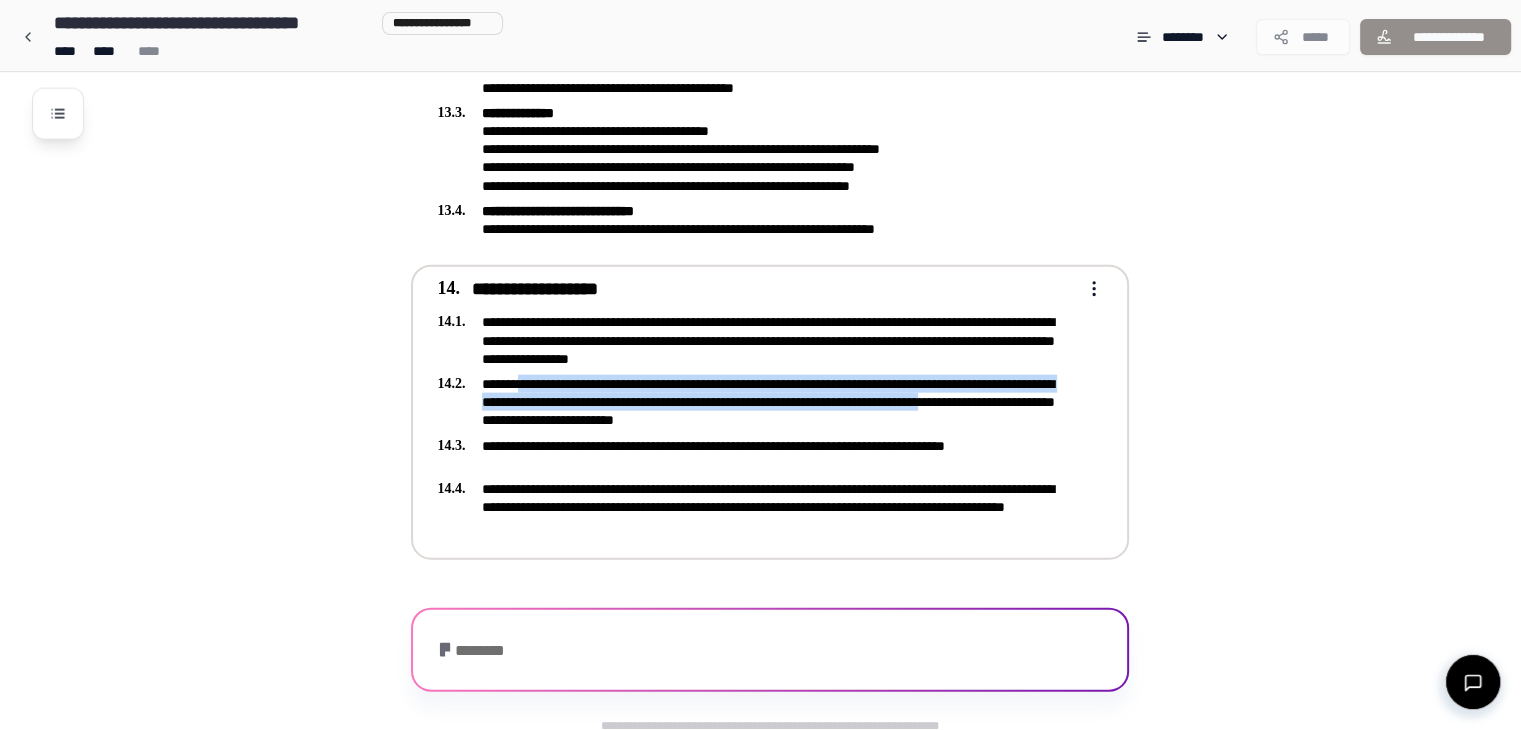 drag, startPoint x: 517, startPoint y: 377, endPoint x: 558, endPoint y: 417, distance: 57.280014 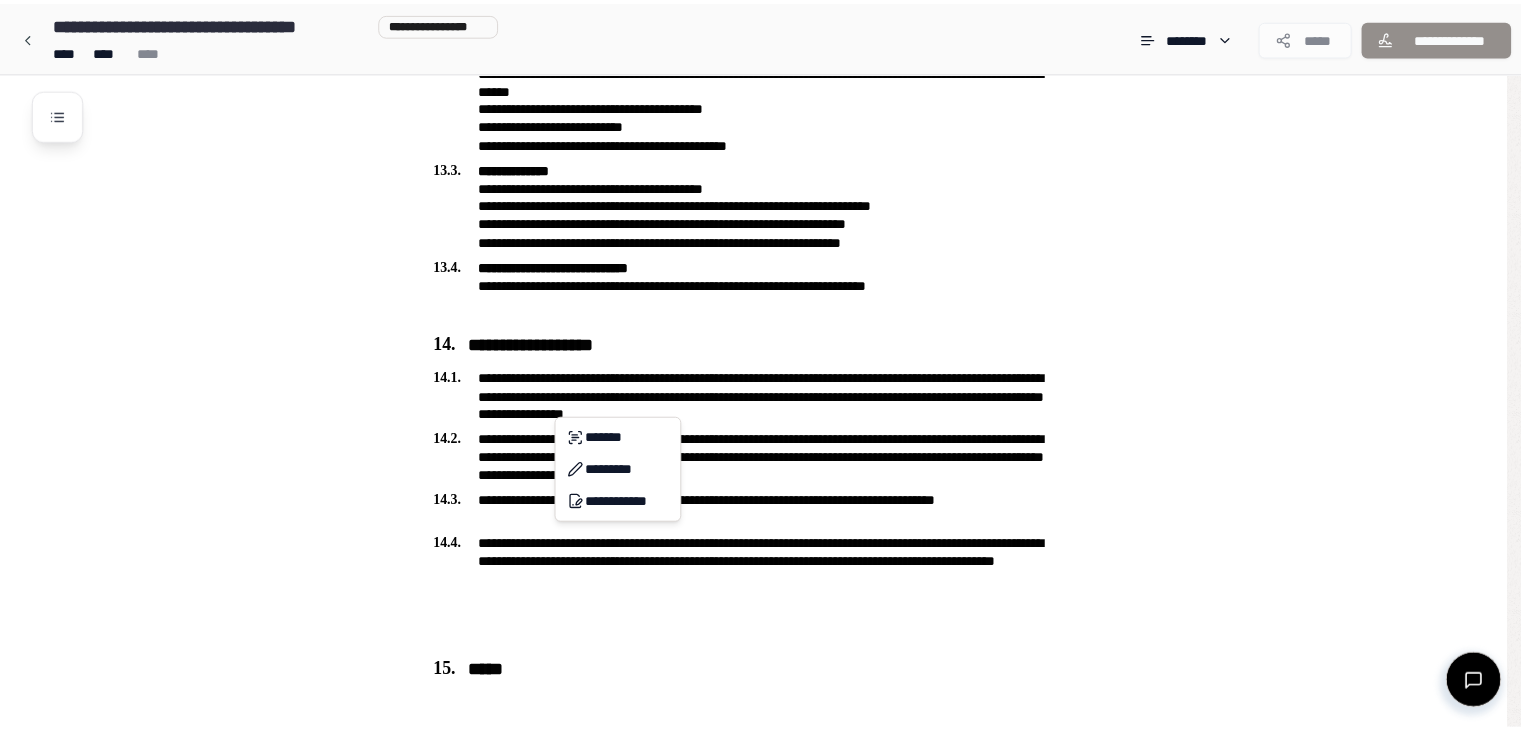 scroll, scrollTop: 4485, scrollLeft: 0, axis: vertical 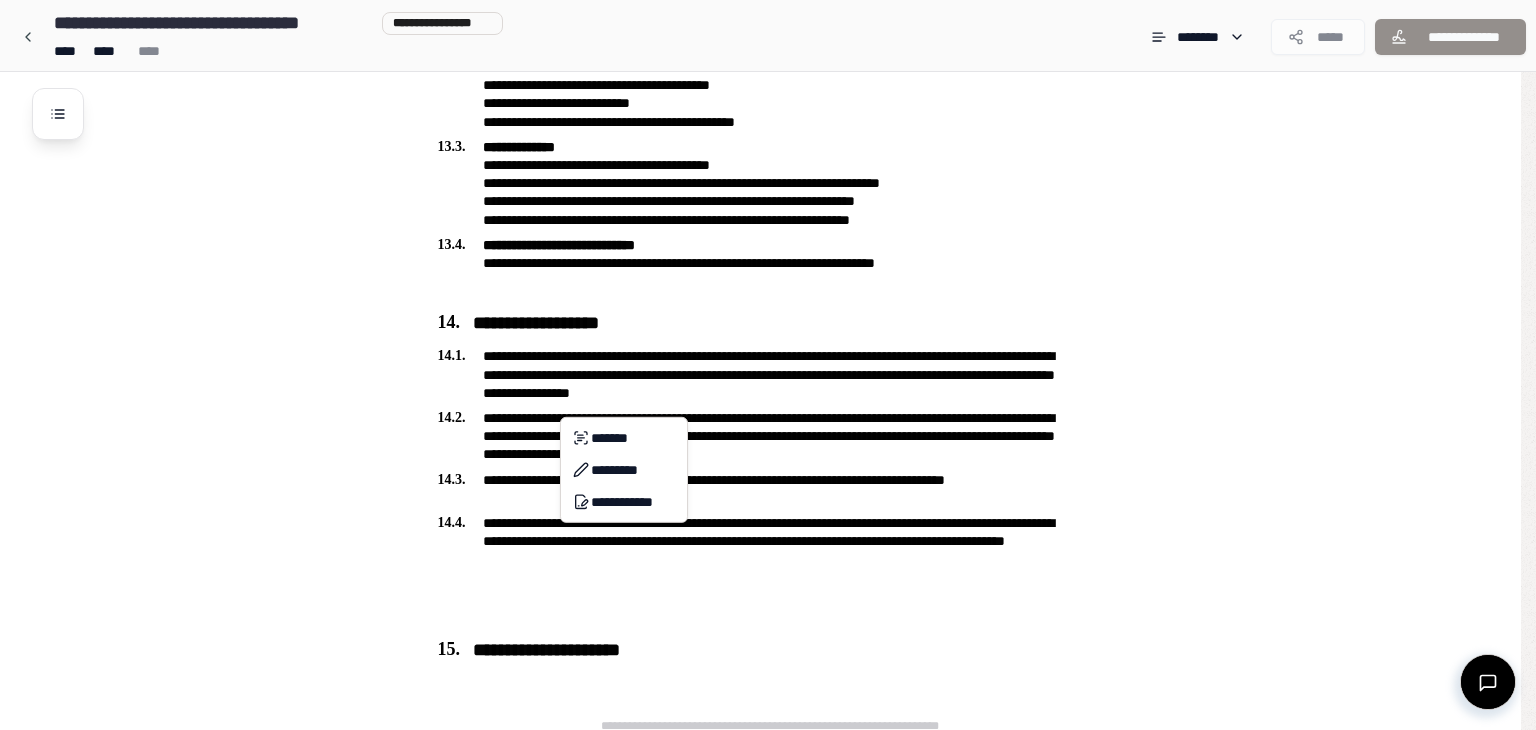 click on "**********" at bounding box center (768, -1878) 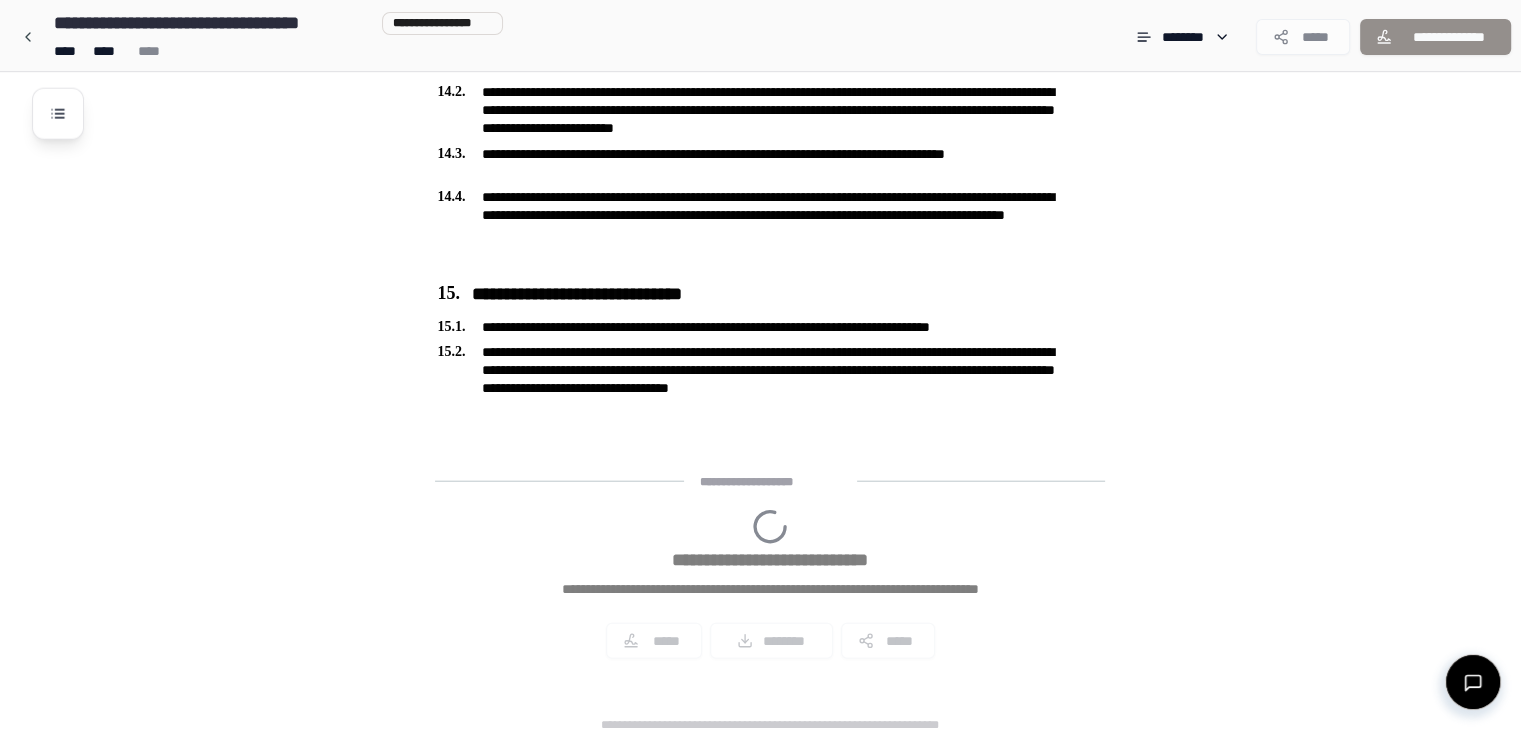 scroll, scrollTop: 4944, scrollLeft: 0, axis: vertical 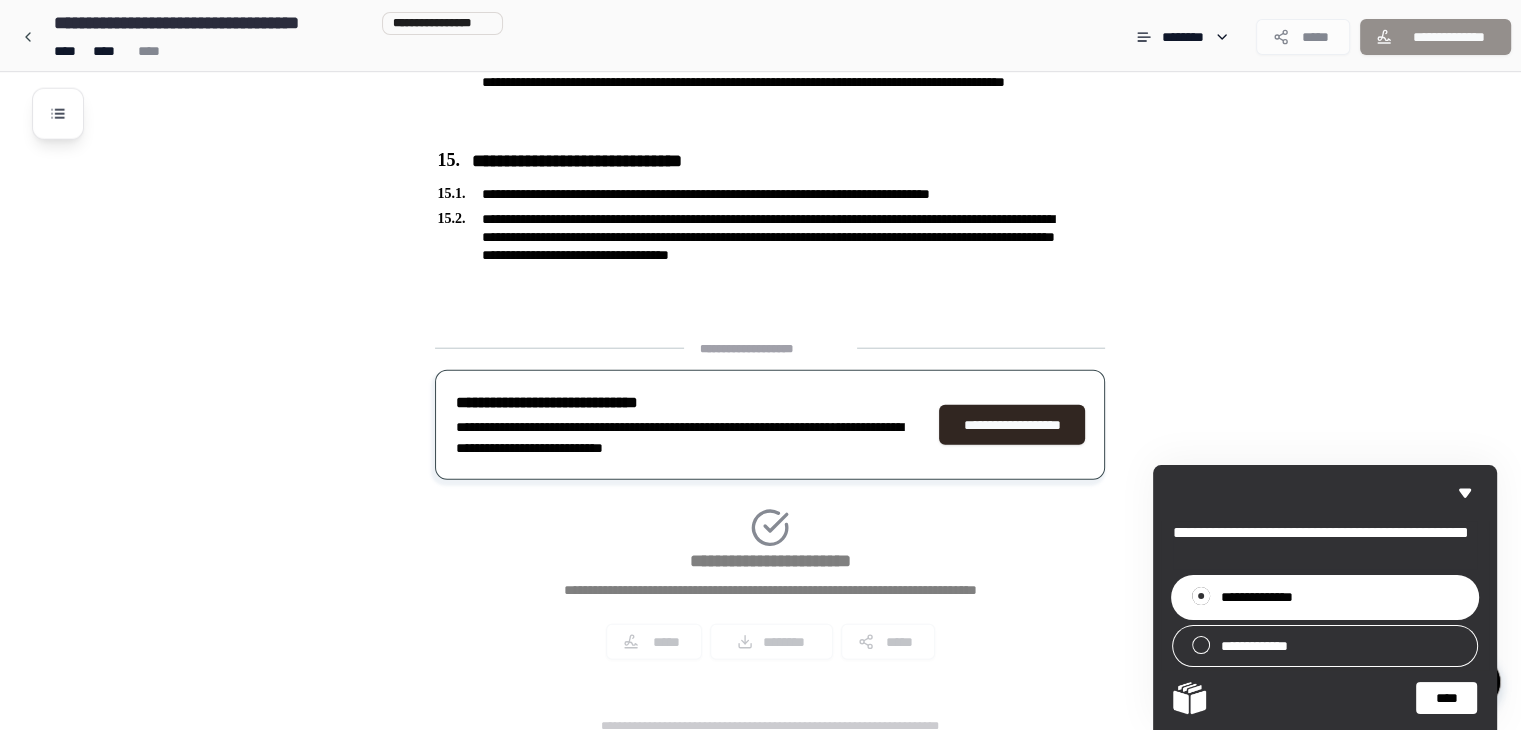 click on "****" at bounding box center (1446, 698) 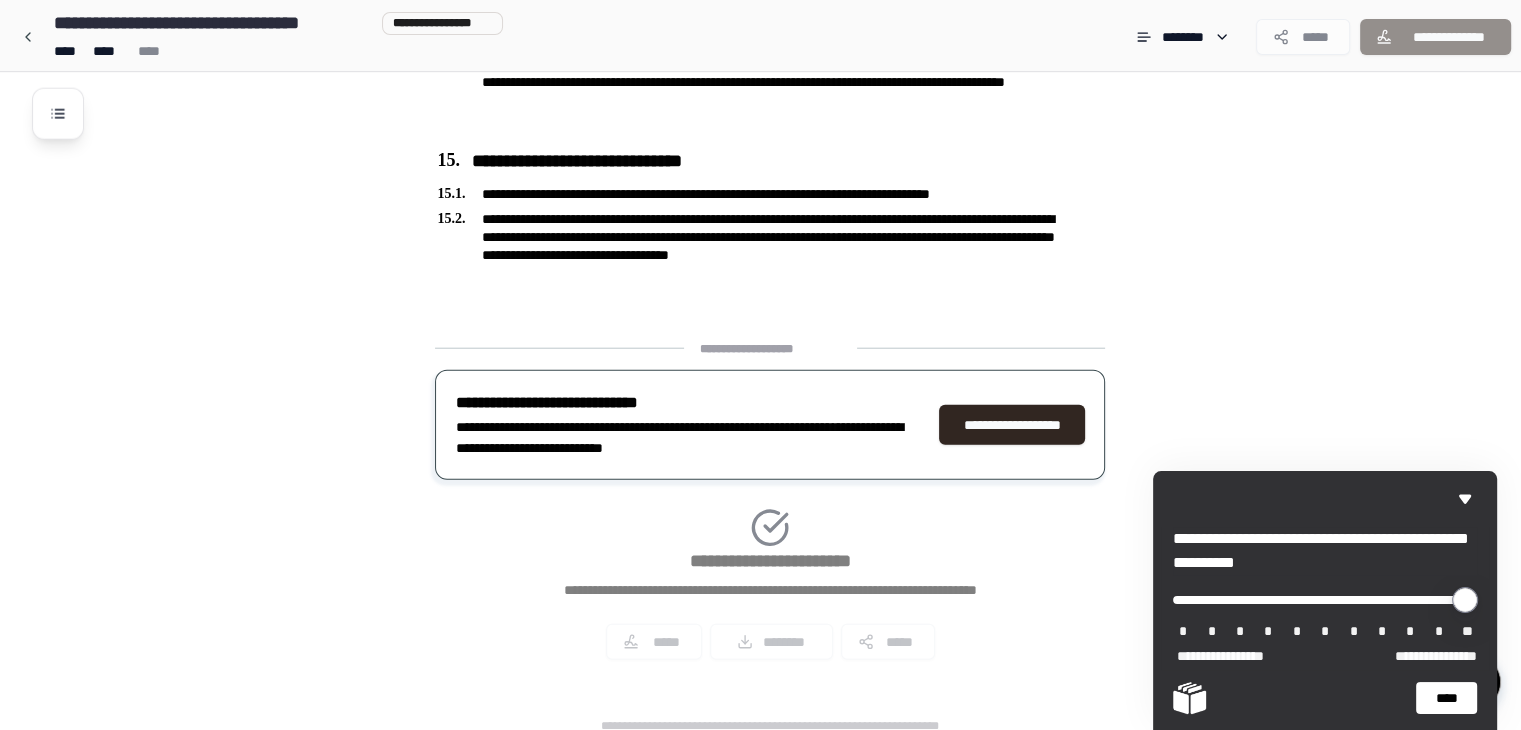 drag, startPoint x: 1176, startPoint y: 604, endPoint x: 1518, endPoint y: 619, distance: 342.3288 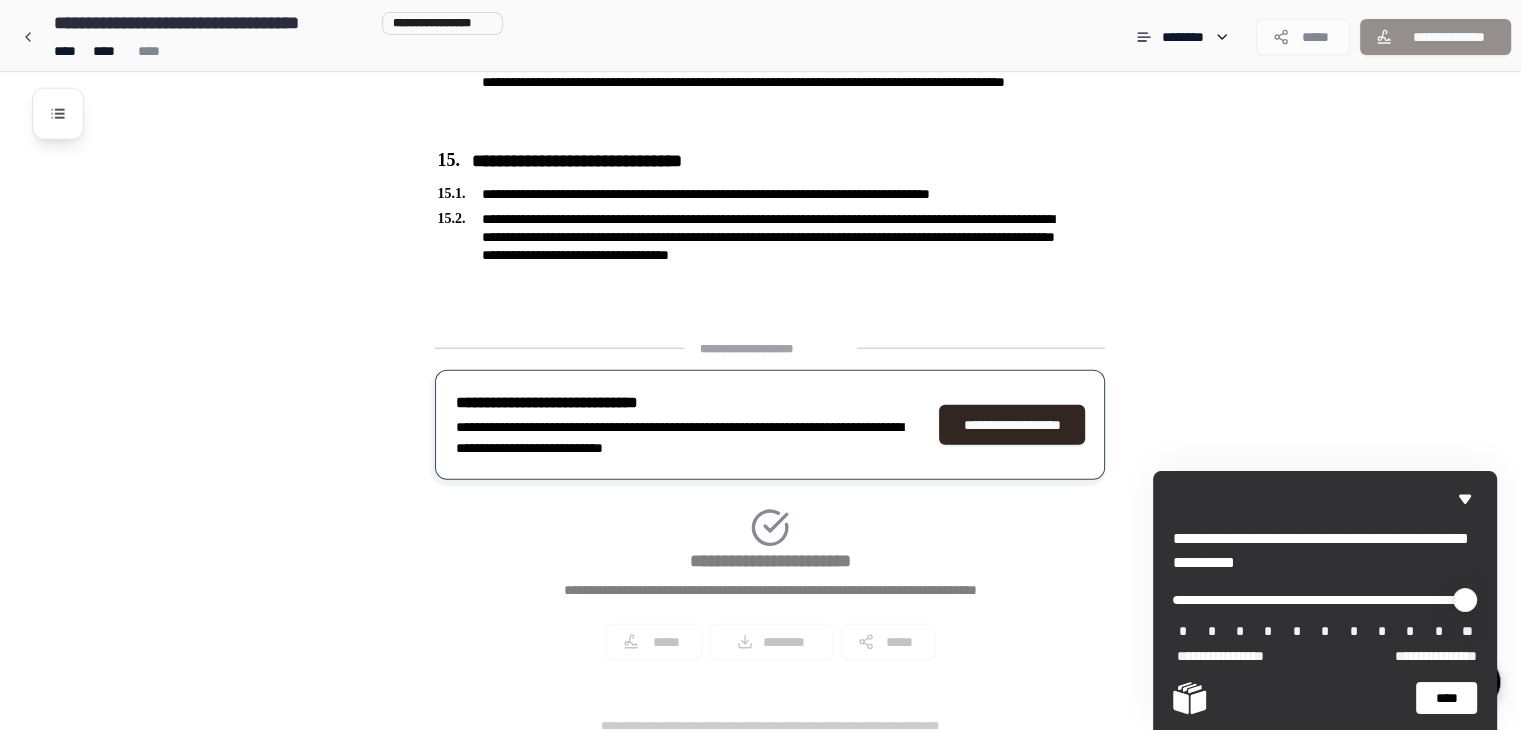 click on "****" at bounding box center (1446, 698) 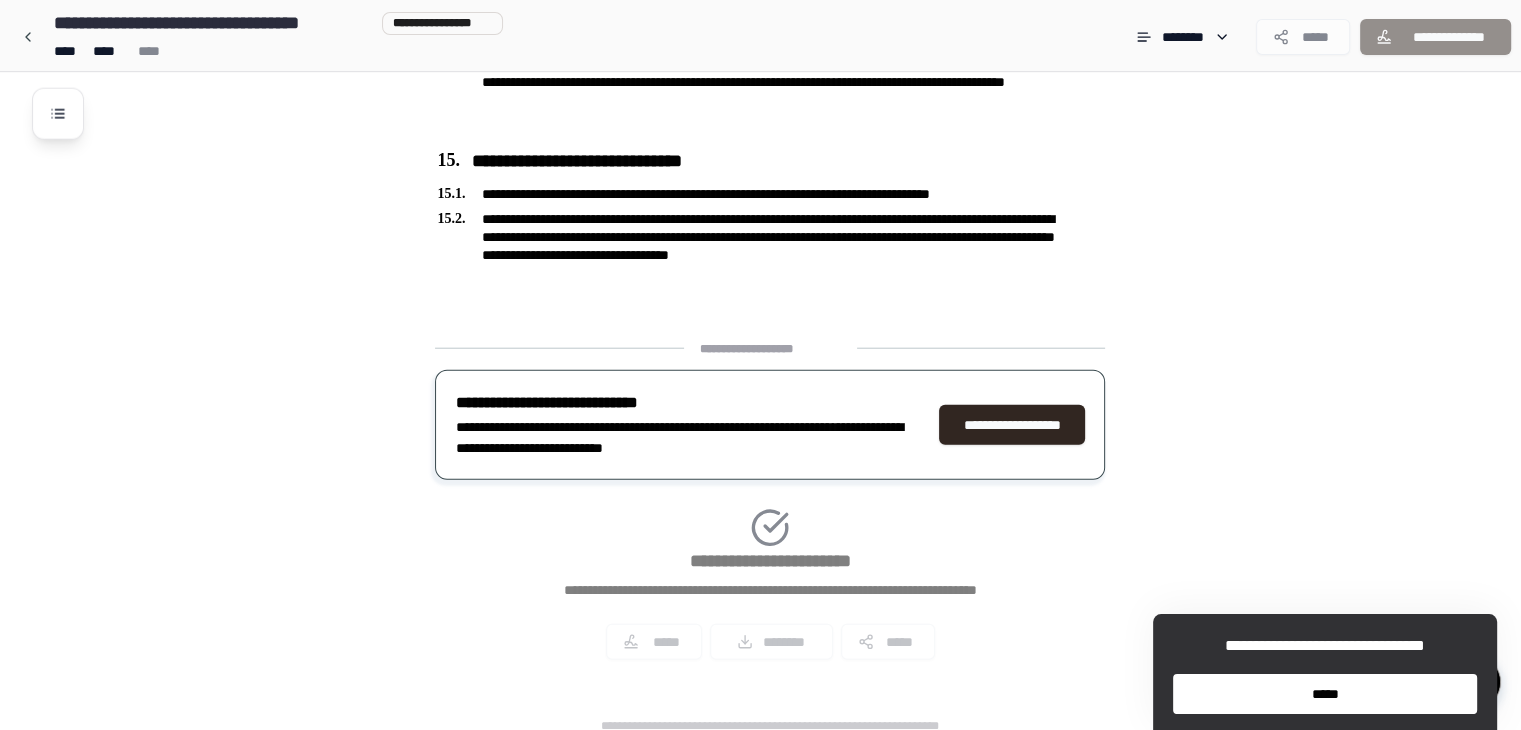 click on "*****" at bounding box center (1325, 694) 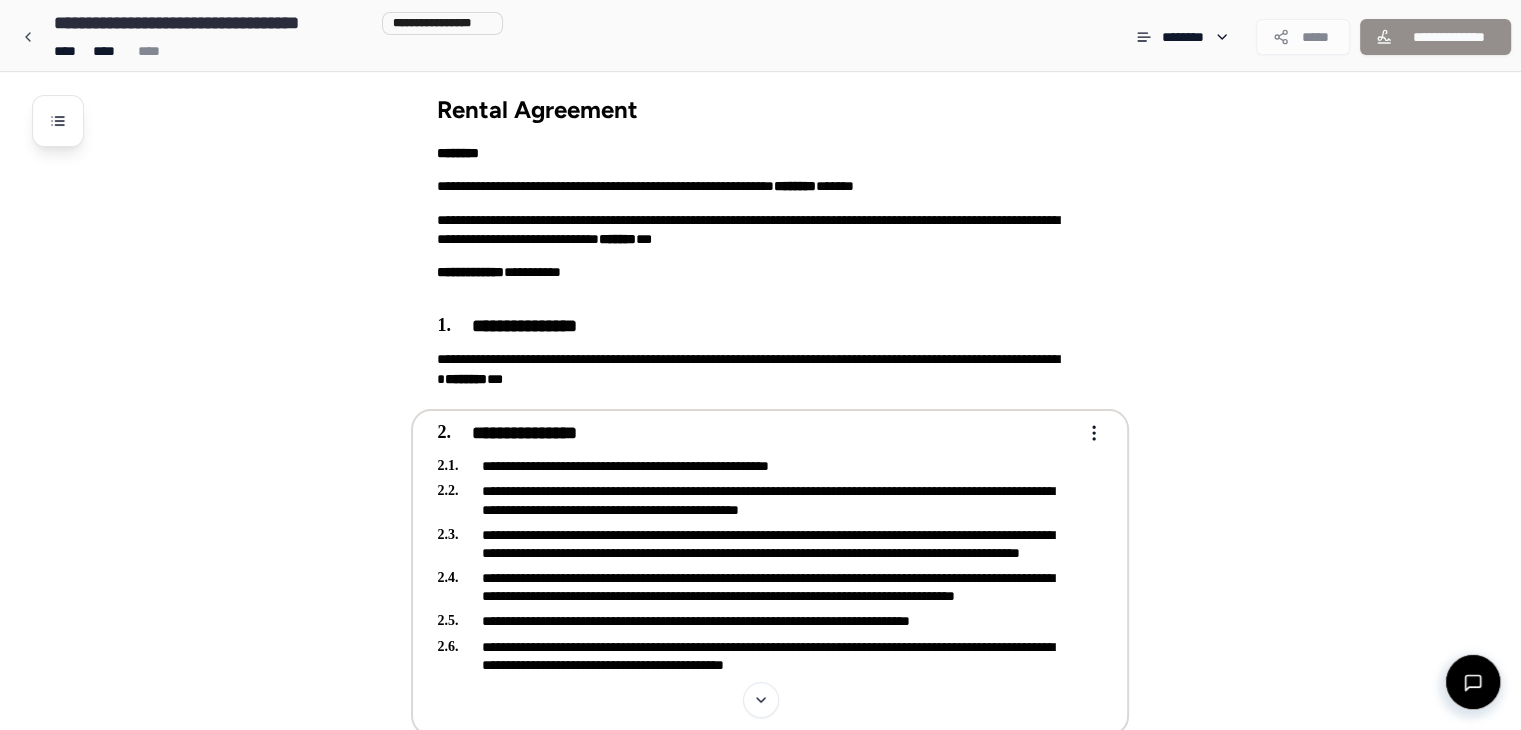 scroll, scrollTop: 0, scrollLeft: 0, axis: both 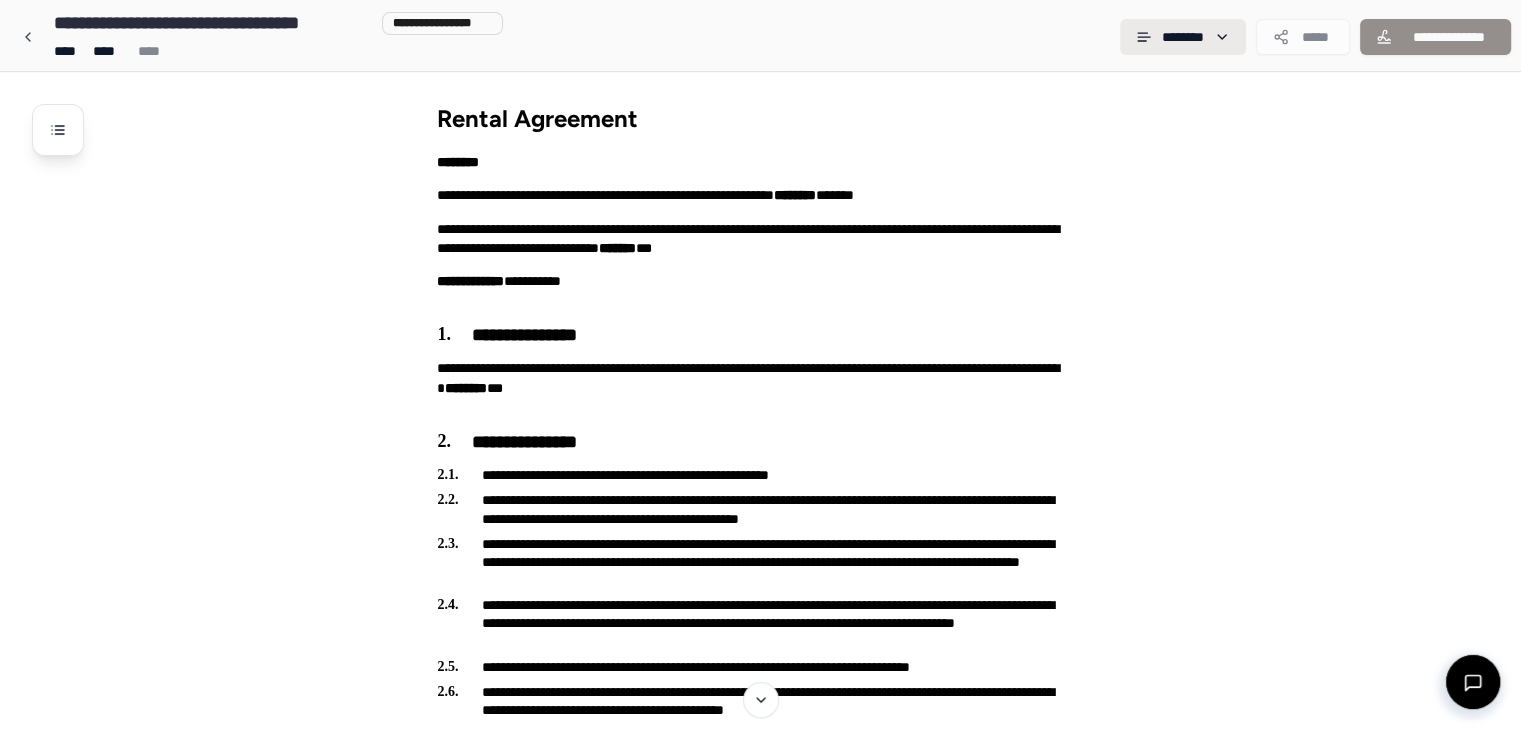 click on "**********" at bounding box center [760, 2837] 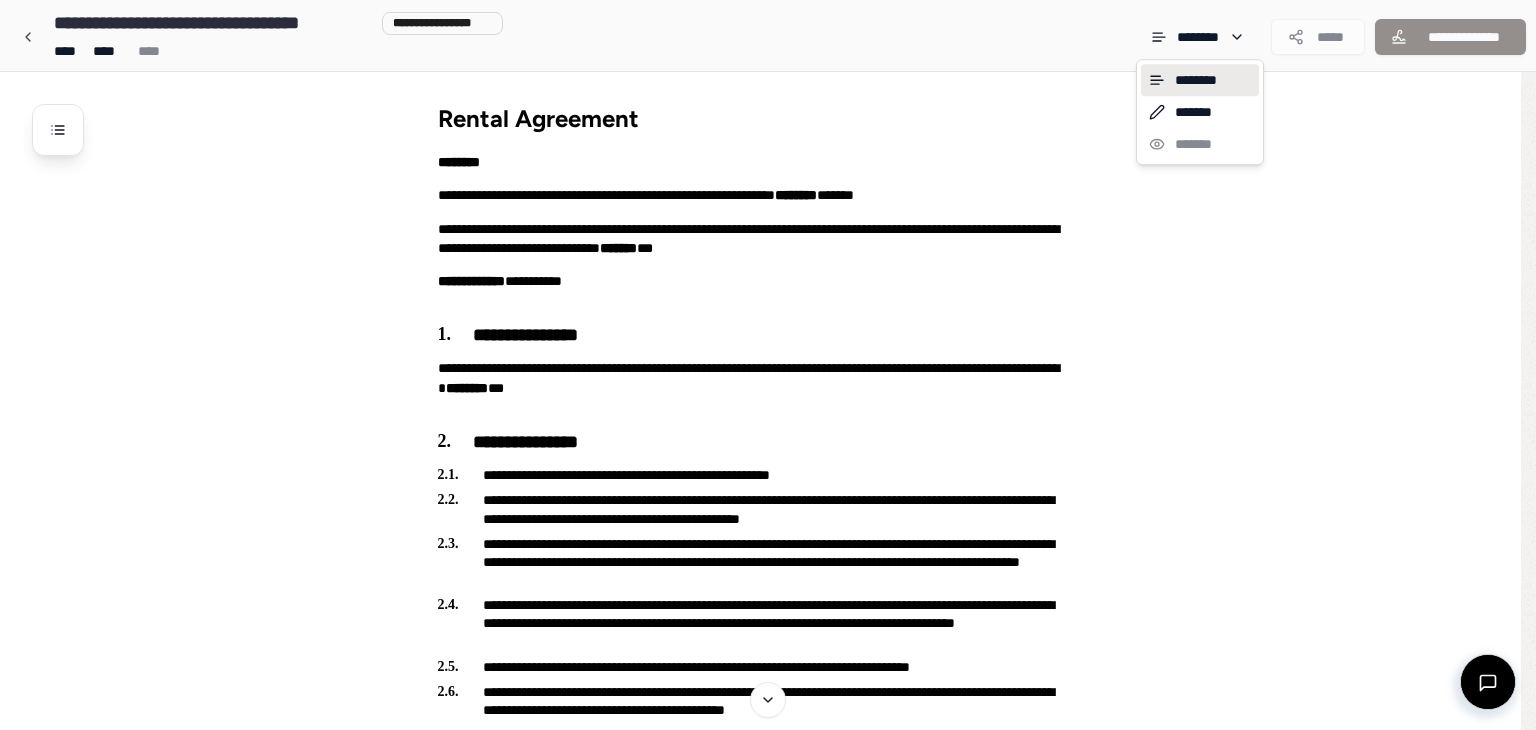 click on "**********" at bounding box center (768, 2837) 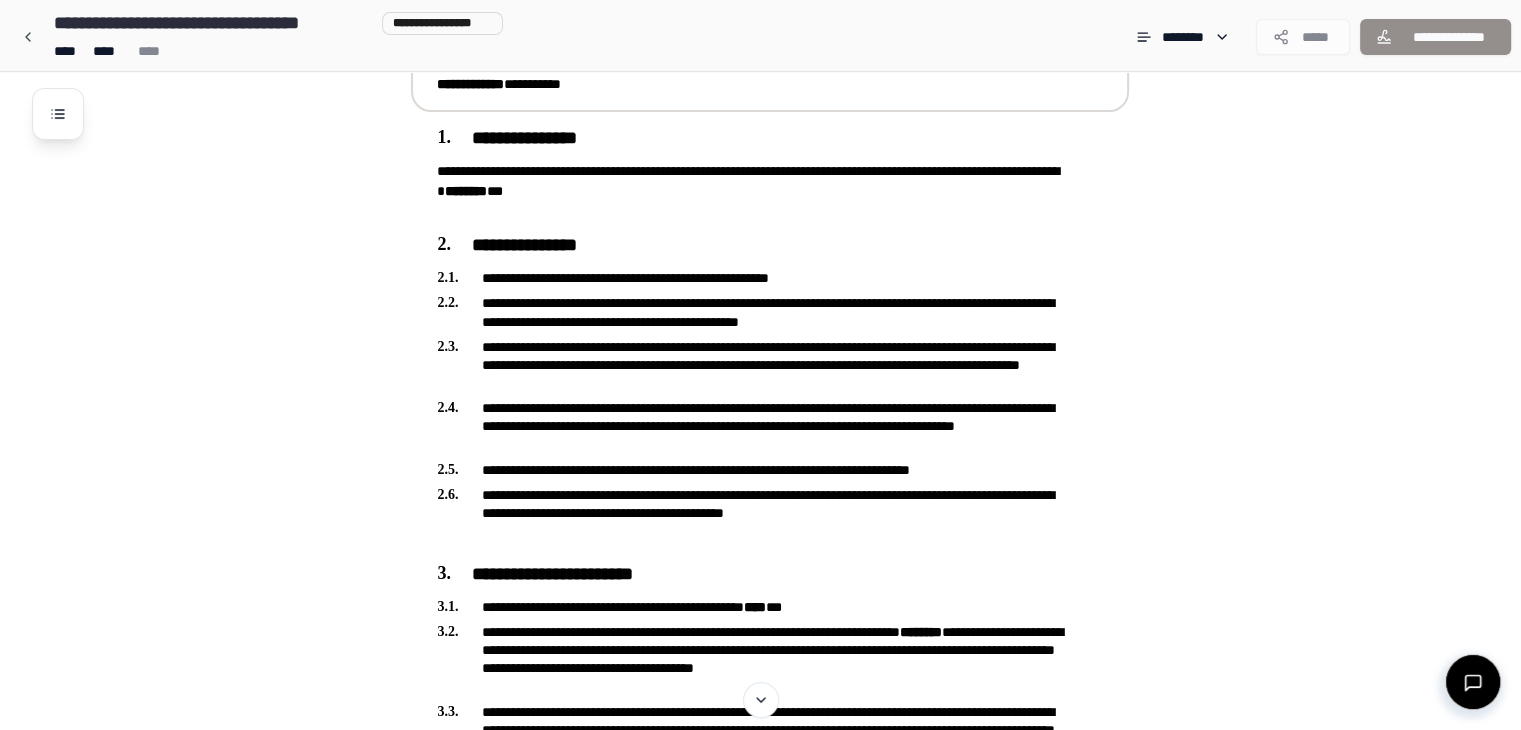 scroll, scrollTop: 200, scrollLeft: 0, axis: vertical 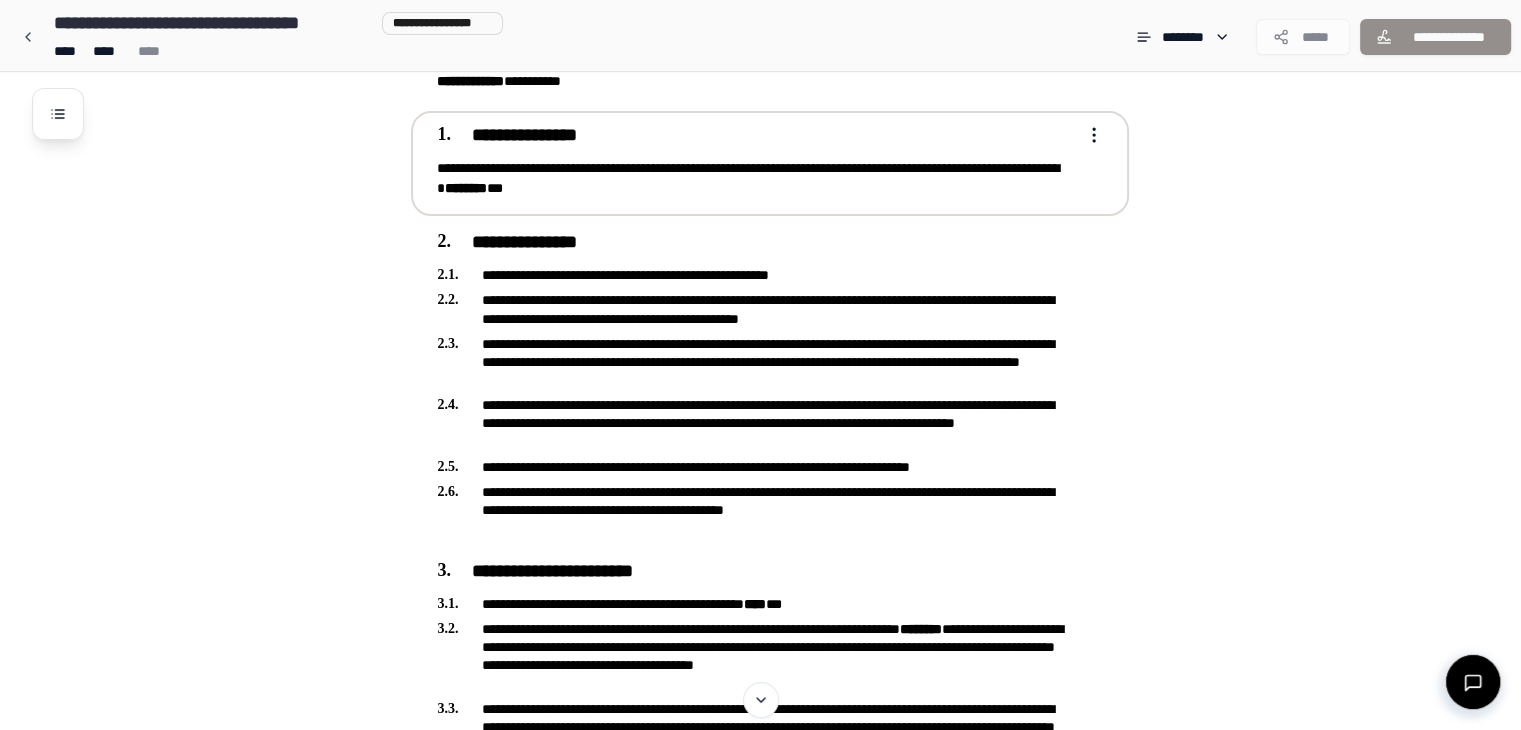 click on "**********" at bounding box center [756, 178] 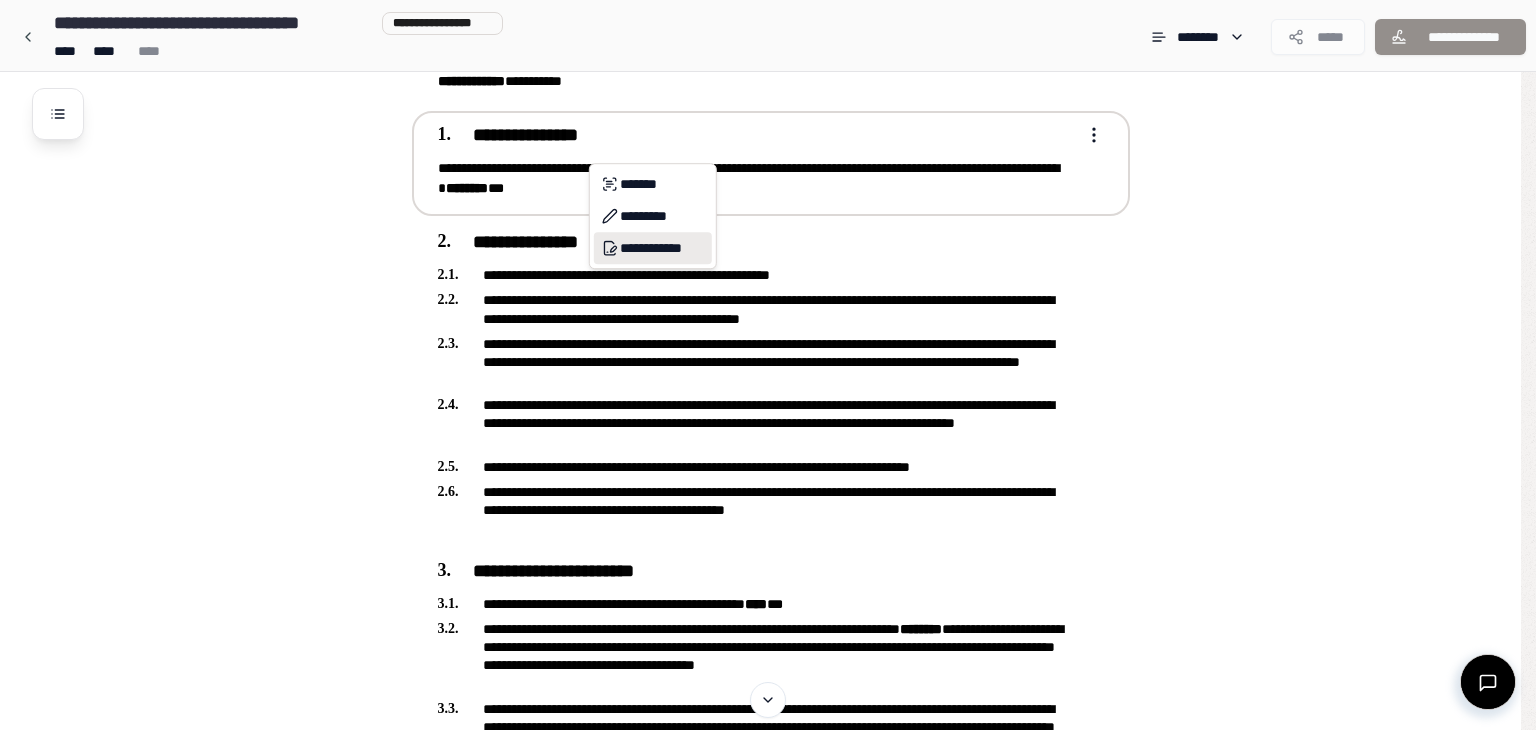 click on "**********" at bounding box center [653, 248] 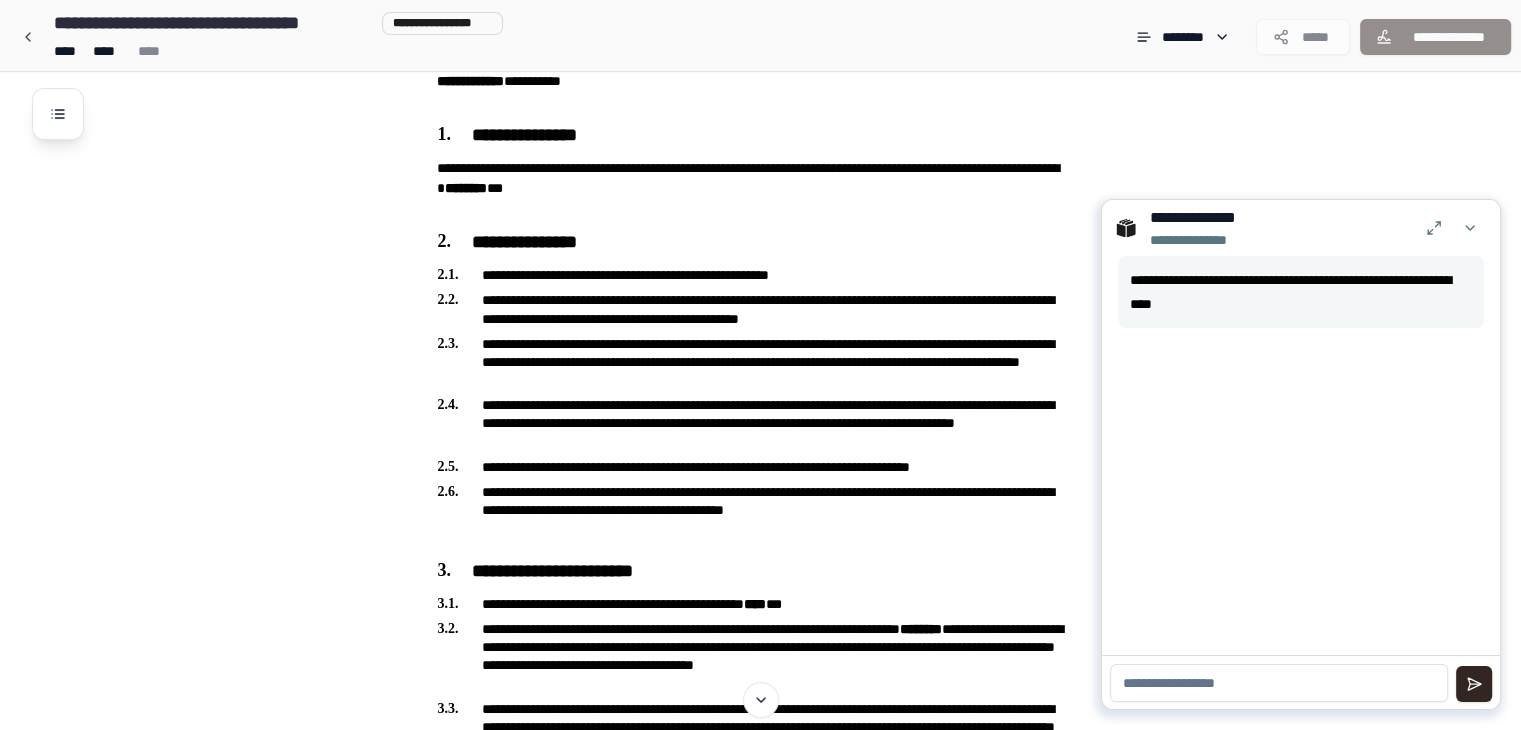 click at bounding box center [1279, 683] 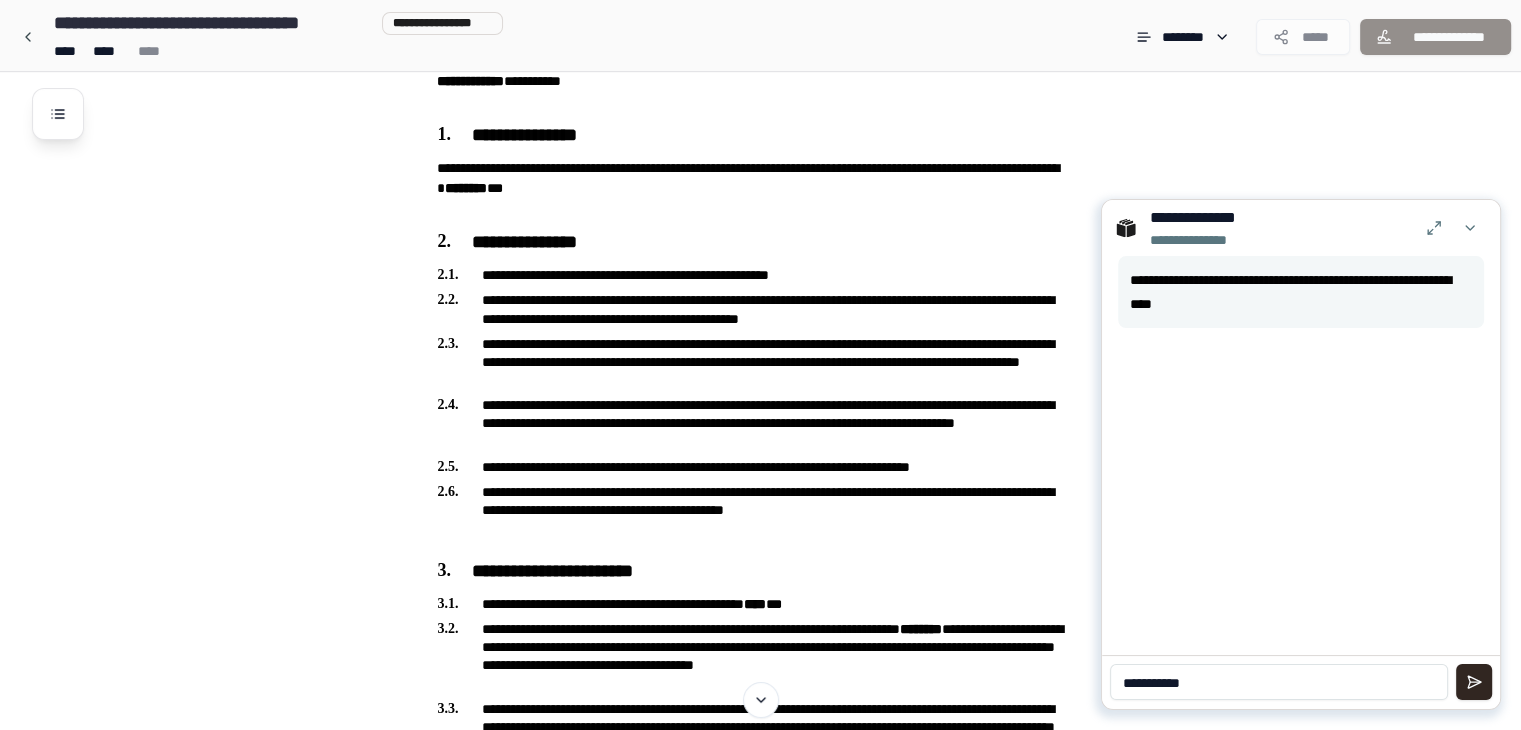 type on "**********" 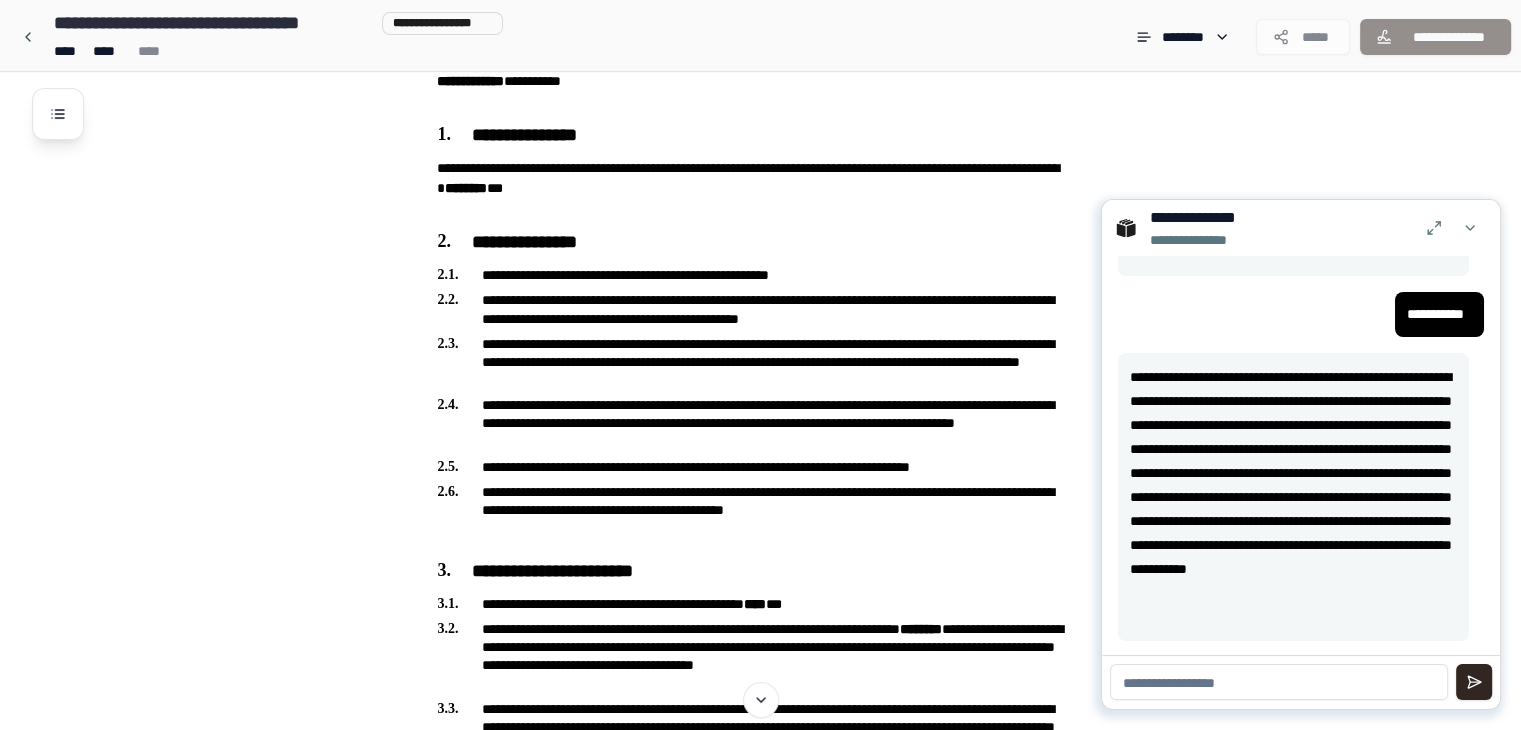 scroll, scrollTop: 53, scrollLeft: 0, axis: vertical 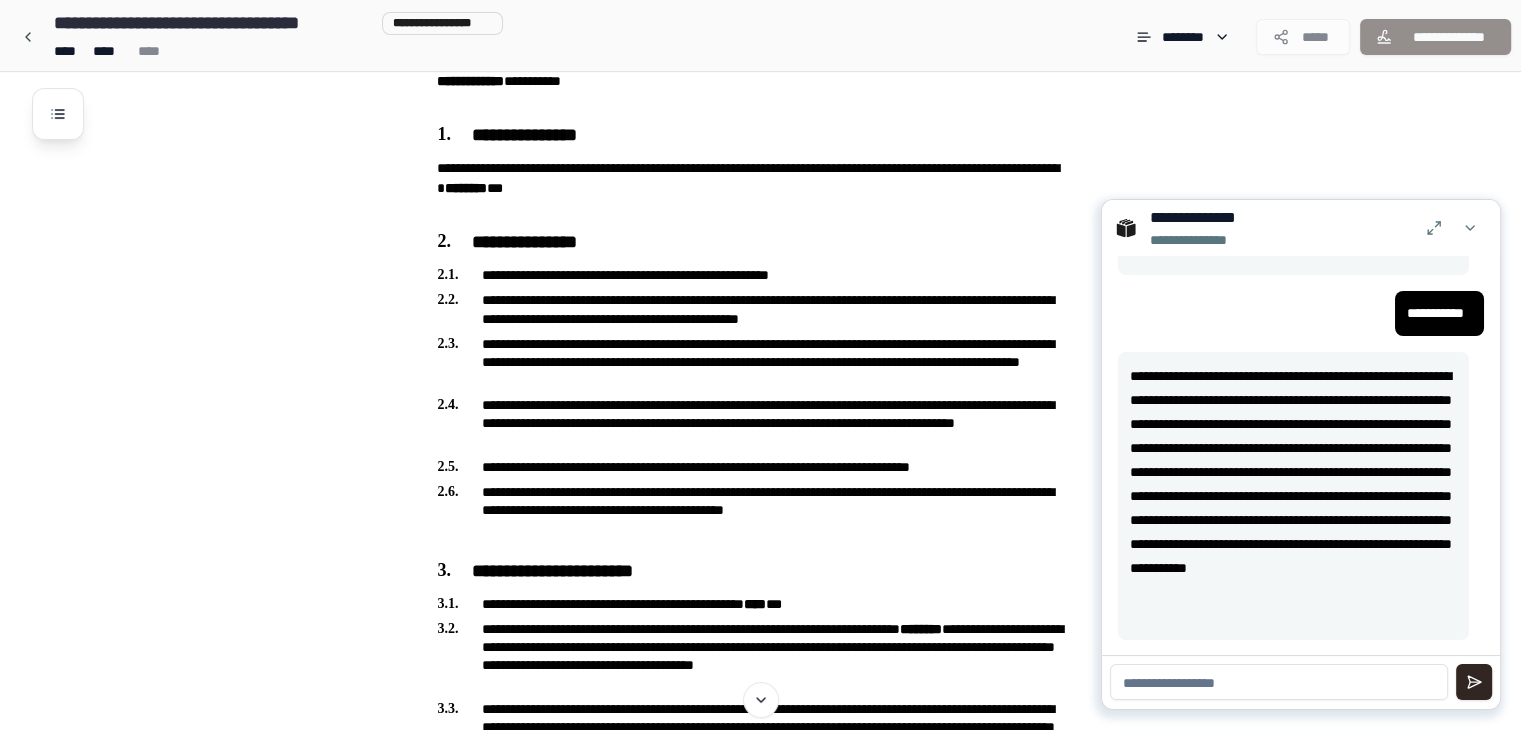 click at bounding box center [1279, 682] 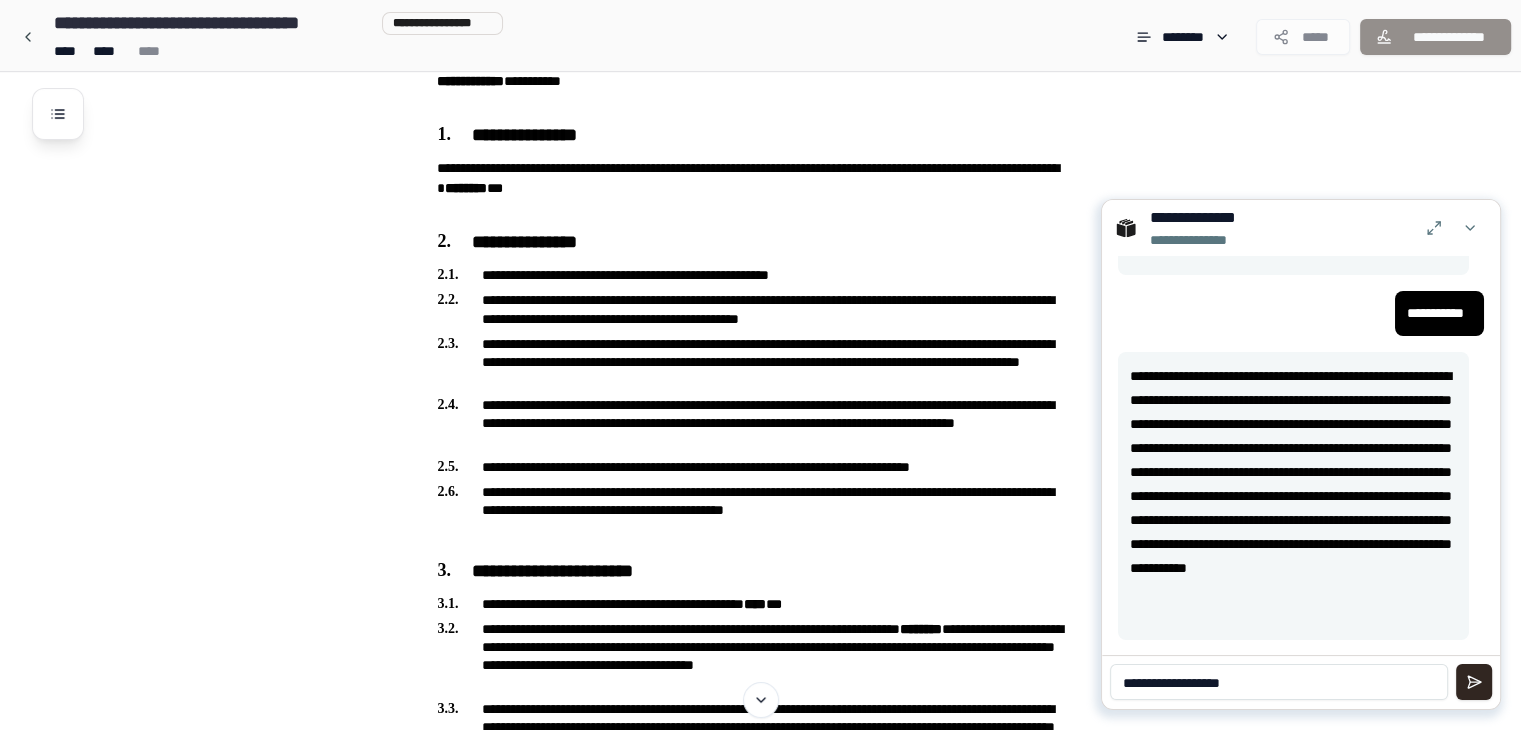 type on "**********" 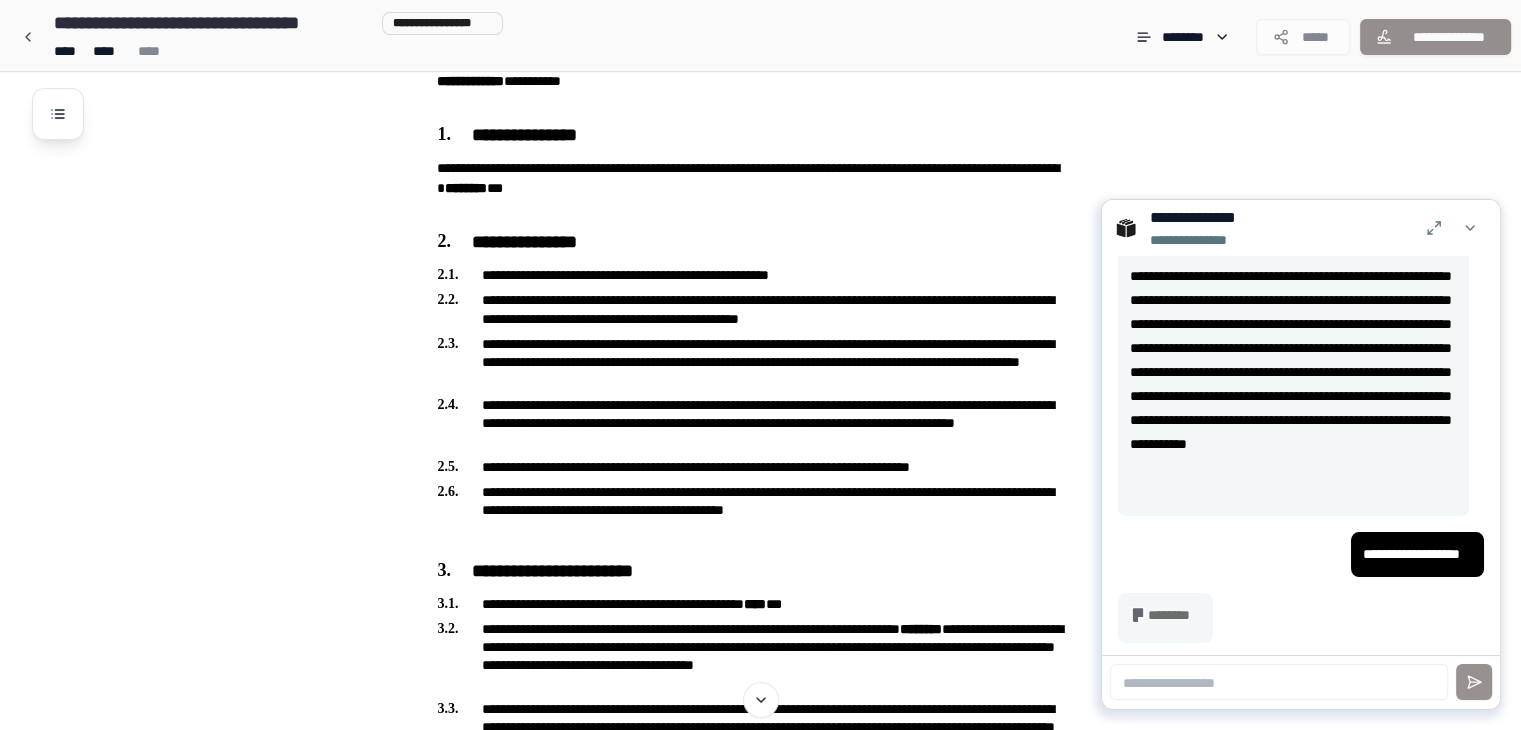 scroll, scrollTop: 178, scrollLeft: 0, axis: vertical 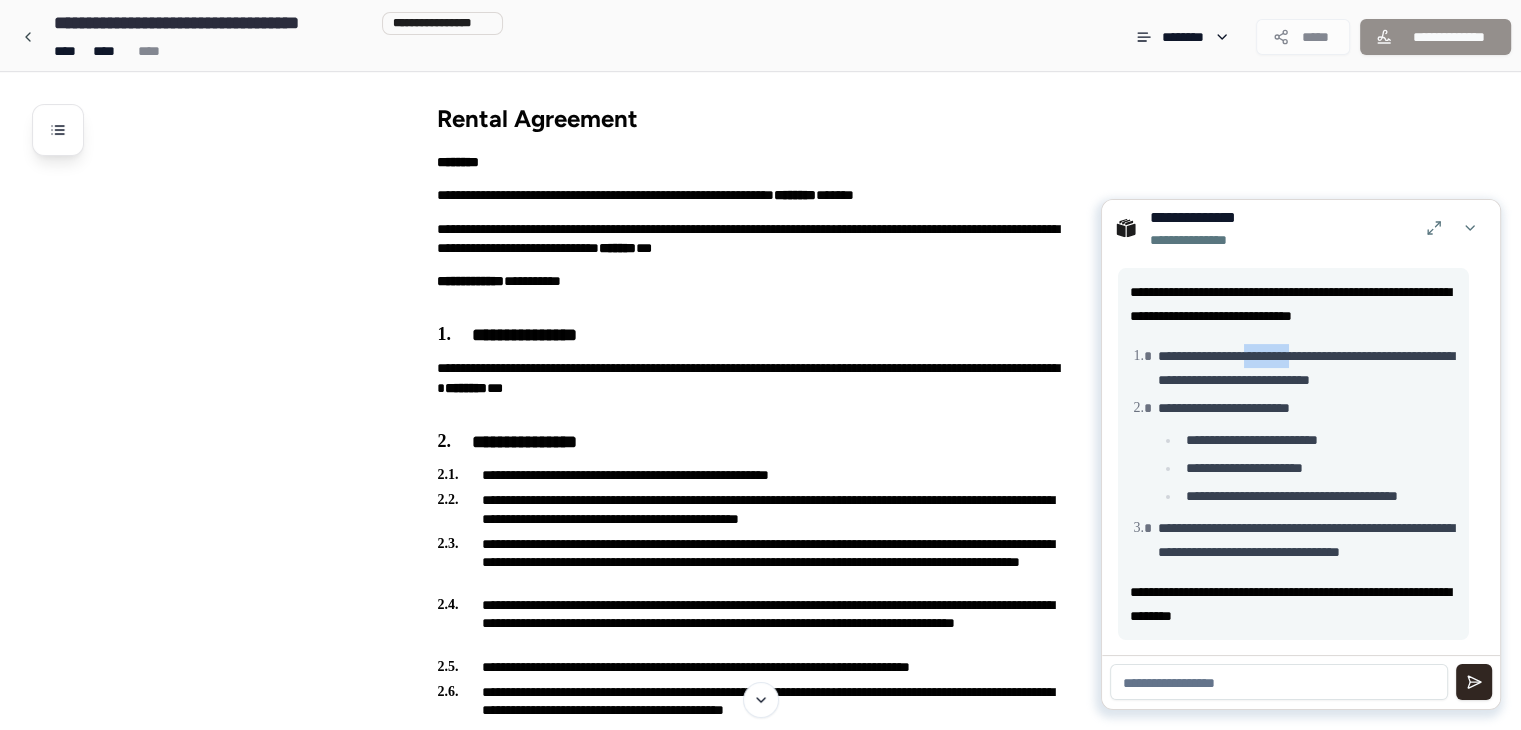 drag, startPoint x: 1269, startPoint y: 354, endPoint x: 1323, endPoint y: 360, distance: 54.33231 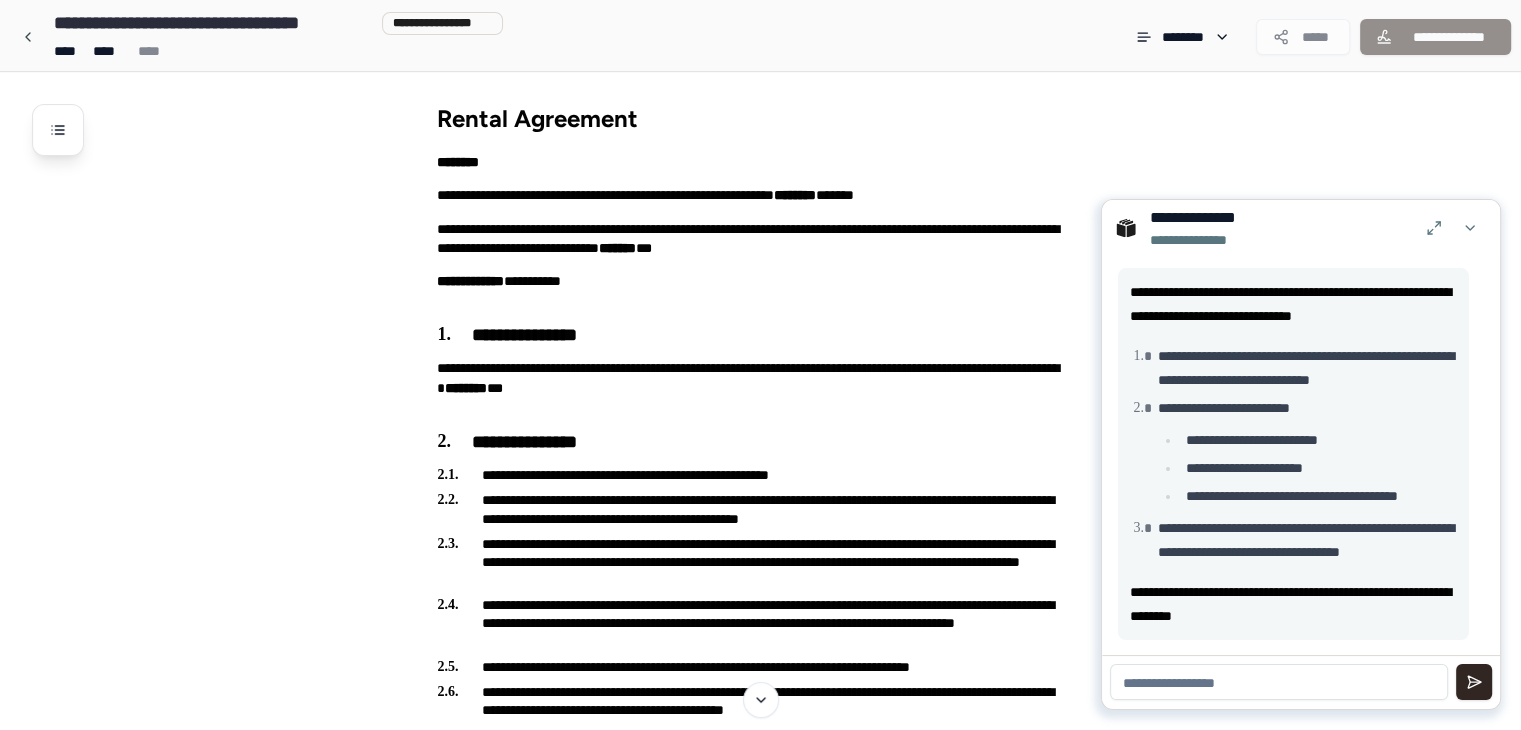 click on "**********" at bounding box center [1318, 440] 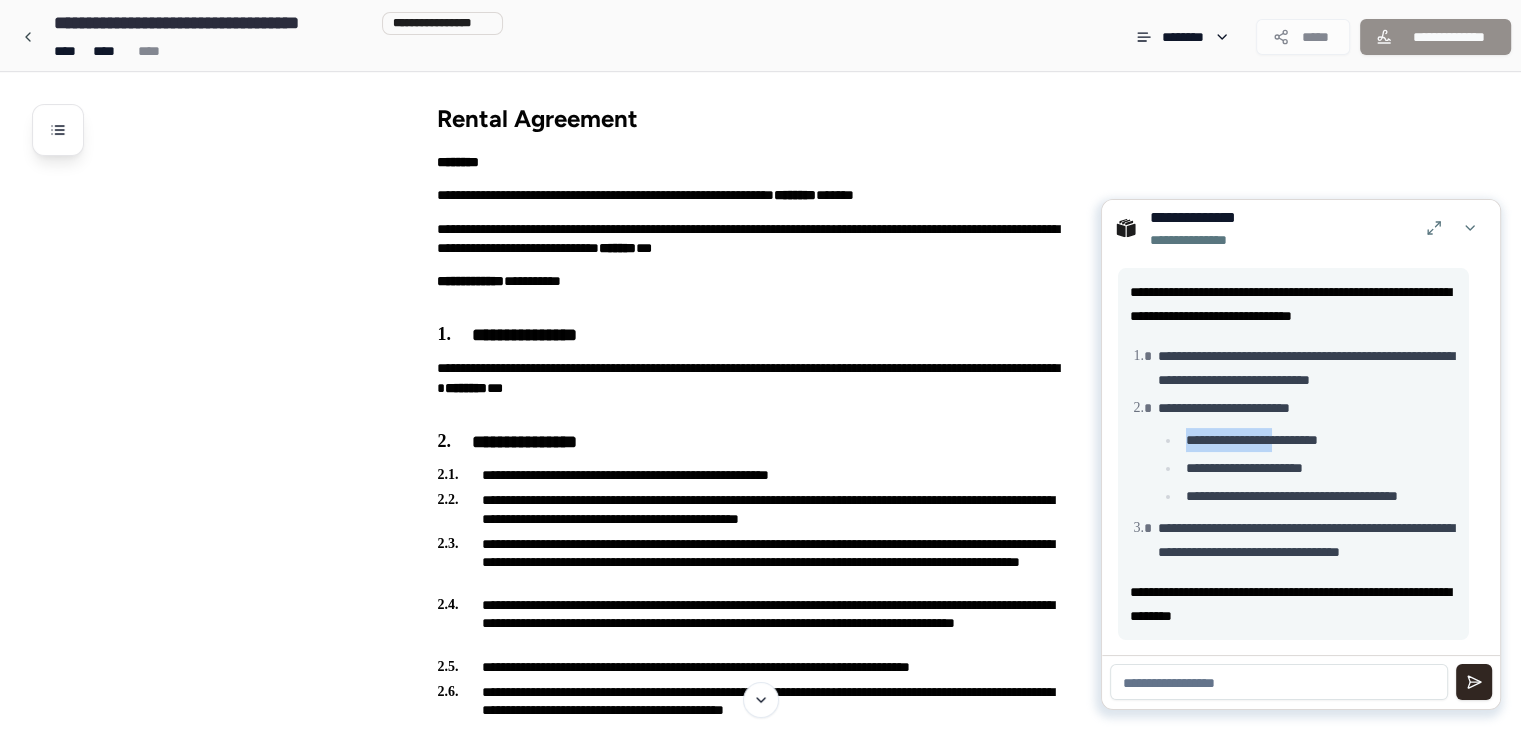 drag, startPoint x: 1182, startPoint y: 443, endPoint x: 1299, endPoint y: 436, distance: 117.20921 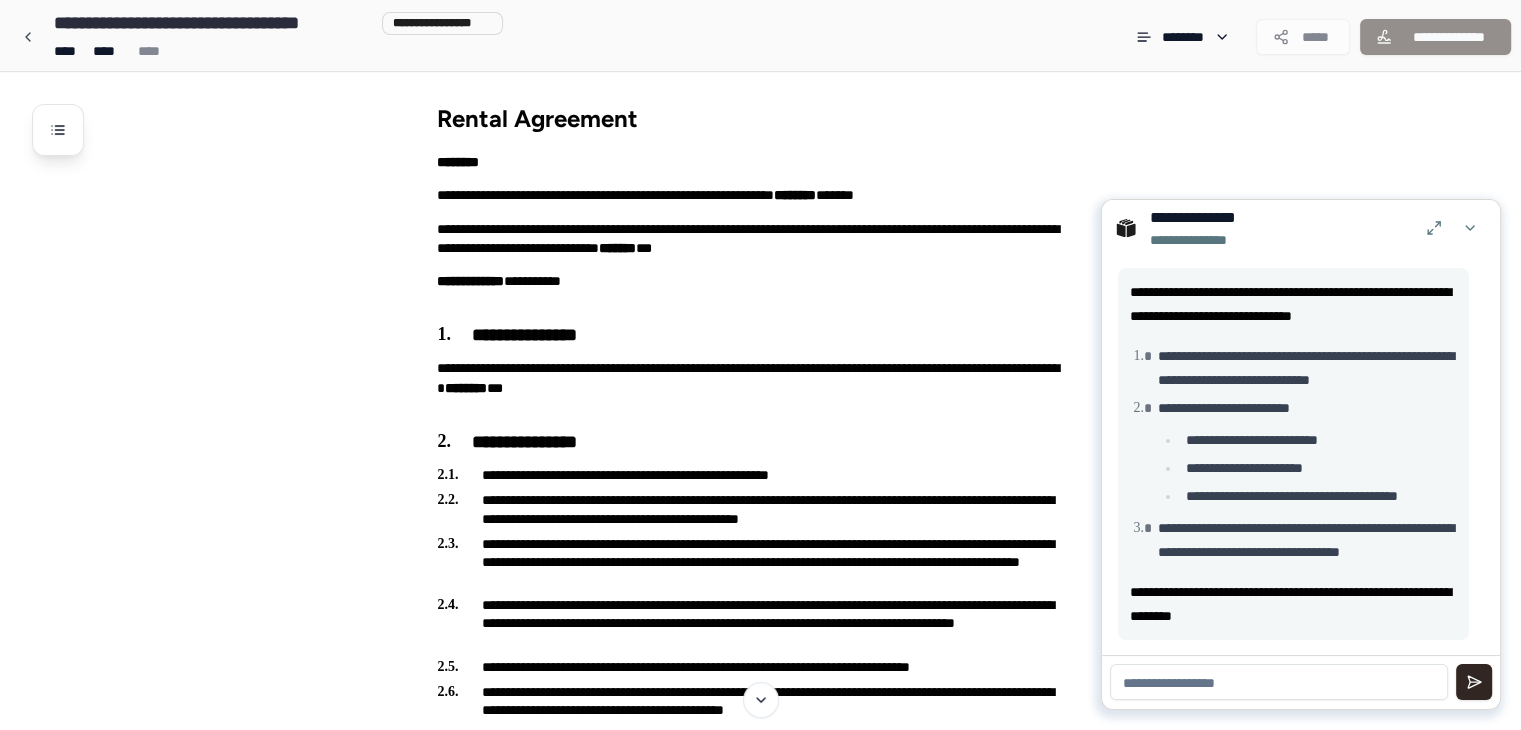 click on "**********" at bounding box center [1318, 468] 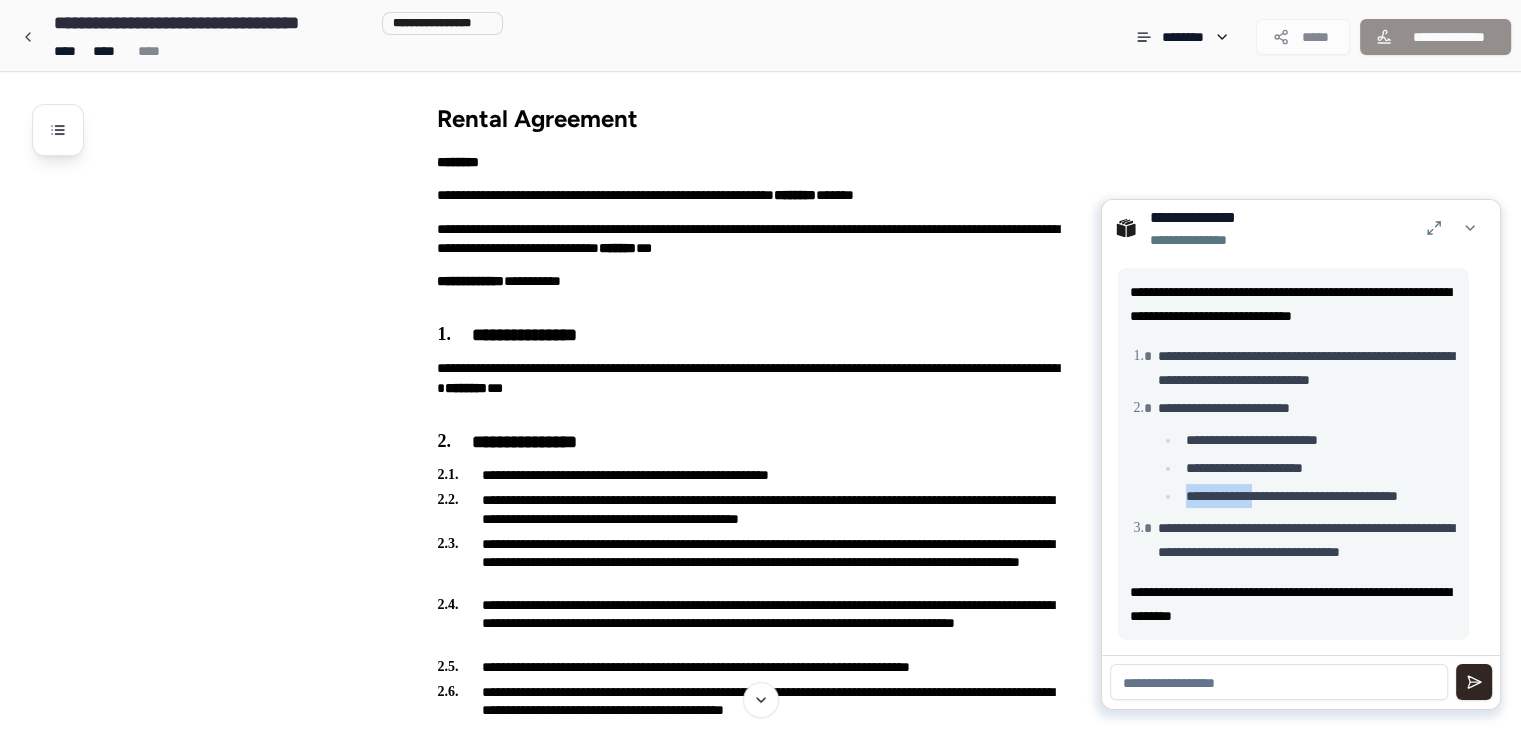 drag, startPoint x: 1183, startPoint y: 497, endPoint x: 1267, endPoint y: 495, distance: 84.0238 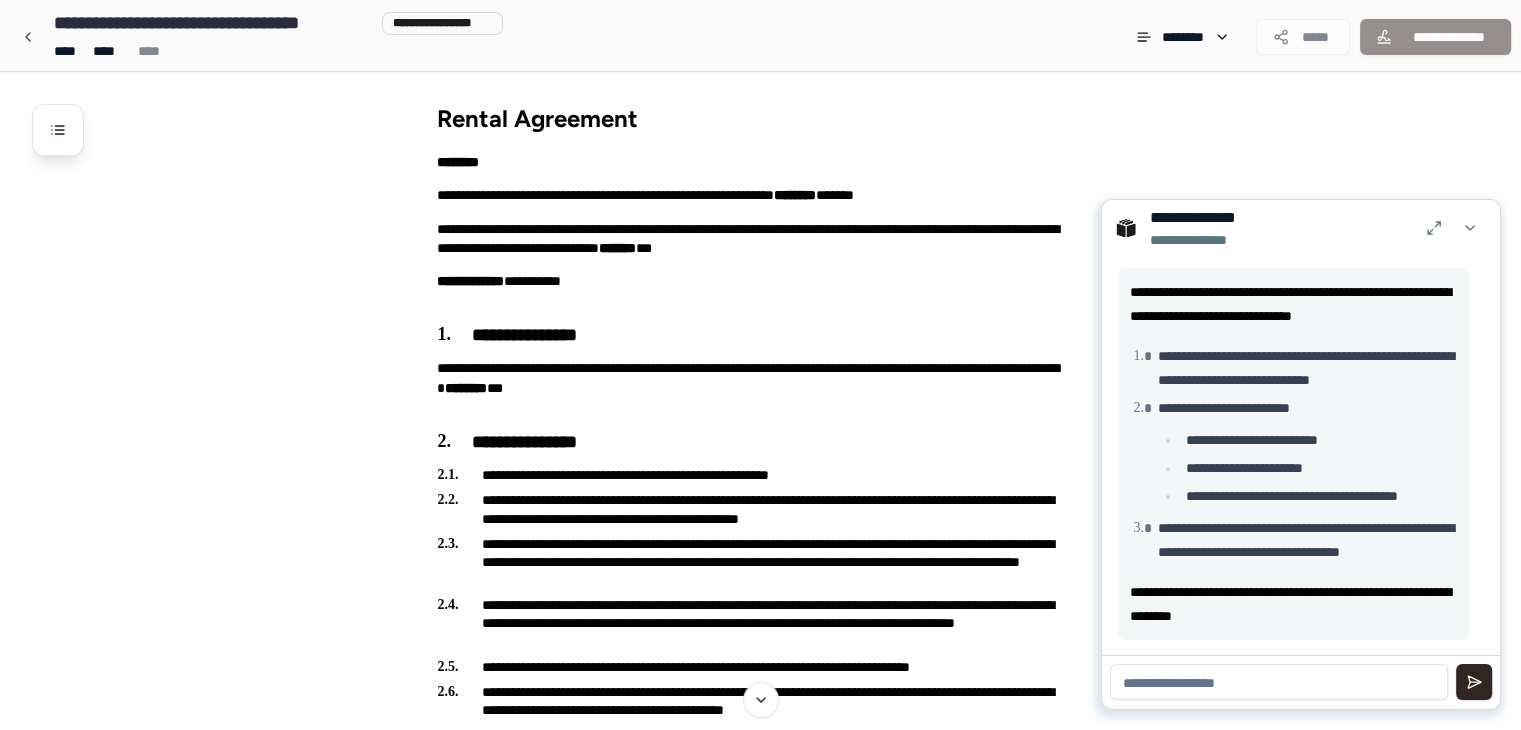 click on "**********" at bounding box center [1304, 540] 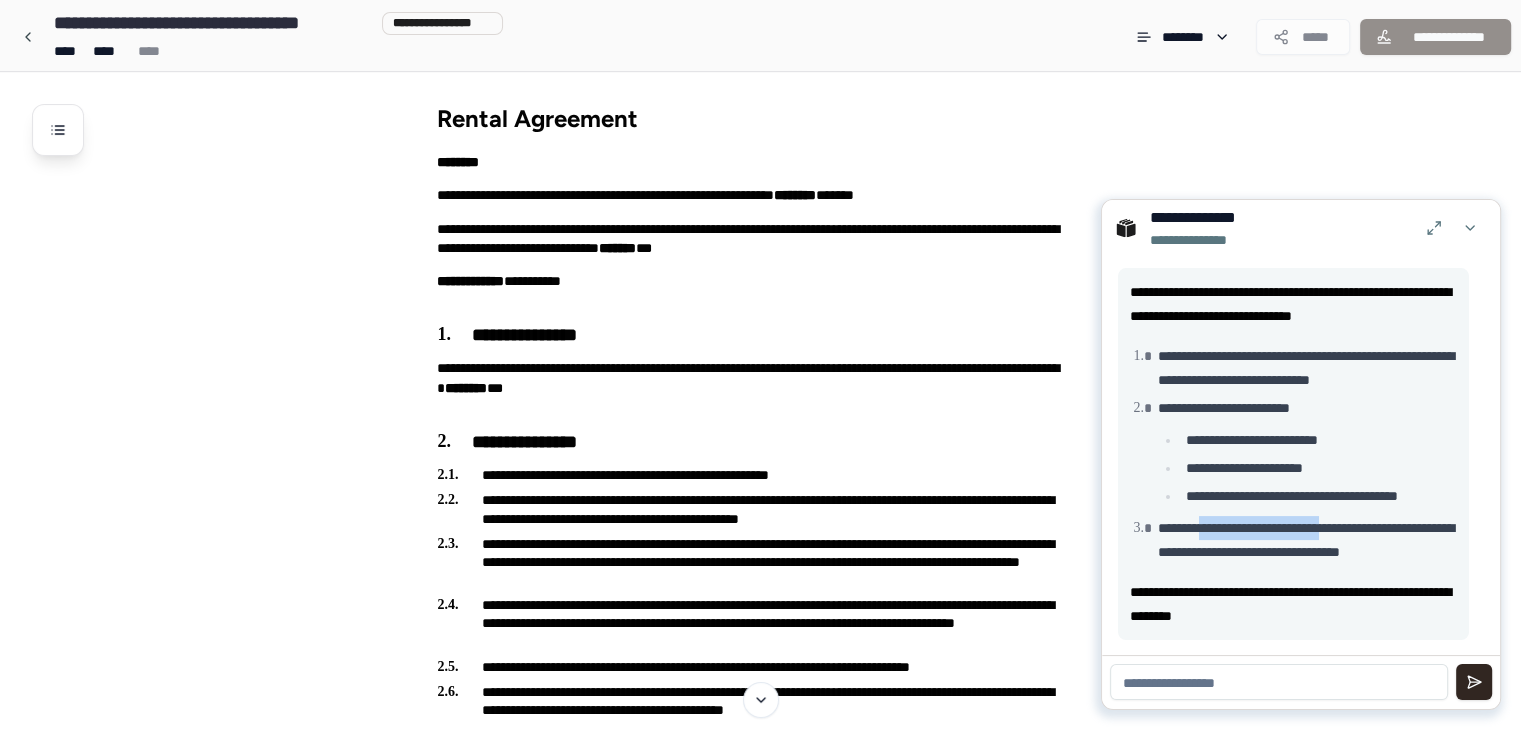 drag, startPoint x: 1269, startPoint y: 535, endPoint x: 1359, endPoint y: 531, distance: 90.088844 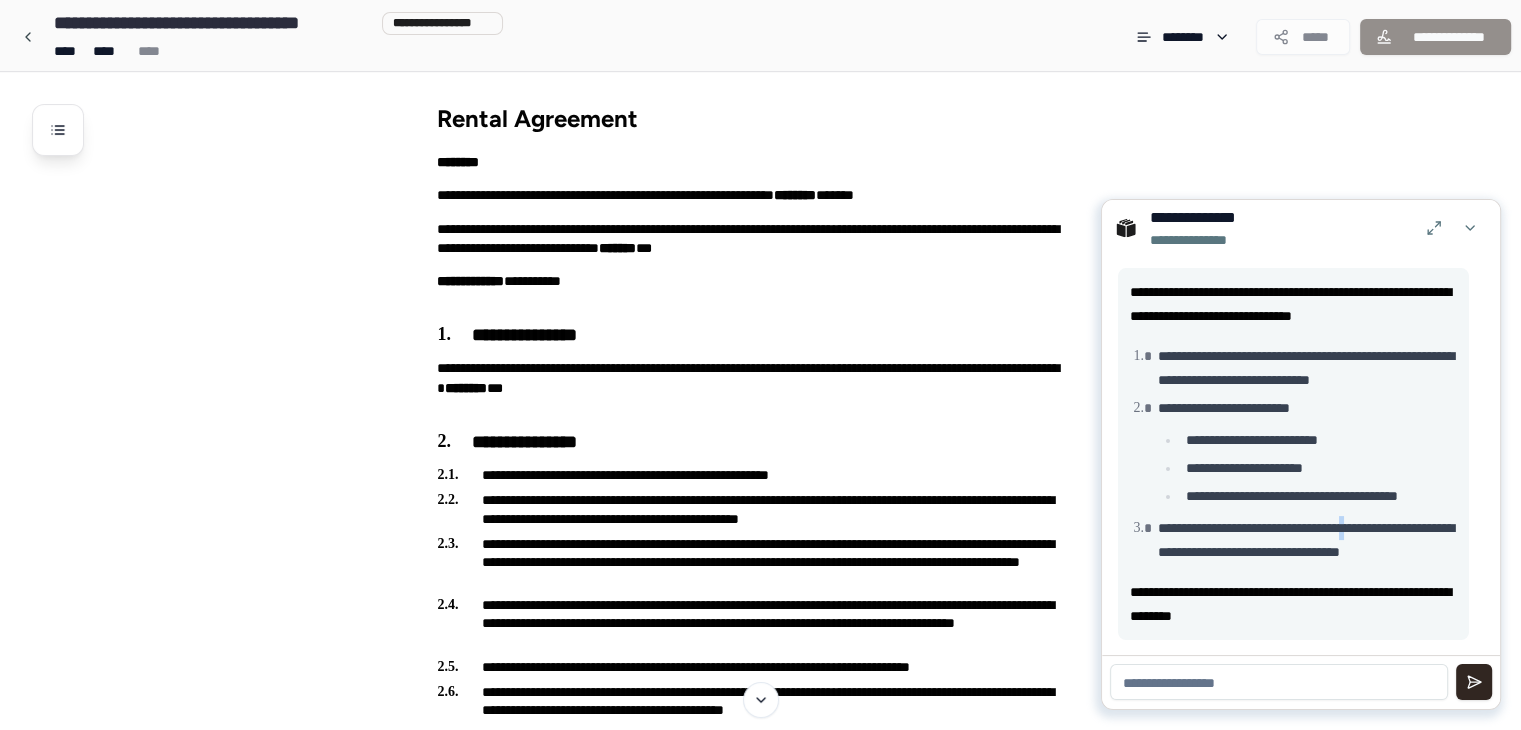 click on "**********" at bounding box center [1304, 540] 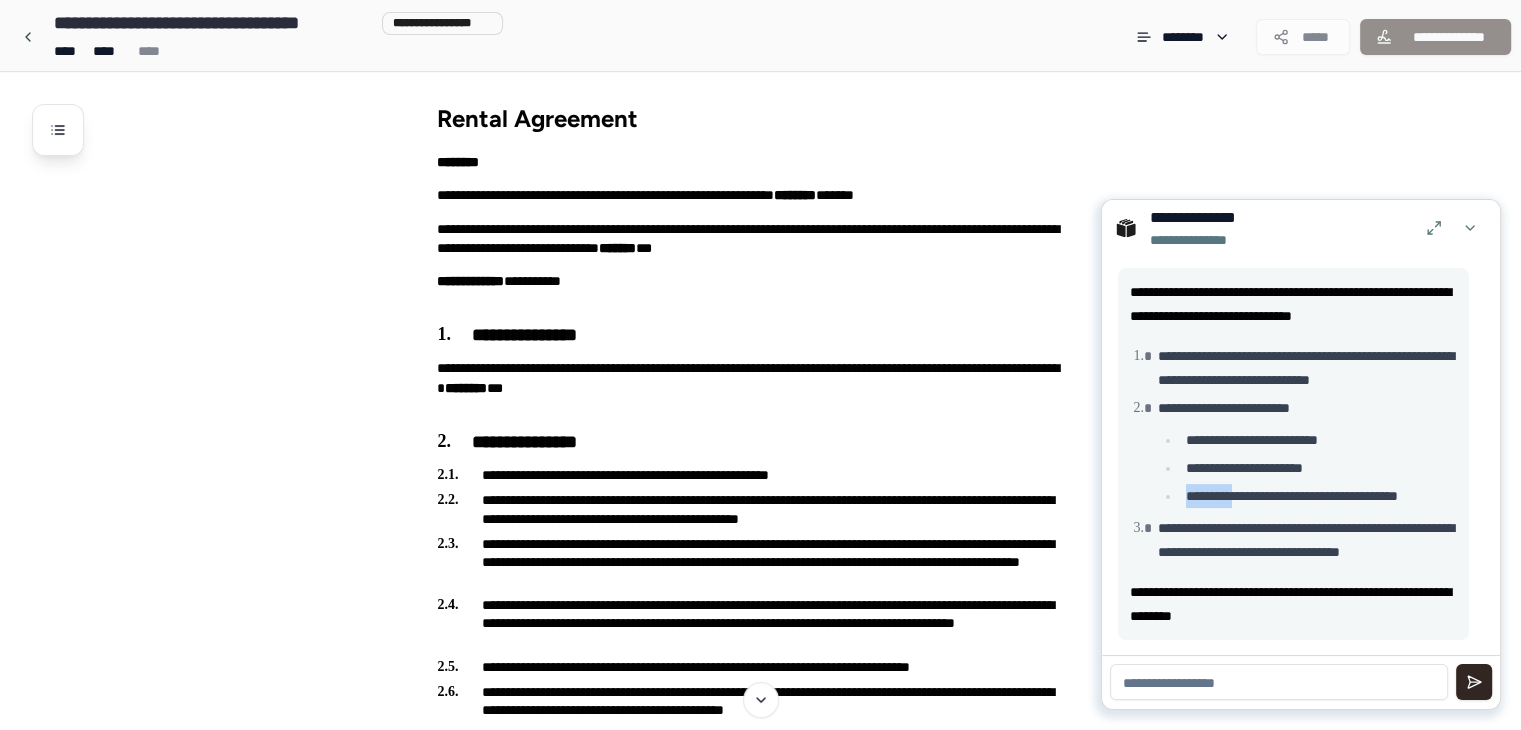 drag, startPoint x: 1188, startPoint y: 494, endPoint x: 1242, endPoint y: 501, distance: 54.451813 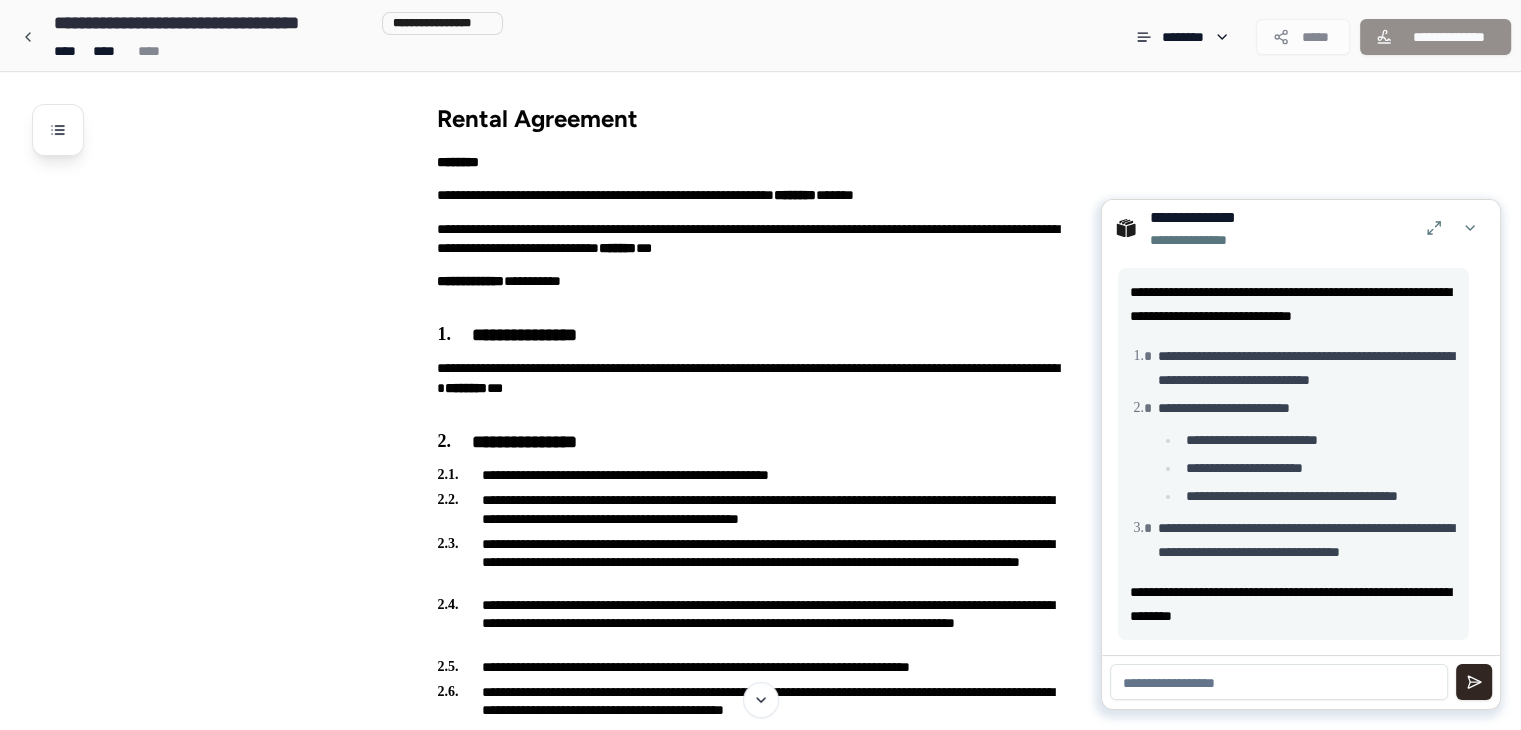 click on "**********" at bounding box center [1318, 468] 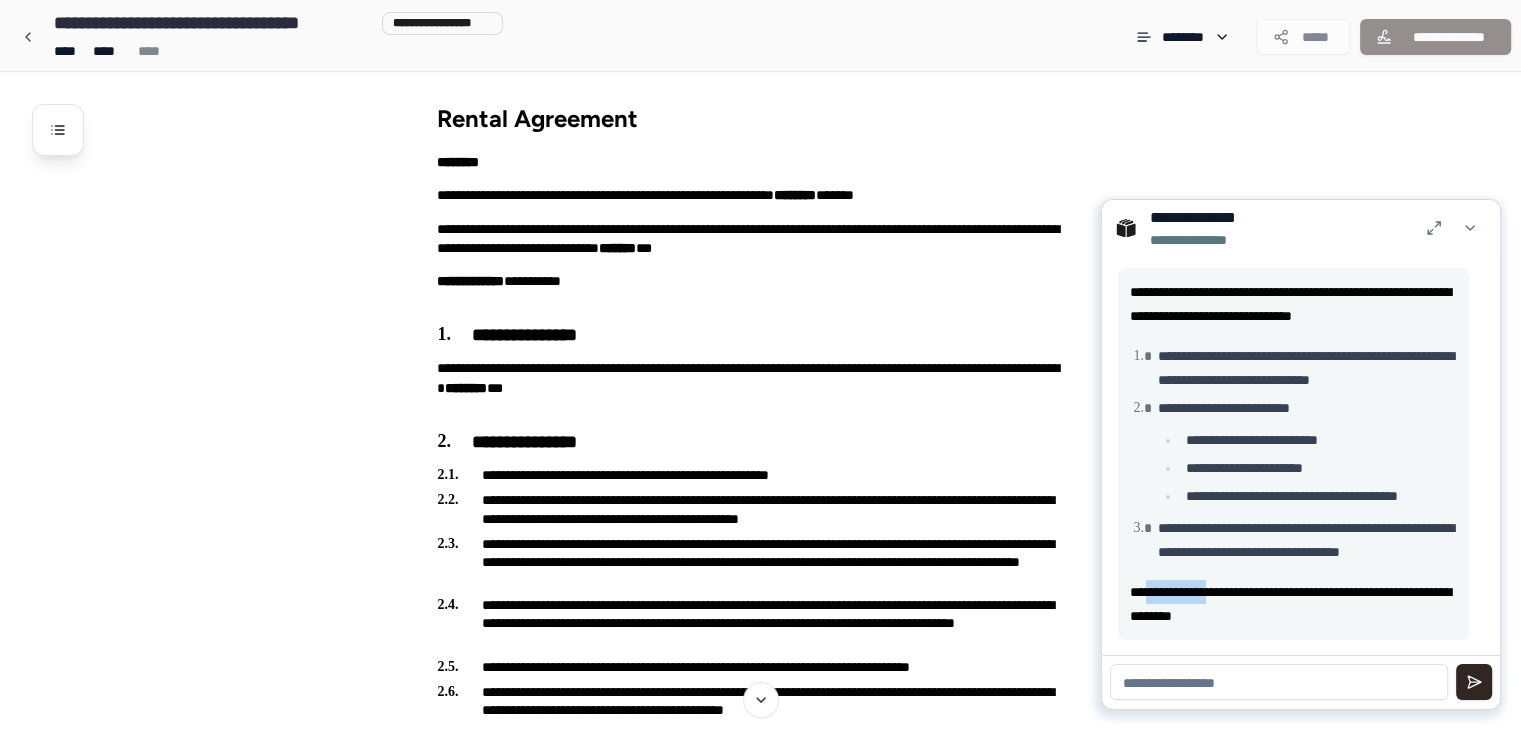 drag, startPoint x: 1153, startPoint y: 588, endPoint x: 1229, endPoint y: 588, distance: 76 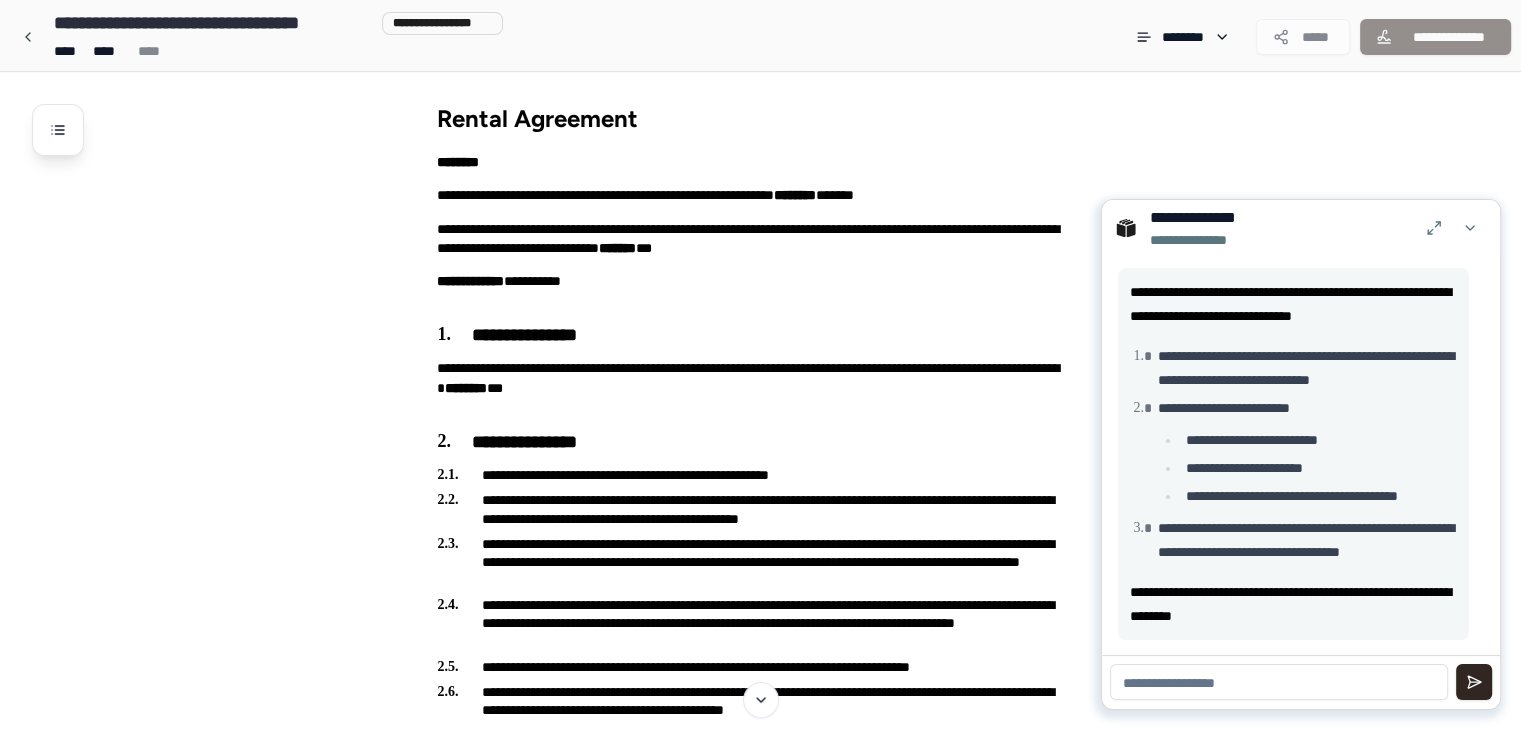 click on "**********" at bounding box center [1293, 604] 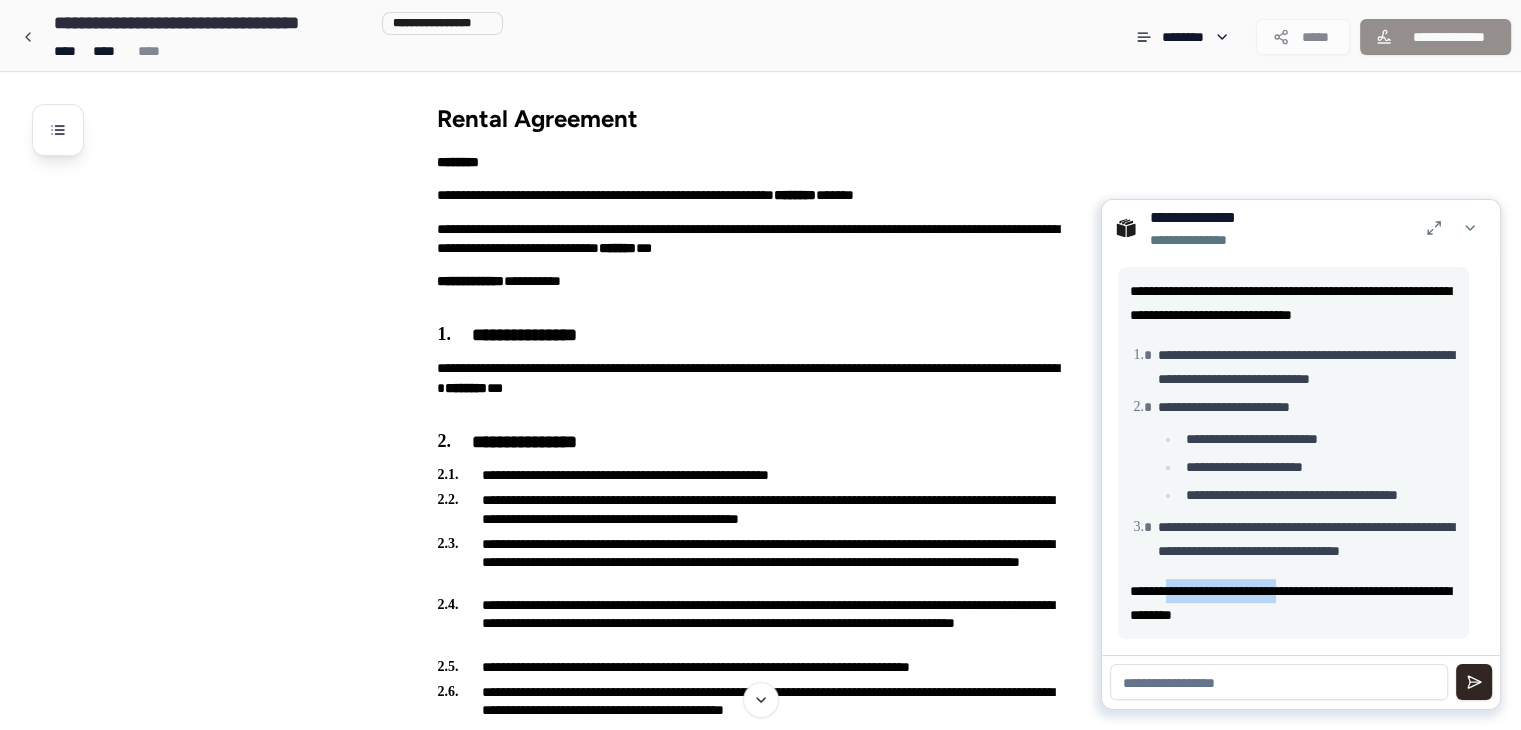 drag, startPoint x: 1184, startPoint y: 589, endPoint x: 1316, endPoint y: 589, distance: 132 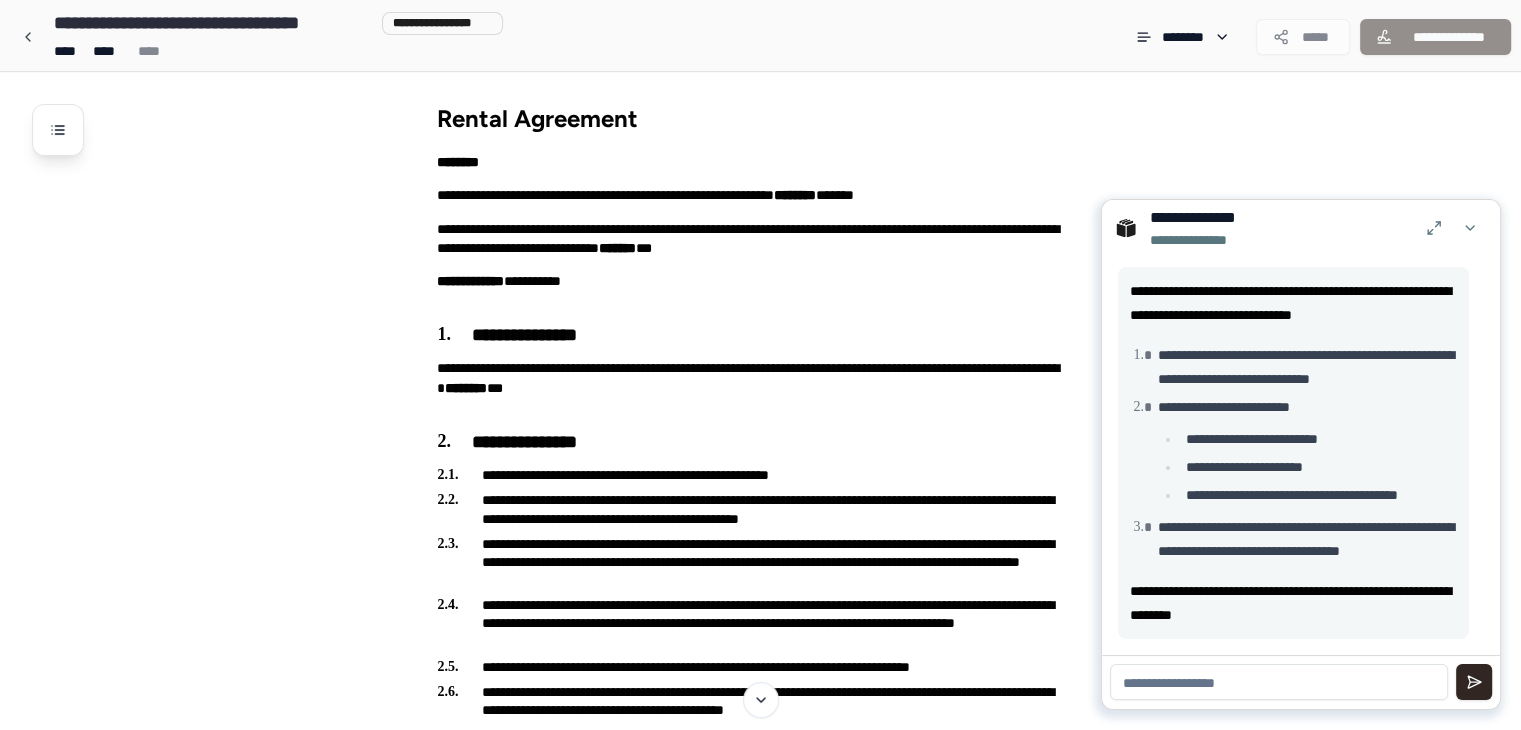 click on "**********" at bounding box center [1293, 603] 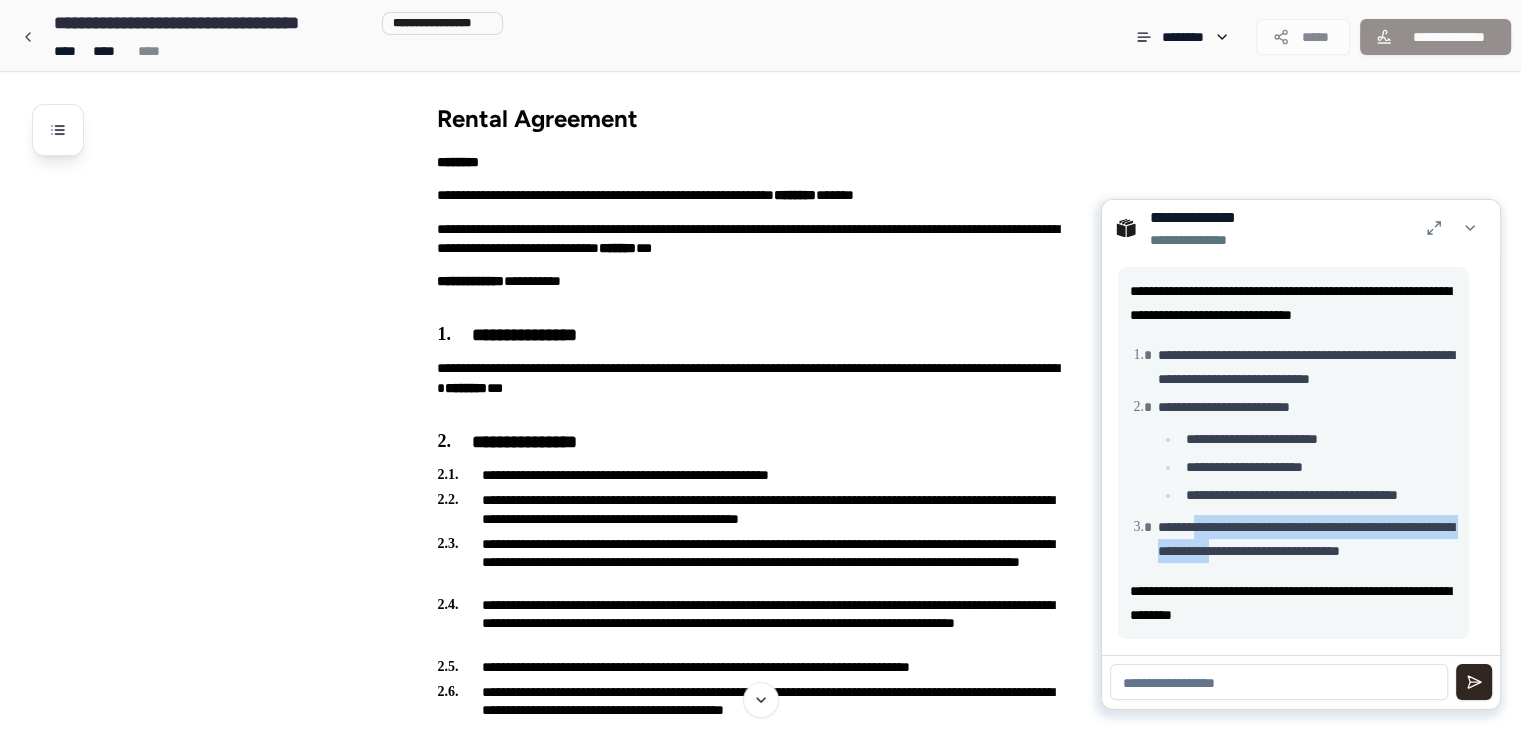 drag, startPoint x: 1200, startPoint y: 537, endPoint x: 1284, endPoint y: 539, distance: 84.0238 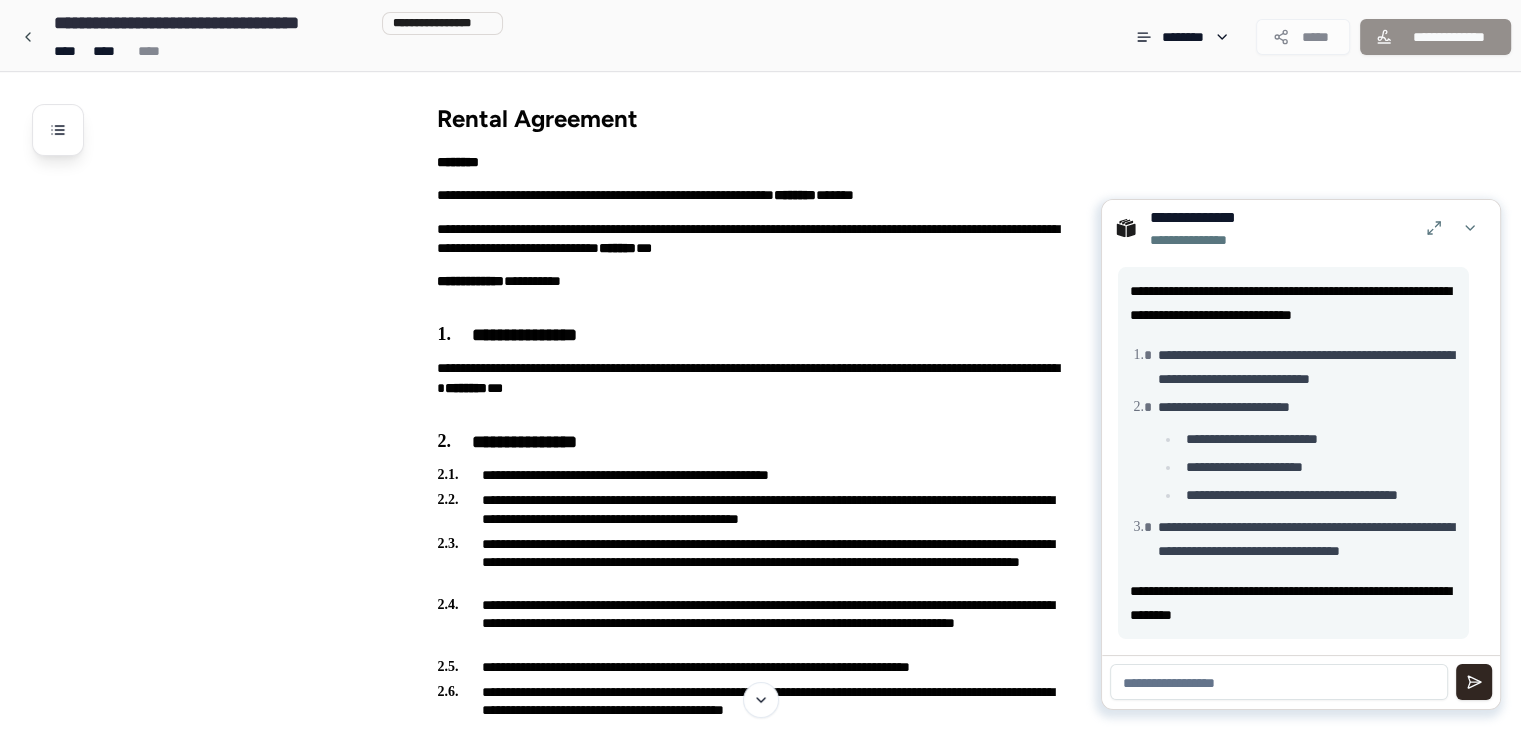 click at bounding box center (1279, 682) 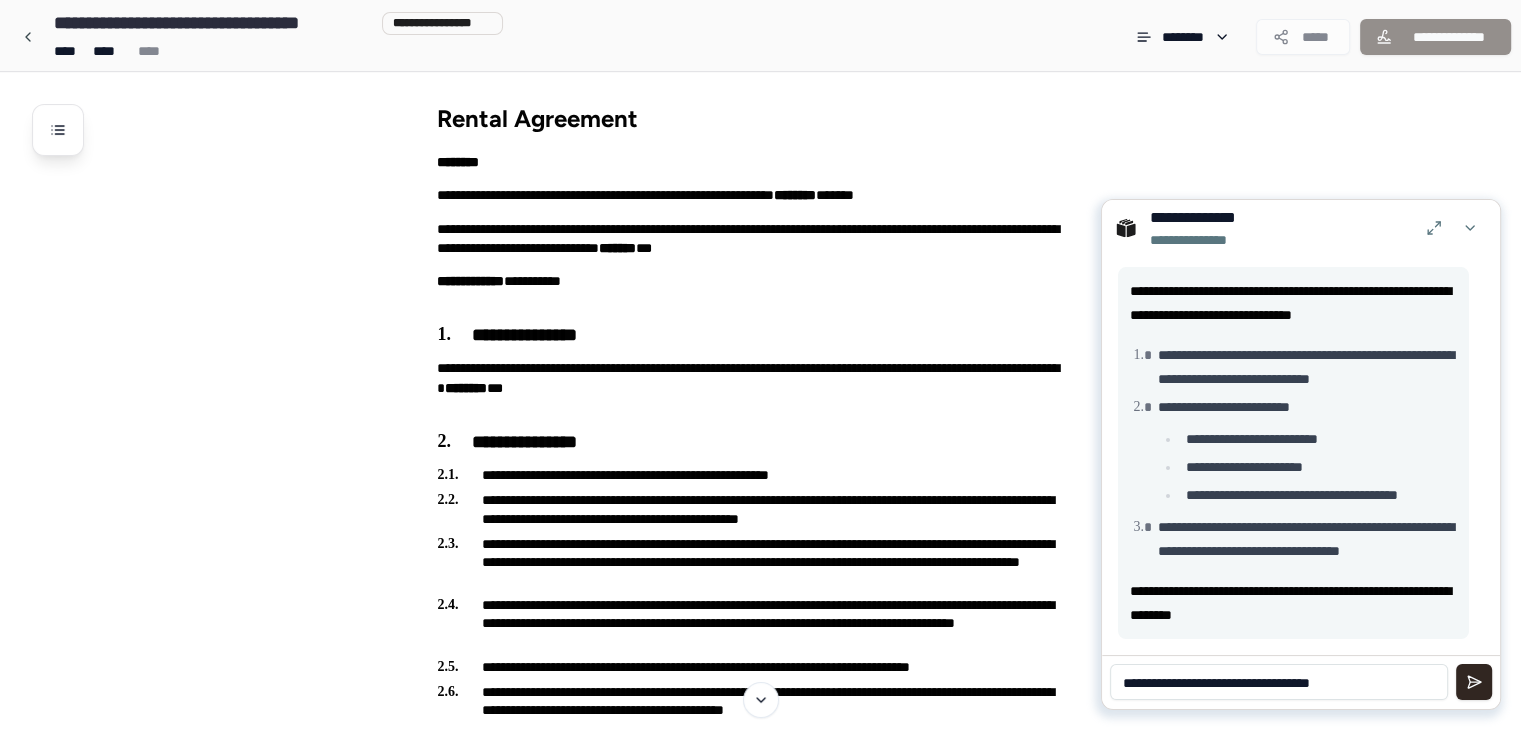 type on "**********" 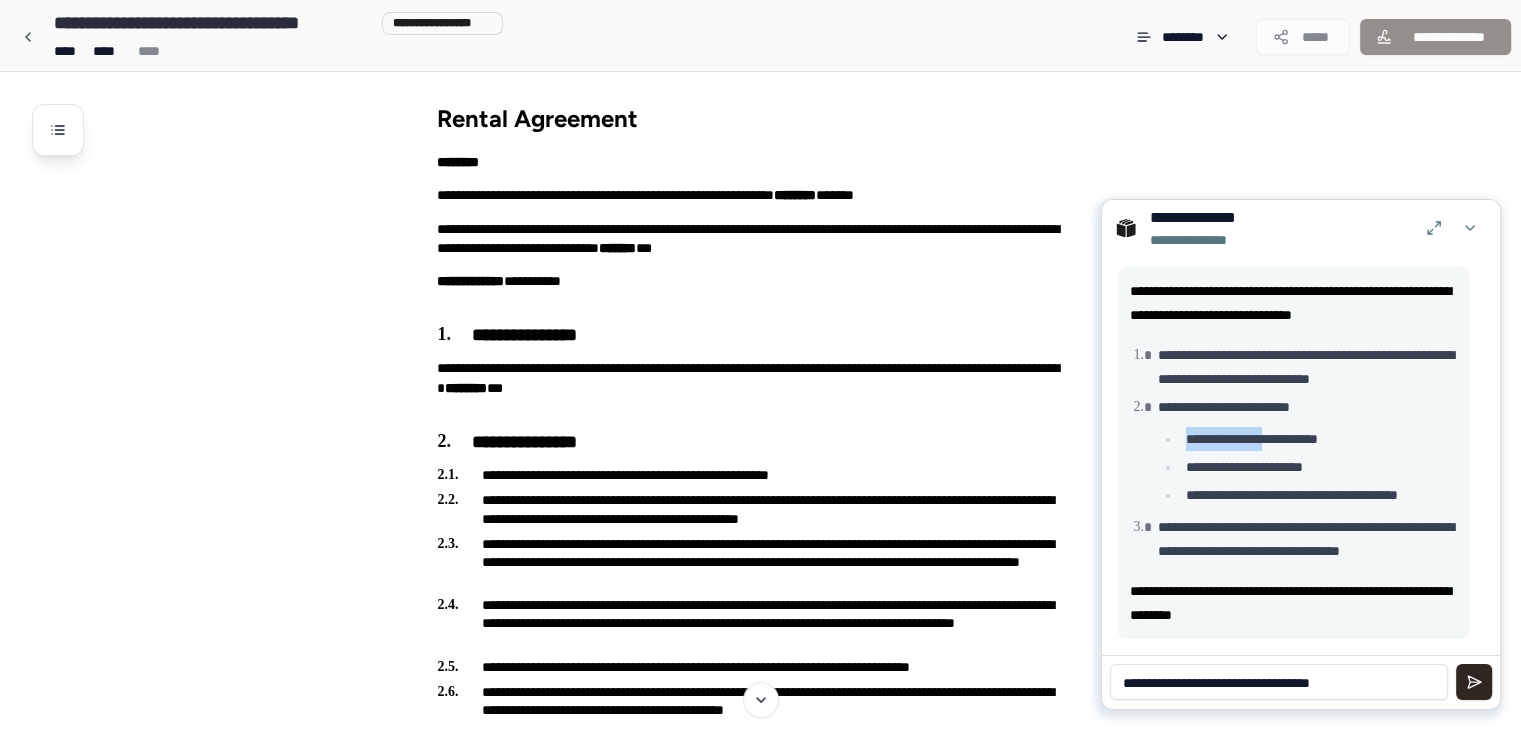 drag, startPoint x: 1186, startPoint y: 439, endPoint x: 1281, endPoint y: 445, distance: 95.189285 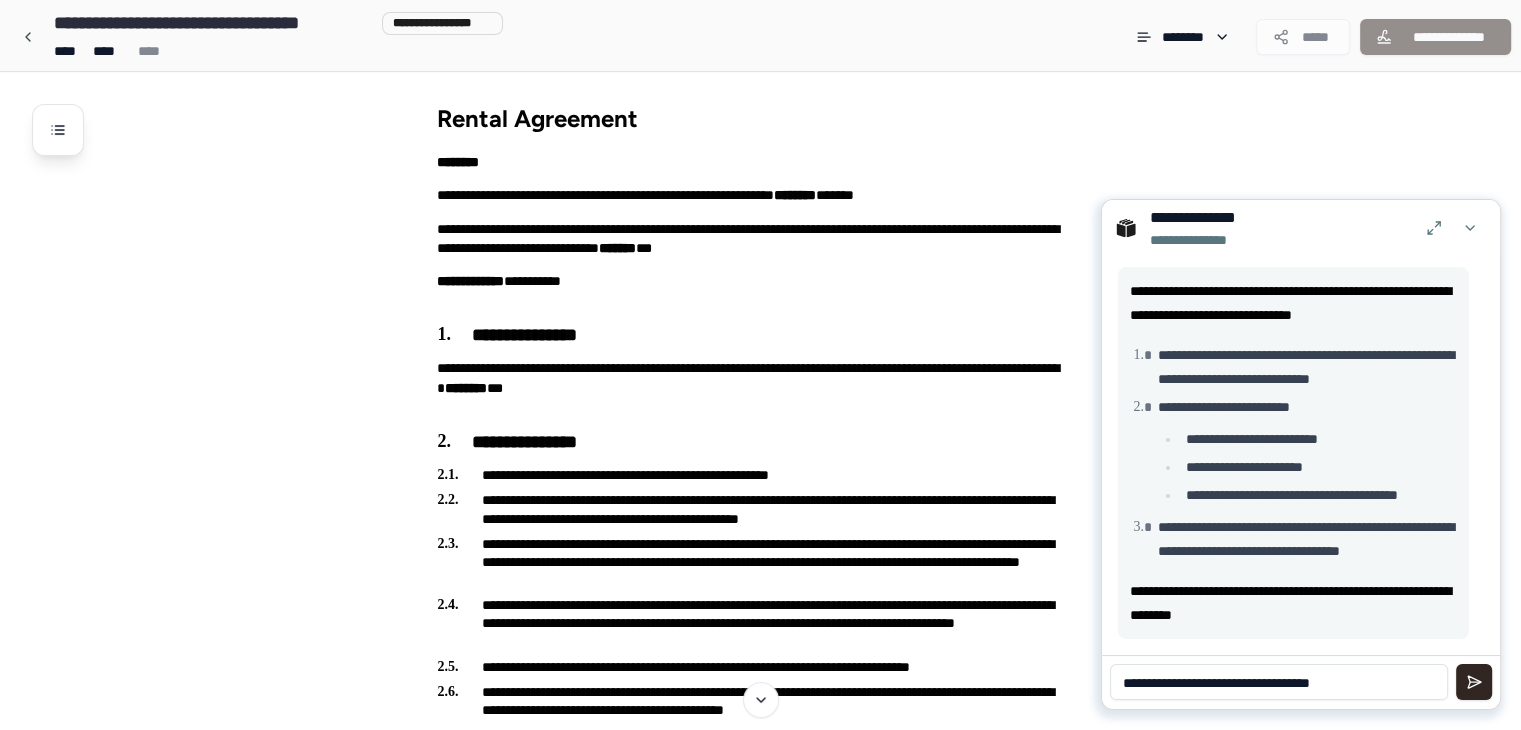 click on "**********" at bounding box center [1279, 682] 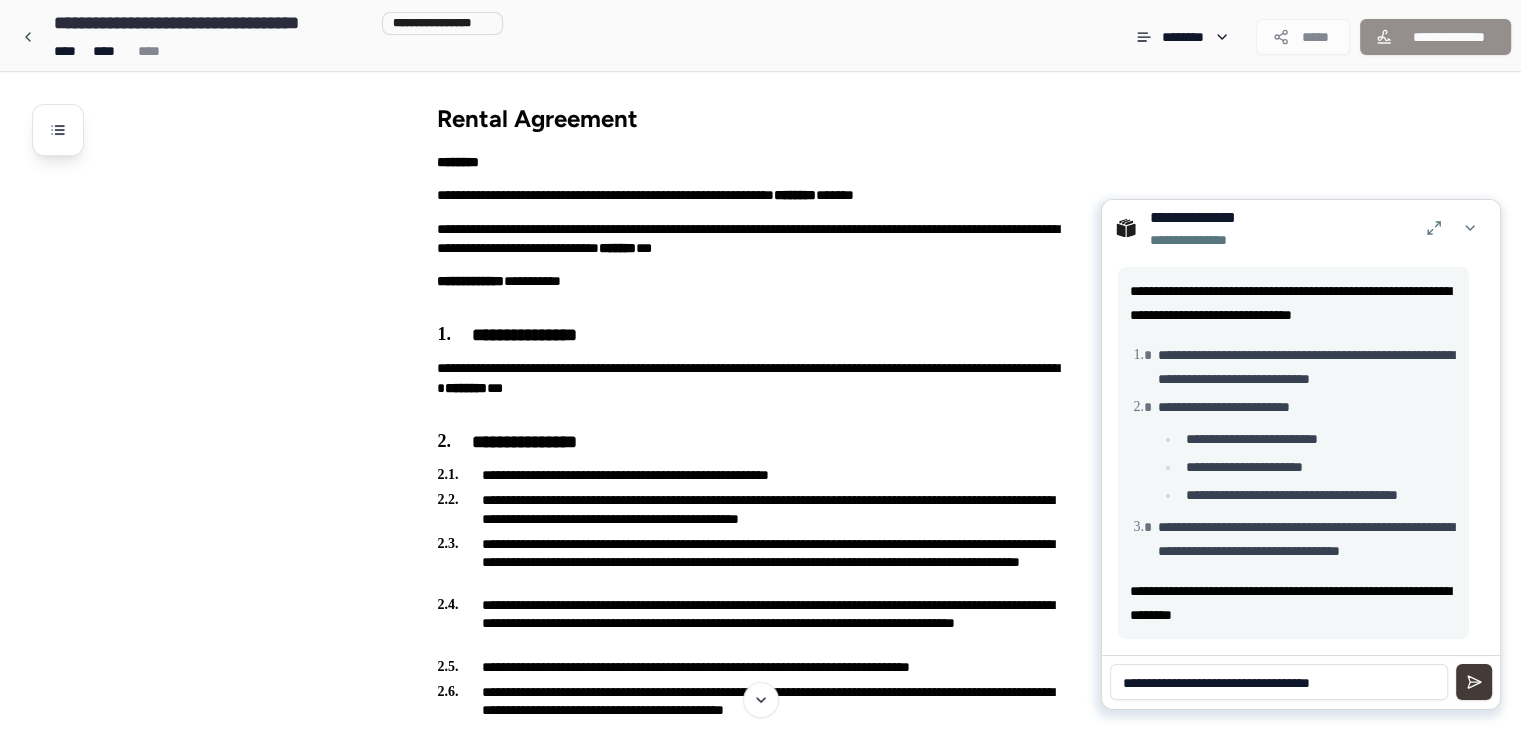 click at bounding box center [1474, 682] 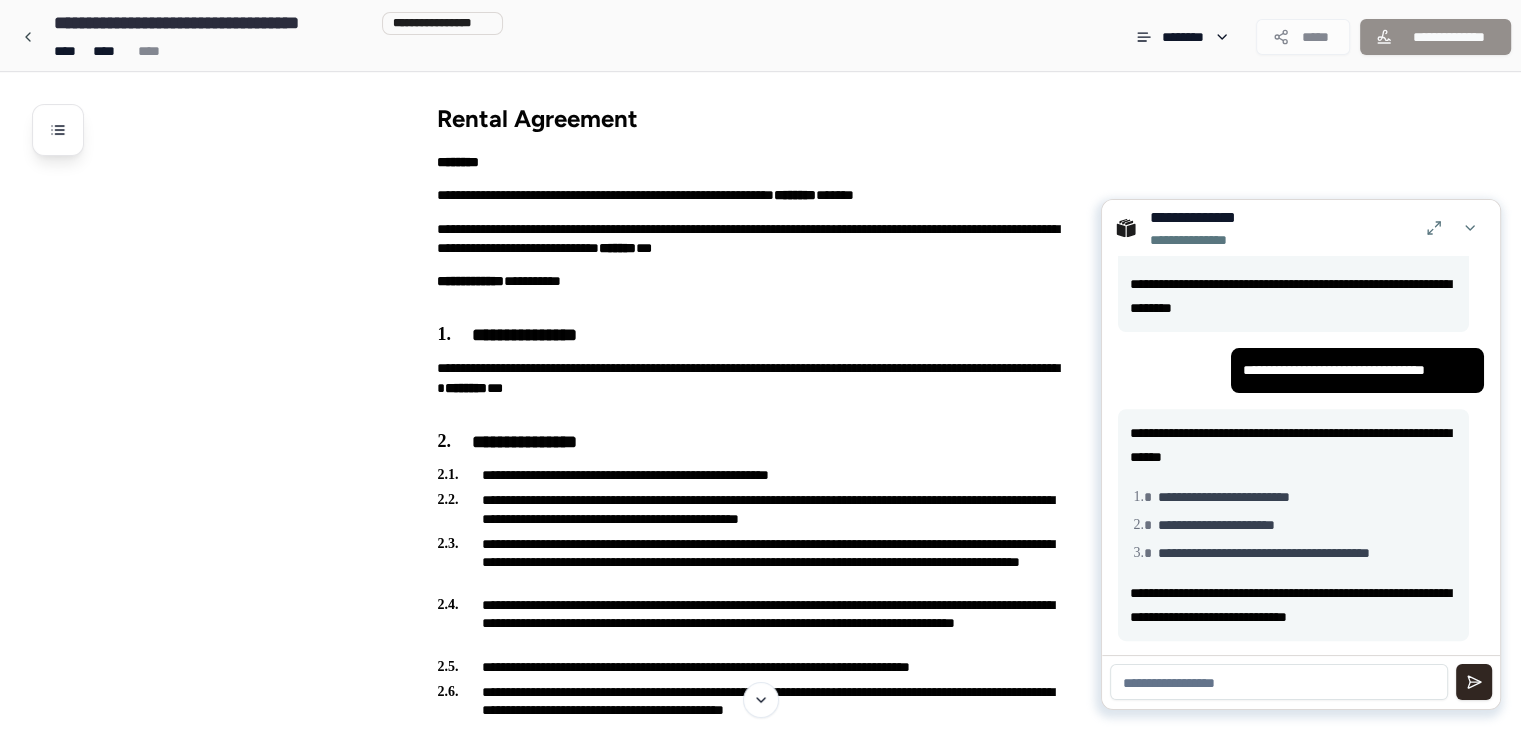 scroll, scrollTop: 811, scrollLeft: 0, axis: vertical 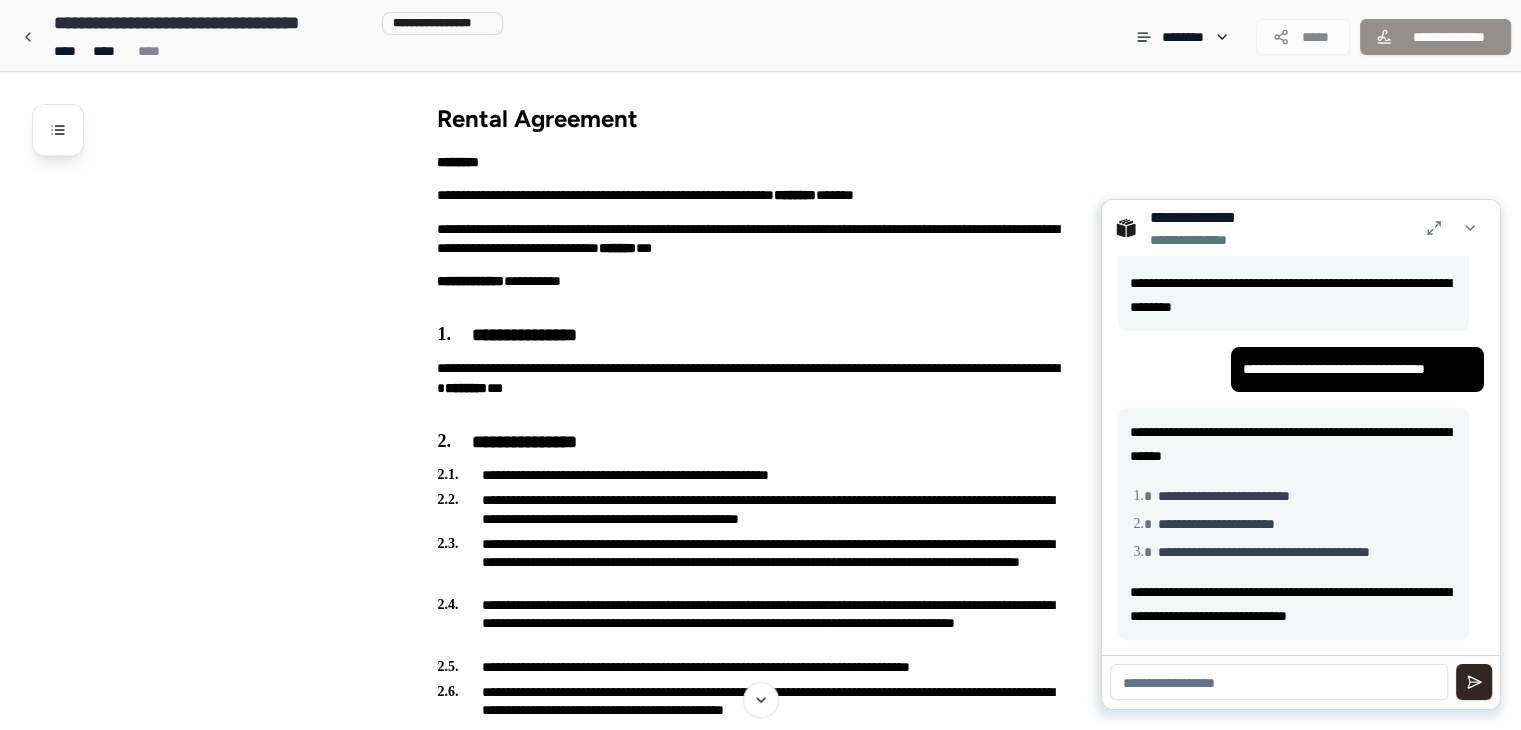 click at bounding box center [1279, 682] 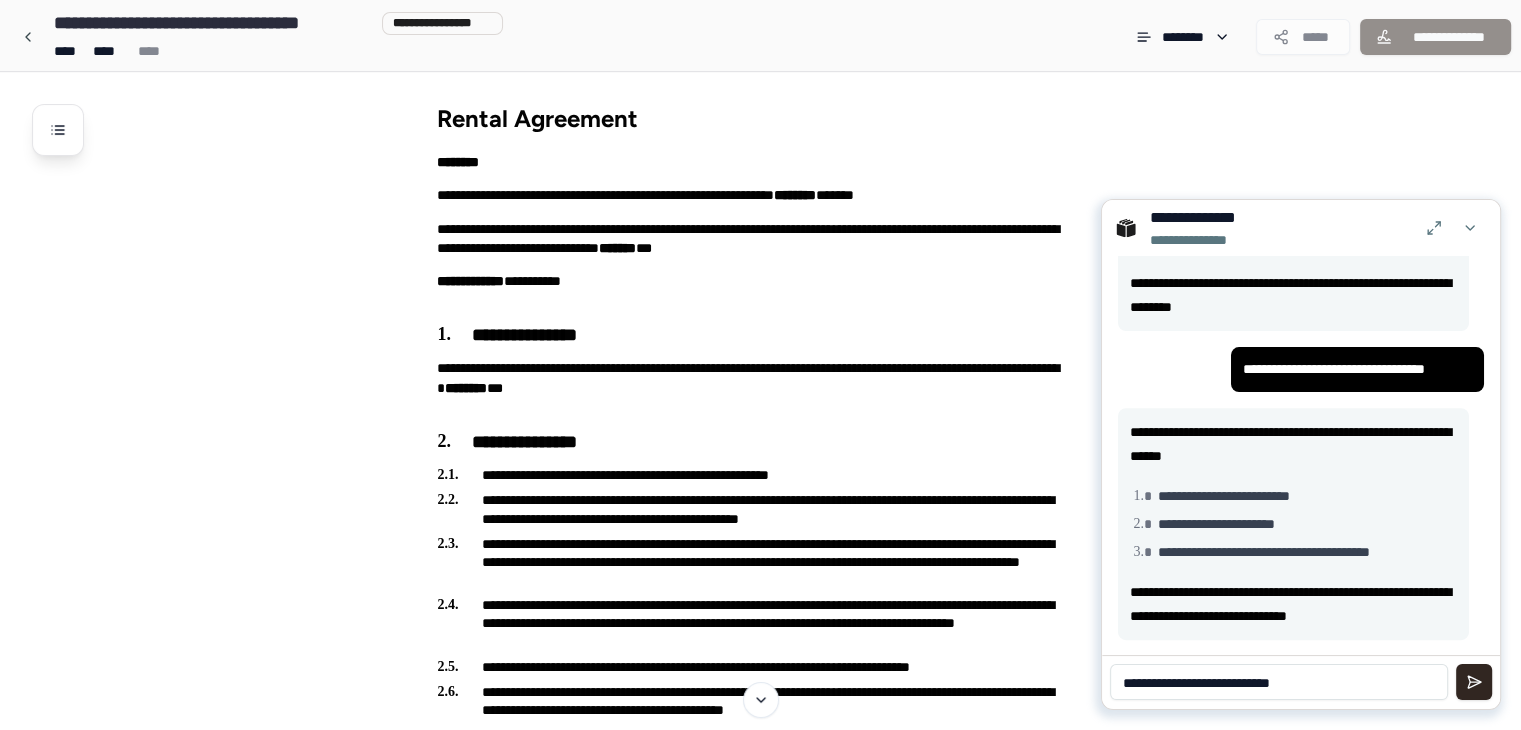 click on "**********" at bounding box center (1279, 682) 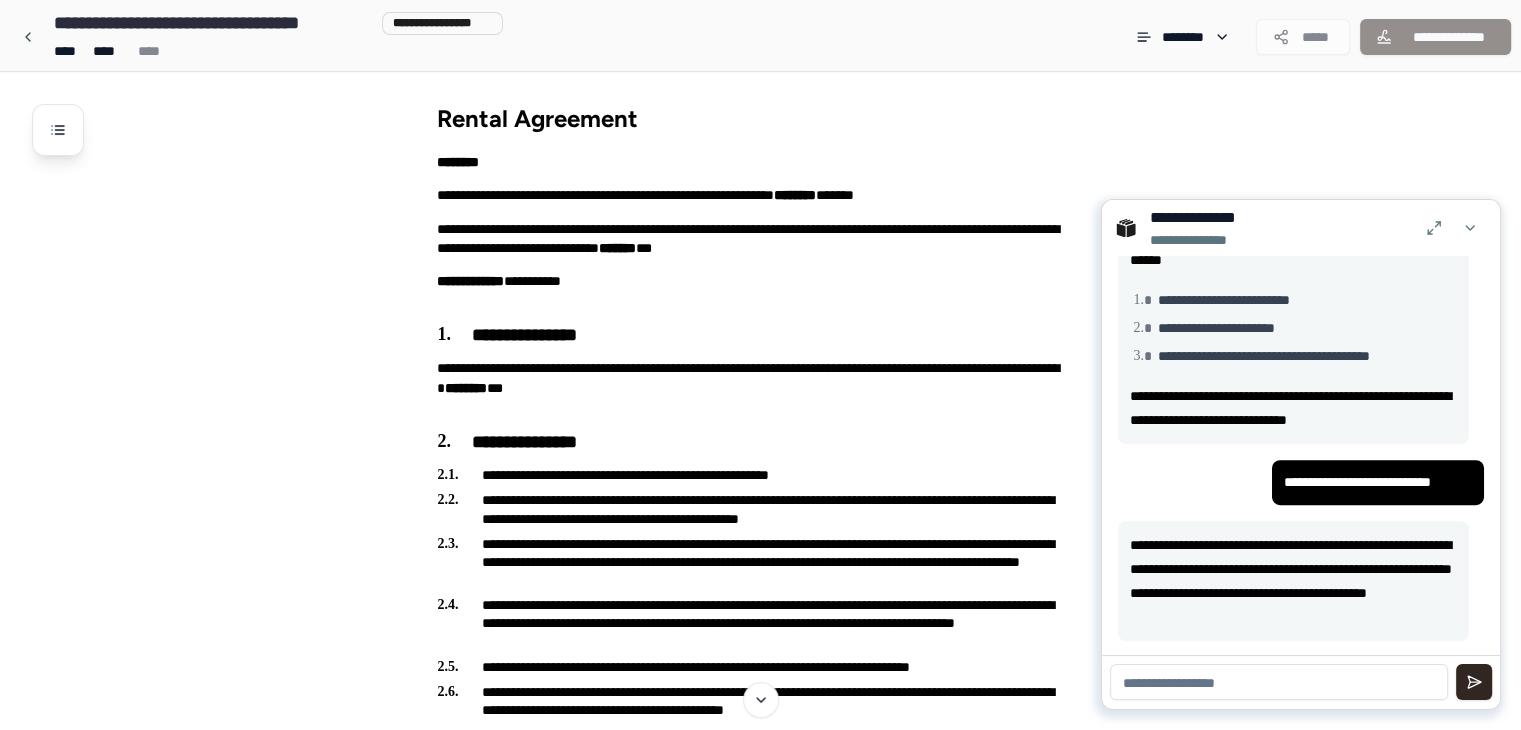 scroll, scrollTop: 1008, scrollLeft: 0, axis: vertical 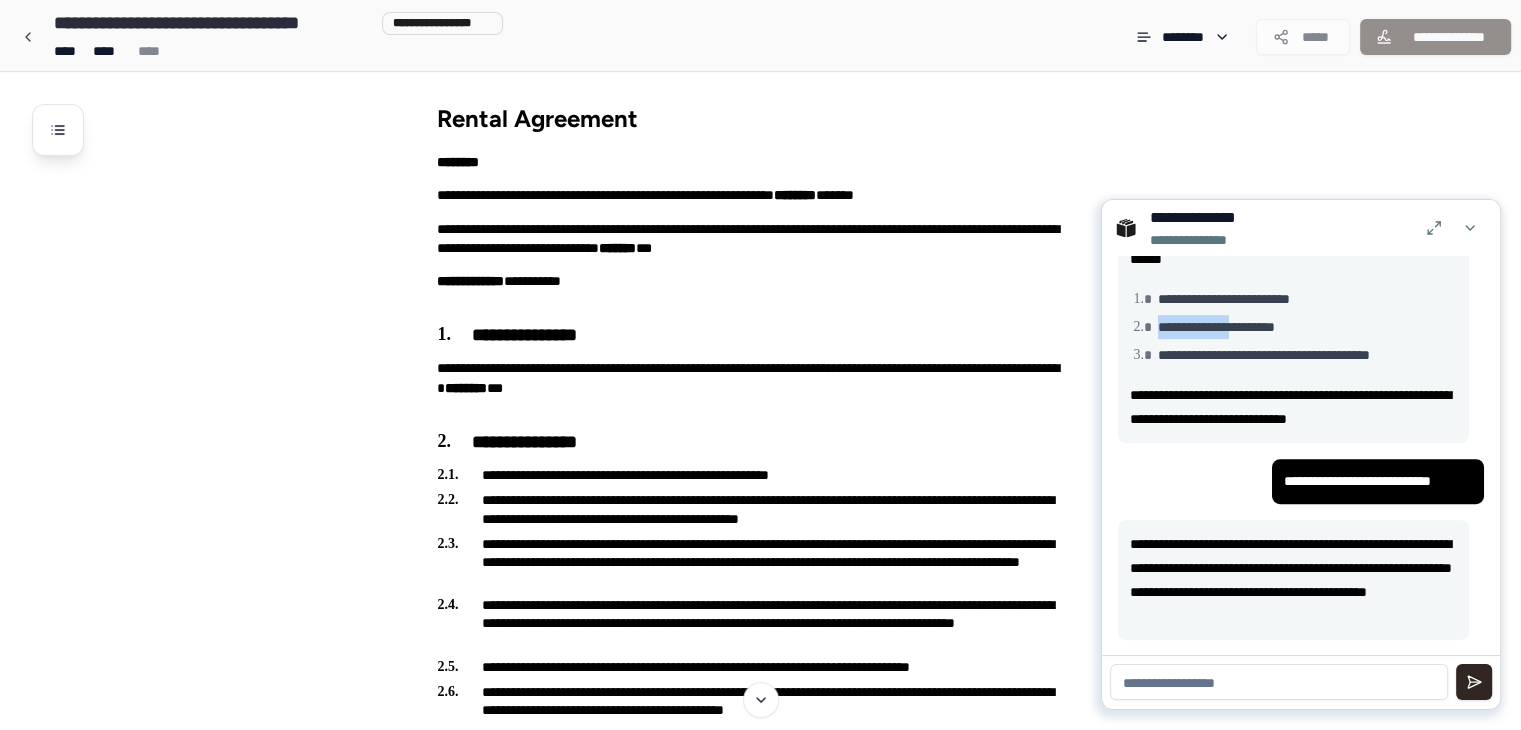 drag, startPoint x: 1159, startPoint y: 329, endPoint x: 1250, endPoint y: 329, distance: 91 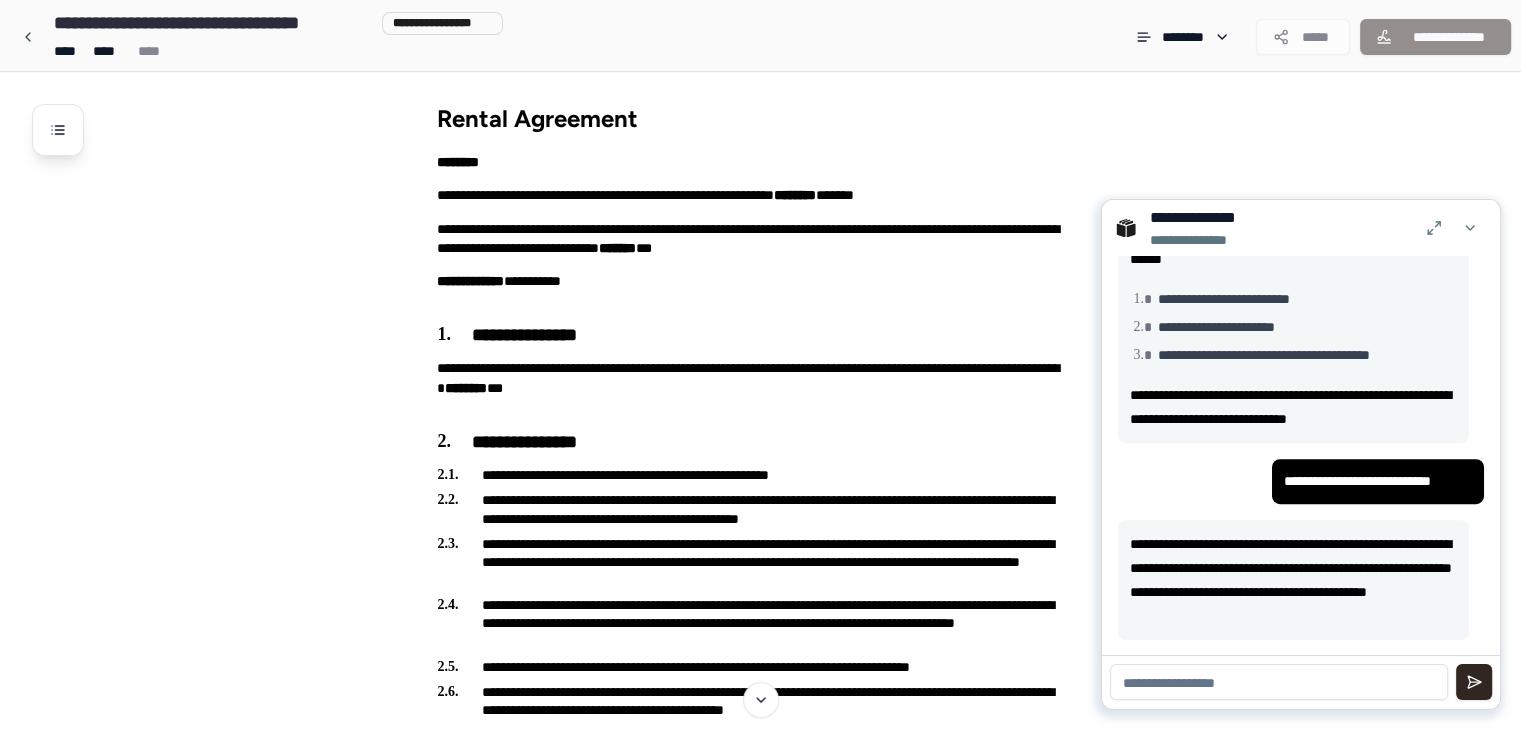 click at bounding box center (1279, 682) 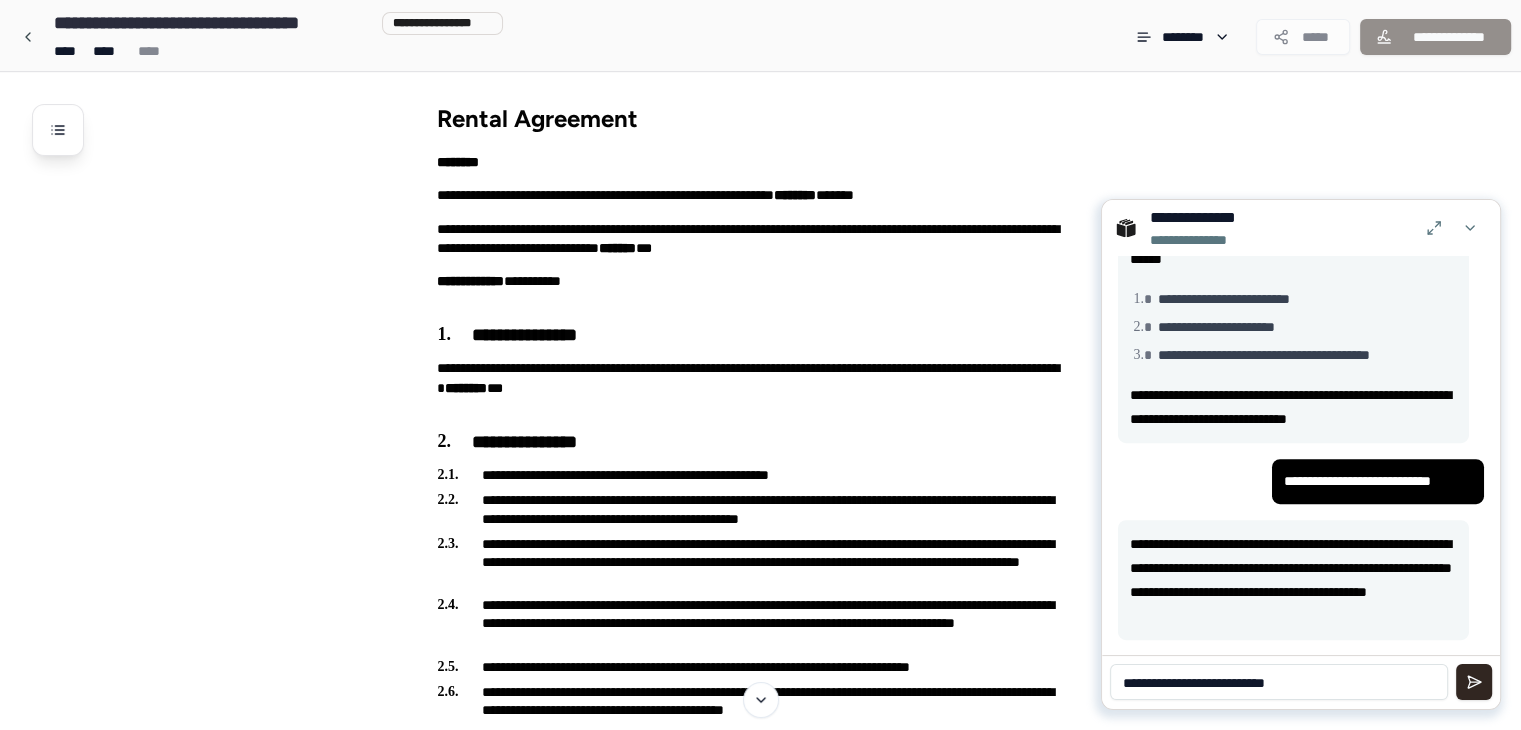 type on "**********" 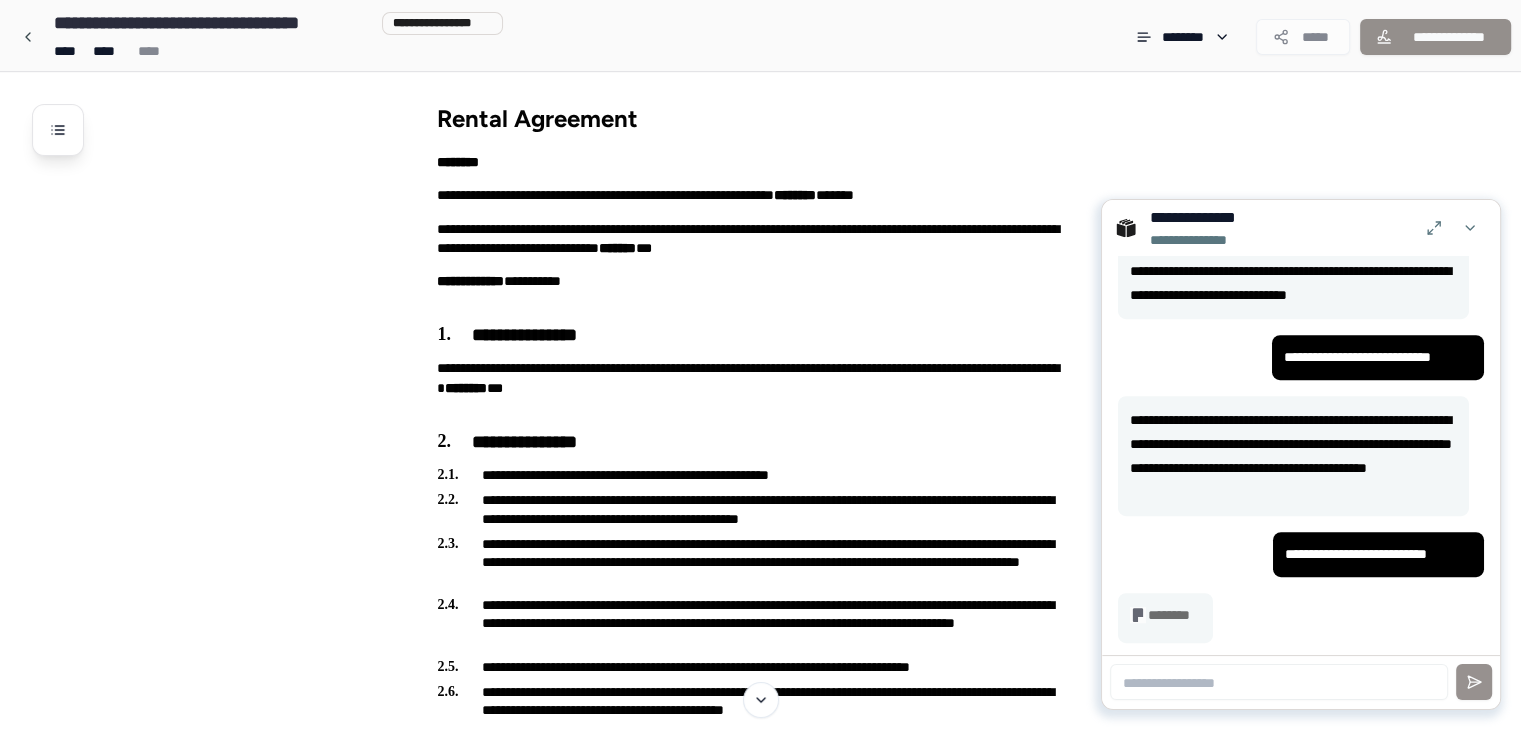 scroll, scrollTop: 1133, scrollLeft: 0, axis: vertical 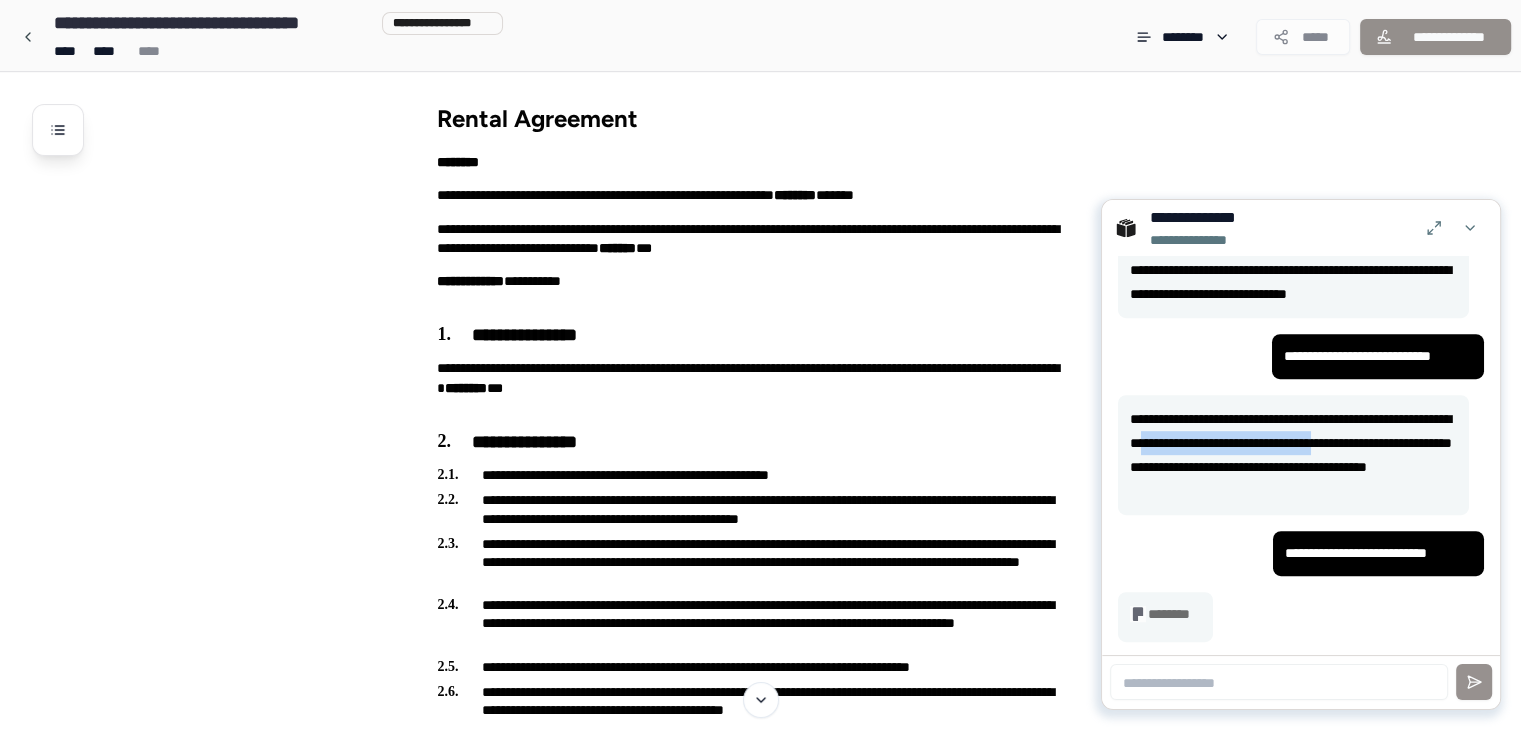 drag, startPoint x: 1250, startPoint y: 441, endPoint x: 1458, endPoint y: 437, distance: 208.03845 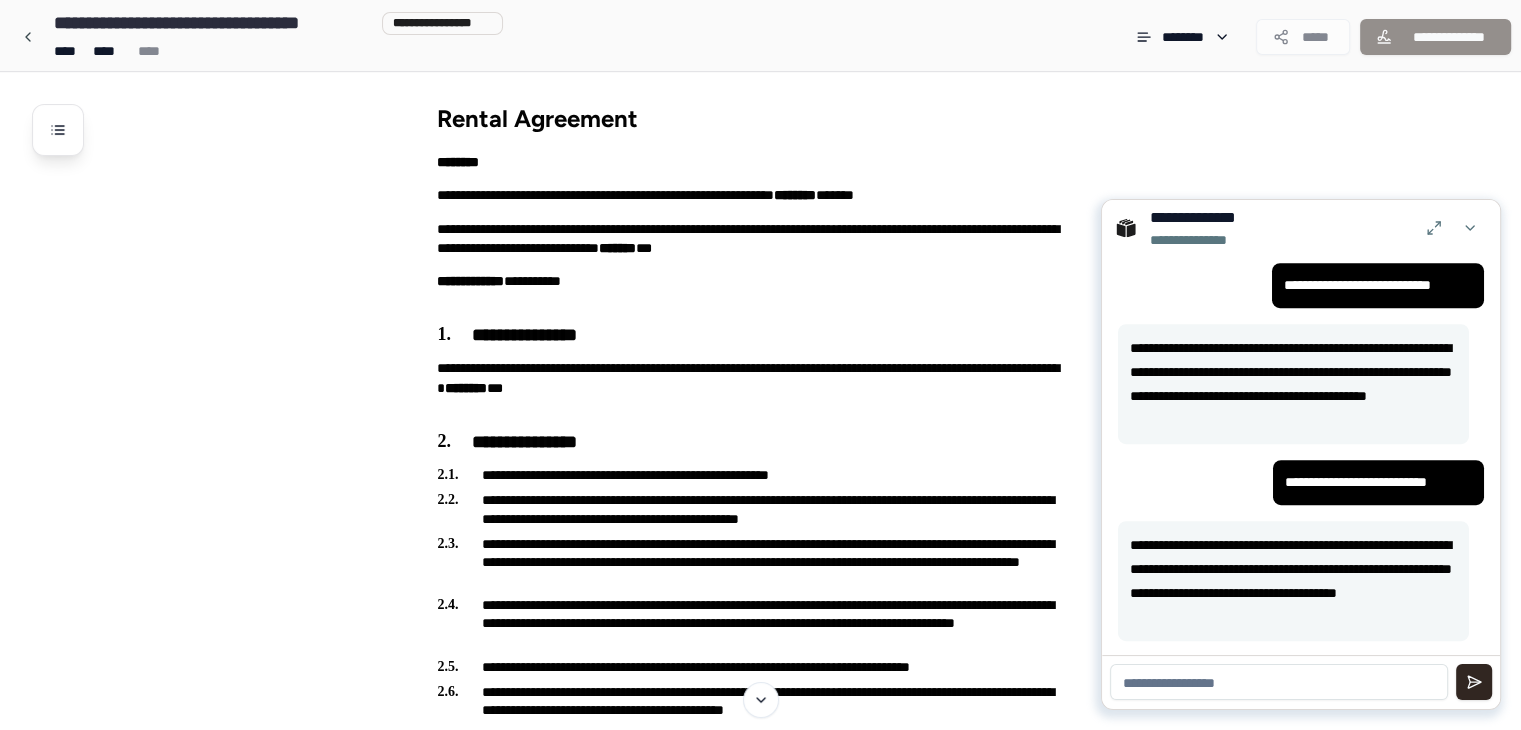 scroll, scrollTop: 1205, scrollLeft: 0, axis: vertical 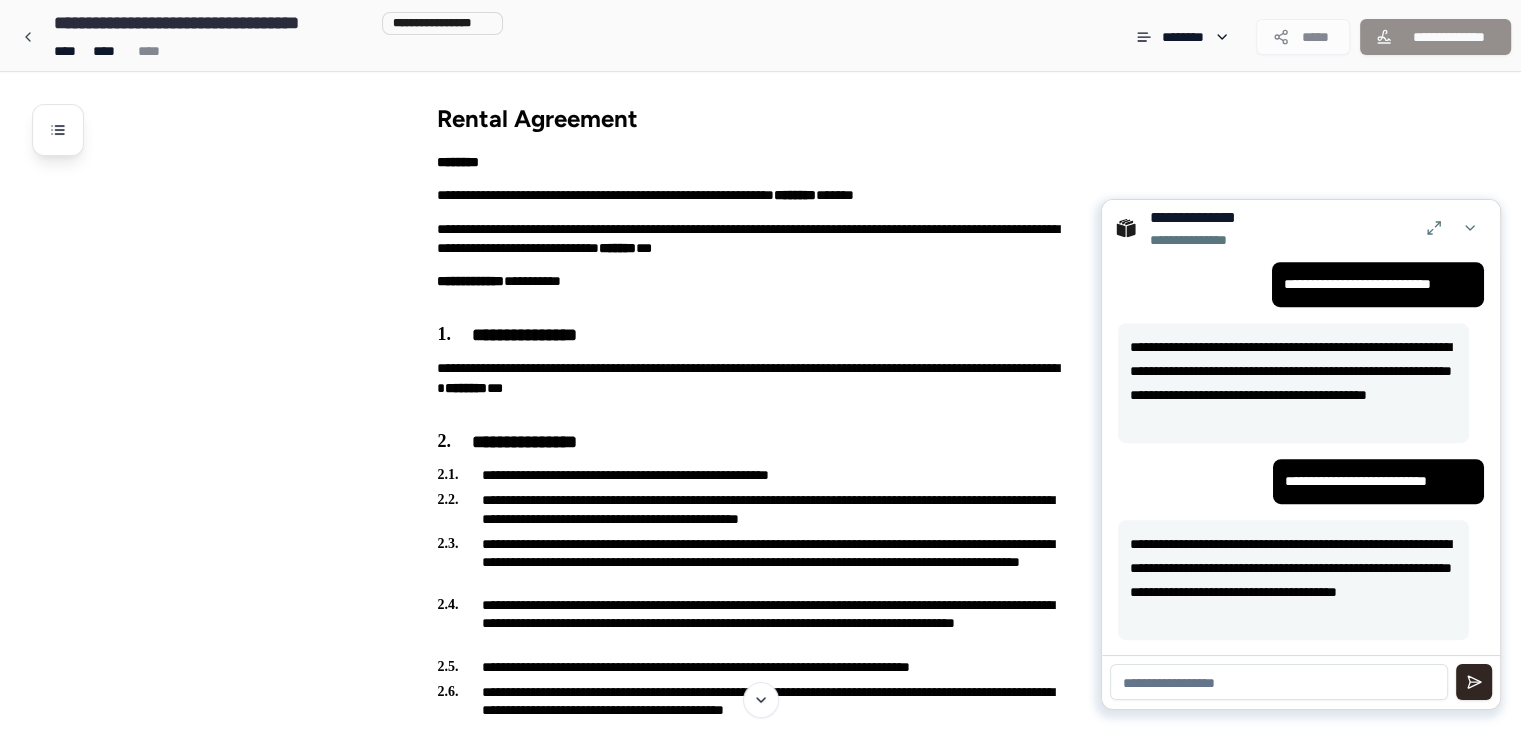 click at bounding box center [1279, 682] 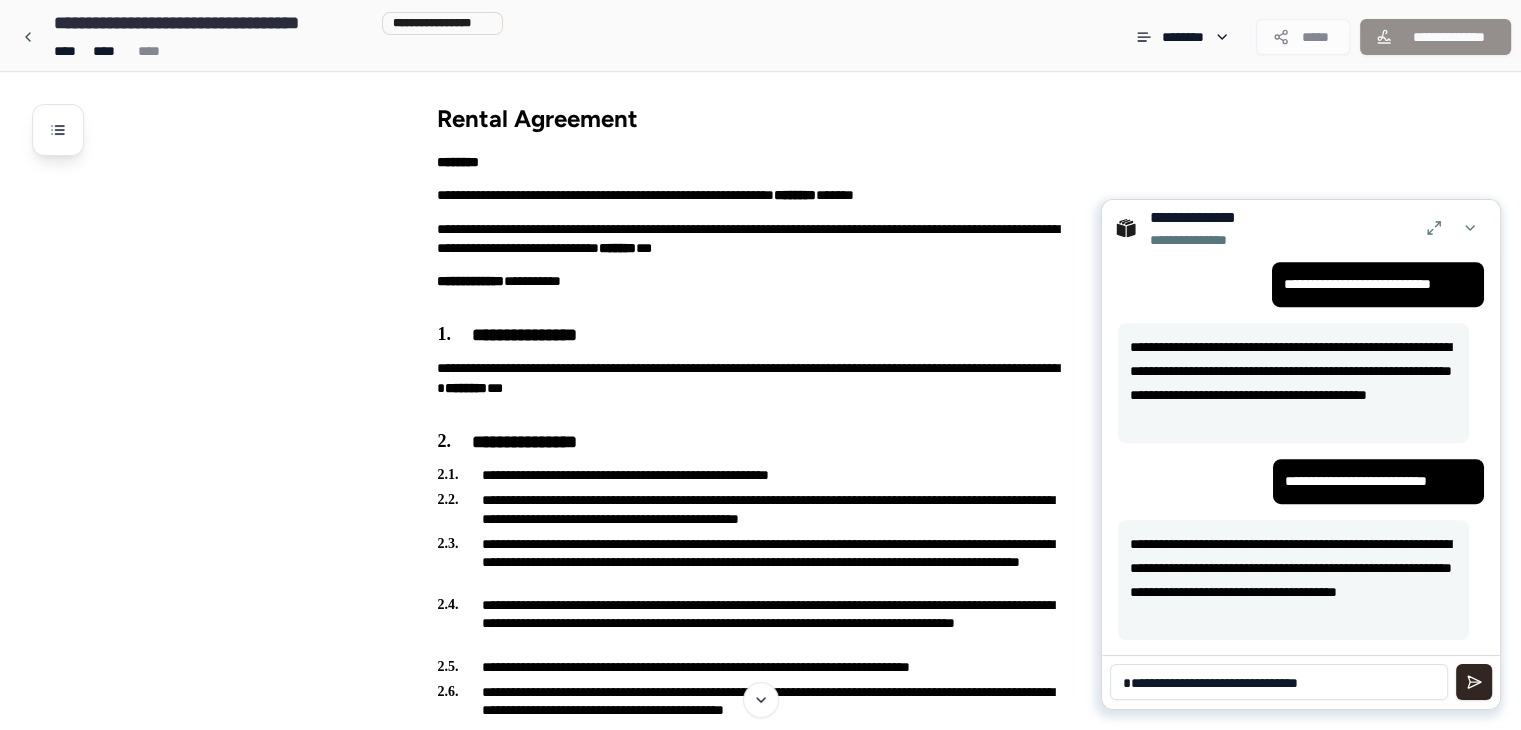 click on "**********" at bounding box center (1279, 682) 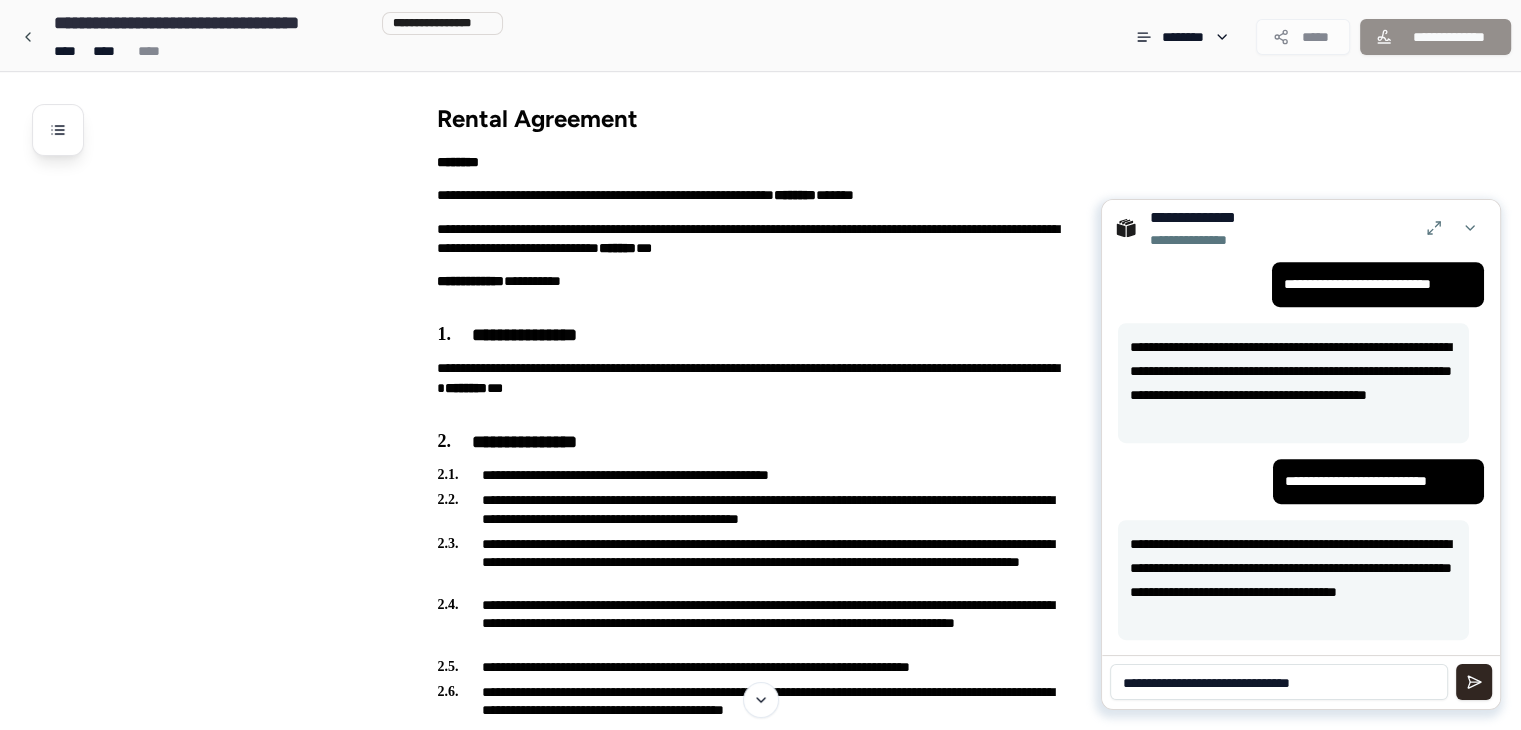 click on "**********" at bounding box center (1279, 682) 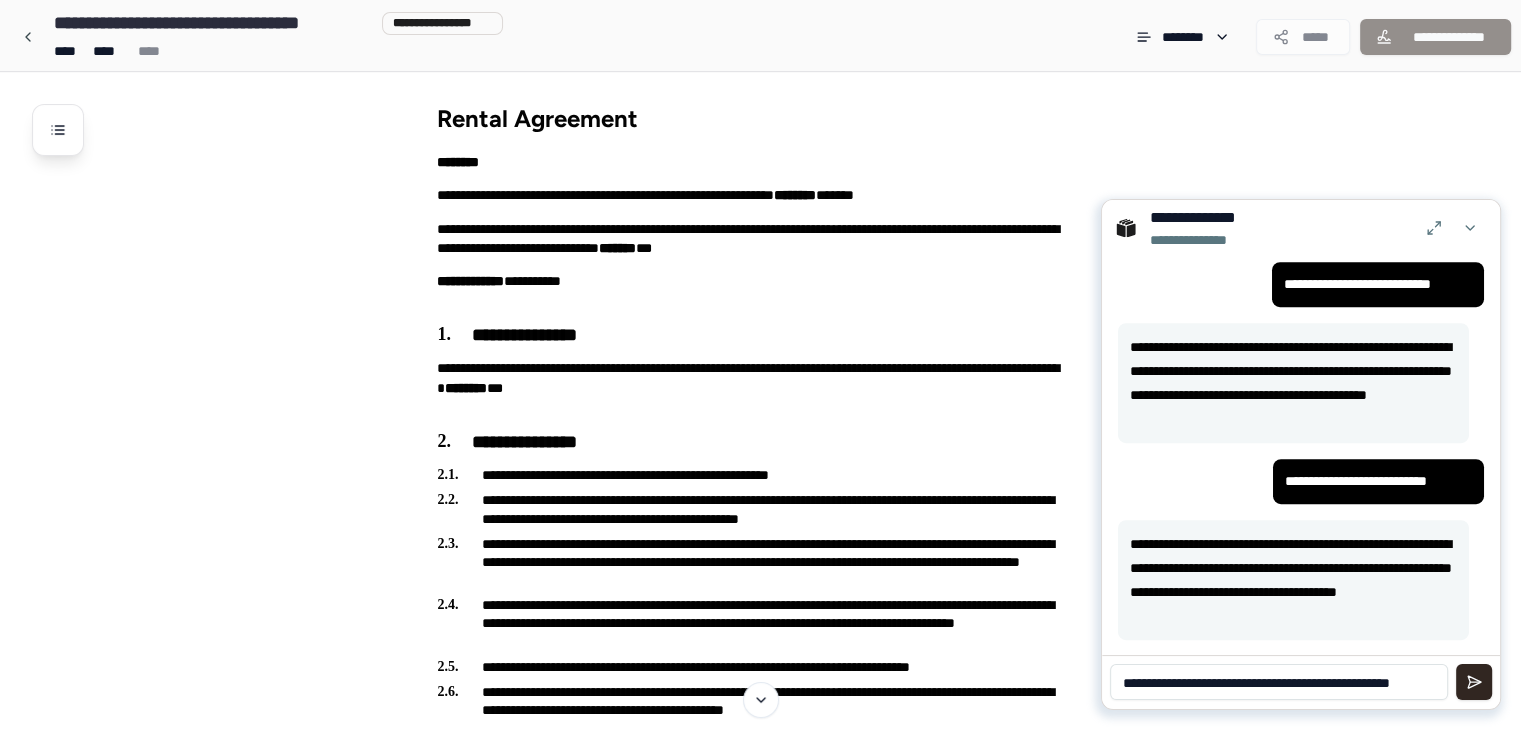 scroll, scrollTop: 0, scrollLeft: 0, axis: both 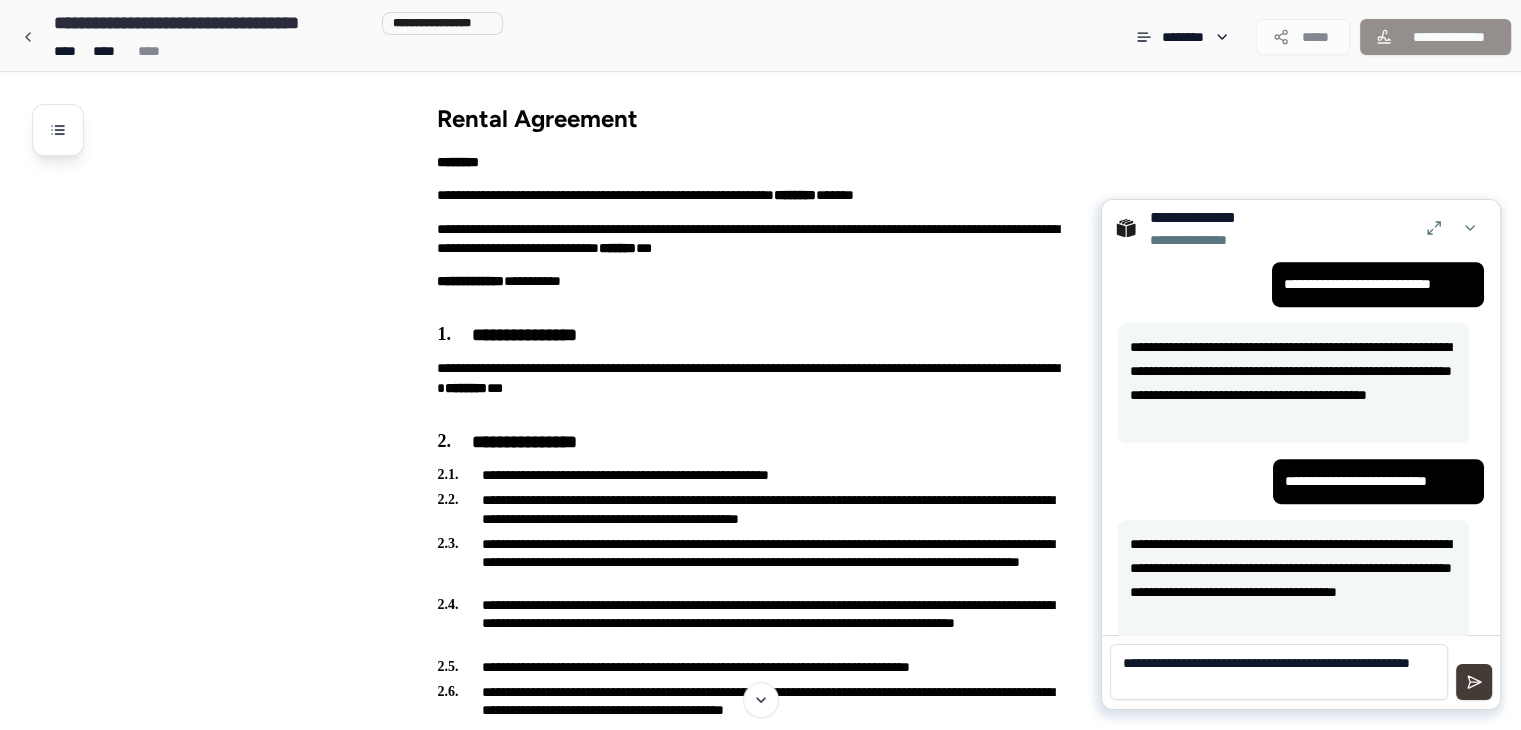 type on "**********" 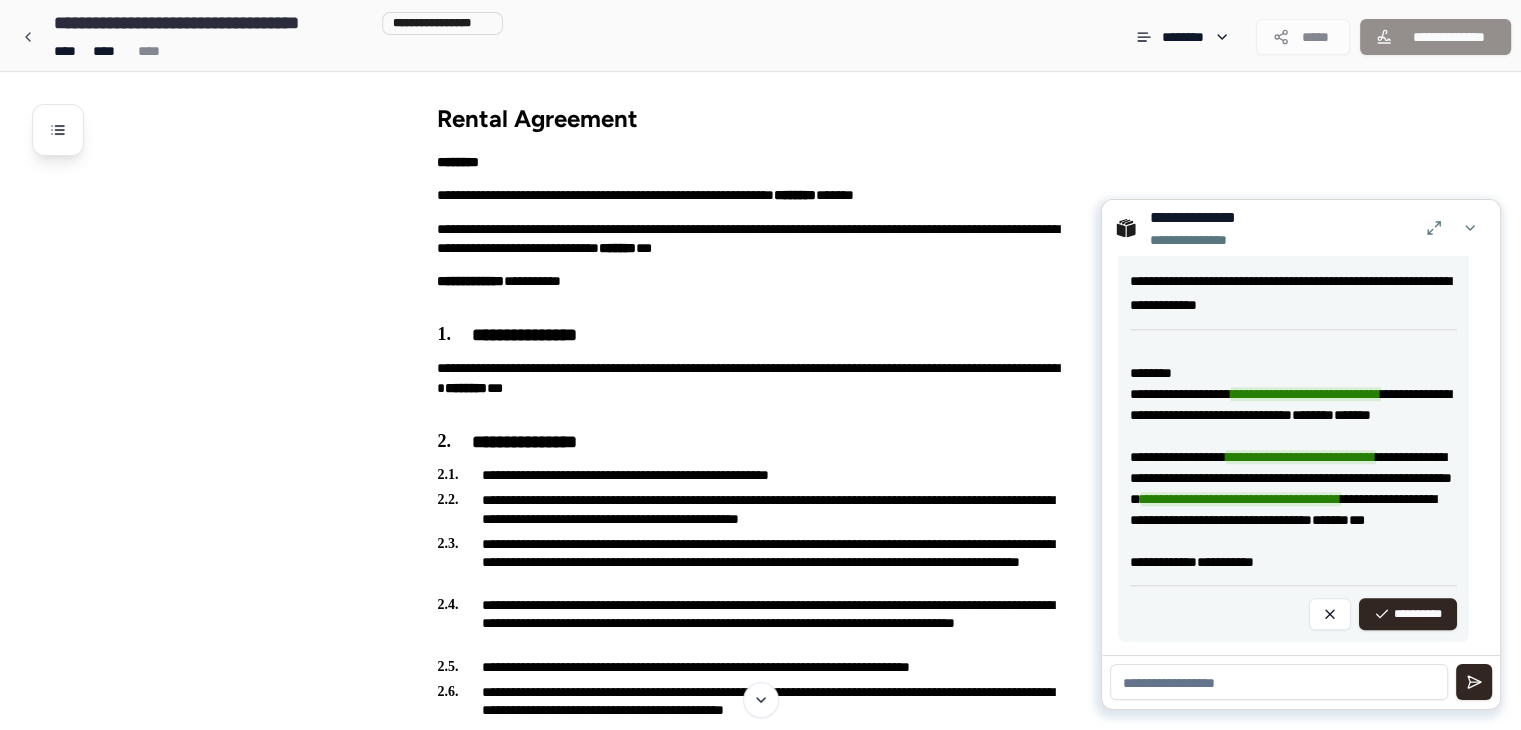 scroll, scrollTop: 1872, scrollLeft: 0, axis: vertical 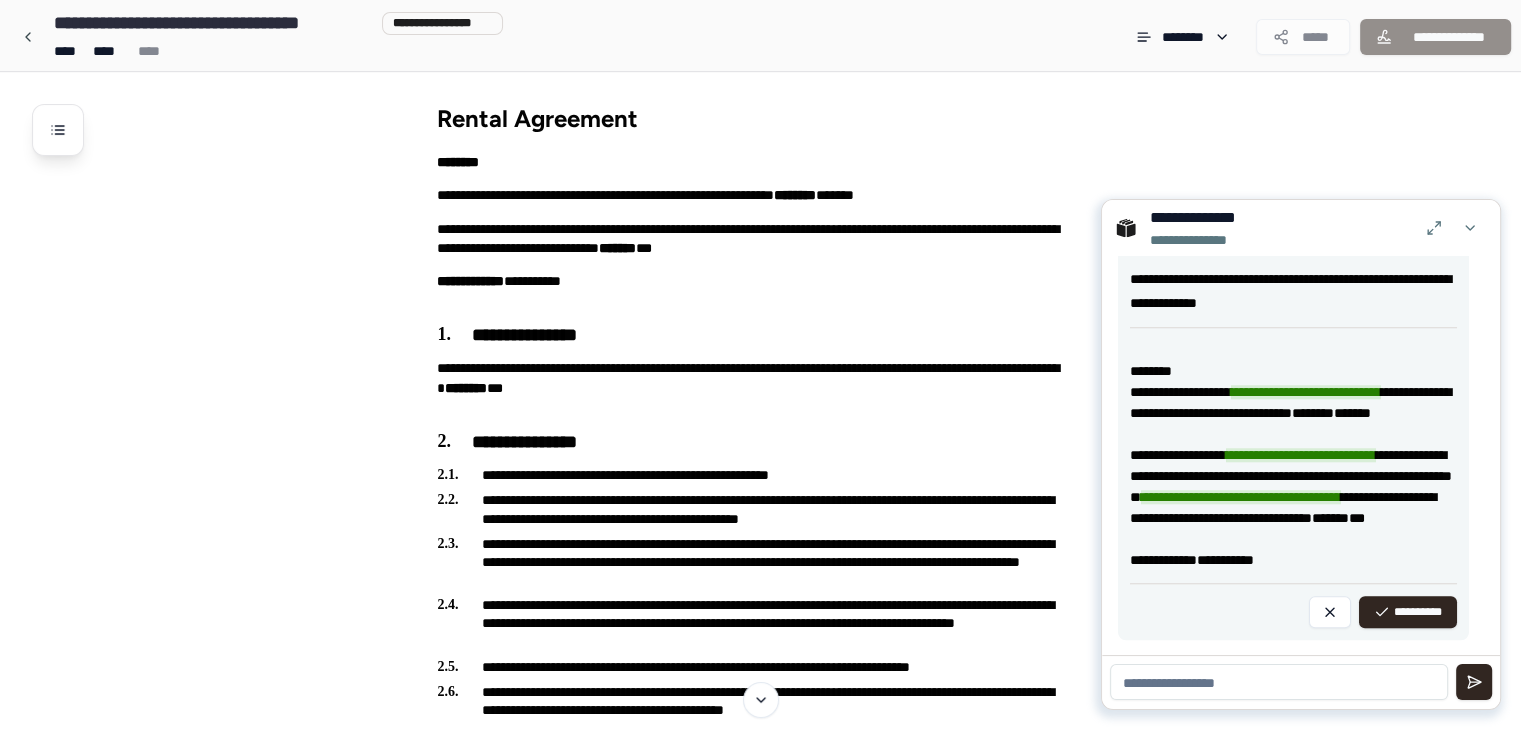 click on "**********" at bounding box center [1306, 392] 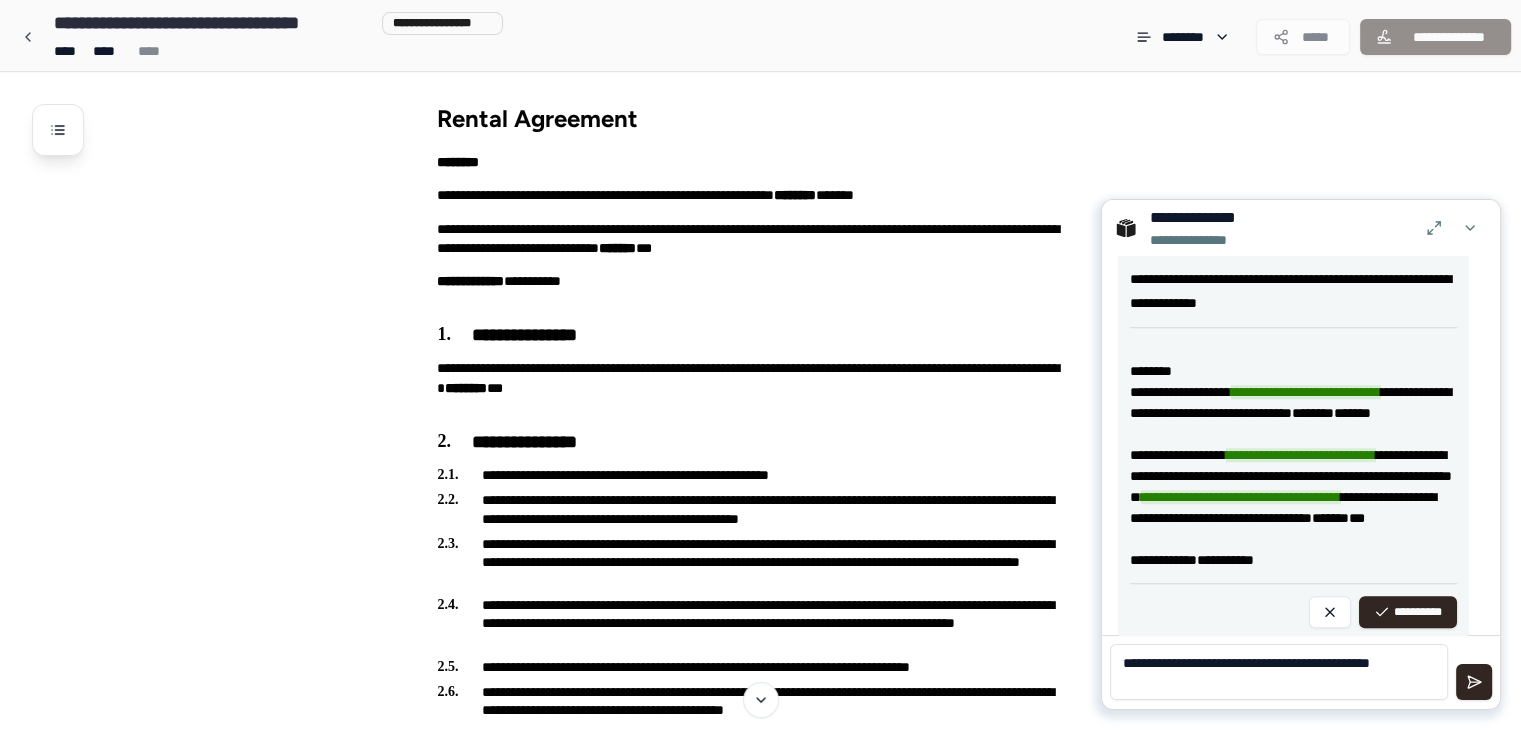 scroll, scrollTop: 0, scrollLeft: 0, axis: both 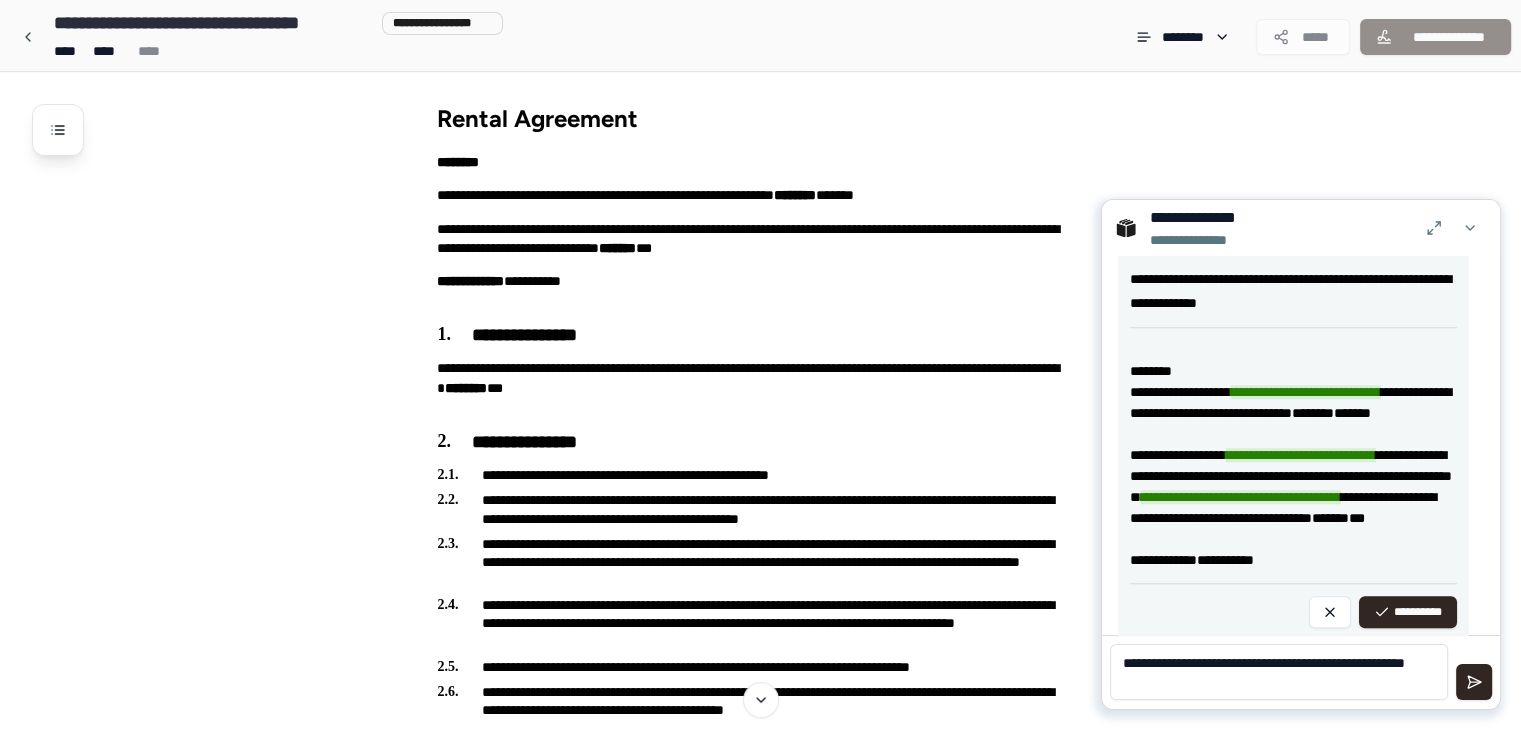 type on "**********" 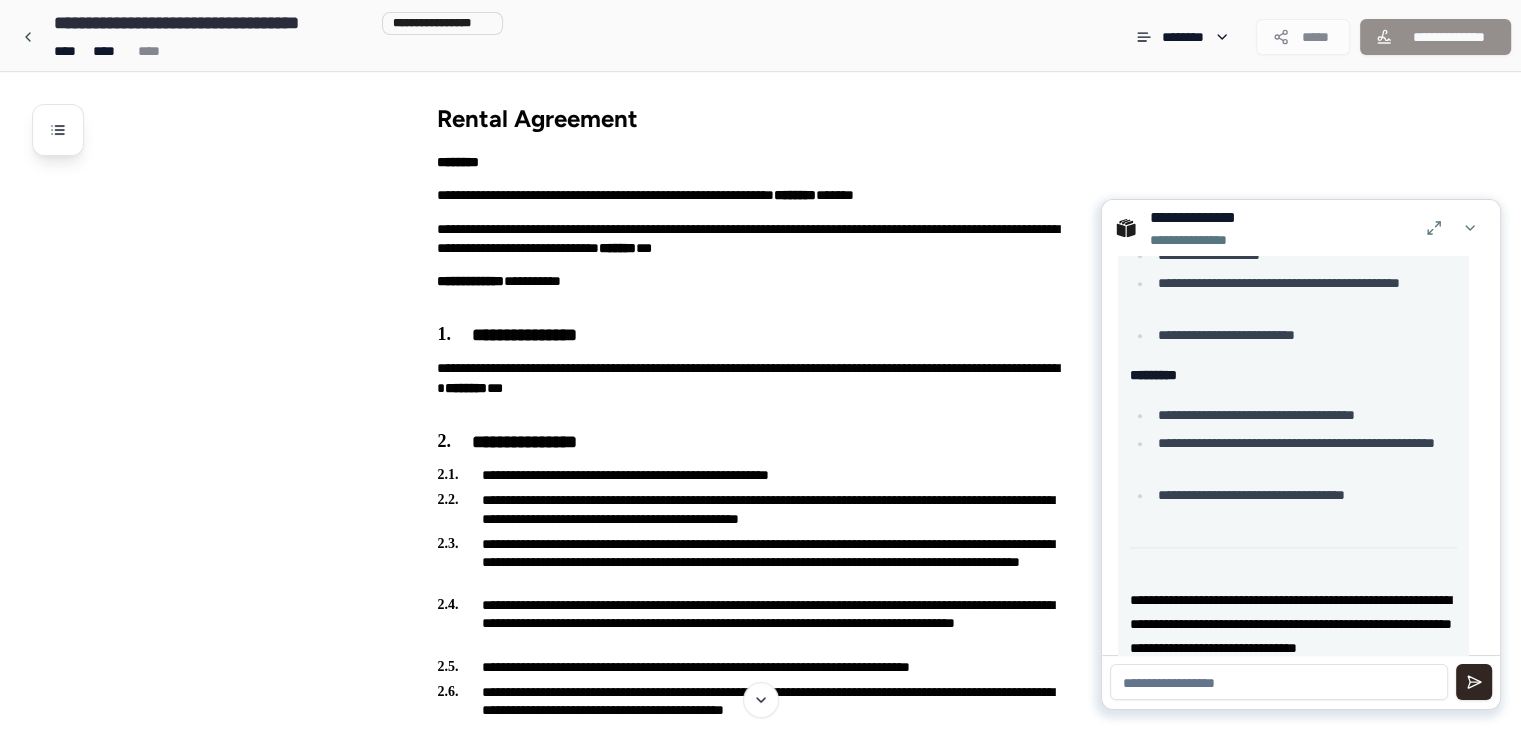 scroll, scrollTop: 2603, scrollLeft: 0, axis: vertical 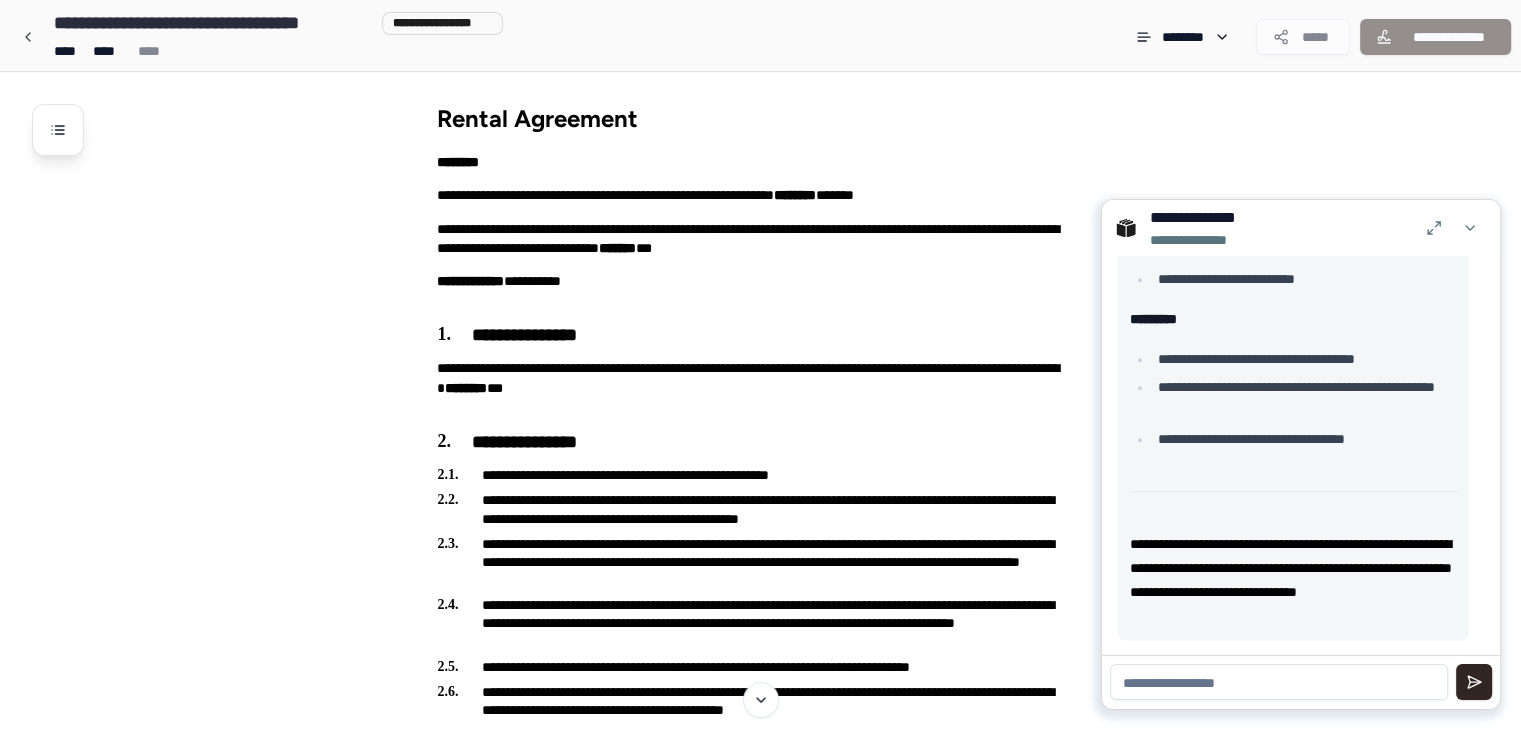 click at bounding box center (1279, 682) 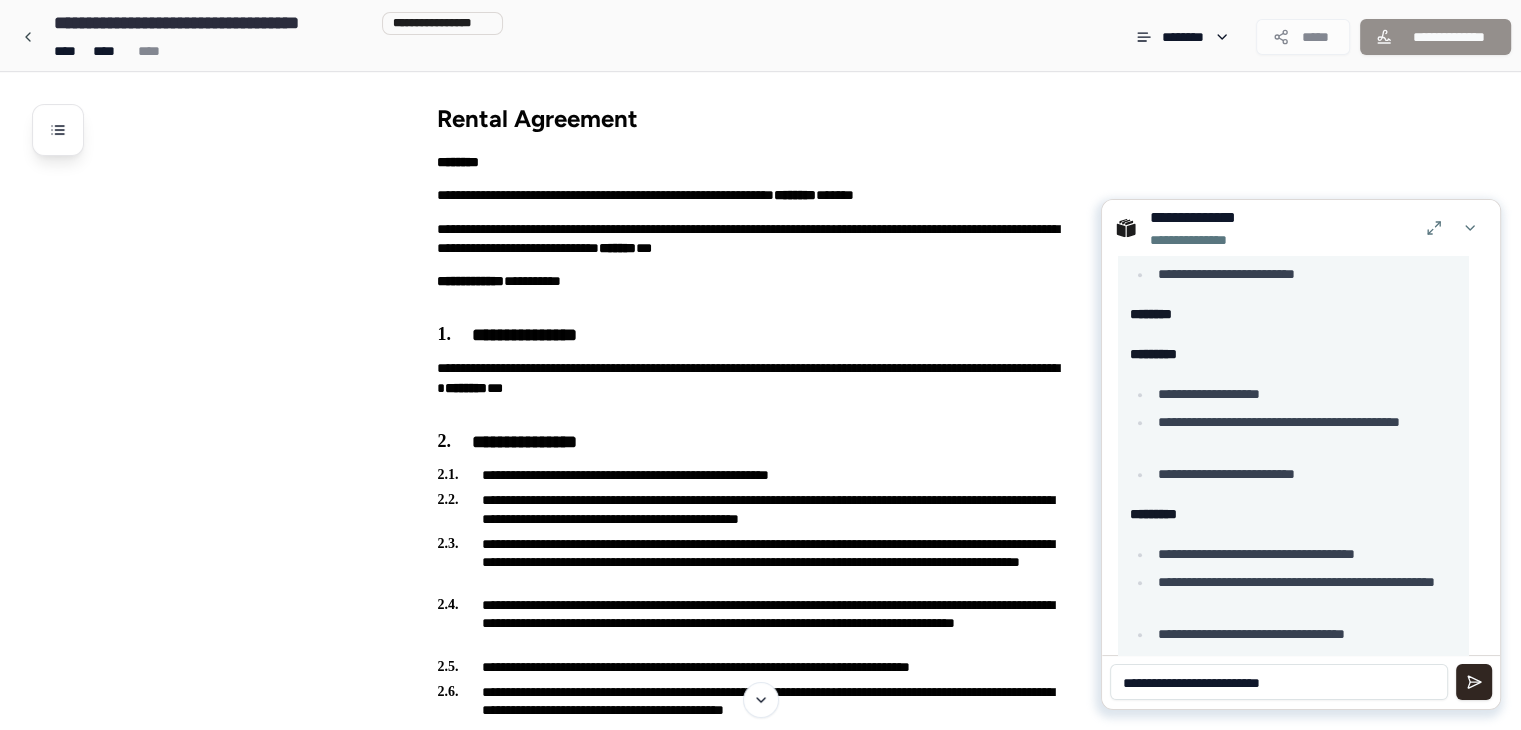 scroll, scrollTop: 2403, scrollLeft: 0, axis: vertical 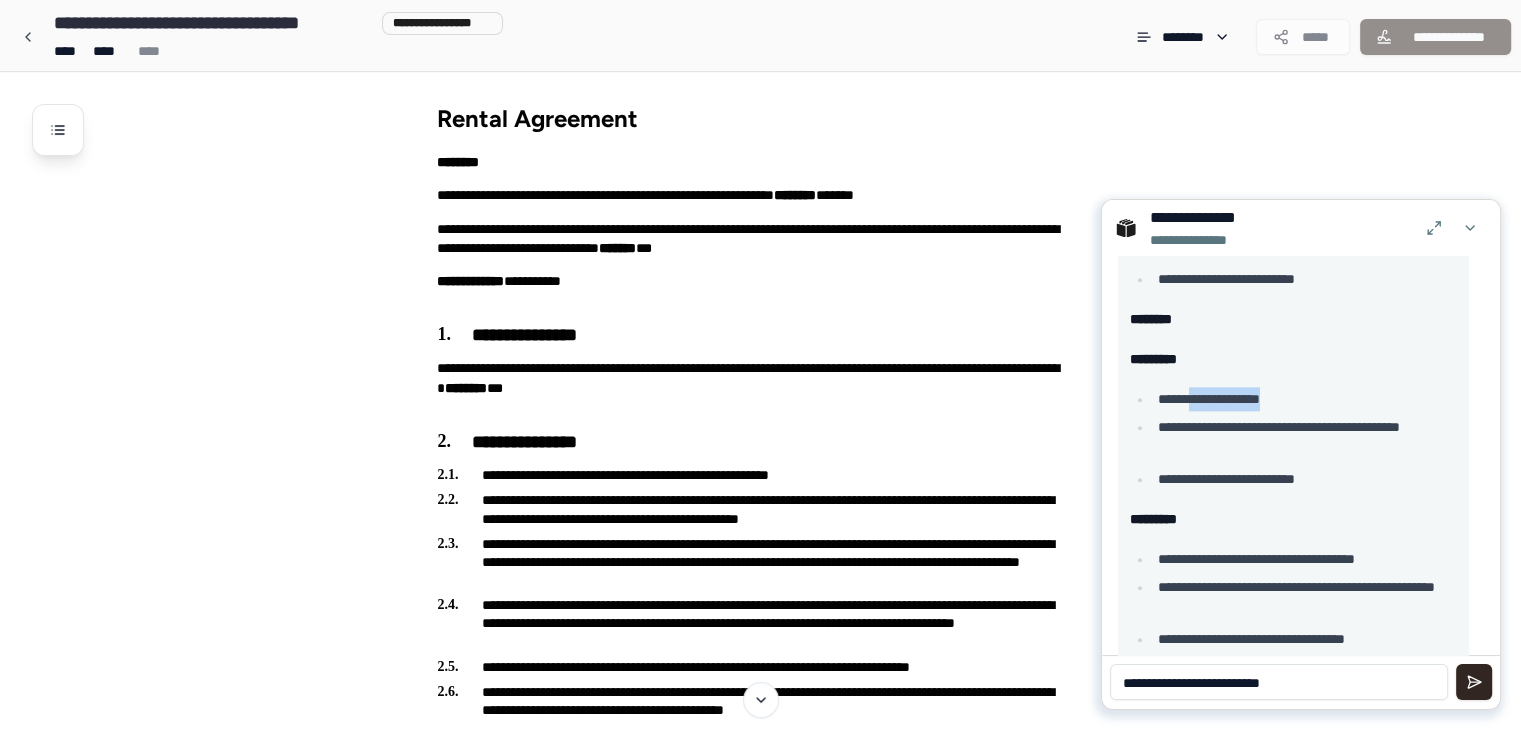 drag, startPoint x: 1206, startPoint y: 397, endPoint x: 1303, endPoint y: 399, distance: 97.020615 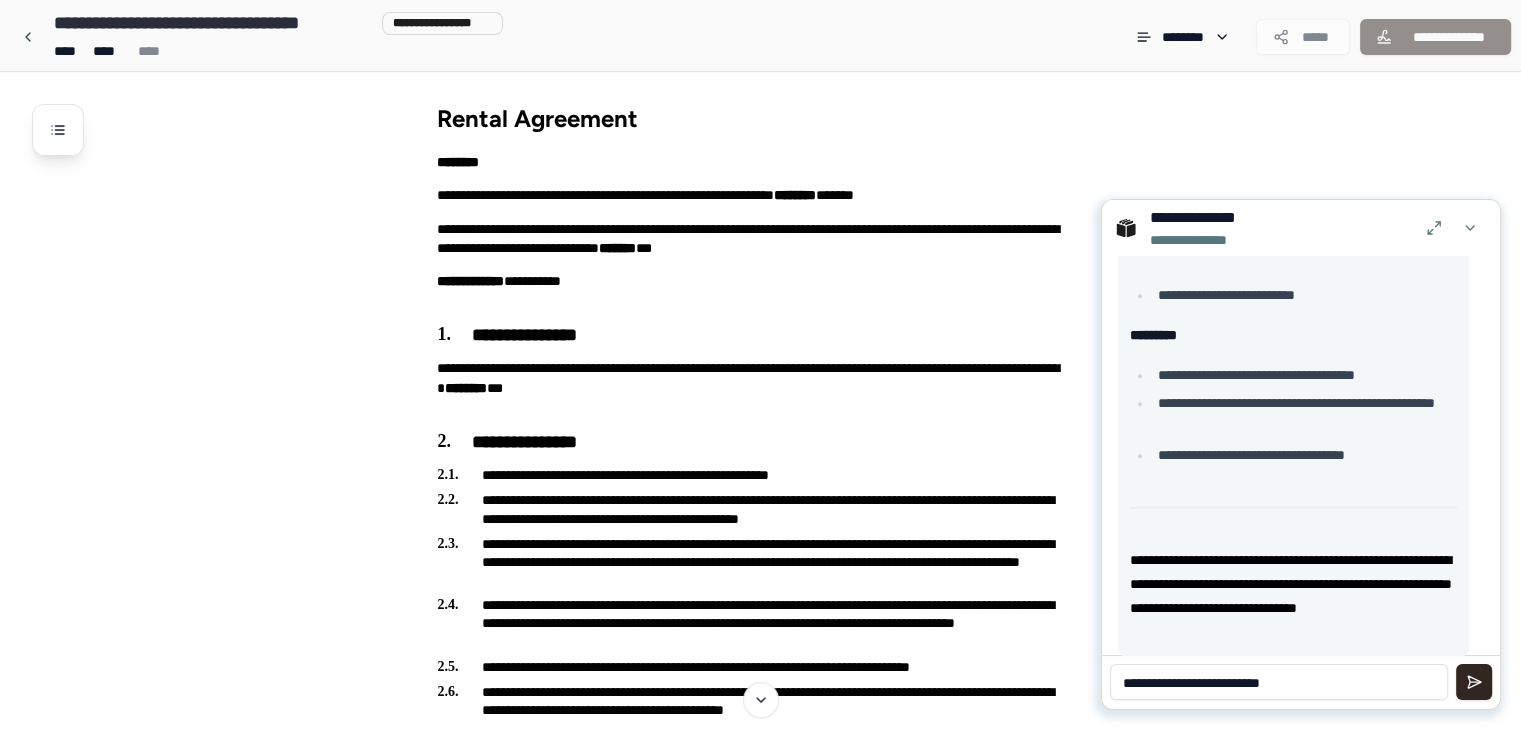 scroll, scrollTop: 2603, scrollLeft: 0, axis: vertical 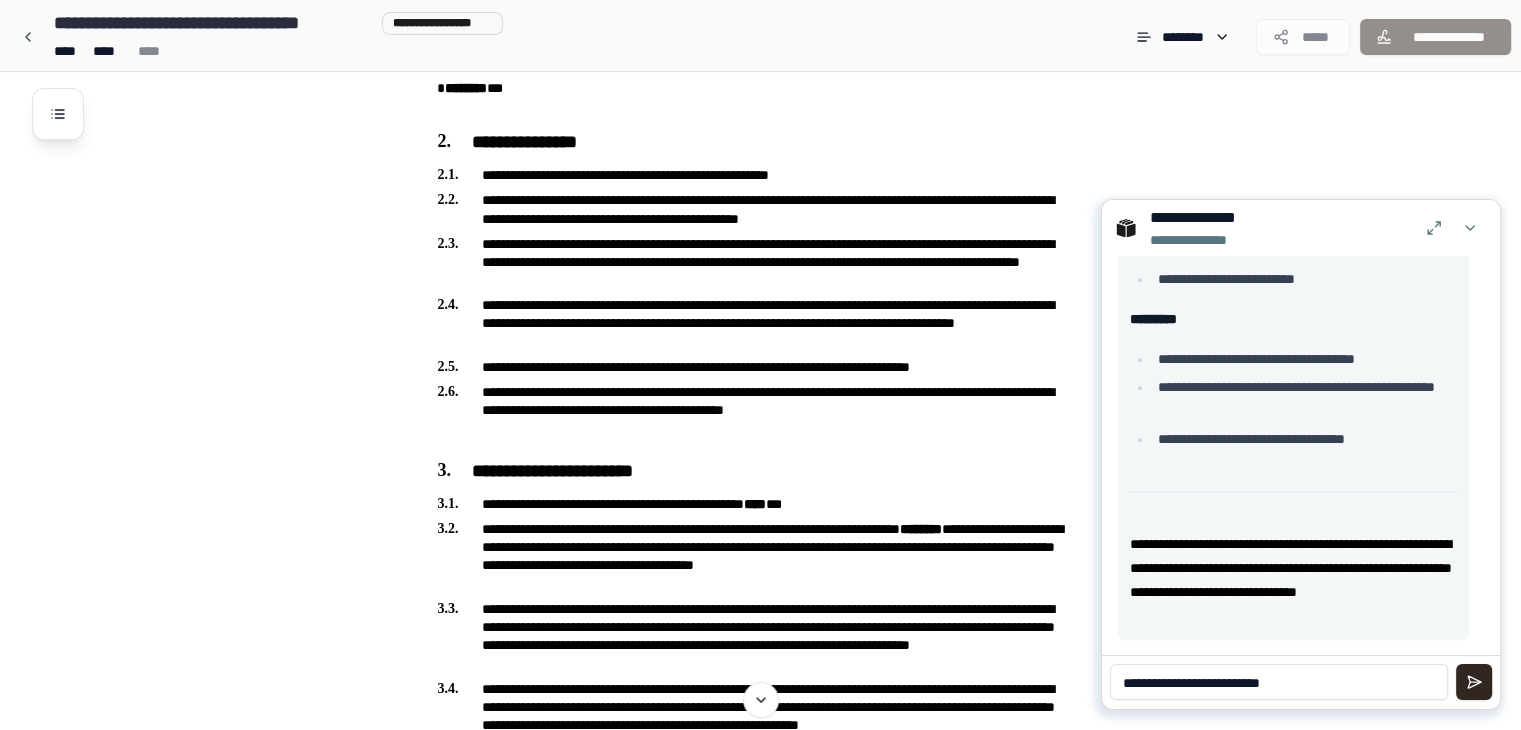 click on "**********" at bounding box center (1279, 682) 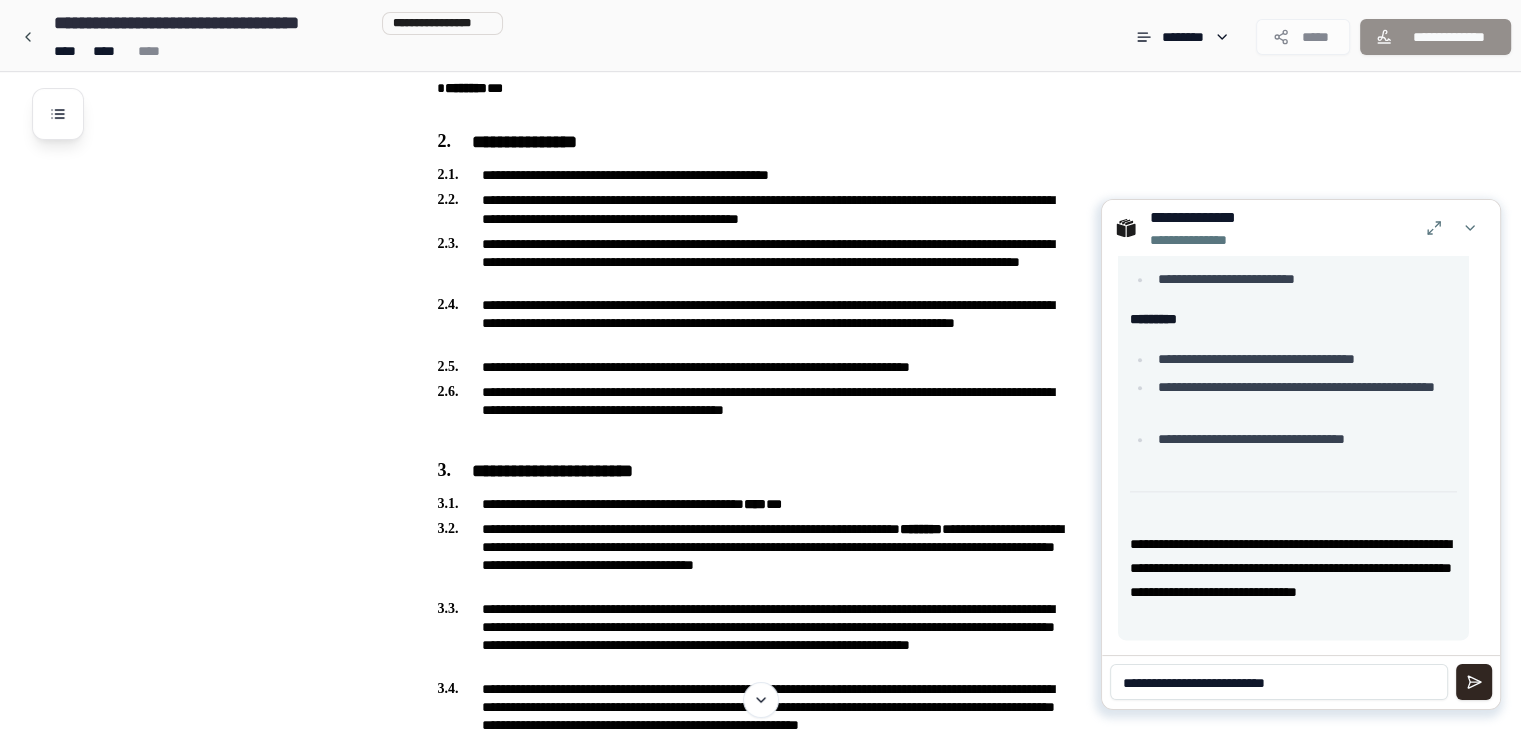 paste on "**********" 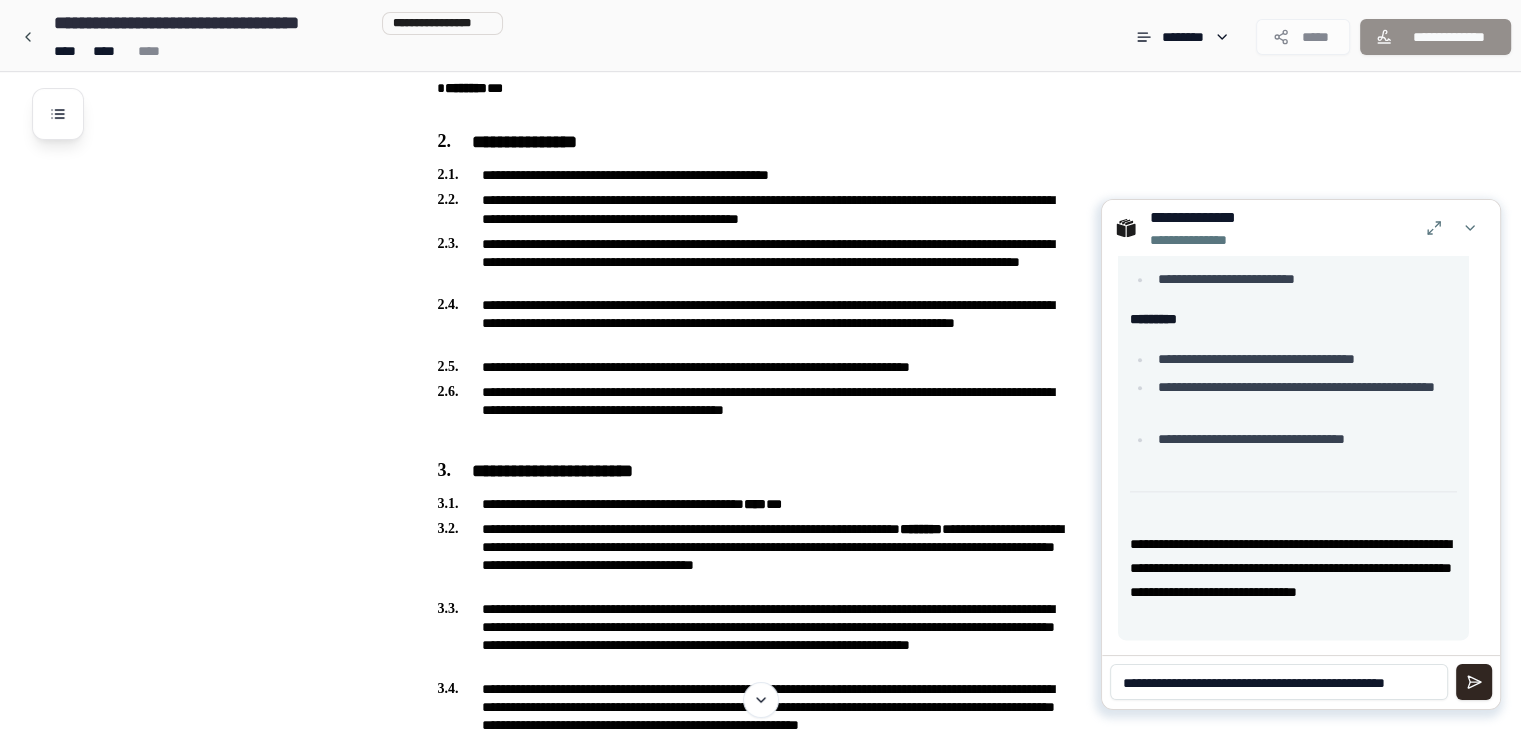 scroll, scrollTop: 0, scrollLeft: 0, axis: both 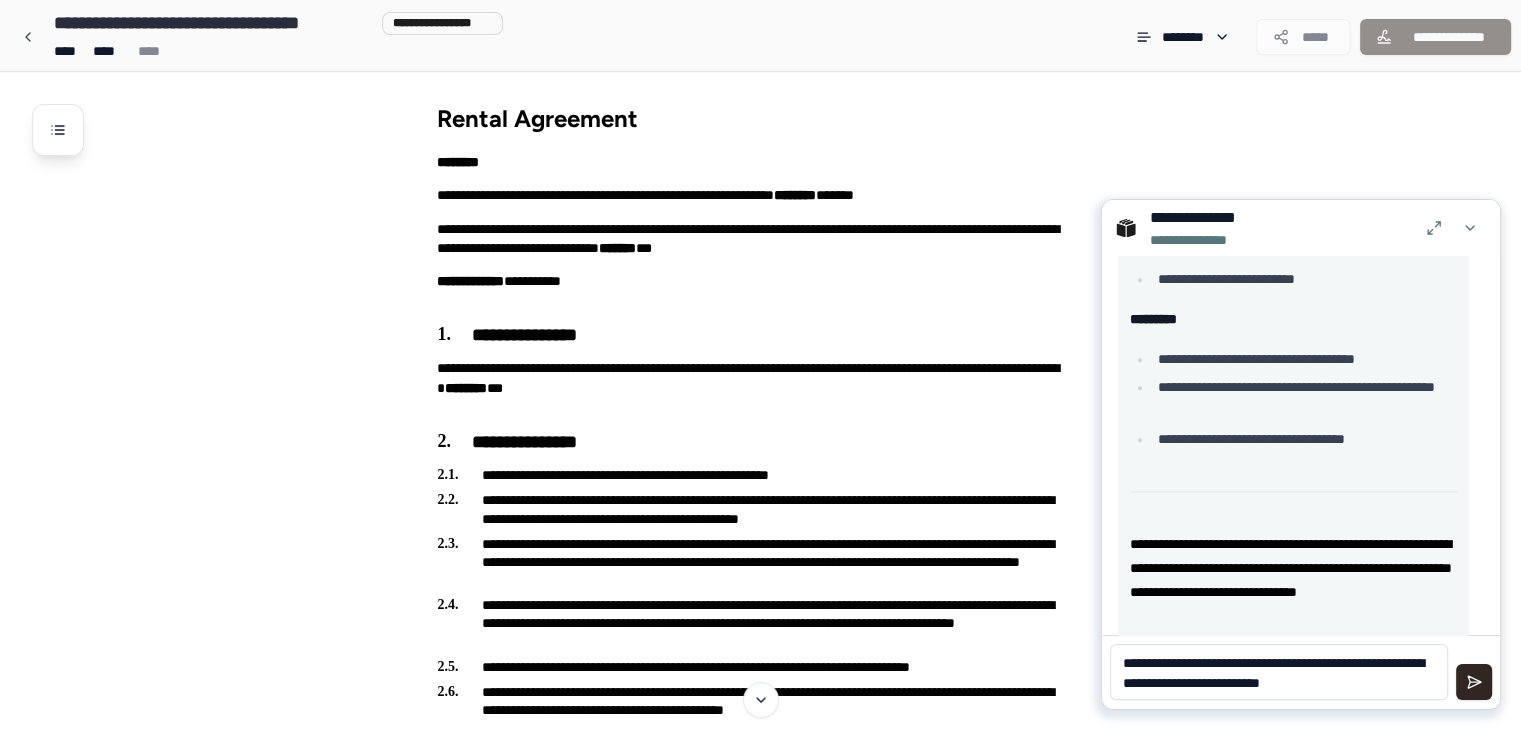 click on "**********" at bounding box center [1279, 672] 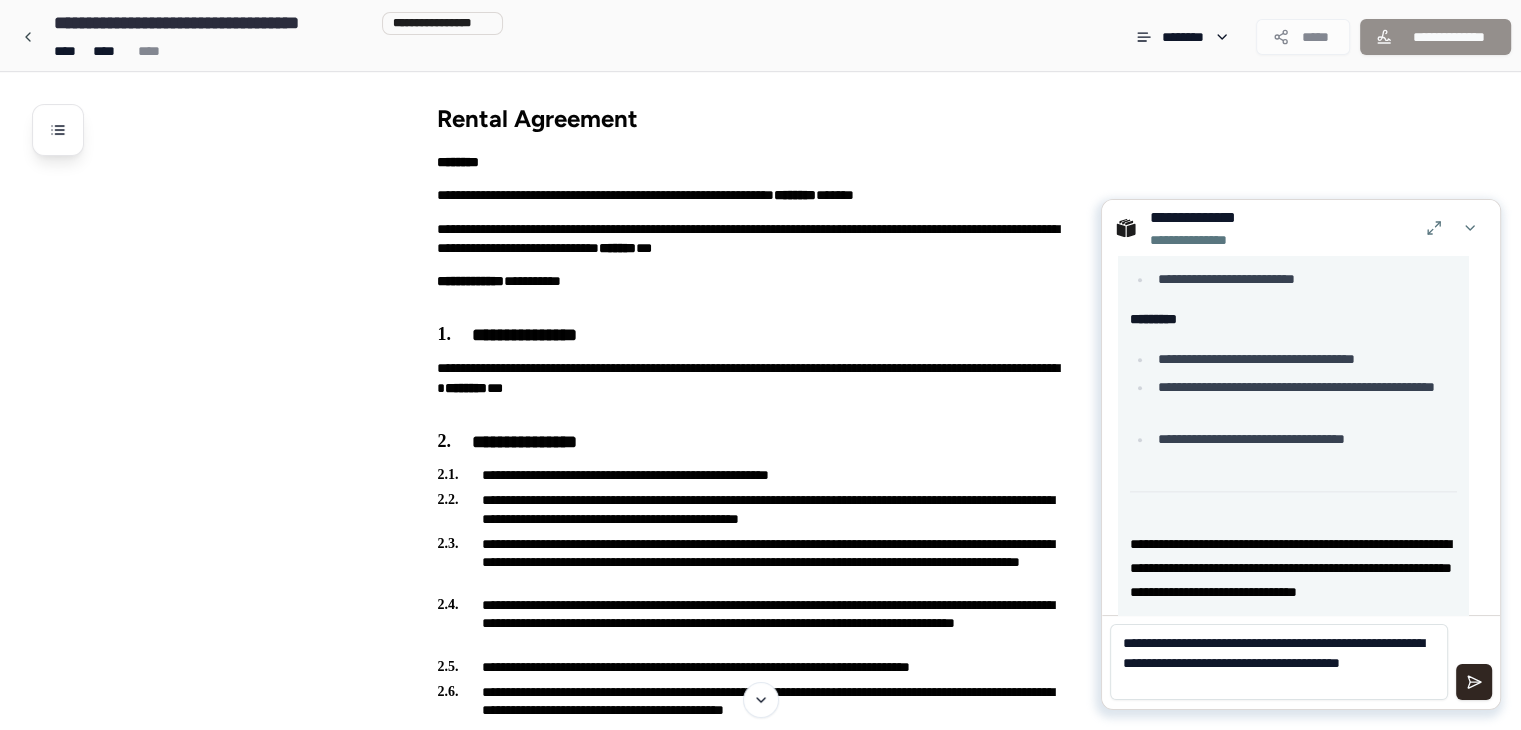 click on "**********" at bounding box center [1279, 662] 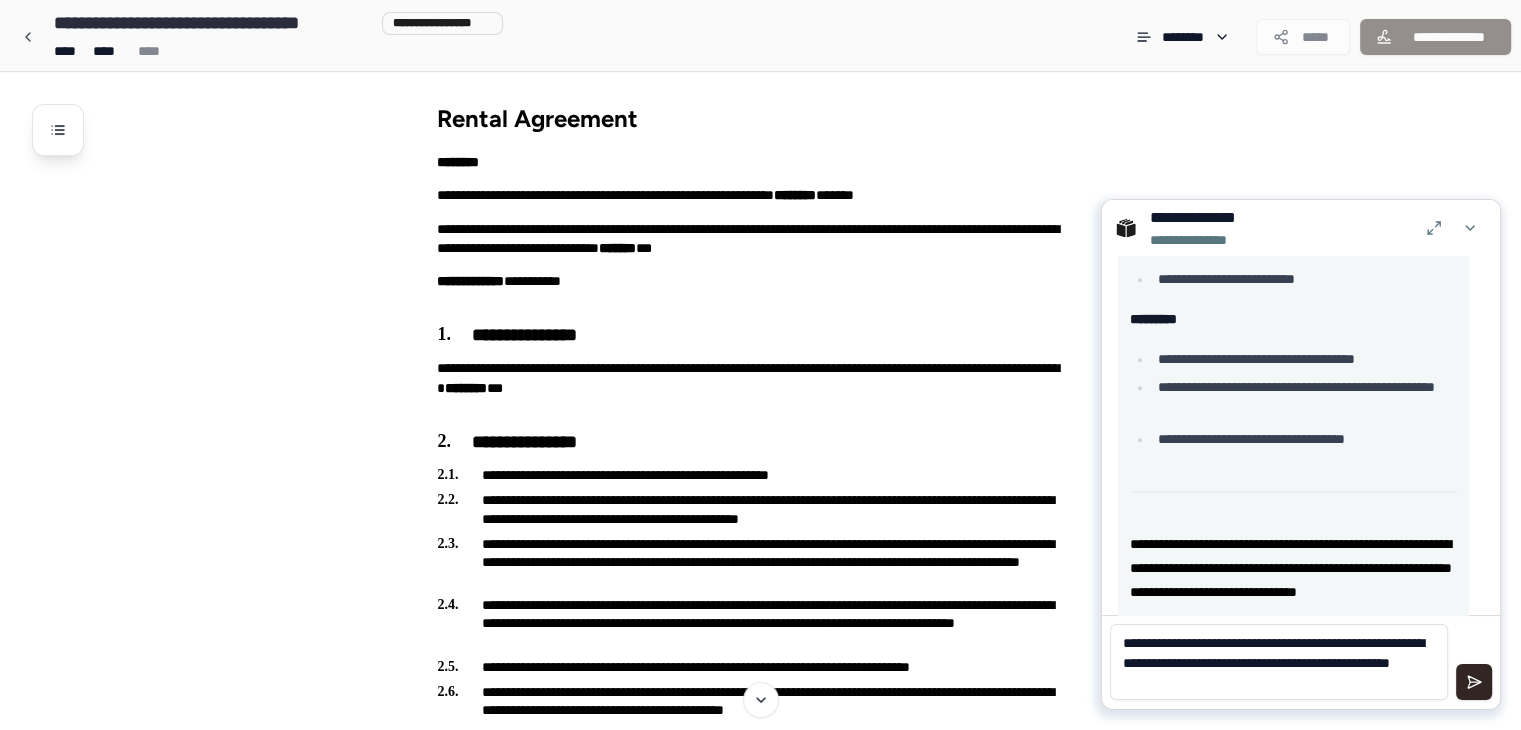 drag, startPoint x: 1384, startPoint y: 642, endPoint x: 1356, endPoint y: 649, distance: 28.86174 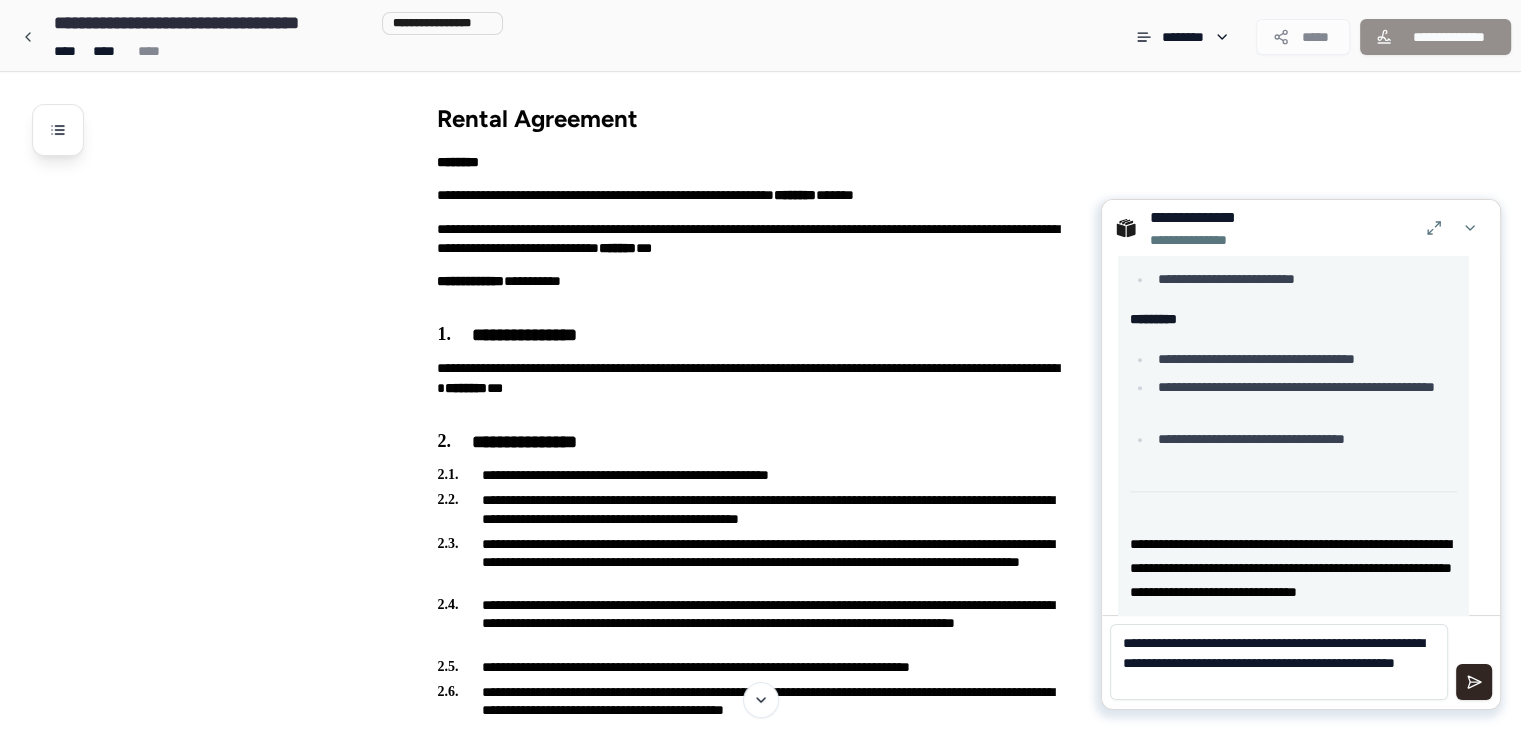 click on "**********" at bounding box center (1279, 662) 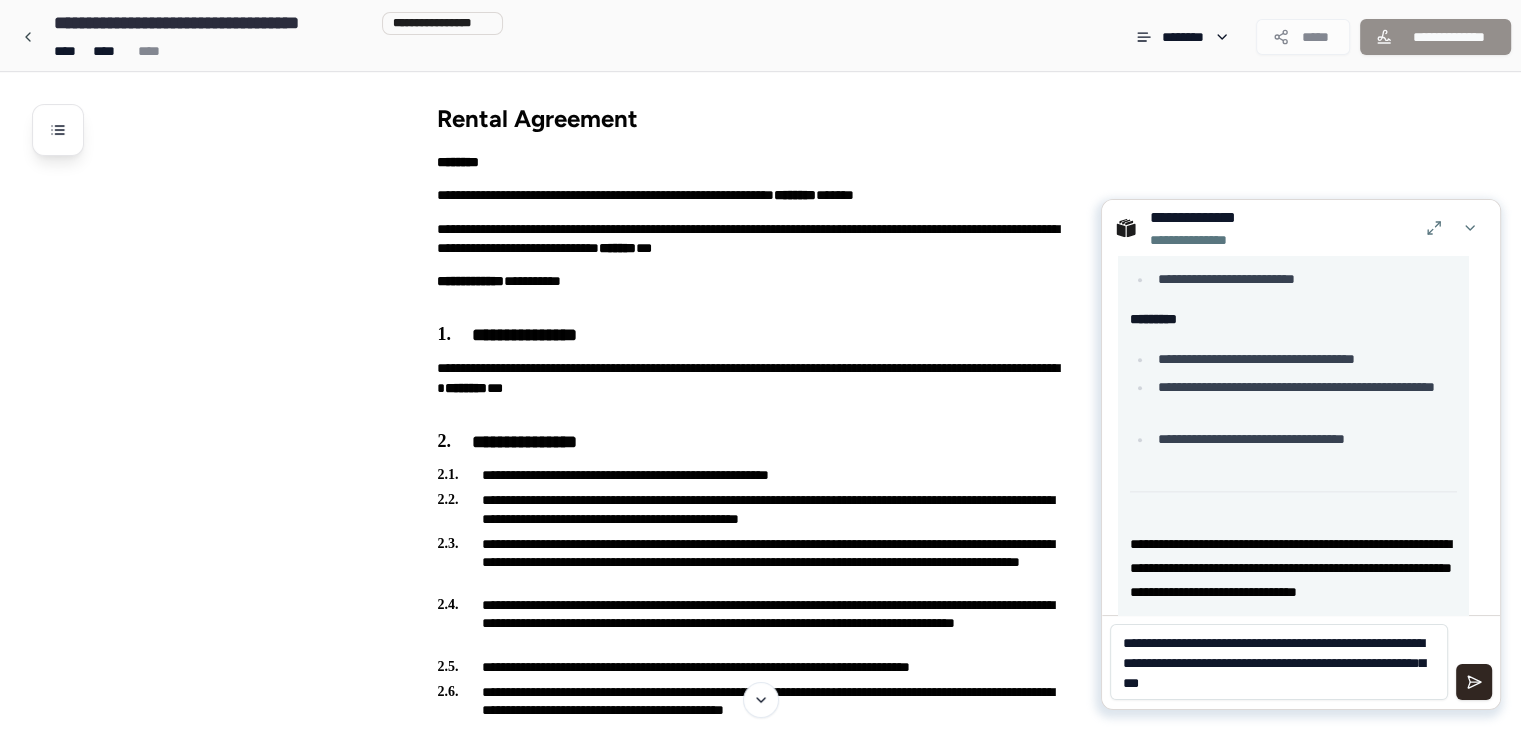 click on "**********" at bounding box center [1279, 662] 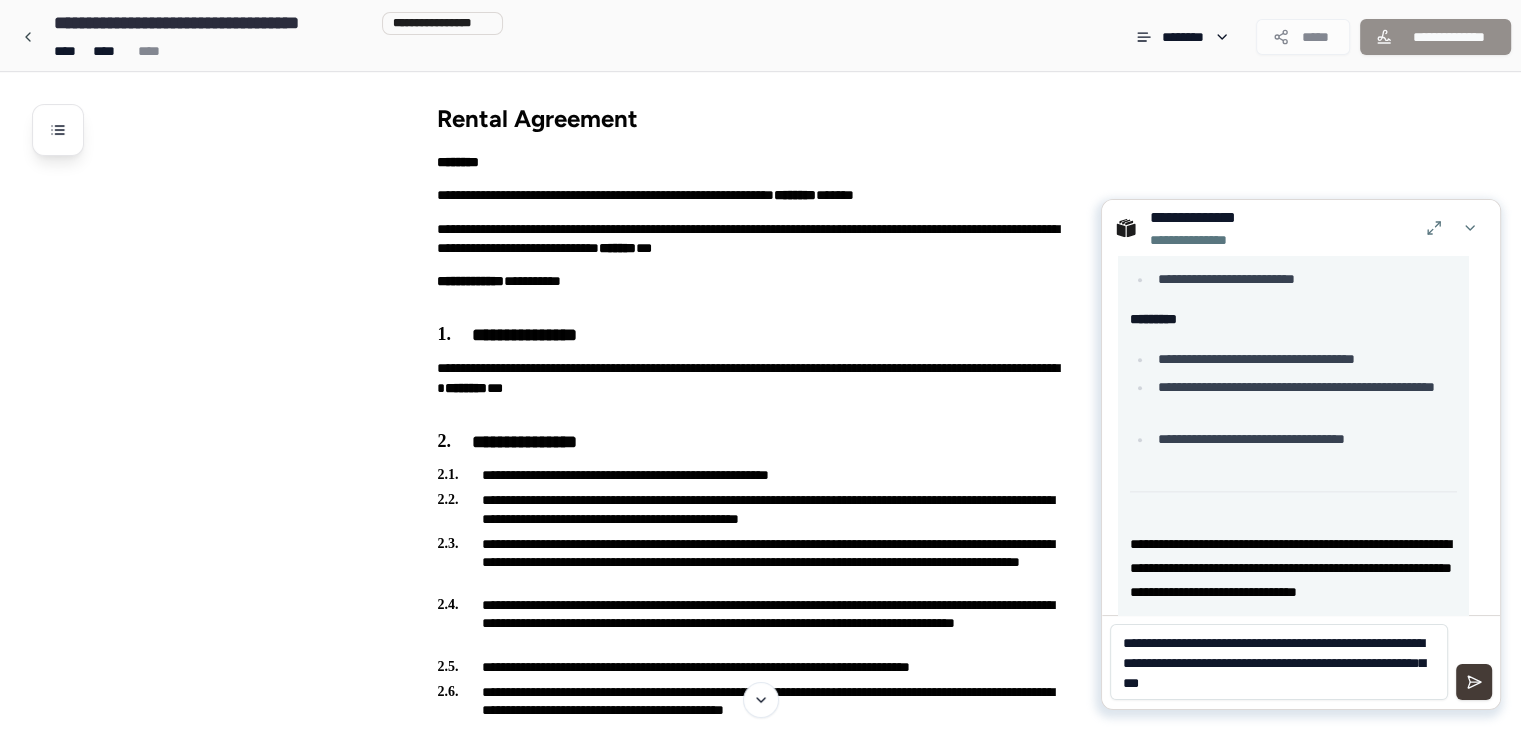 type on "**********" 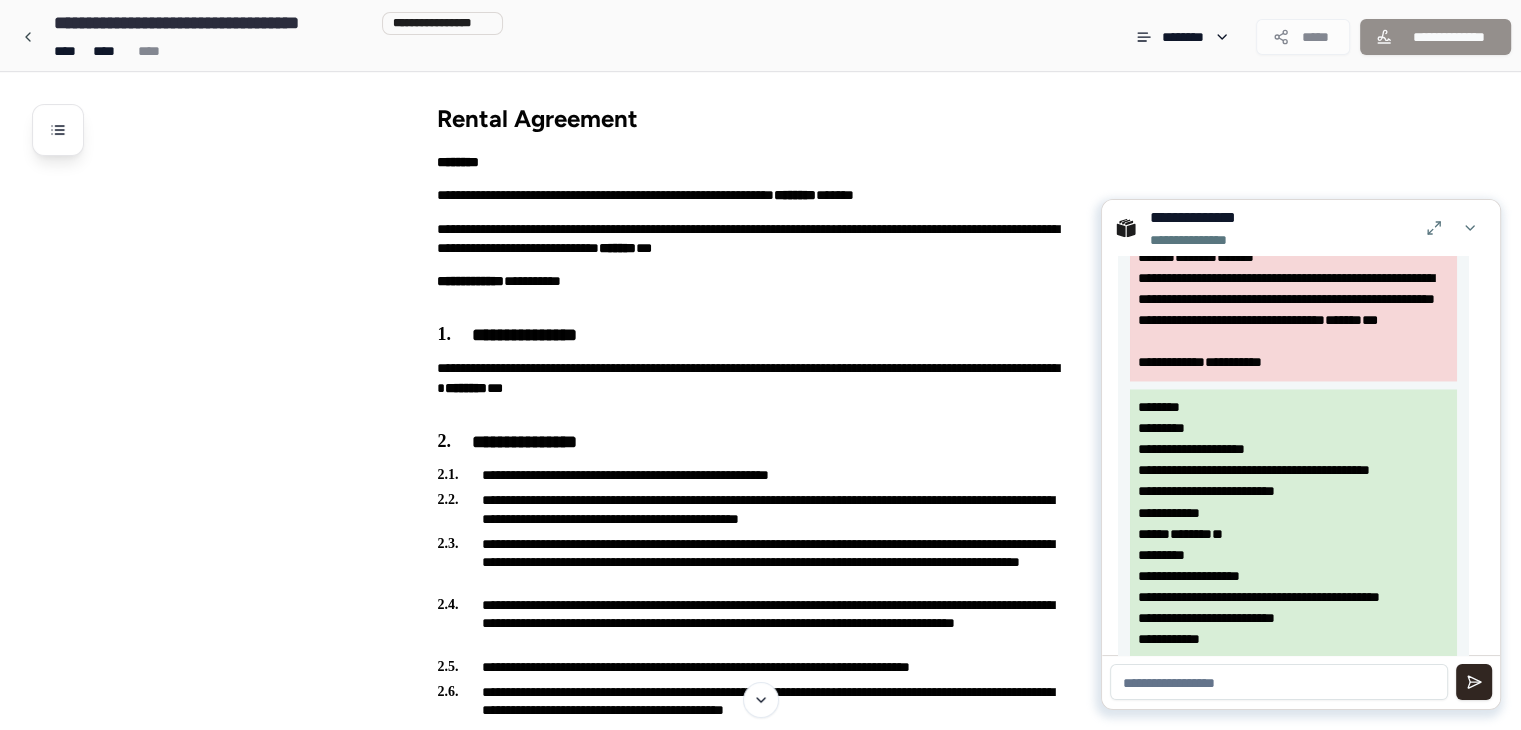 scroll, scrollTop: 3805, scrollLeft: 0, axis: vertical 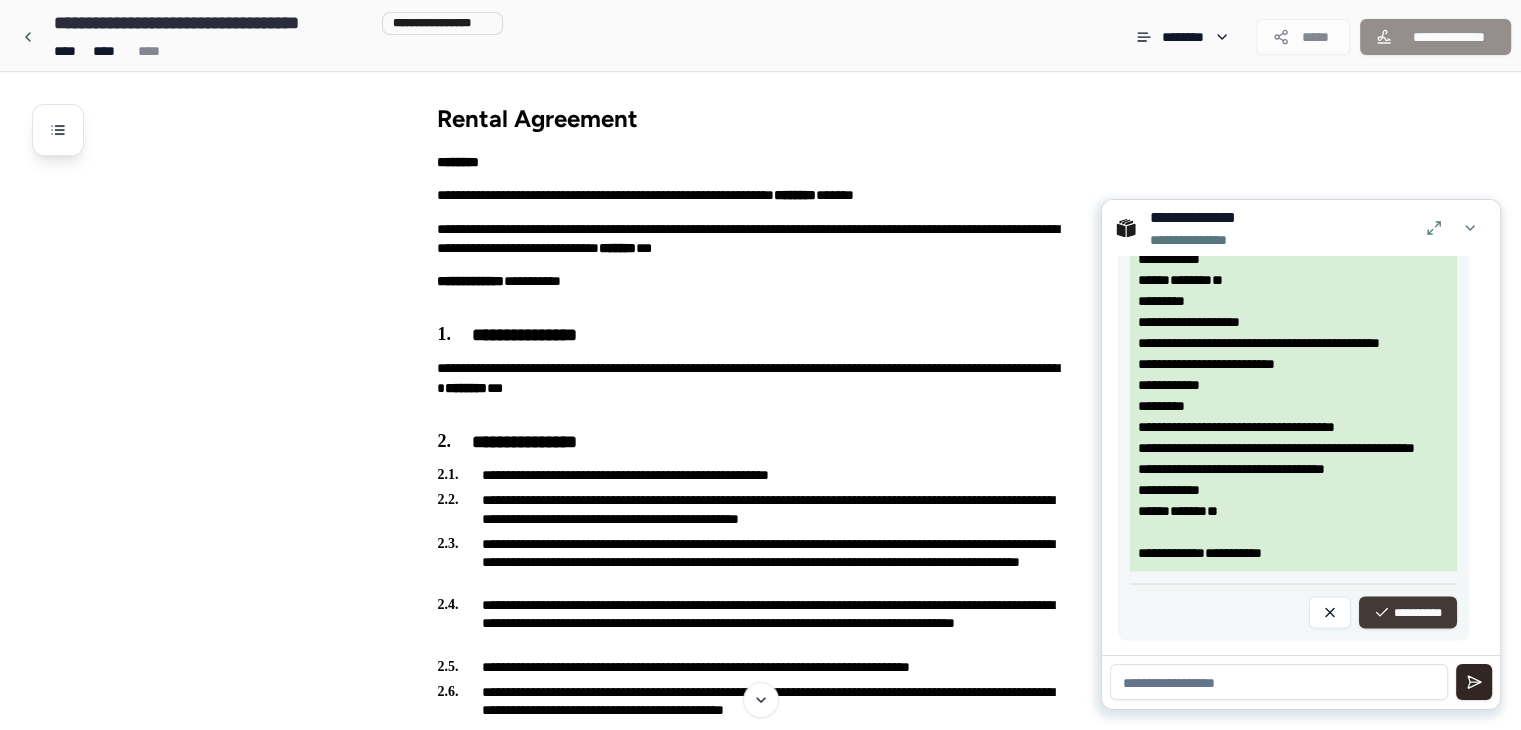 click on "**********" at bounding box center (1408, 612) 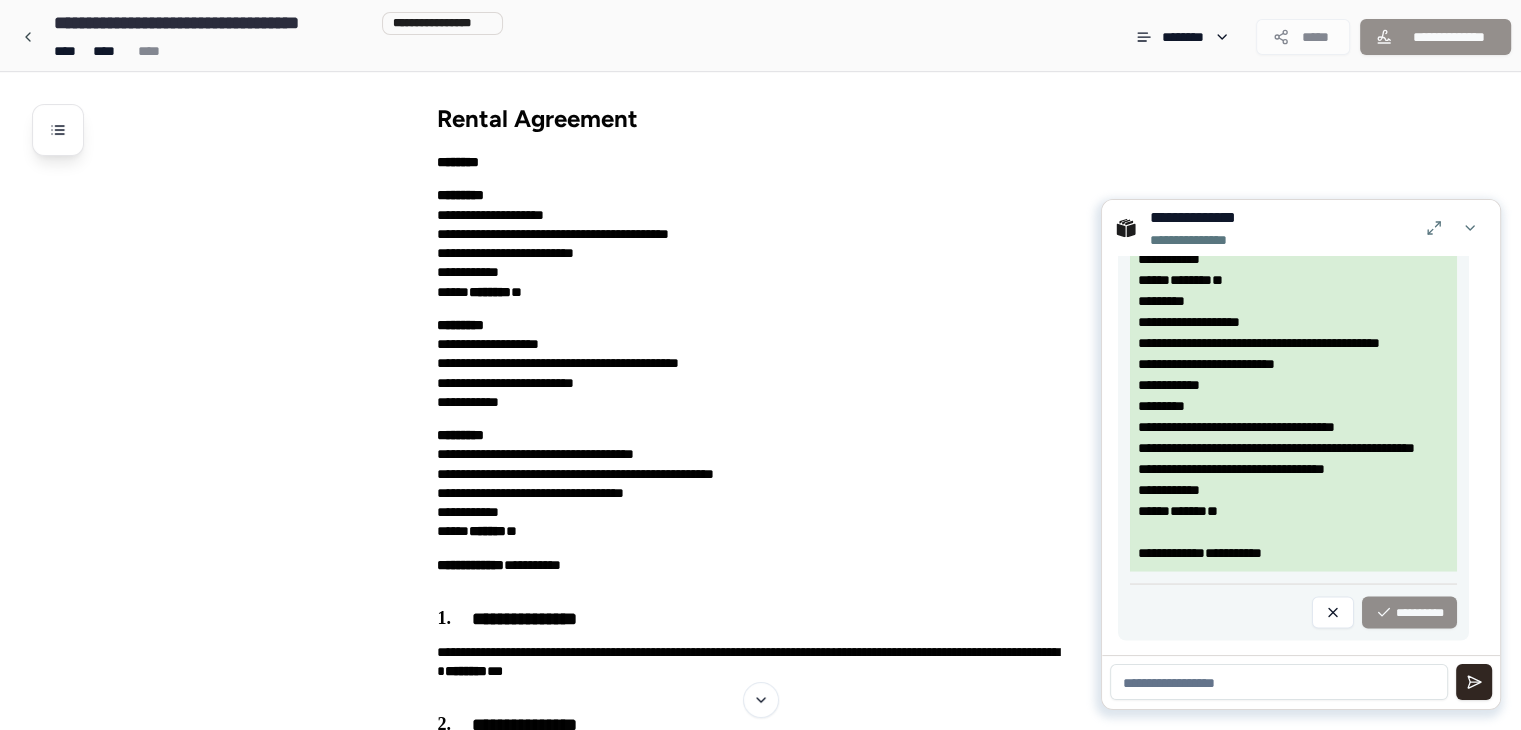 click on "**********" at bounding box center (786, 3021) 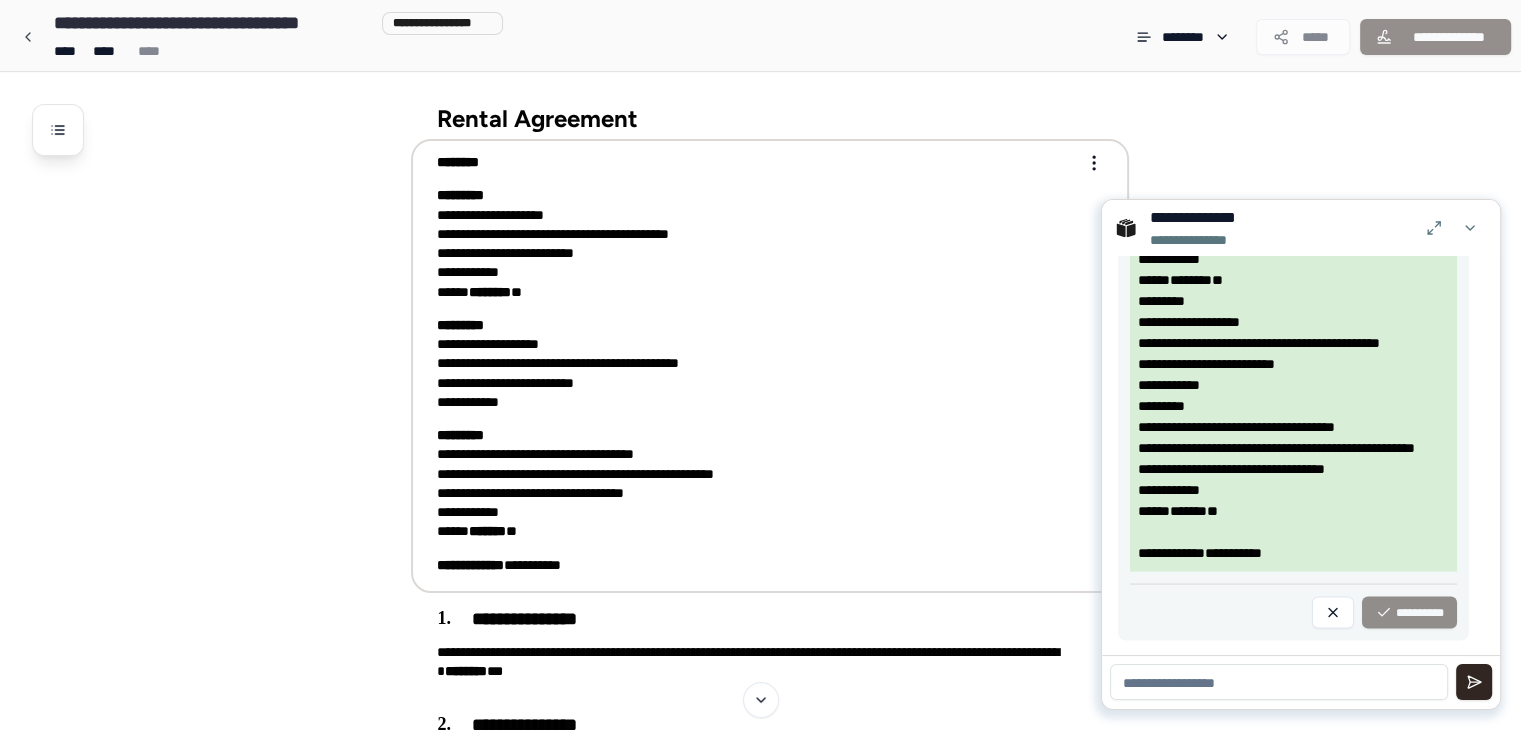 scroll, scrollTop: 3074, scrollLeft: 0, axis: vertical 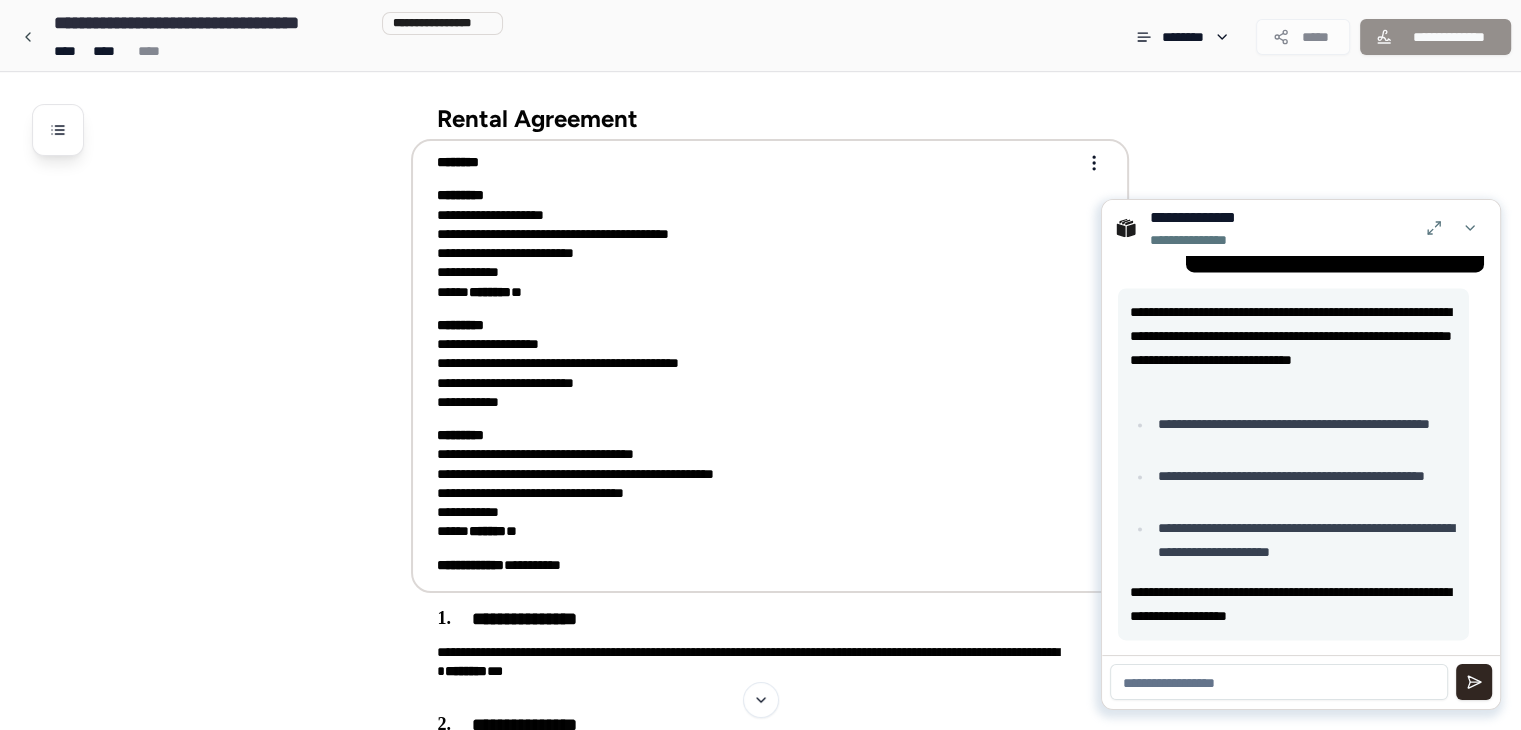 click on "********" at bounding box center [490, 292] 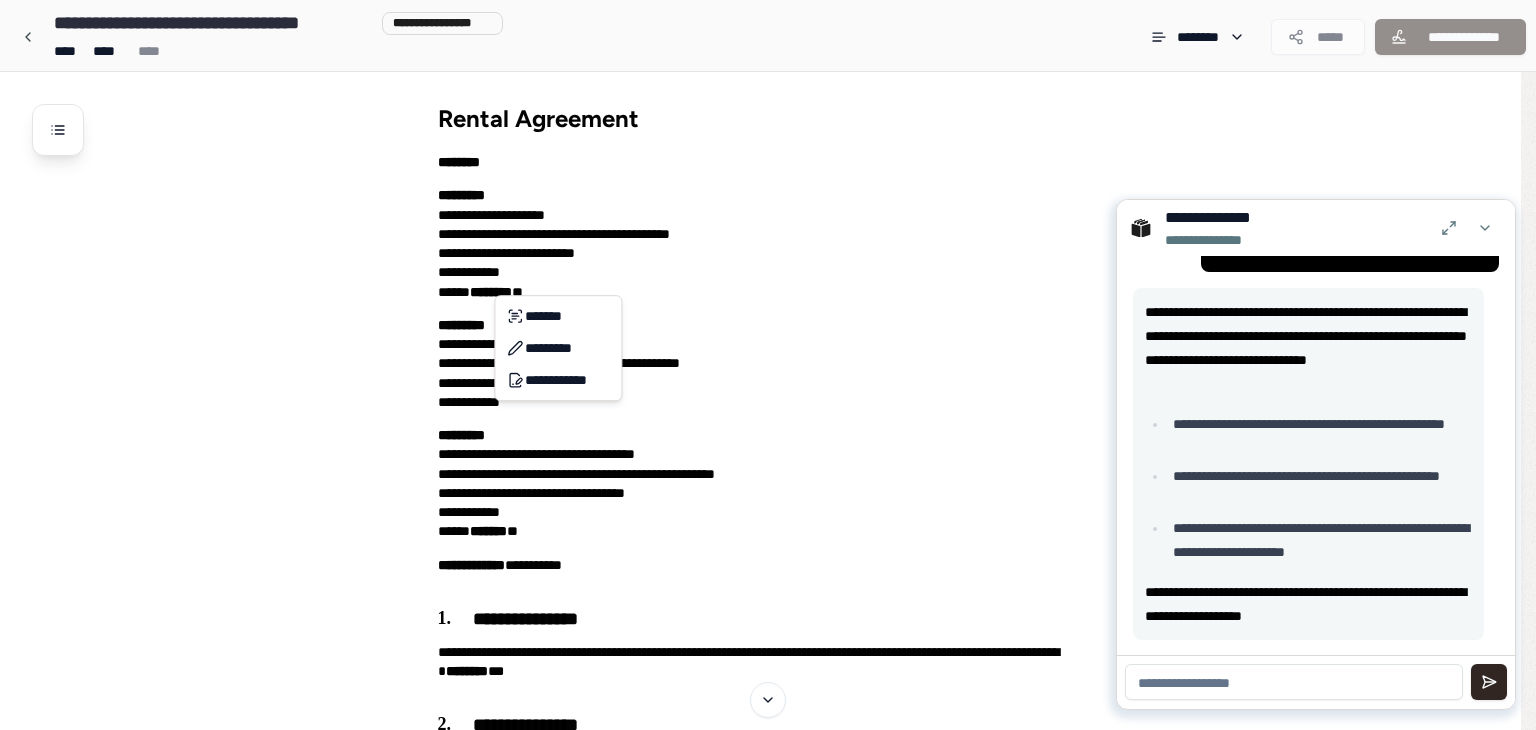 click on "**********" at bounding box center (768, 2979) 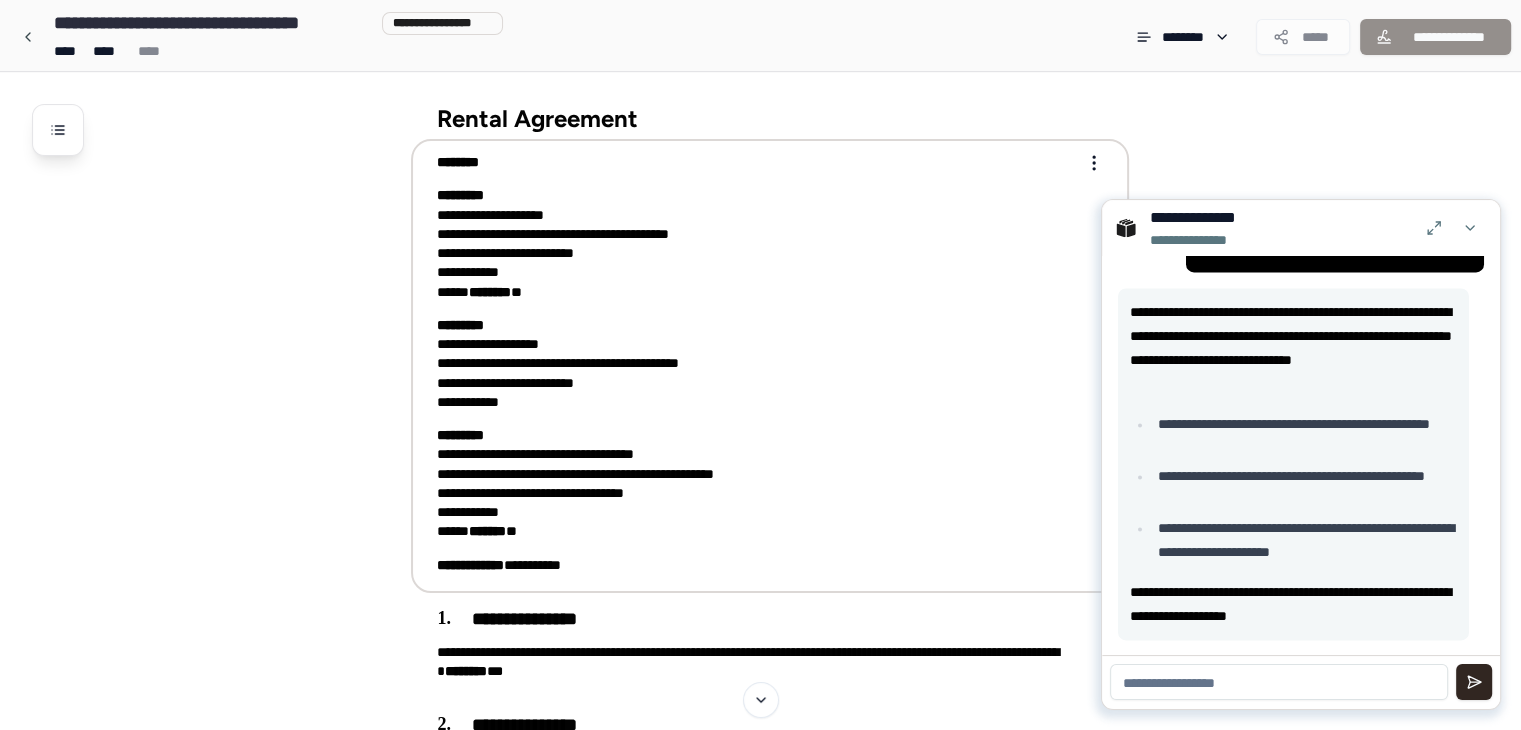 click on "********" at bounding box center [490, 292] 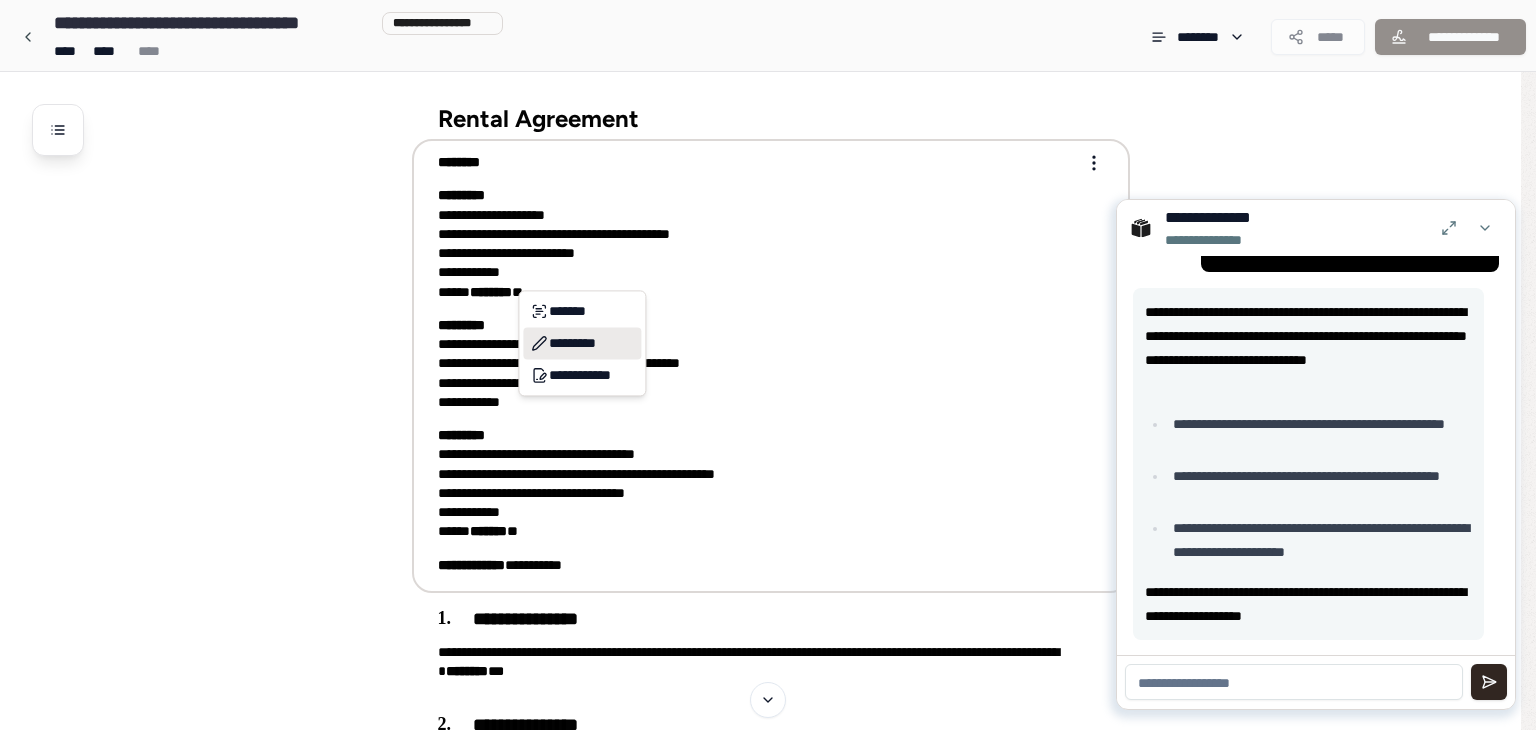 click on "*********" at bounding box center [582, 343] 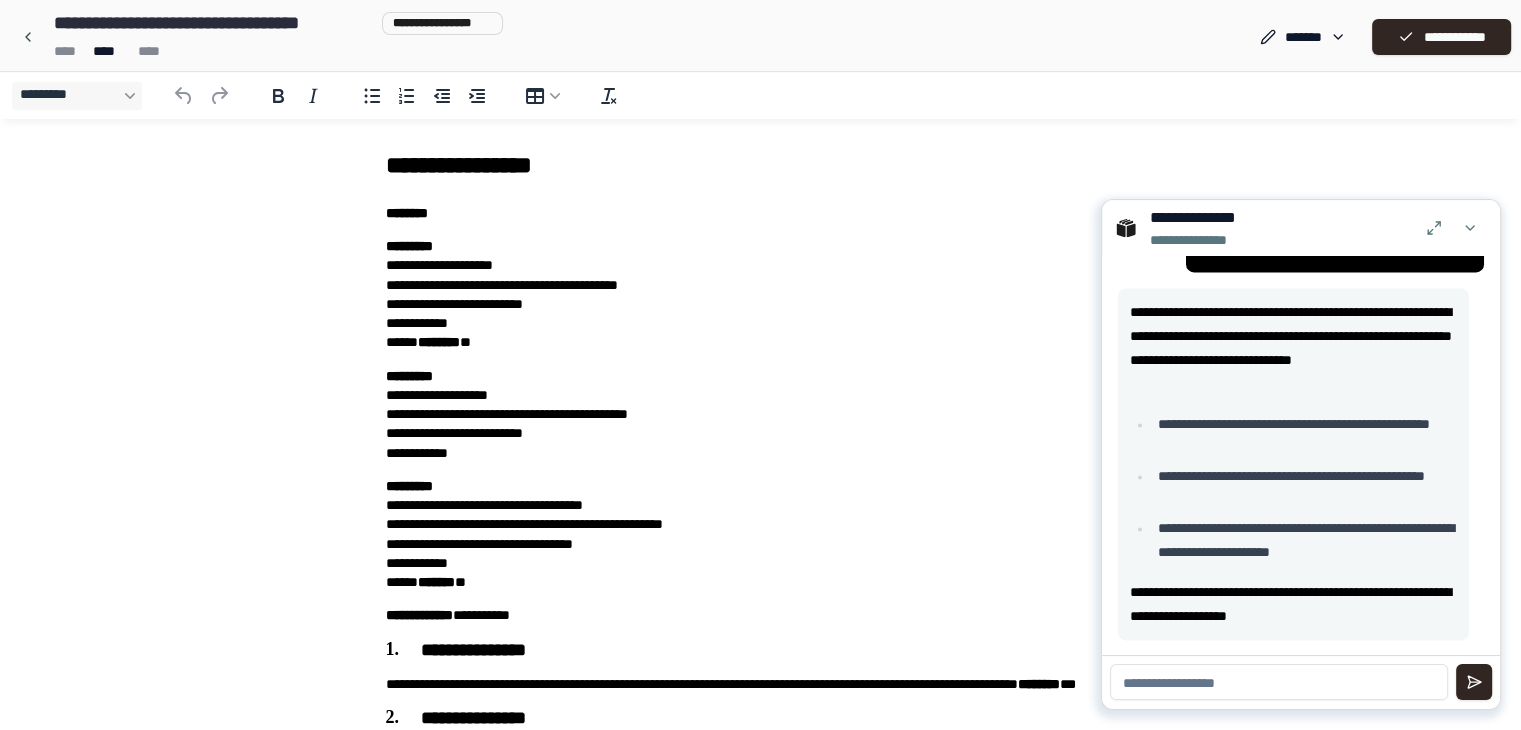 scroll, scrollTop: 0, scrollLeft: 0, axis: both 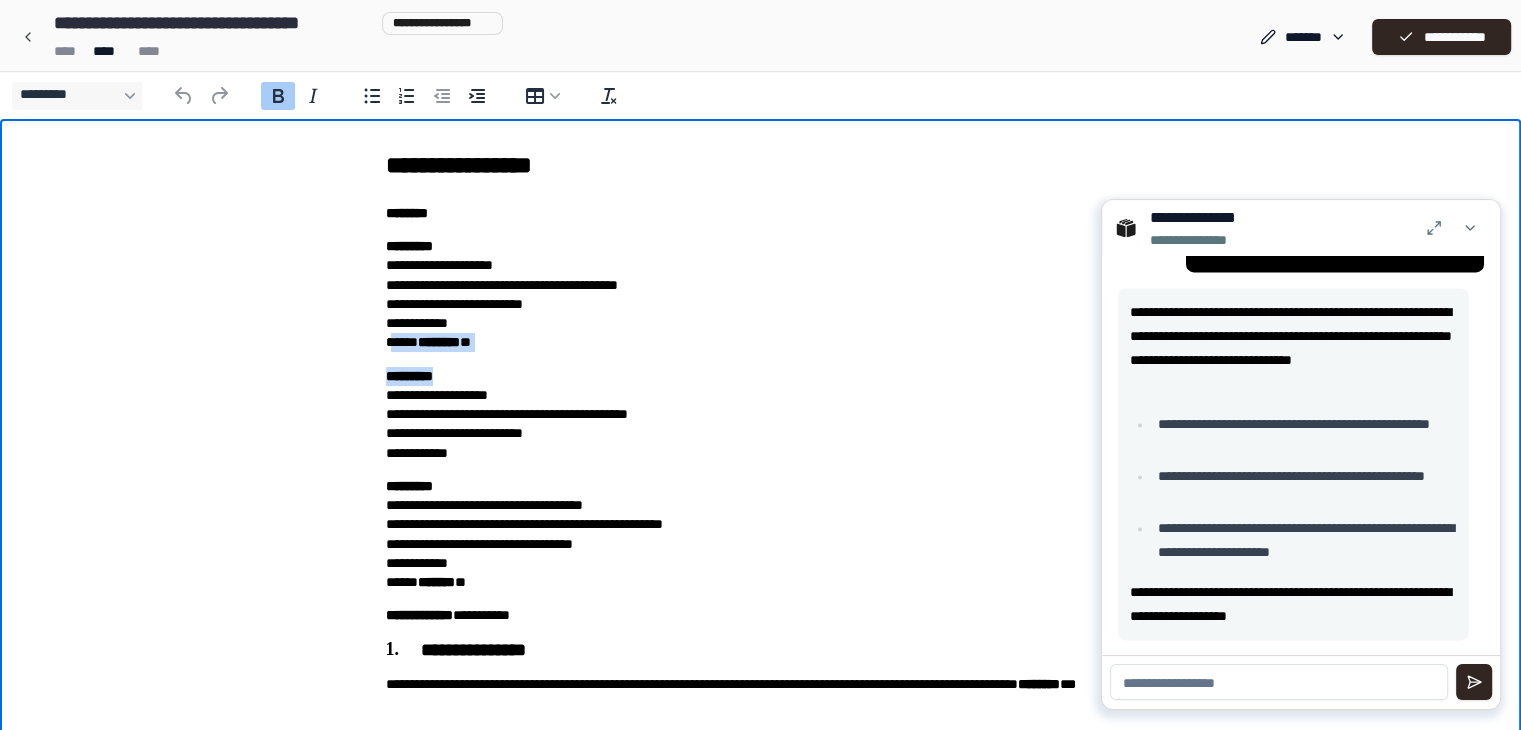 drag, startPoint x: 494, startPoint y: 353, endPoint x: 392, endPoint y: 346, distance: 102.239914 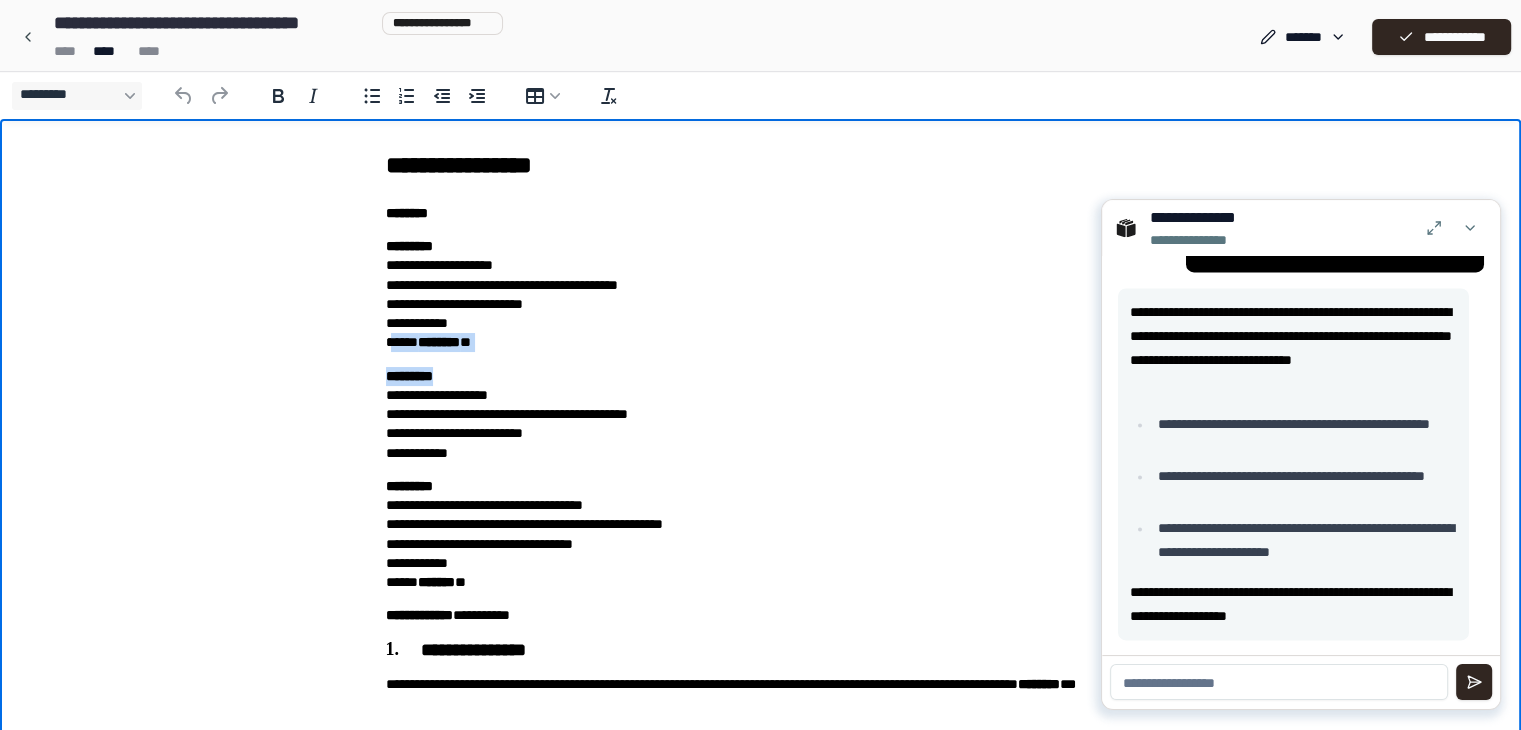 click on "**********" at bounding box center (761, 295) 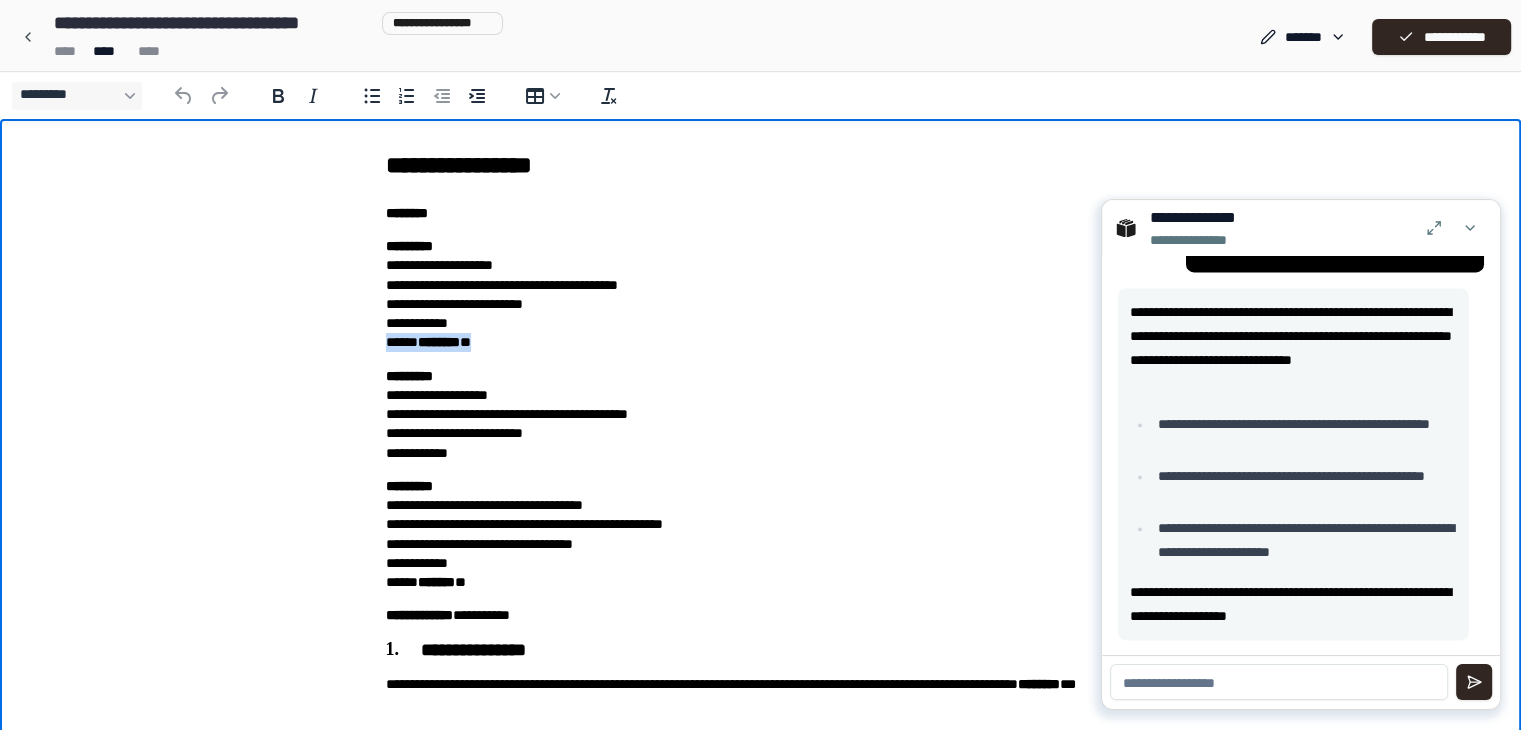 drag, startPoint x: 494, startPoint y: 344, endPoint x: 380, endPoint y: 347, distance: 114.03947 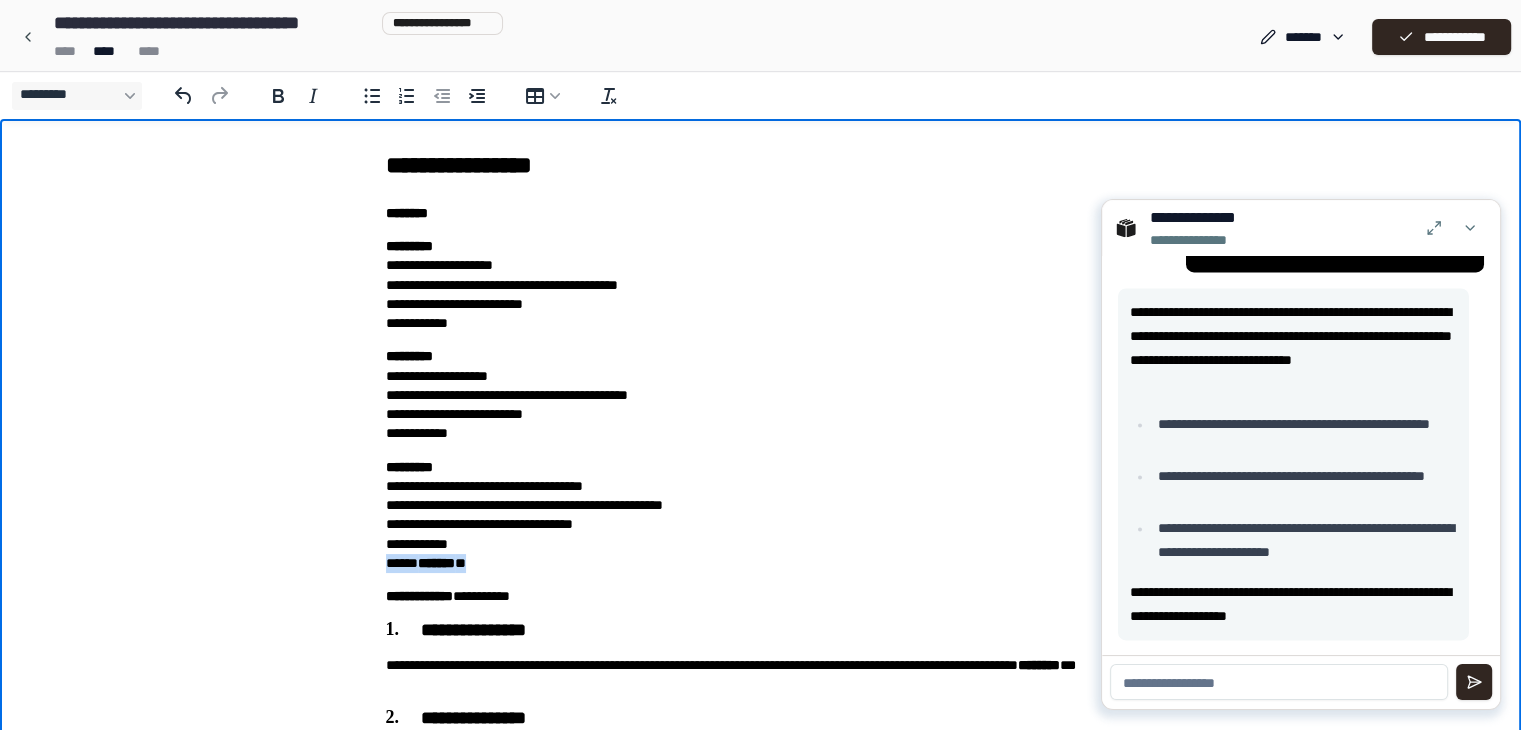 drag, startPoint x: 482, startPoint y: 565, endPoint x: 380, endPoint y: 563, distance: 102.01961 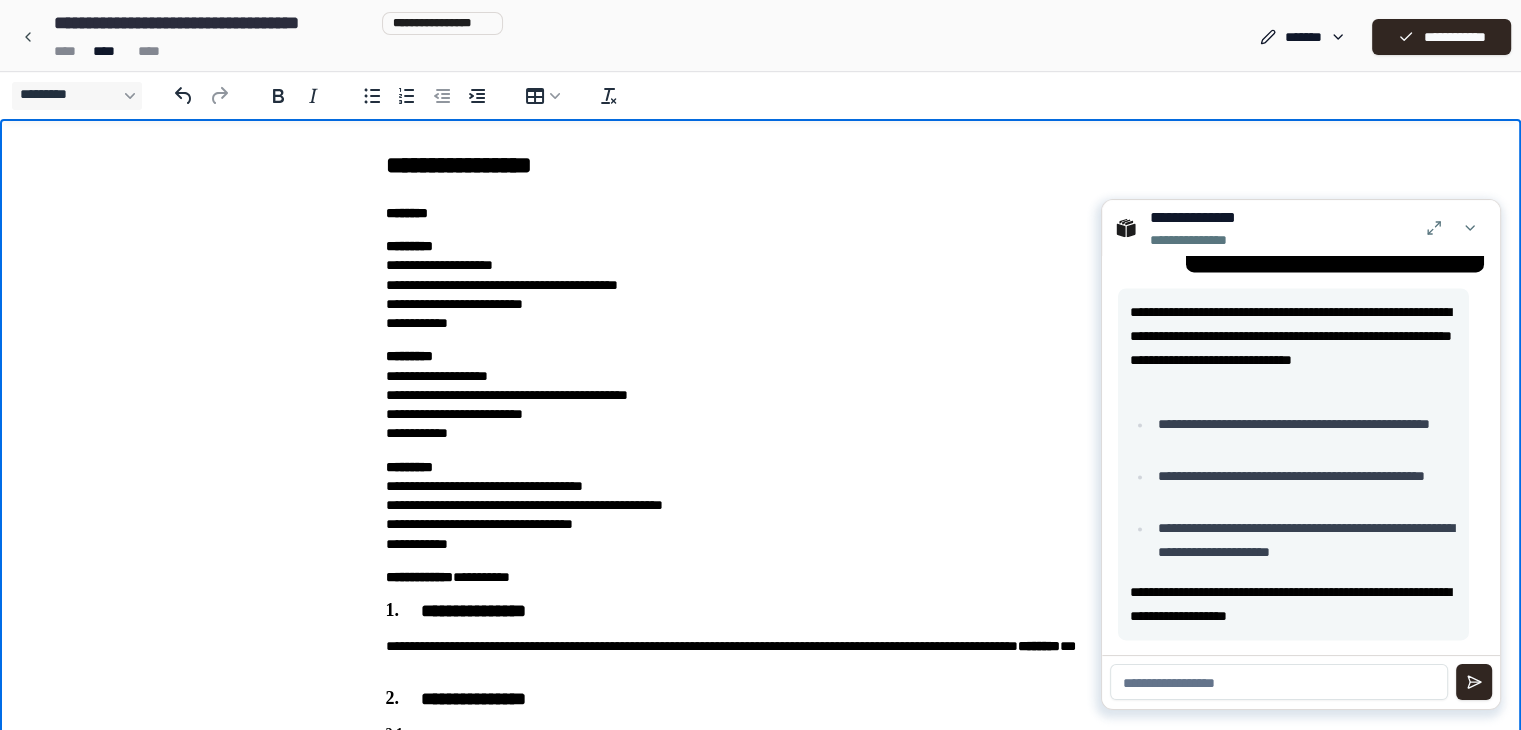 click on "**********" at bounding box center (760, 2553) 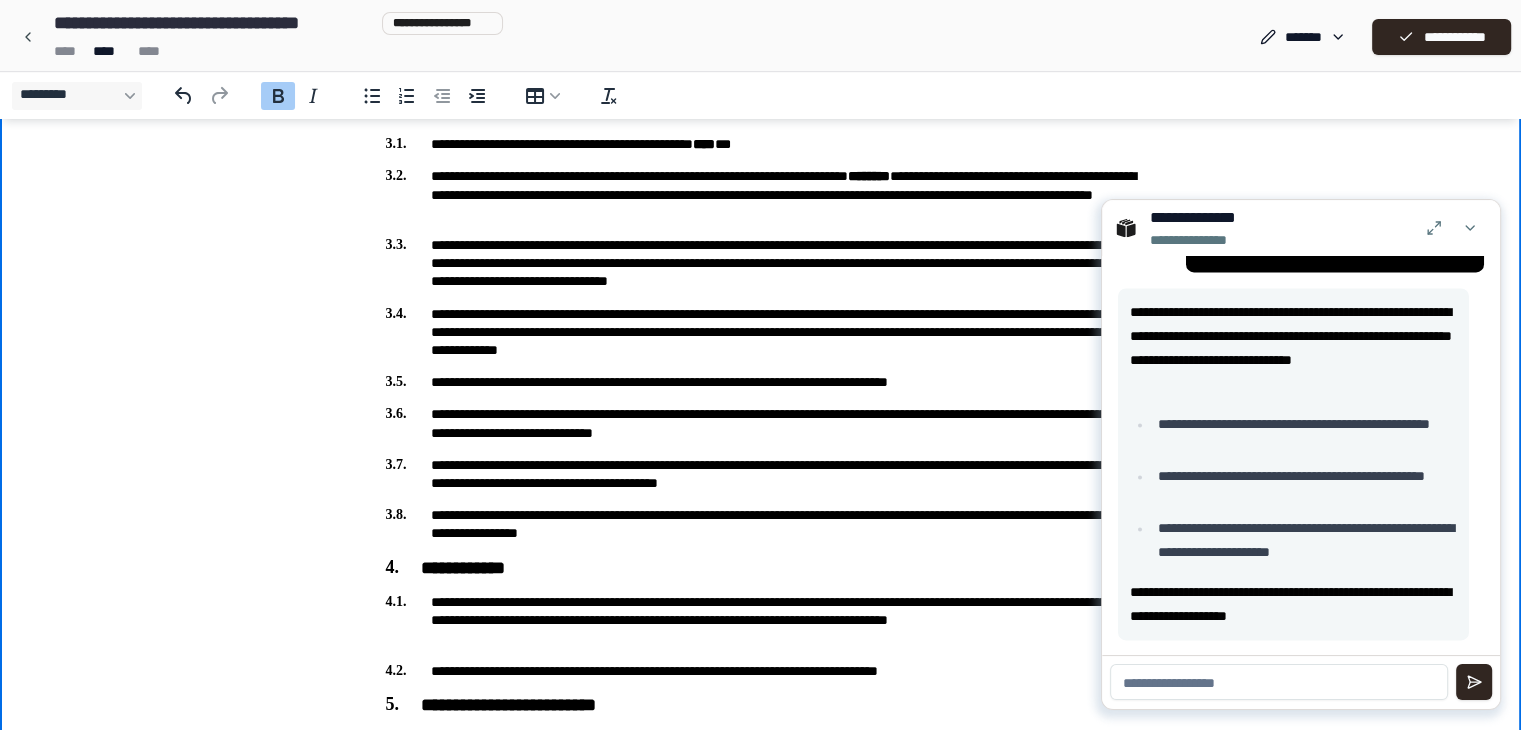 scroll, scrollTop: 900, scrollLeft: 0, axis: vertical 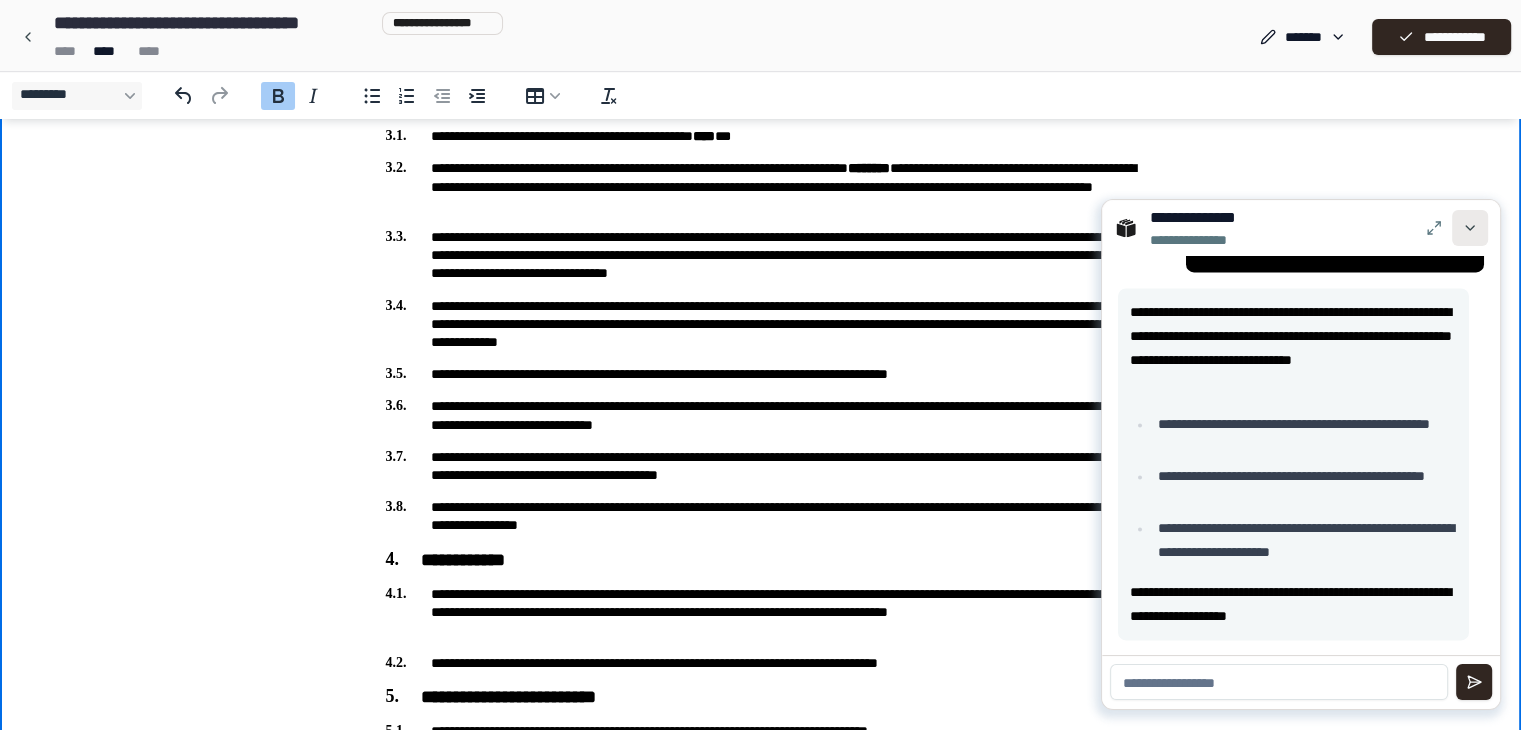 click at bounding box center (1470, 228) 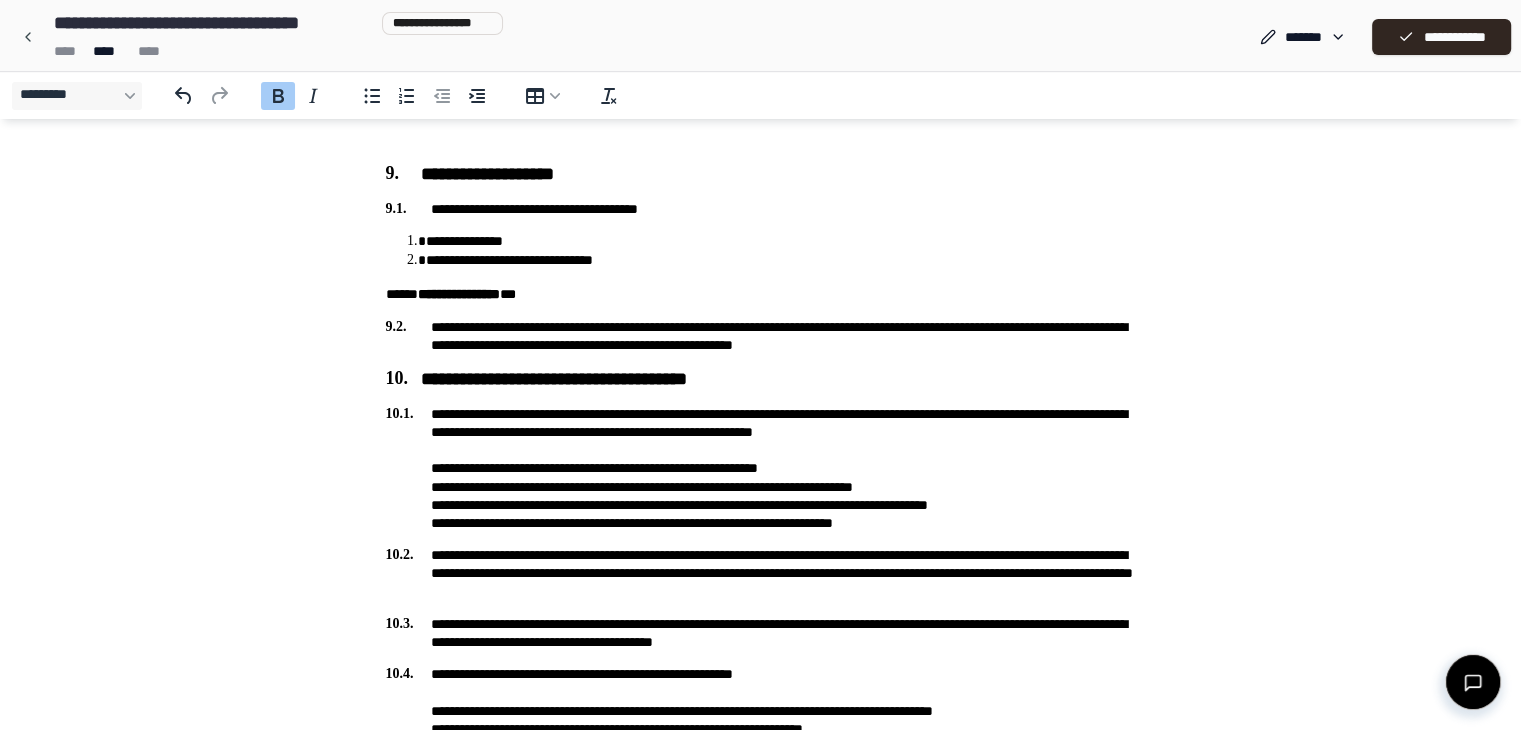 scroll, scrollTop: 3000, scrollLeft: 0, axis: vertical 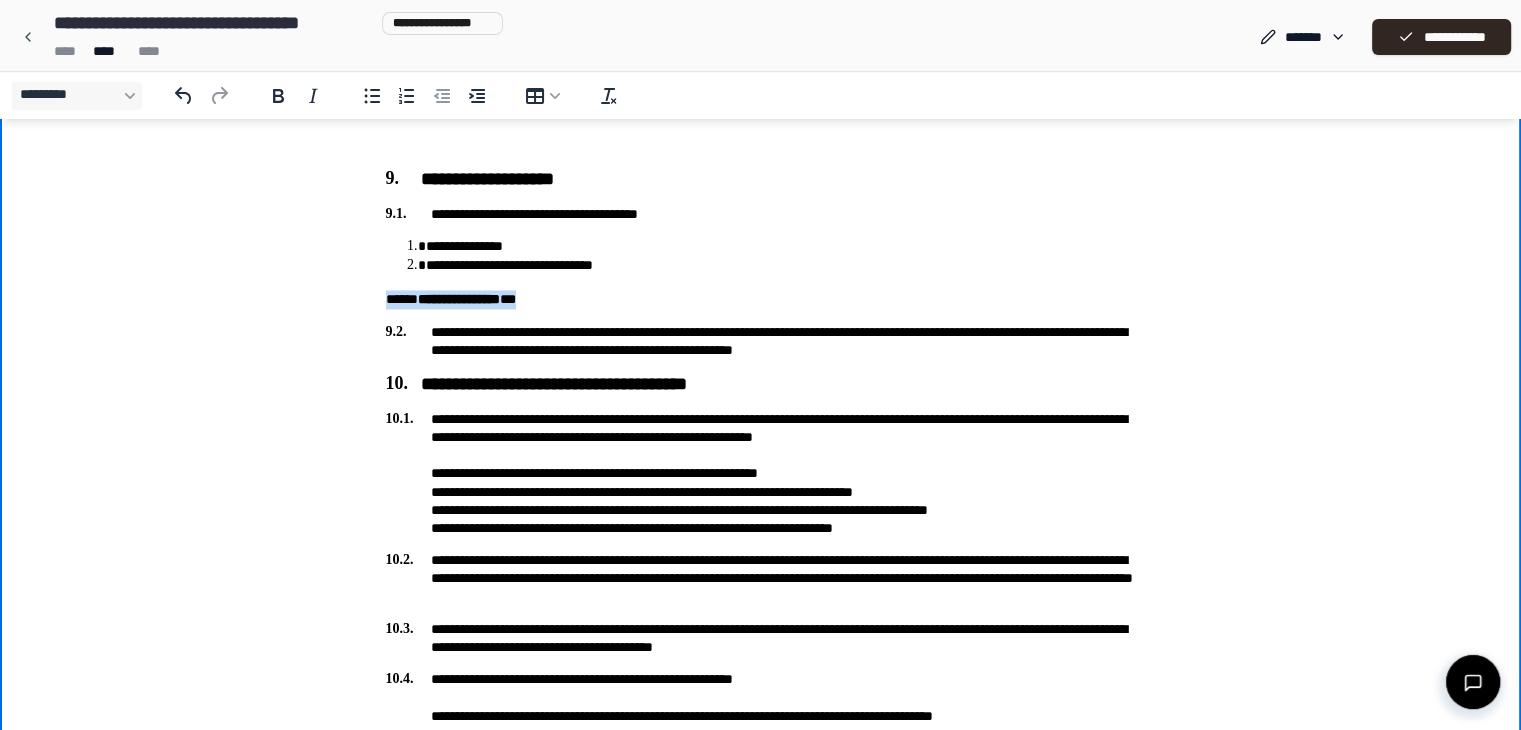 drag, startPoint x: 551, startPoint y: 298, endPoint x: 372, endPoint y: 297, distance: 179.00279 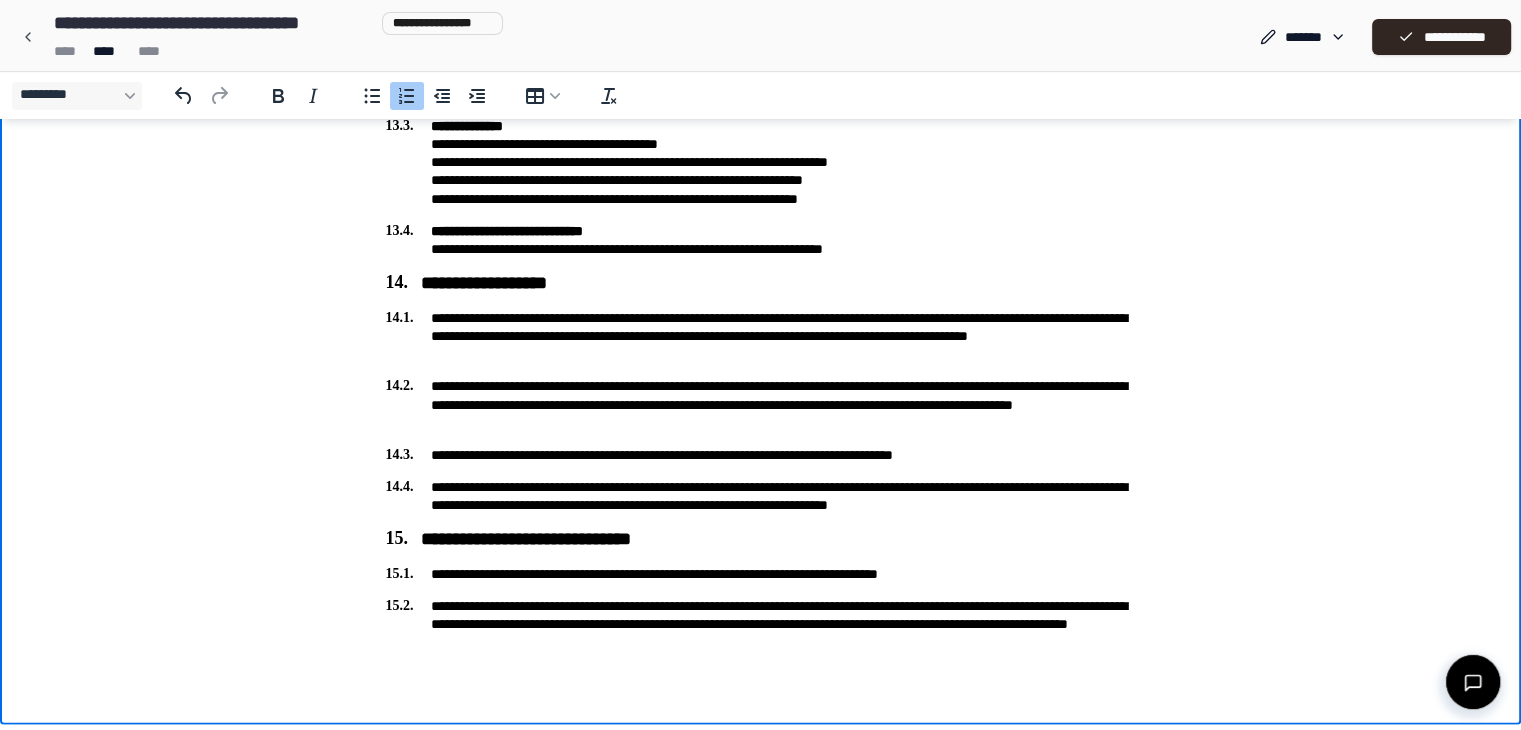 scroll, scrollTop: 4282, scrollLeft: 0, axis: vertical 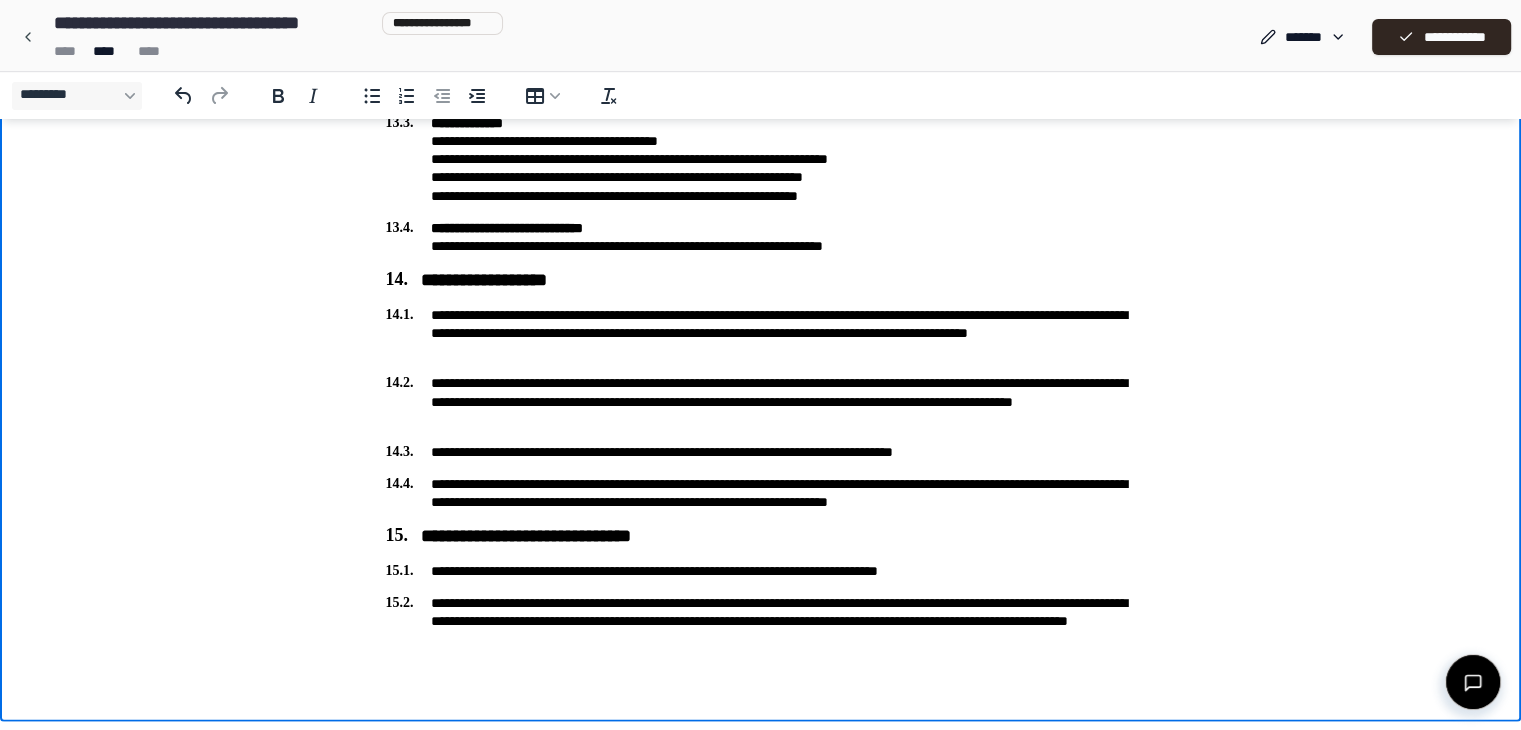 click on "**********" at bounding box center [761, 493] 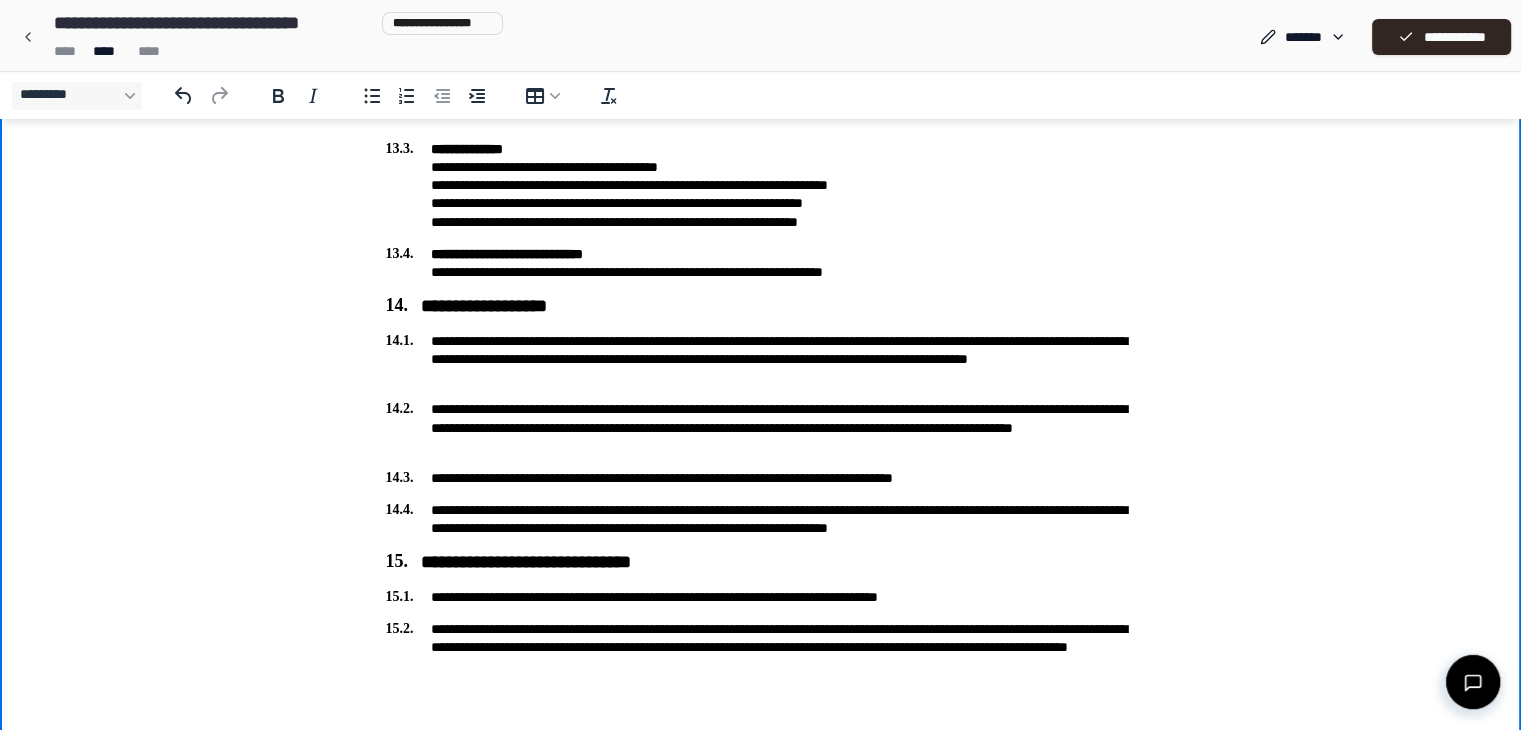 scroll, scrollTop: 4282, scrollLeft: 0, axis: vertical 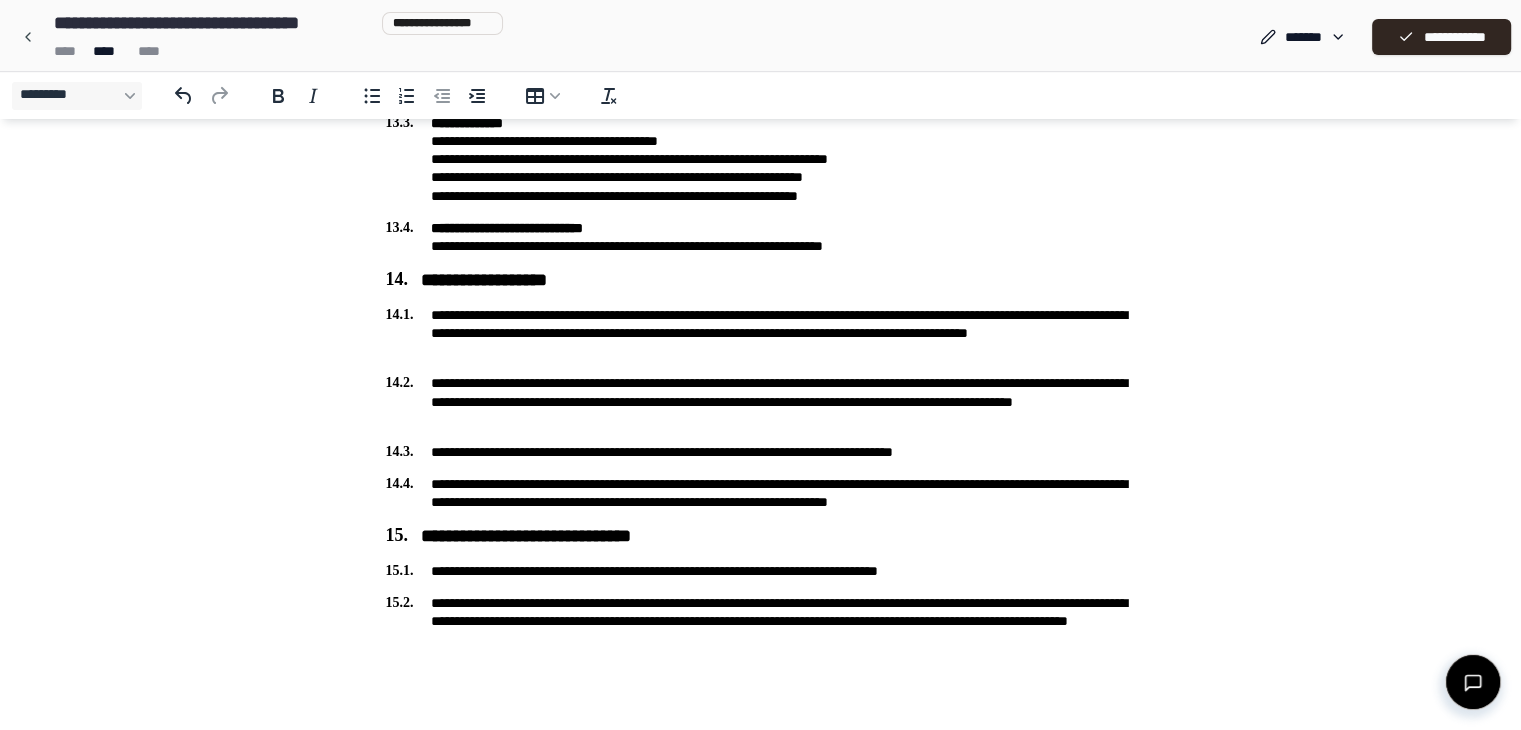 click at bounding box center (1473, 682) 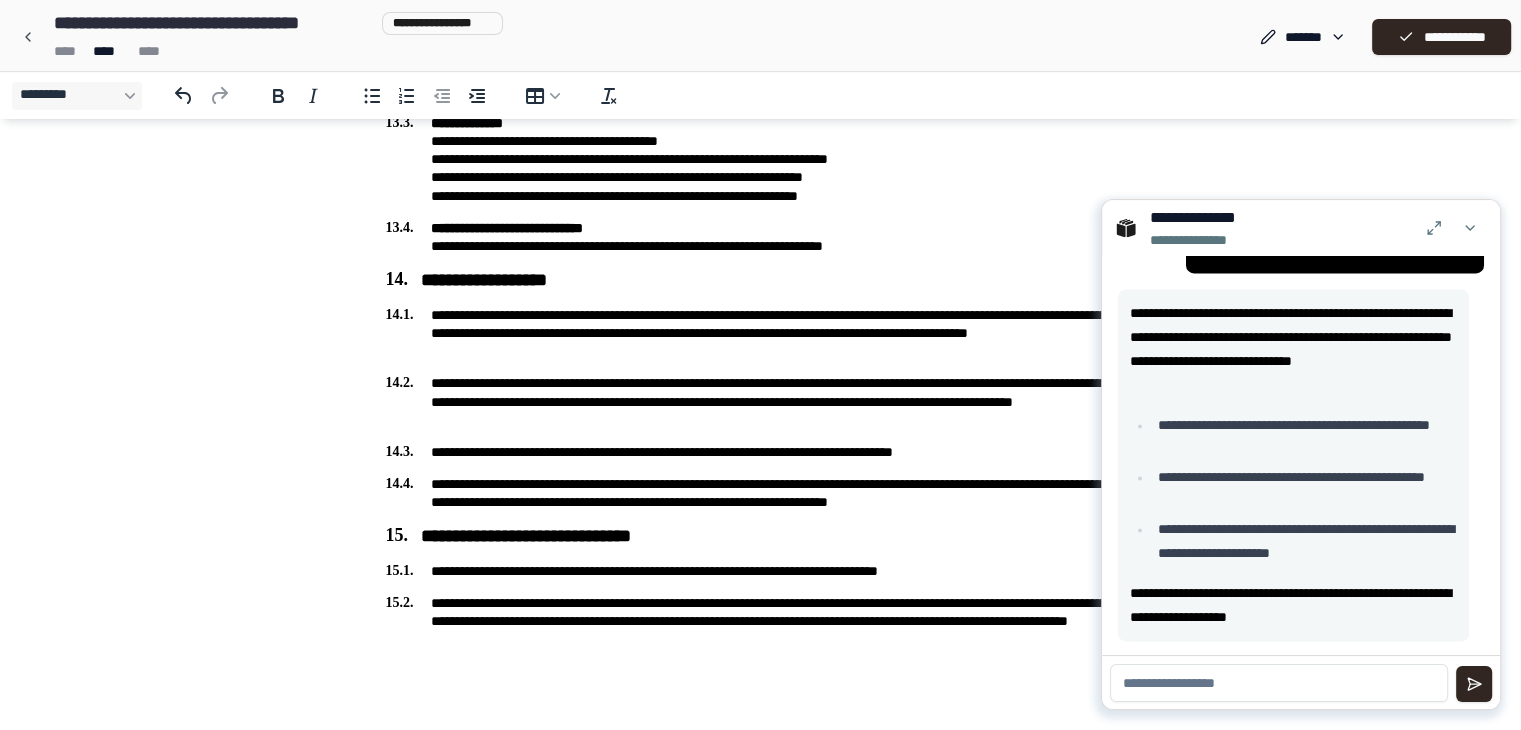 scroll, scrollTop: 3074, scrollLeft: 0, axis: vertical 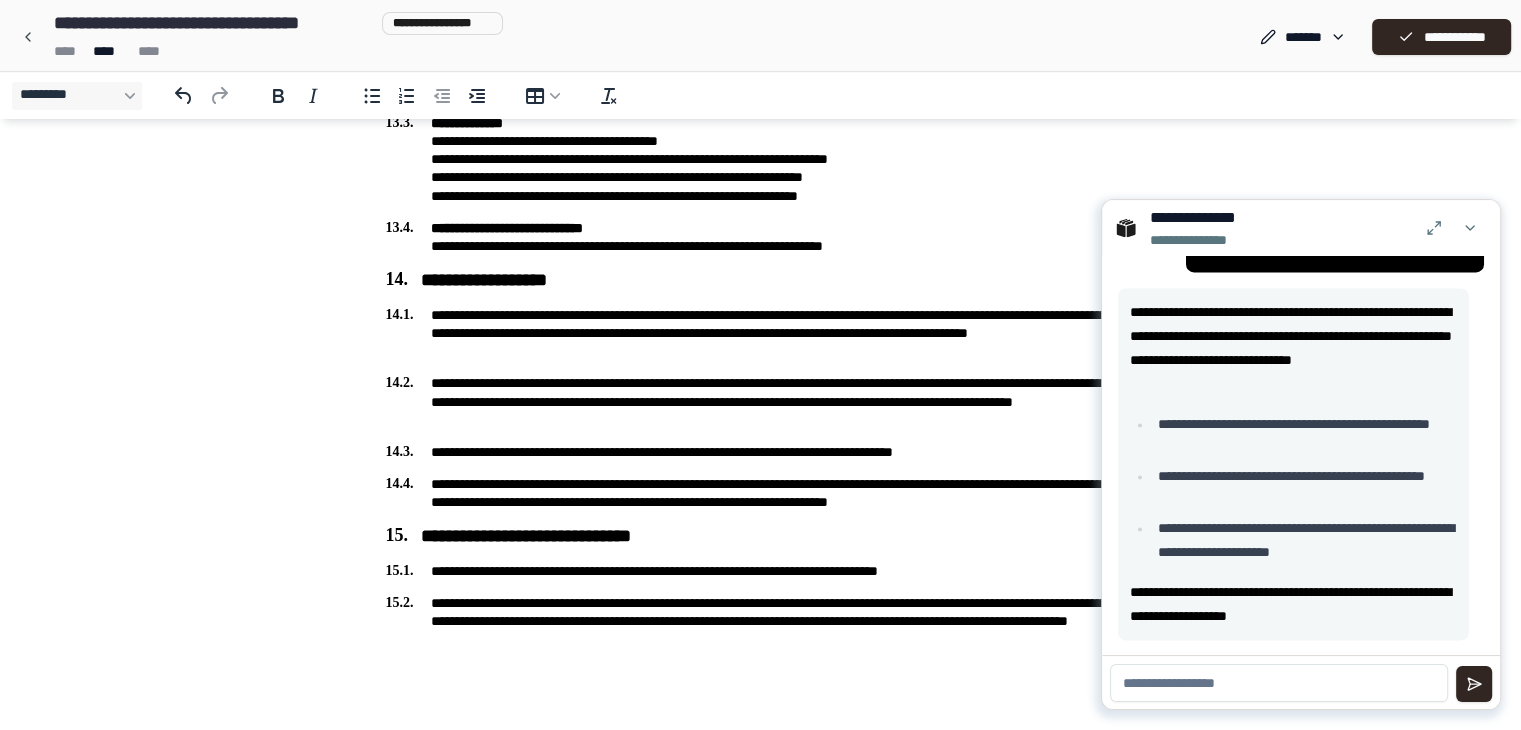click at bounding box center [1279, 683] 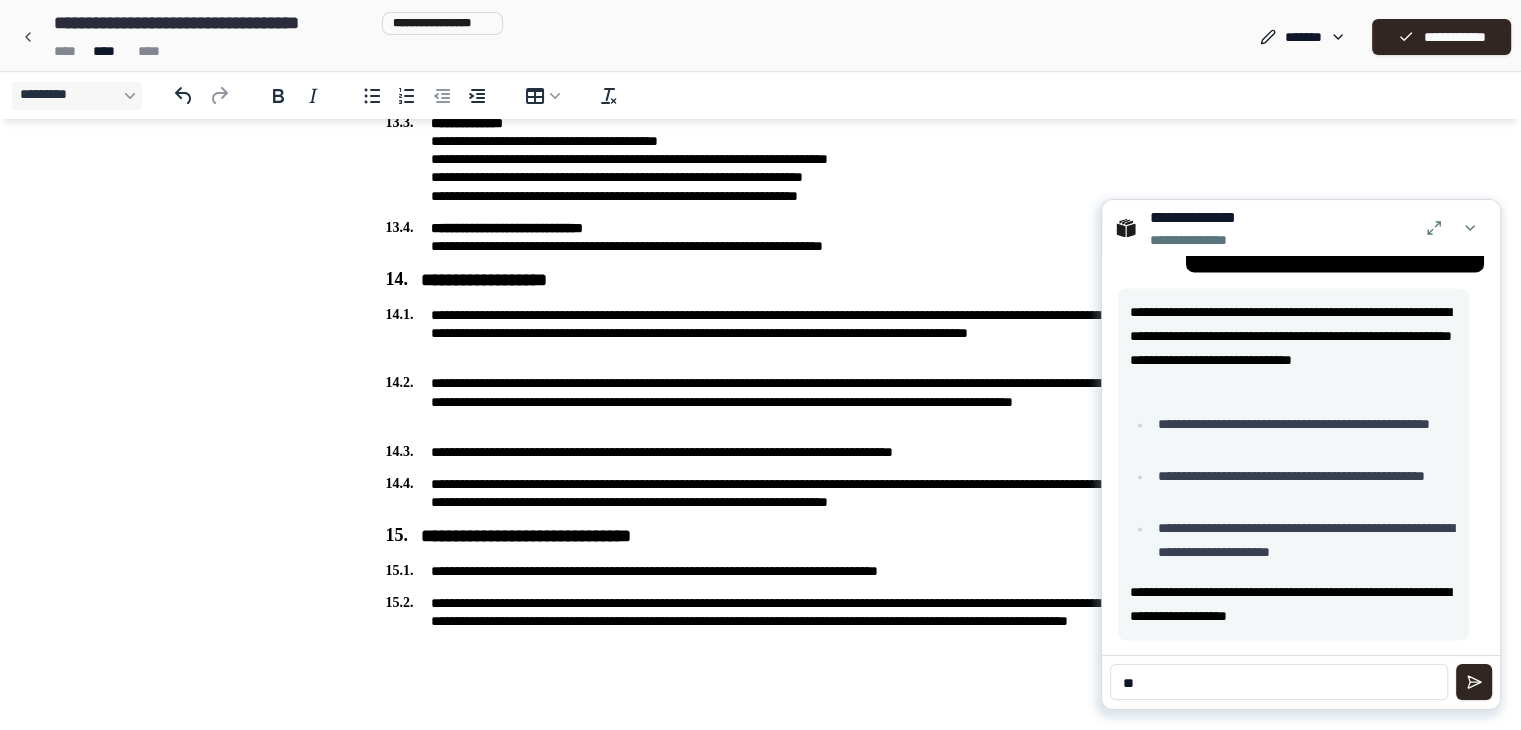 type on "*" 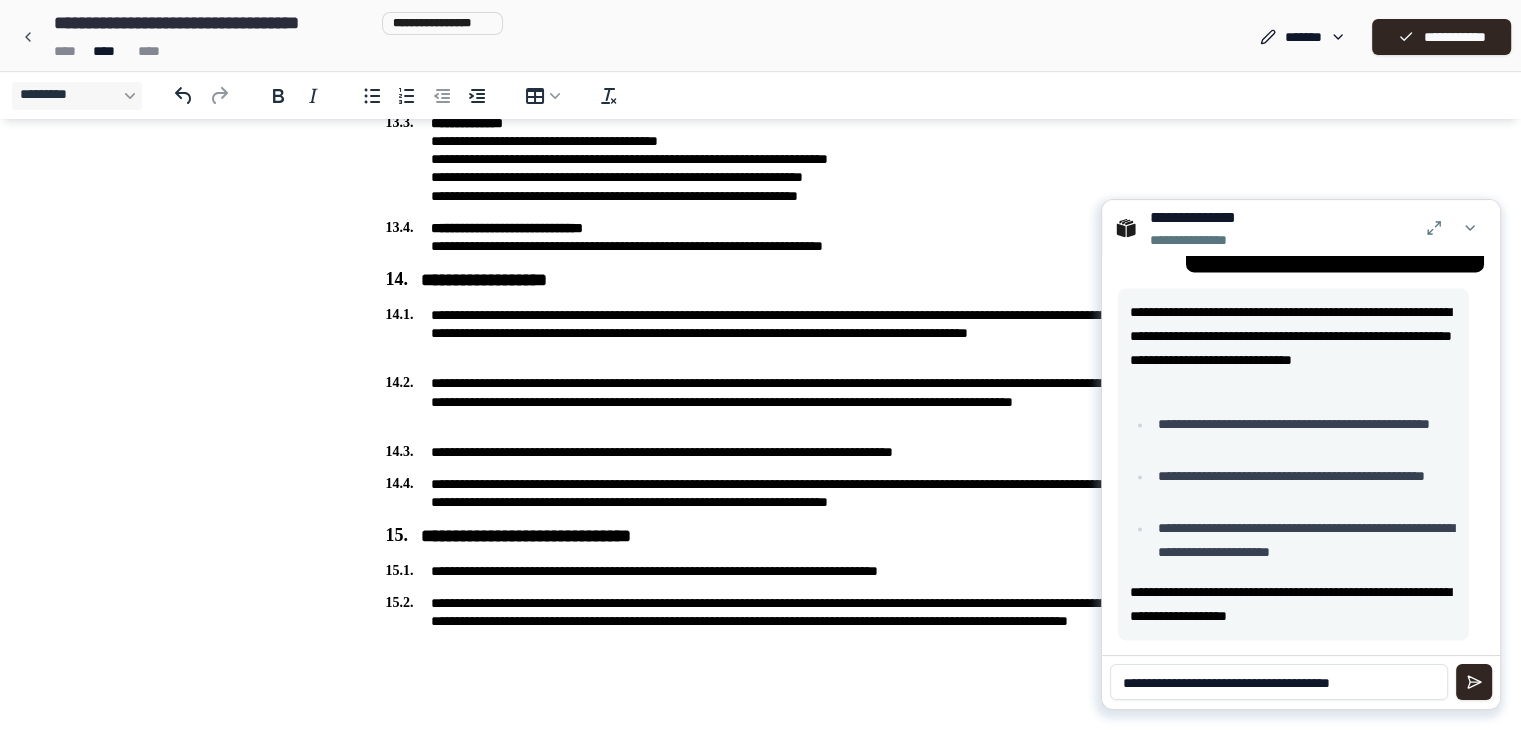 type on "**********" 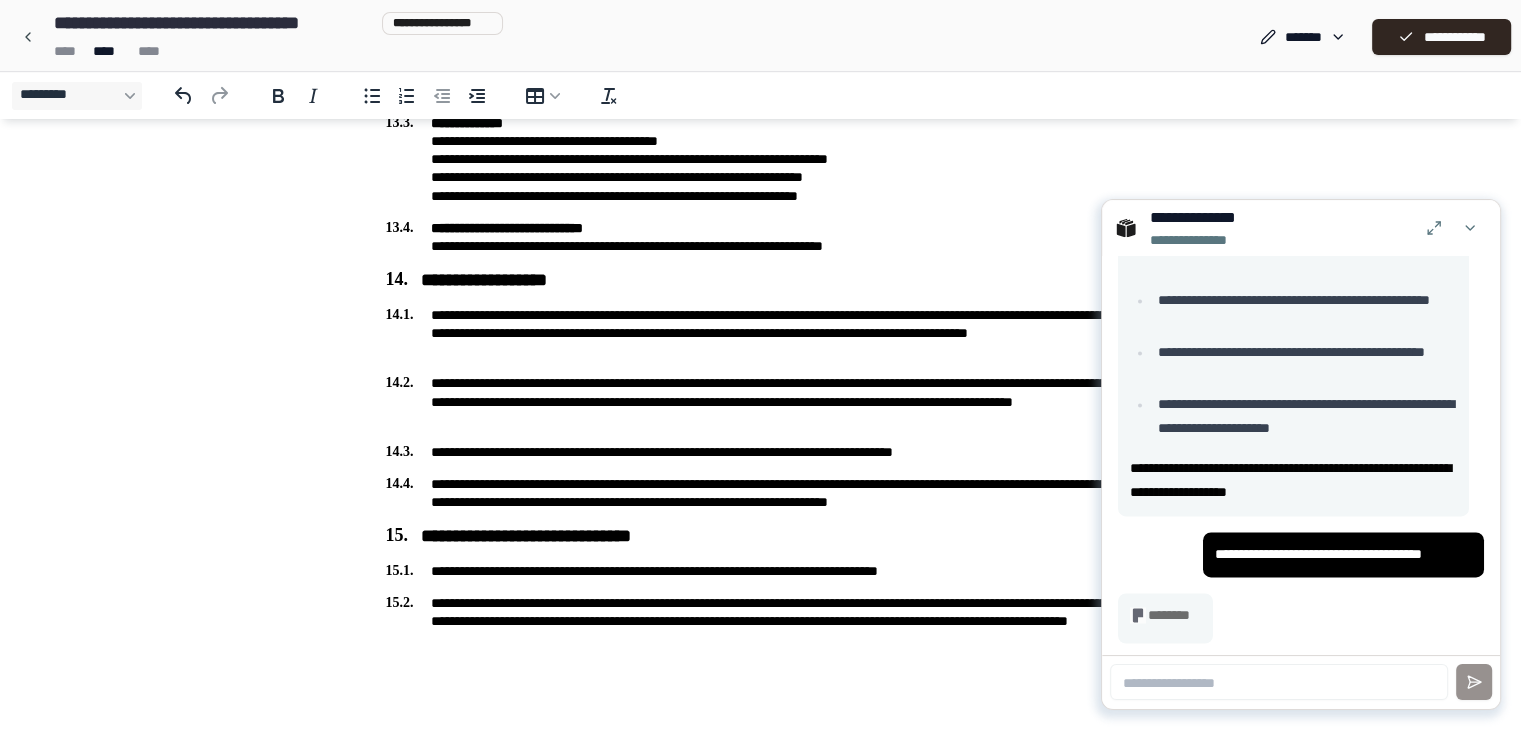 scroll, scrollTop: 3199, scrollLeft: 0, axis: vertical 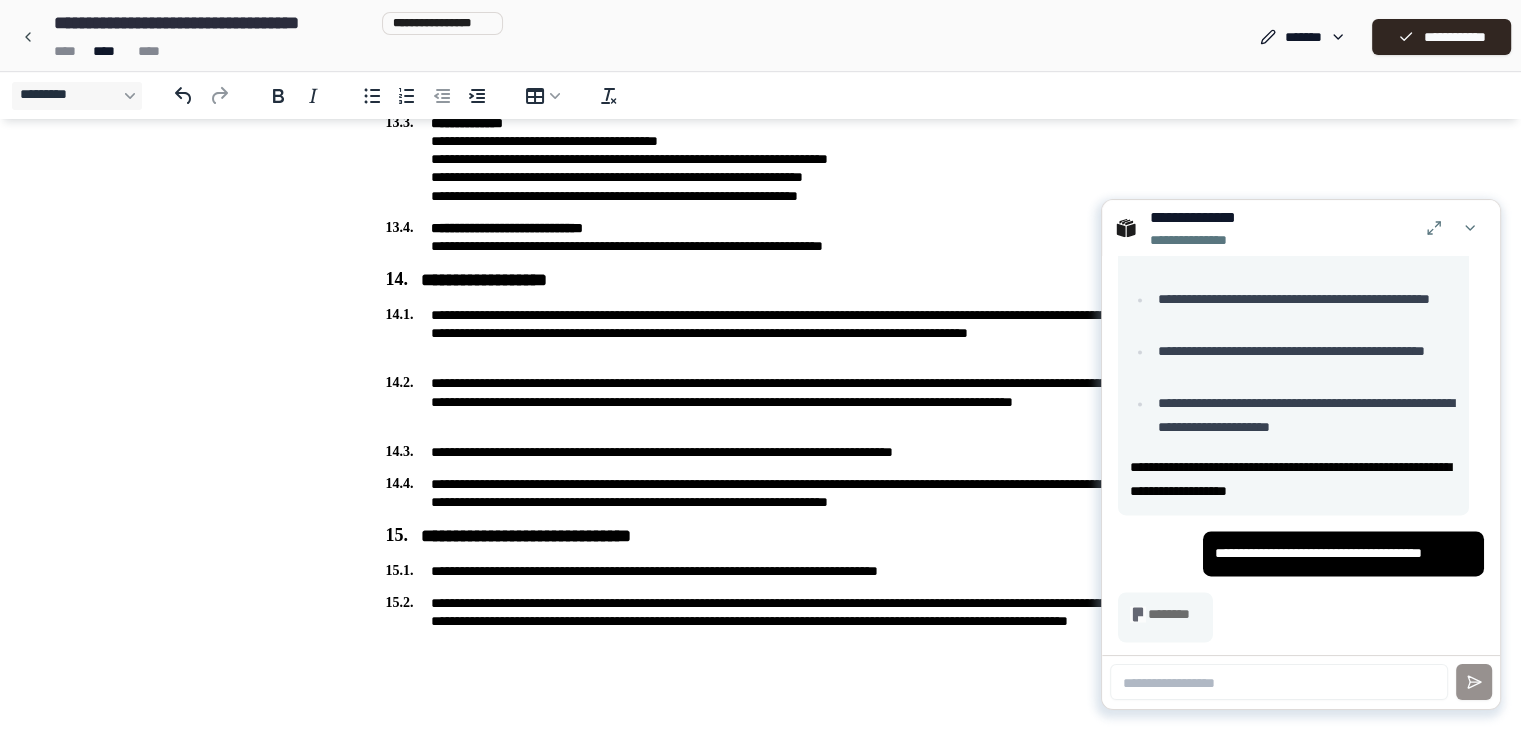 drag, startPoint x: 1420, startPoint y: 555, endPoint x: 1432, endPoint y: 560, distance: 13 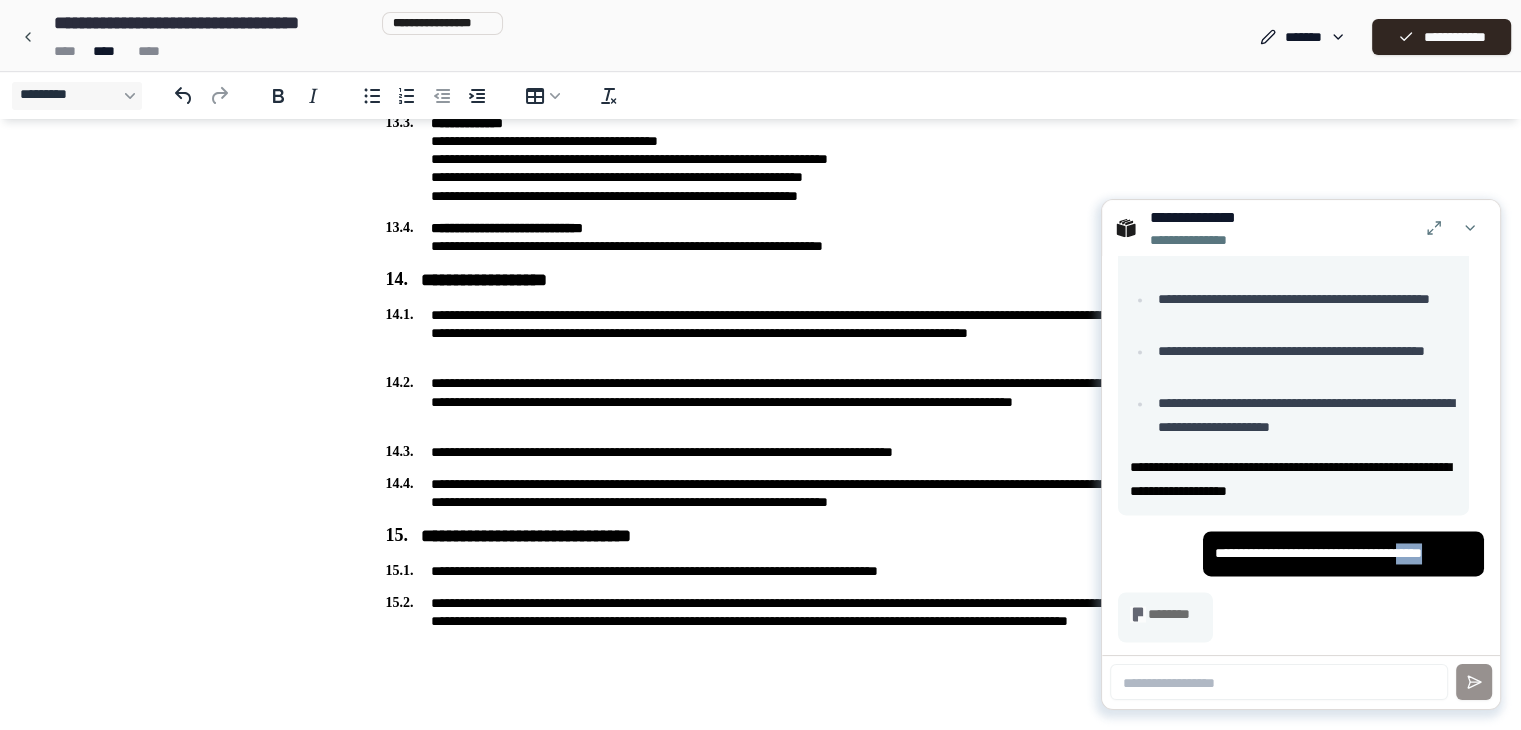 drag, startPoint x: 1421, startPoint y: 553, endPoint x: 1461, endPoint y: 551, distance: 40.04997 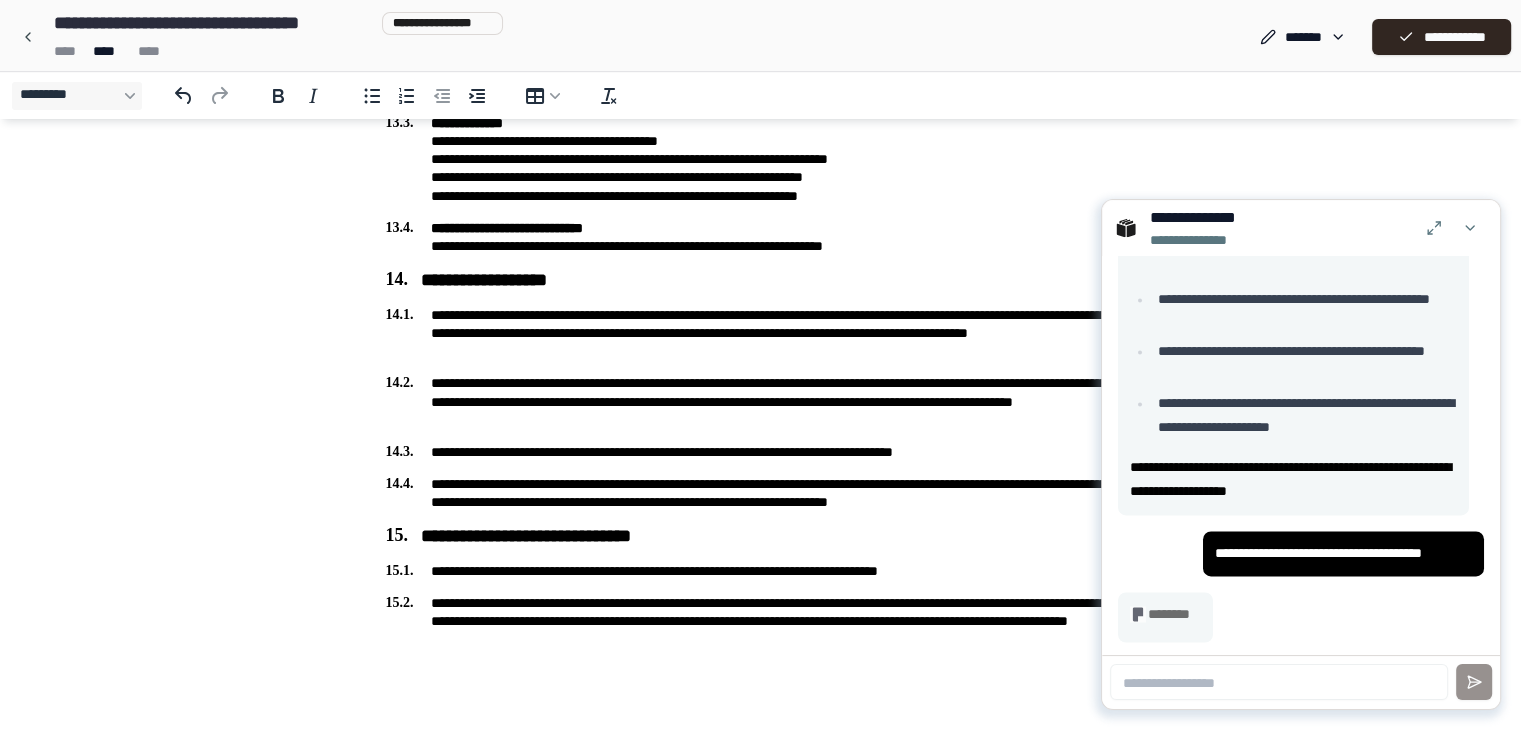 click on "**********" at bounding box center (1301, 578) 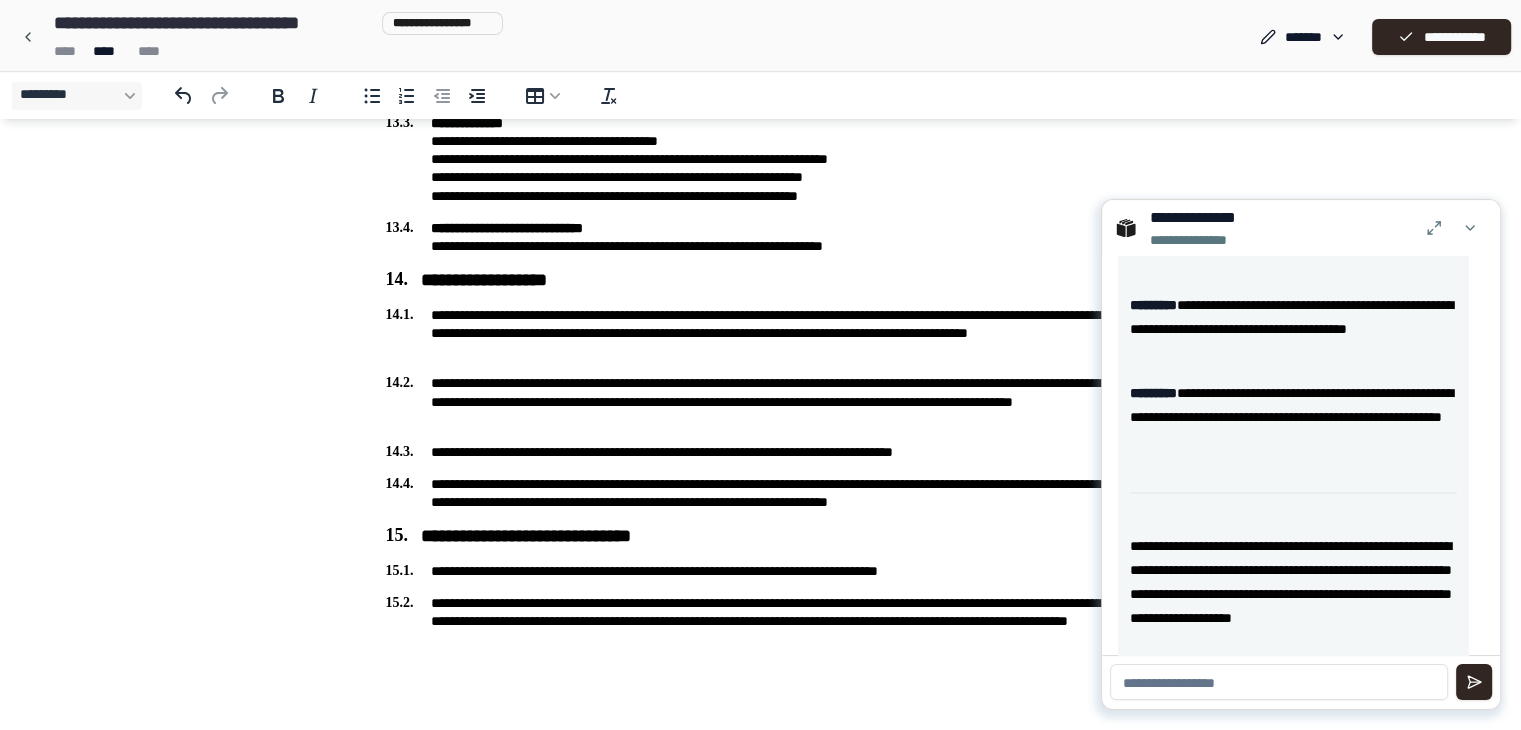 scroll, scrollTop: 3816, scrollLeft: 0, axis: vertical 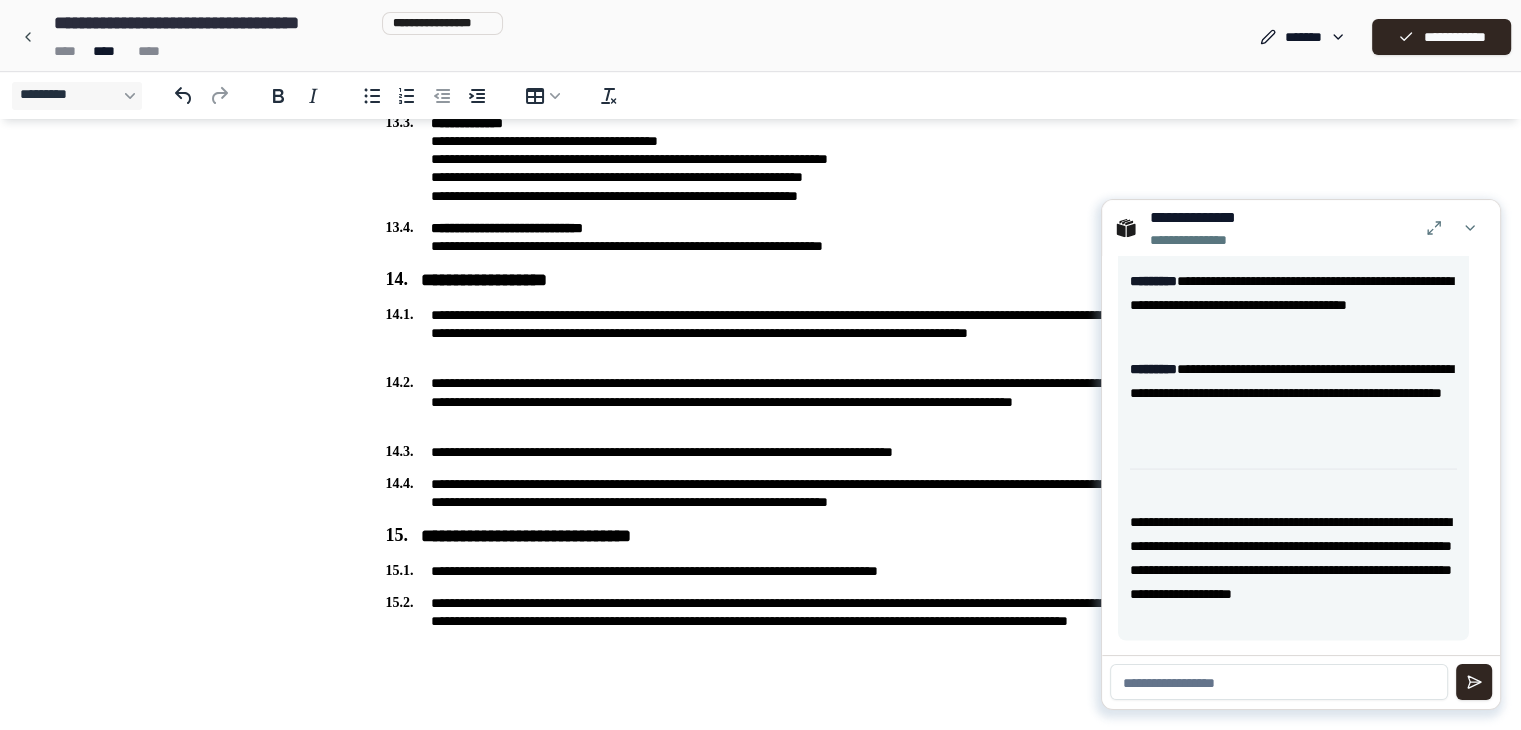 click at bounding box center [1279, 682] 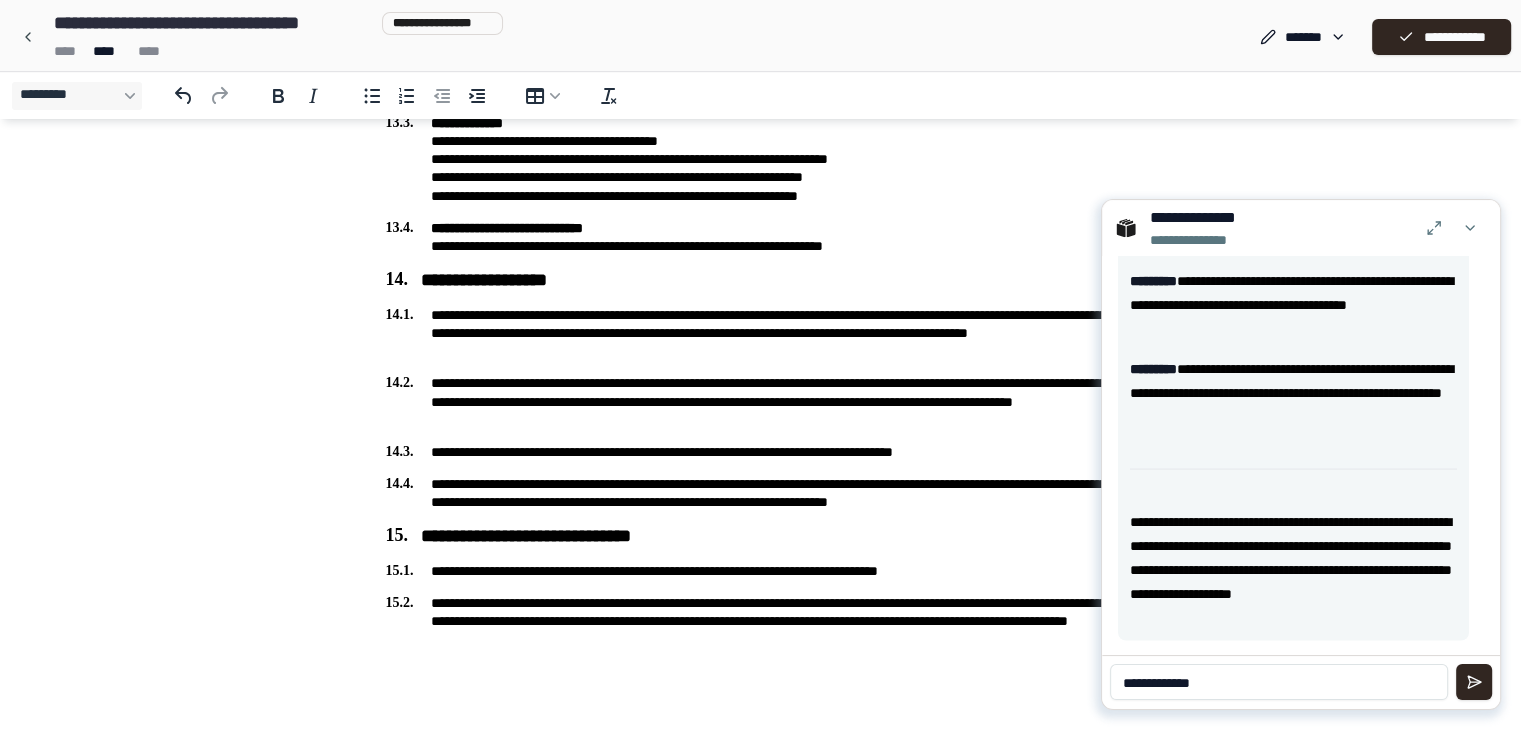 type on "**********" 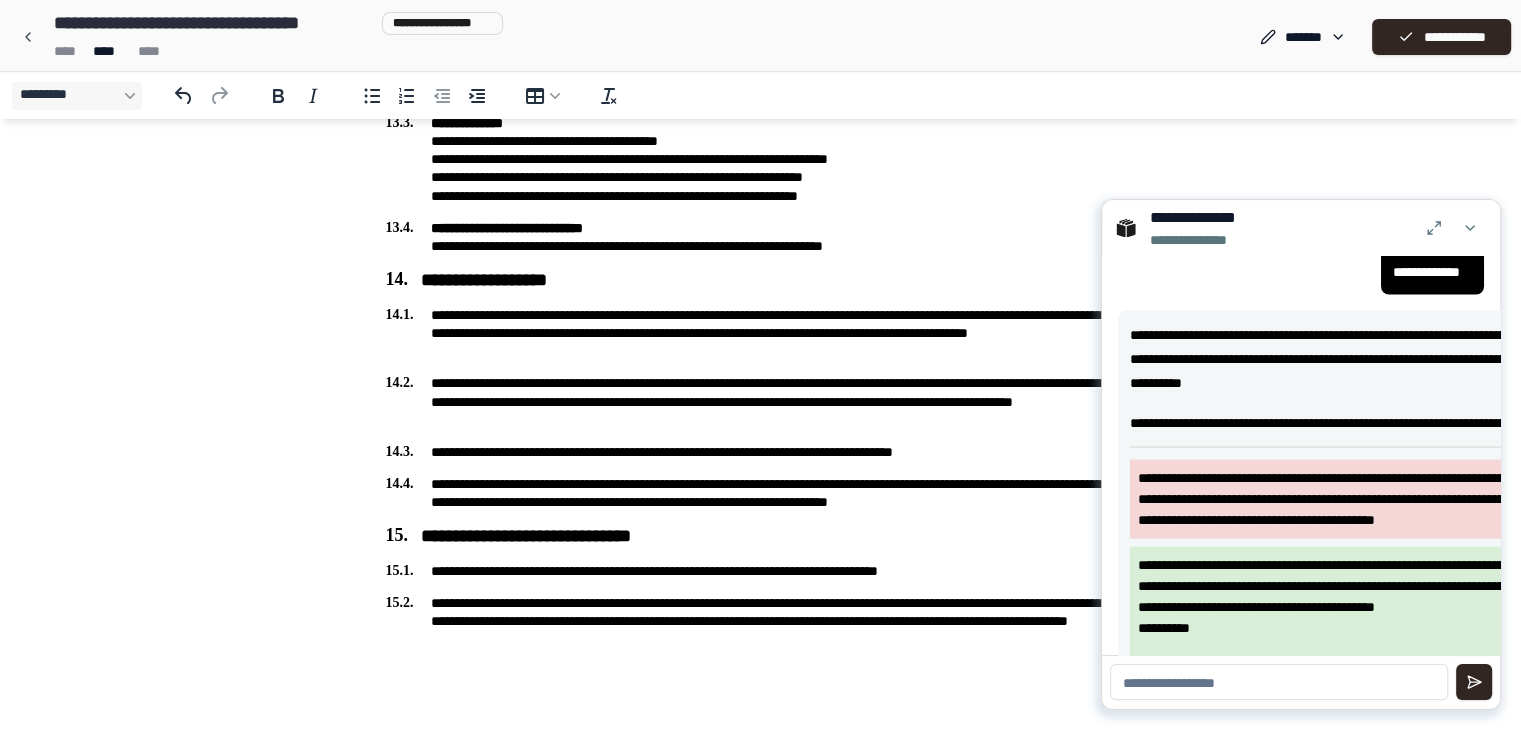 scroll, scrollTop: 4293, scrollLeft: 0, axis: vertical 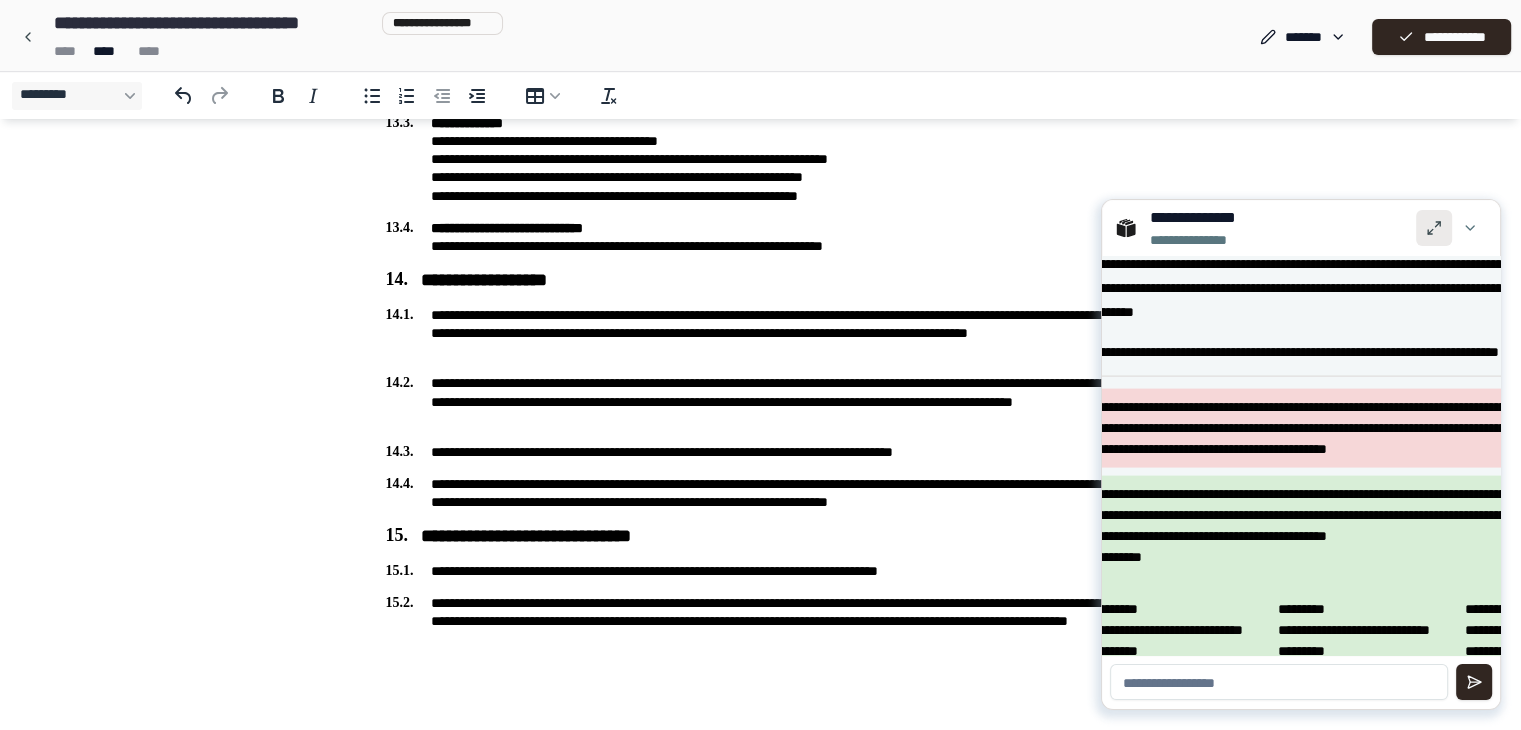 click at bounding box center [1434, 228] 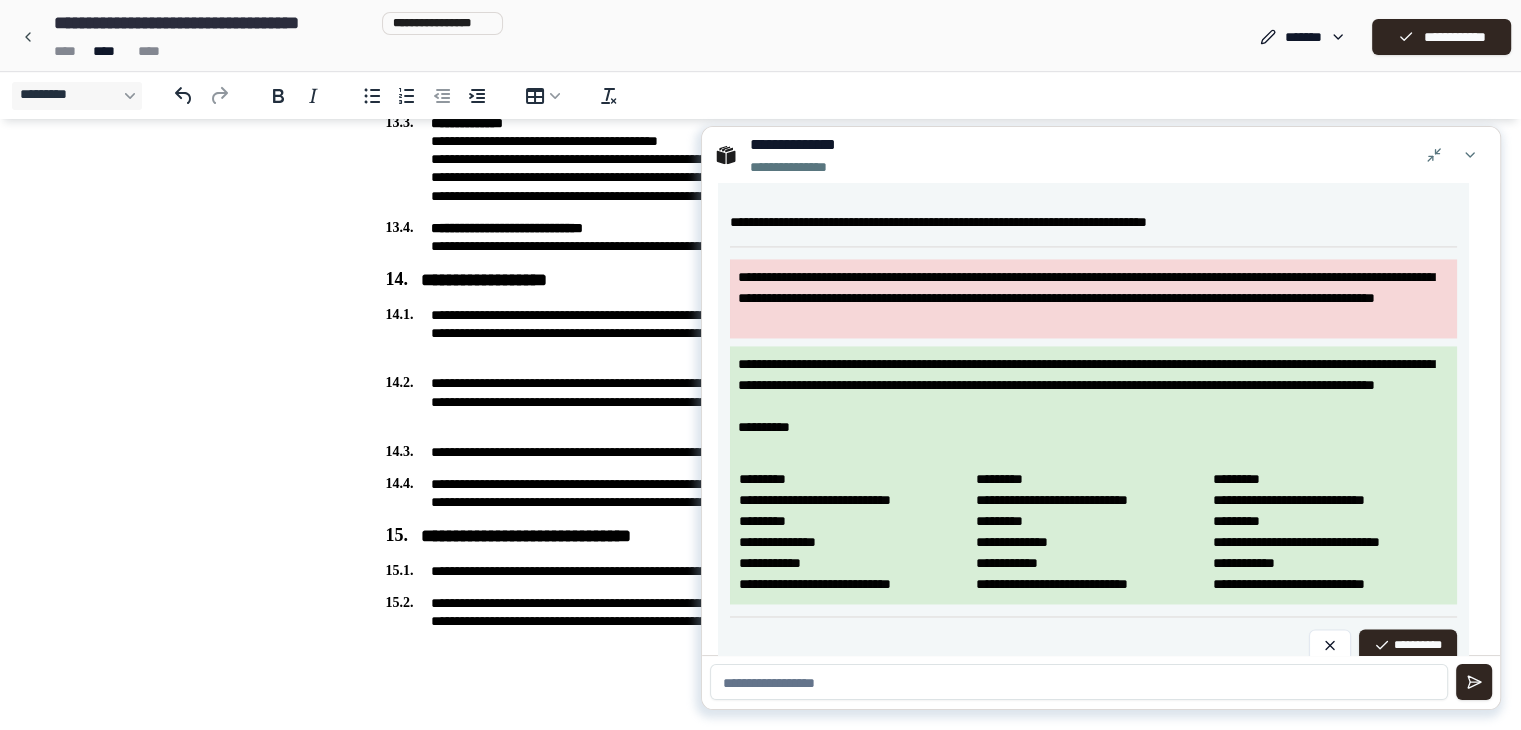 scroll, scrollTop: 3289, scrollLeft: 0, axis: vertical 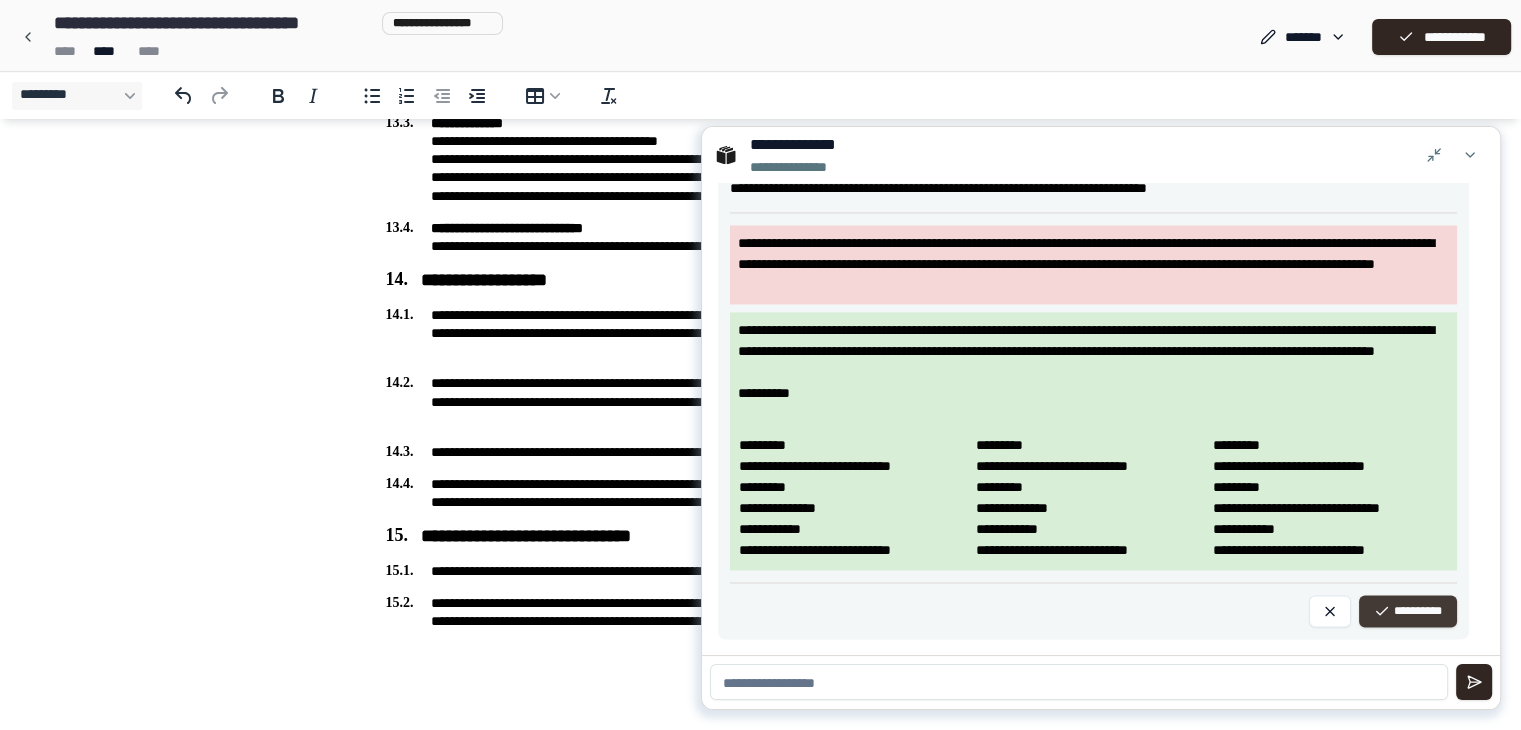 click on "**********" at bounding box center [1408, 611] 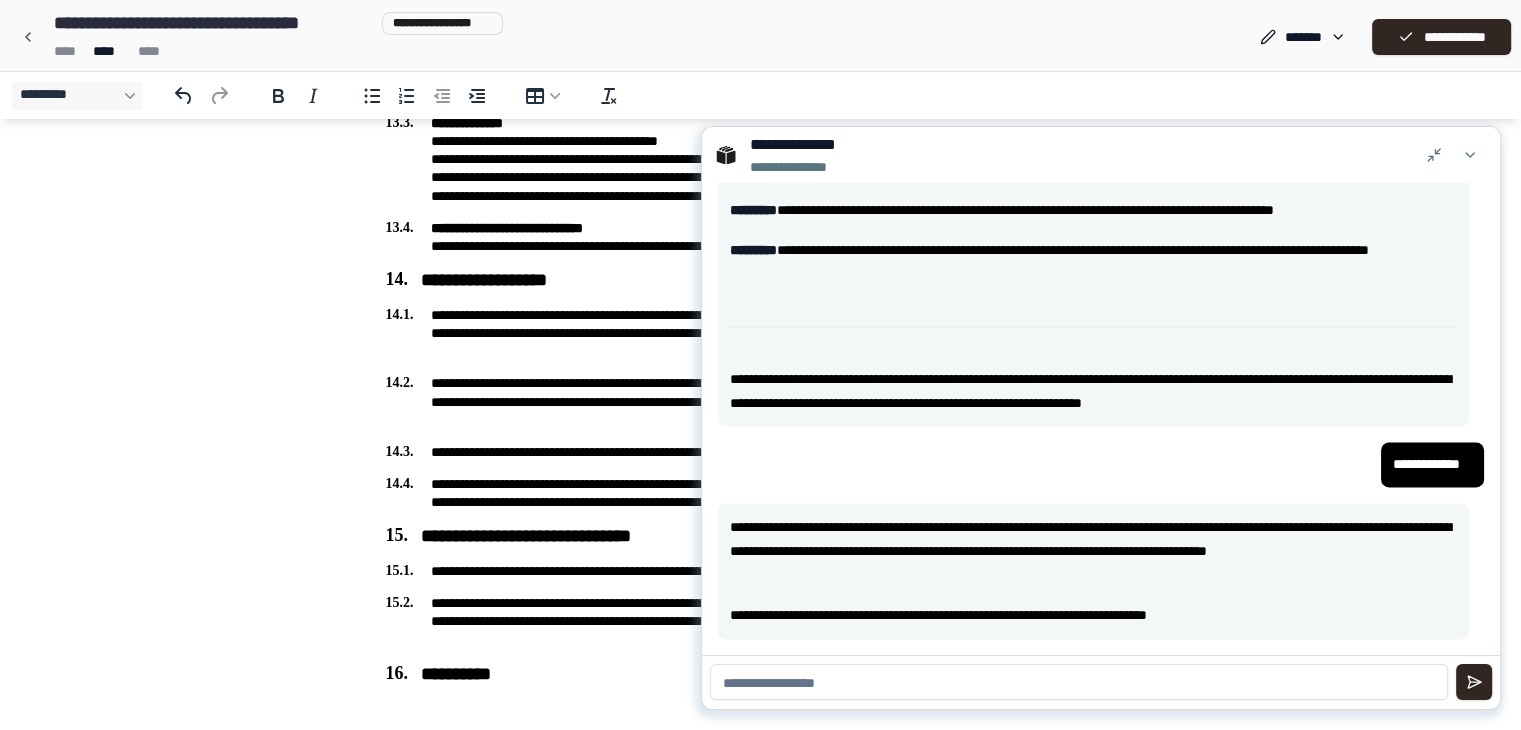 scroll, scrollTop: 2860, scrollLeft: 0, axis: vertical 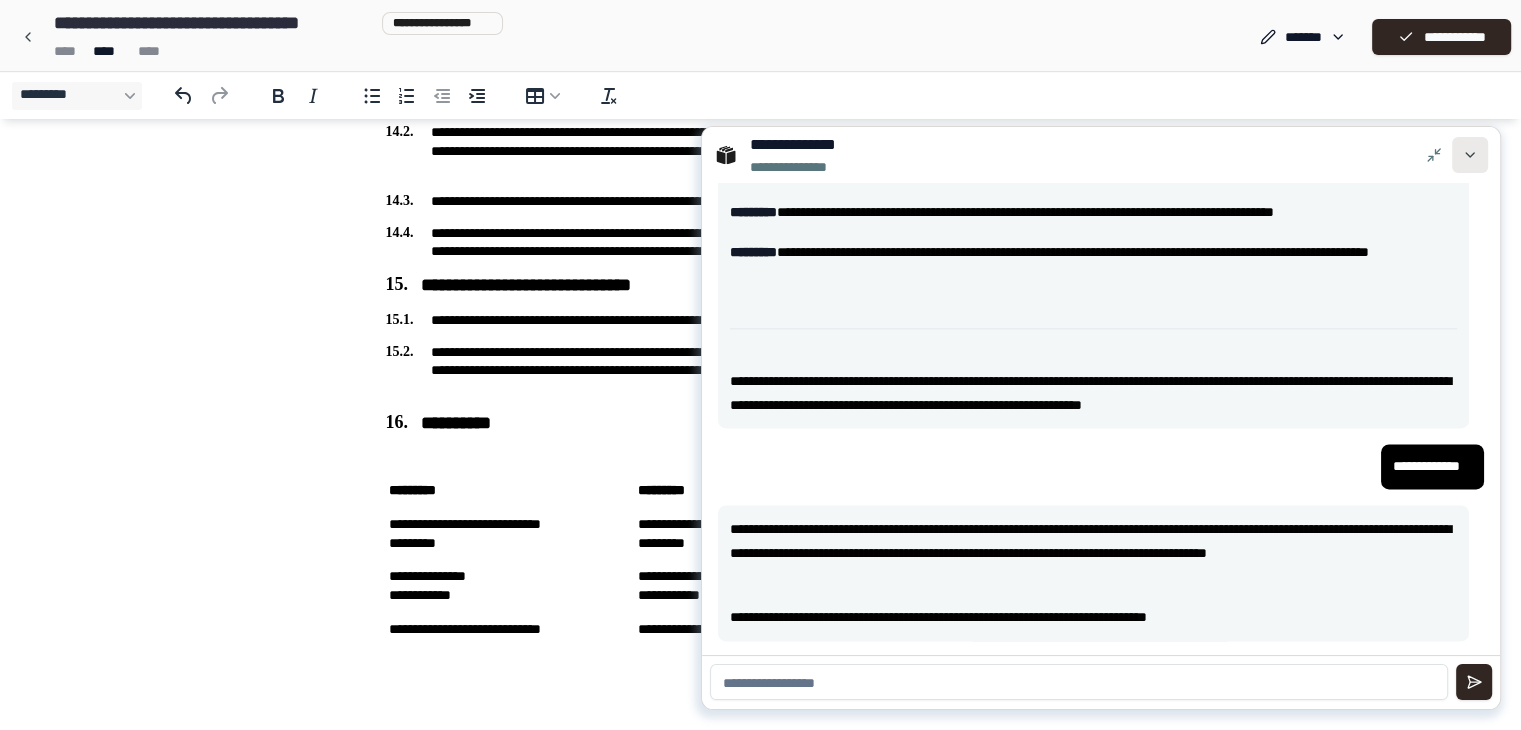 click at bounding box center (1470, 155) 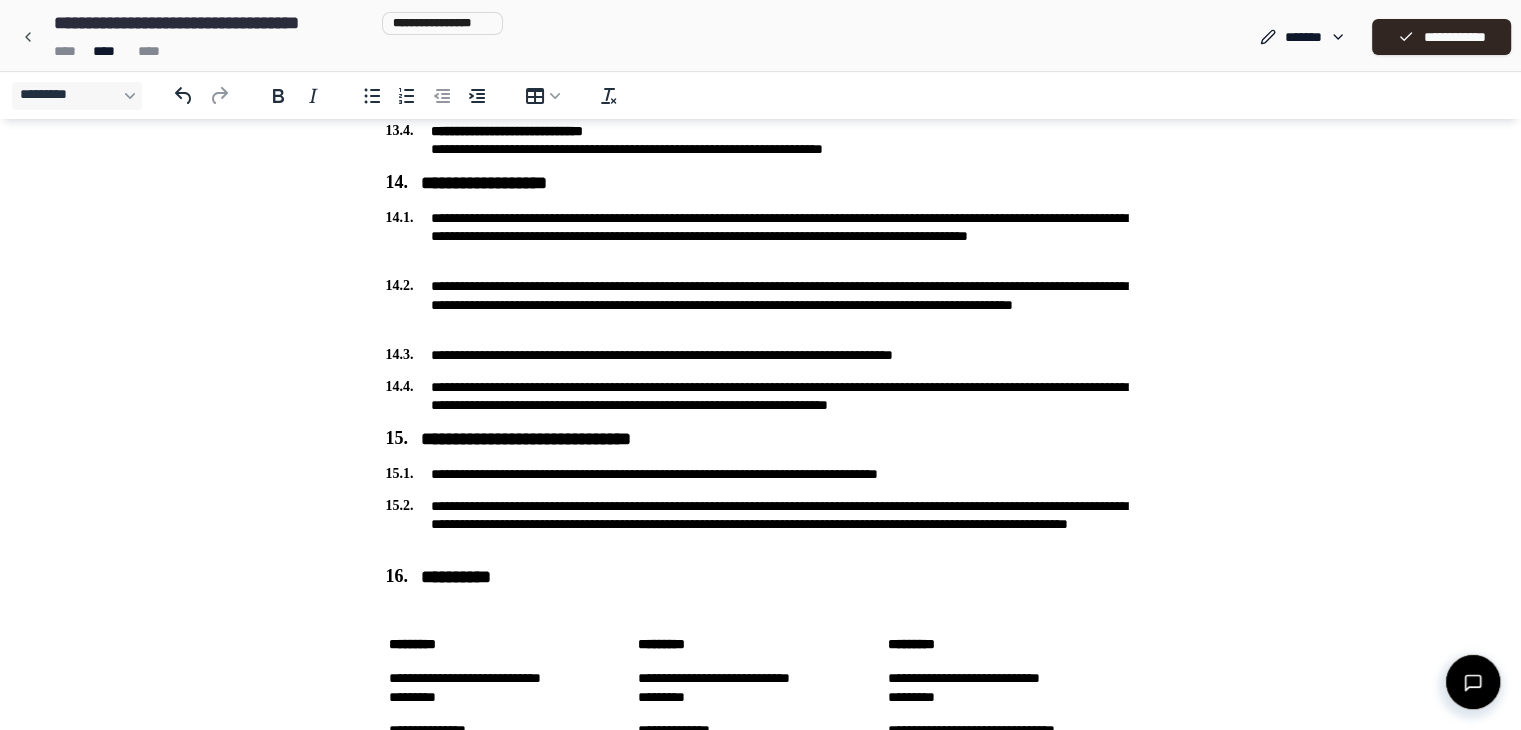 scroll, scrollTop: 4533, scrollLeft: 0, axis: vertical 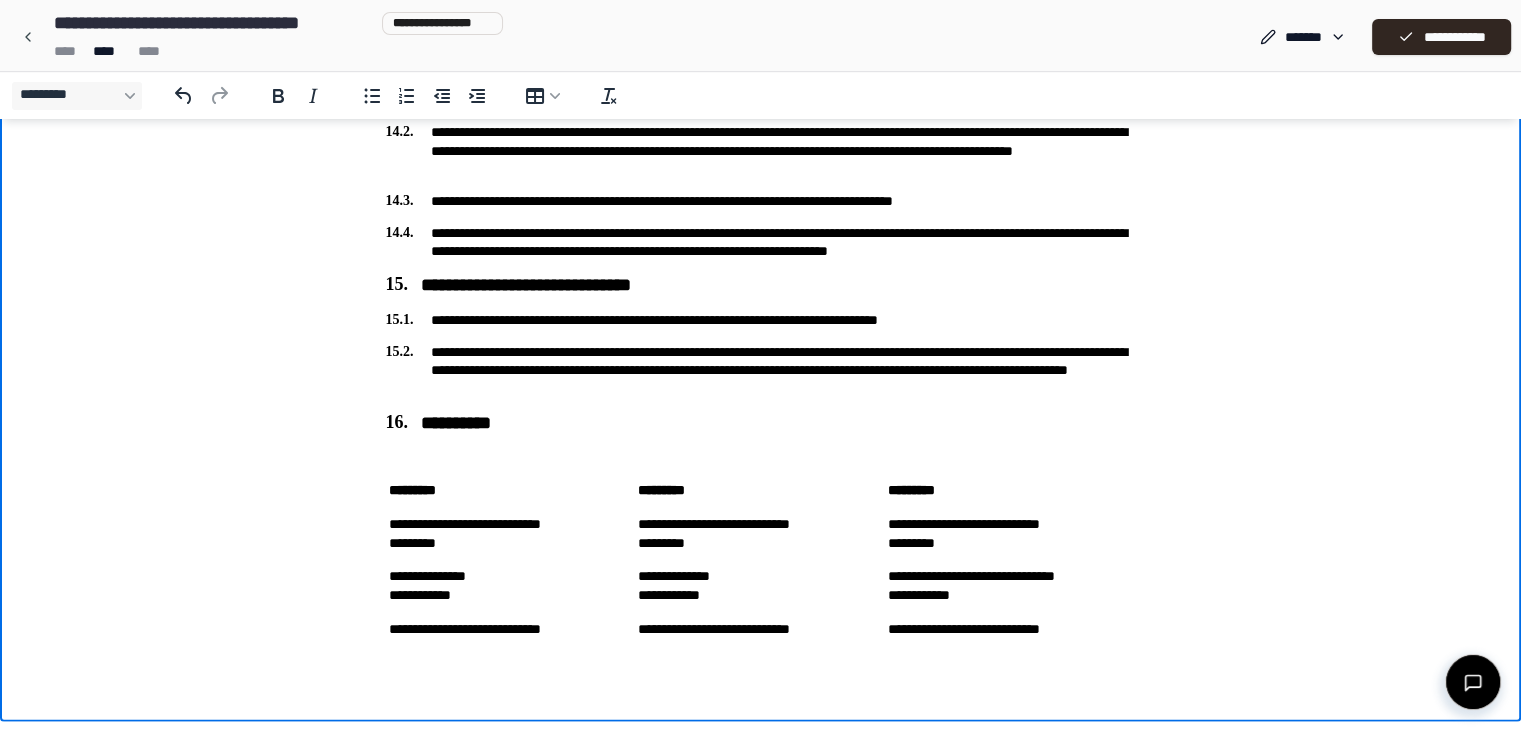 drag, startPoint x: 1171, startPoint y: 635, endPoint x: 940, endPoint y: 587, distance: 235.93431 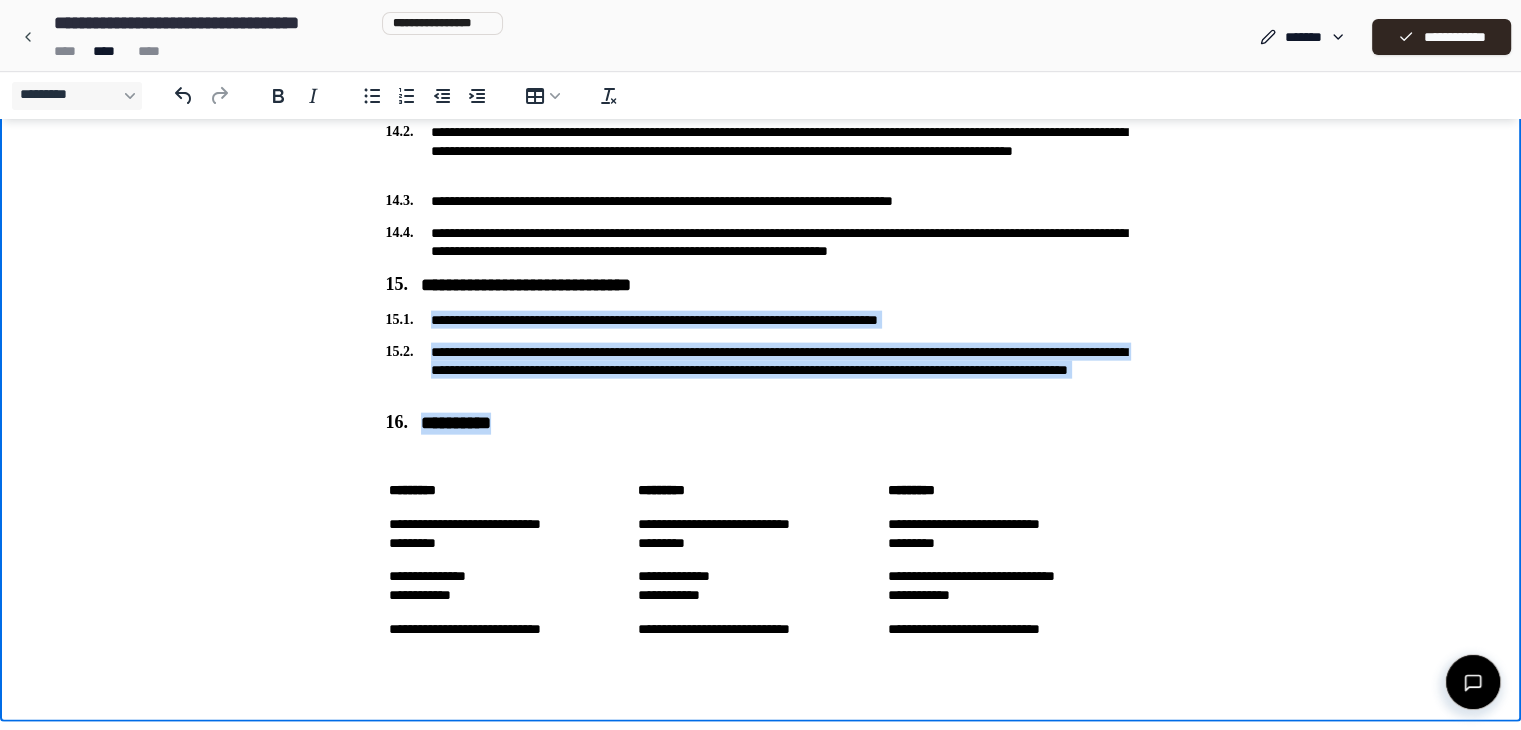 drag, startPoint x: 1144, startPoint y: 586, endPoint x: 369, endPoint y: 324, distance: 818.0886 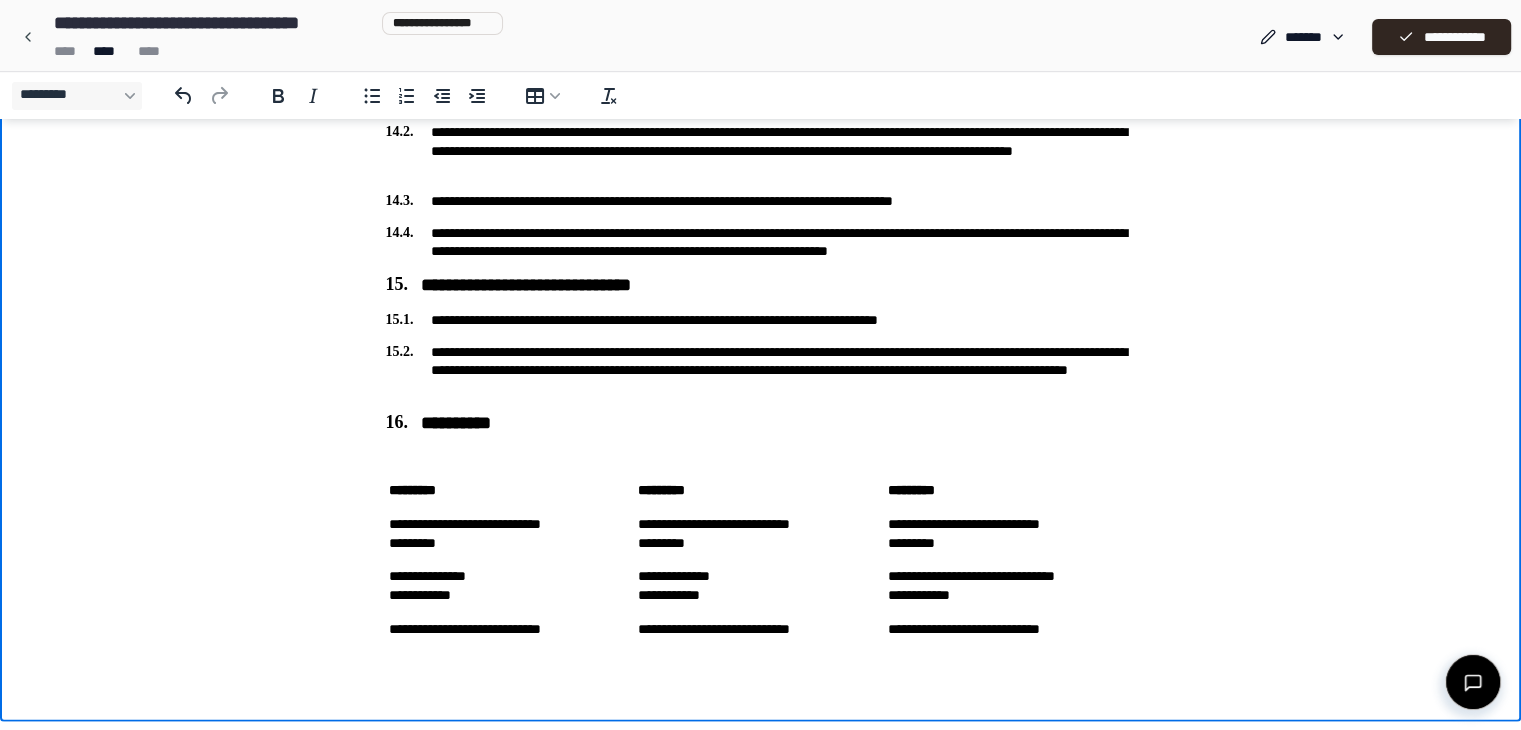 click on "**********" at bounding box center (760, -1871) 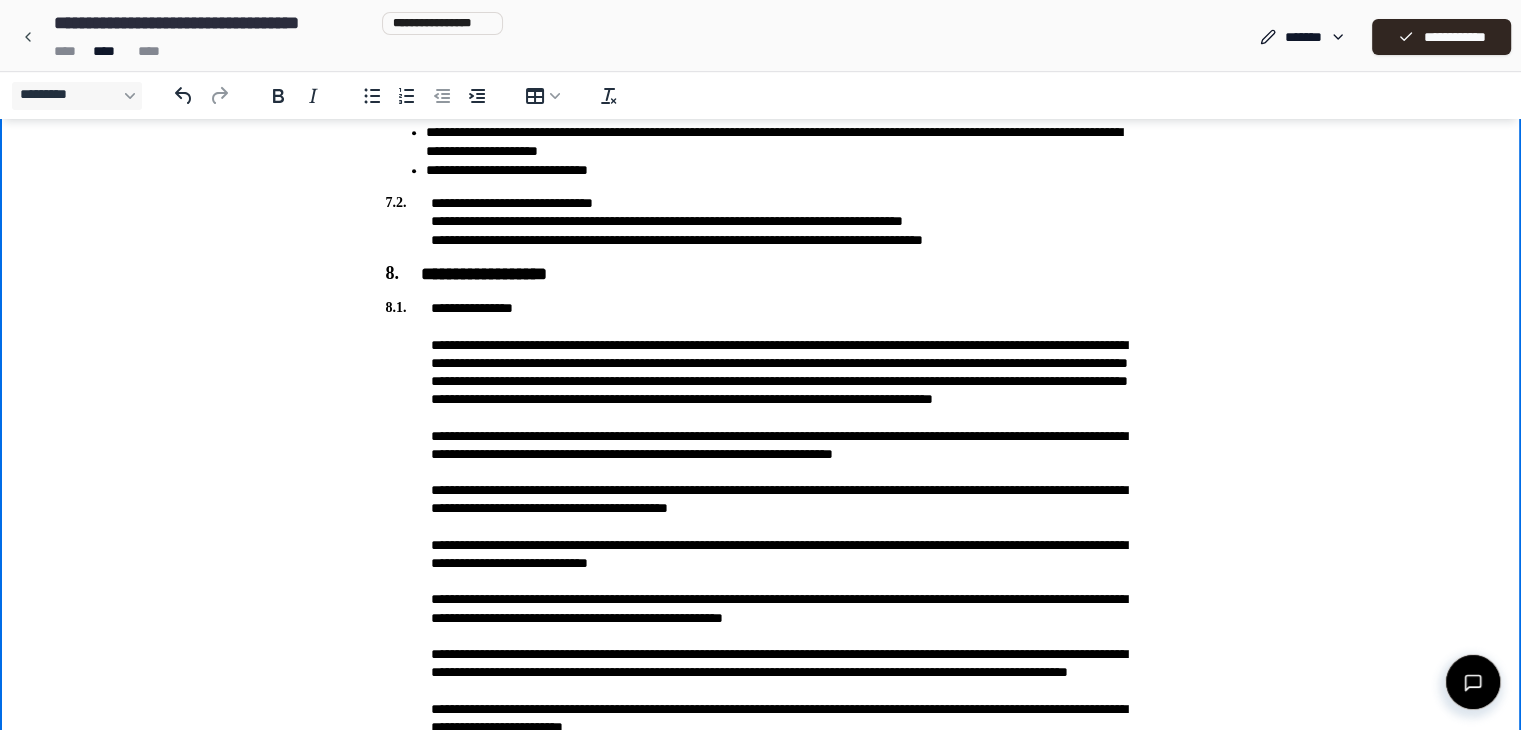 scroll, scrollTop: 2100, scrollLeft: 0, axis: vertical 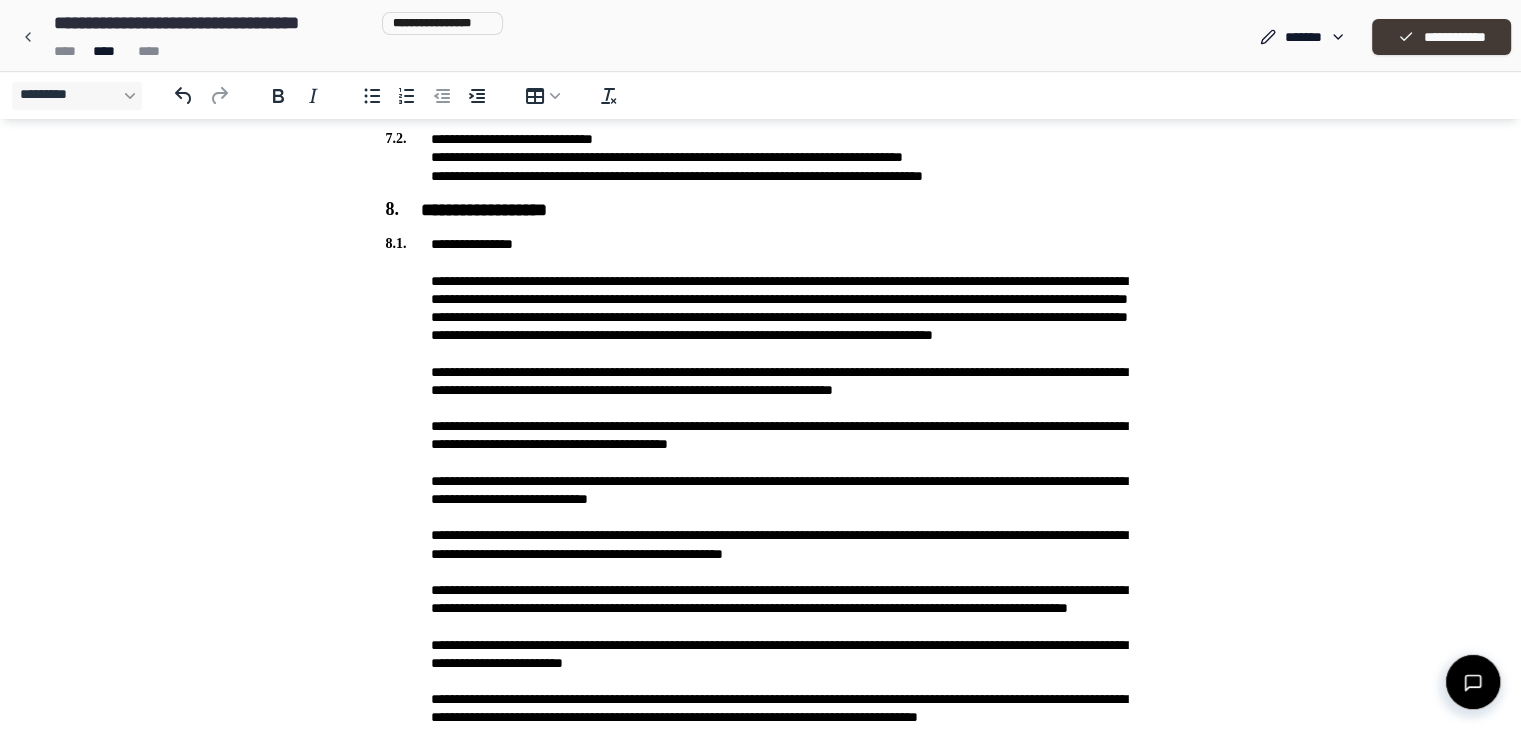 click on "**********" at bounding box center [1441, 37] 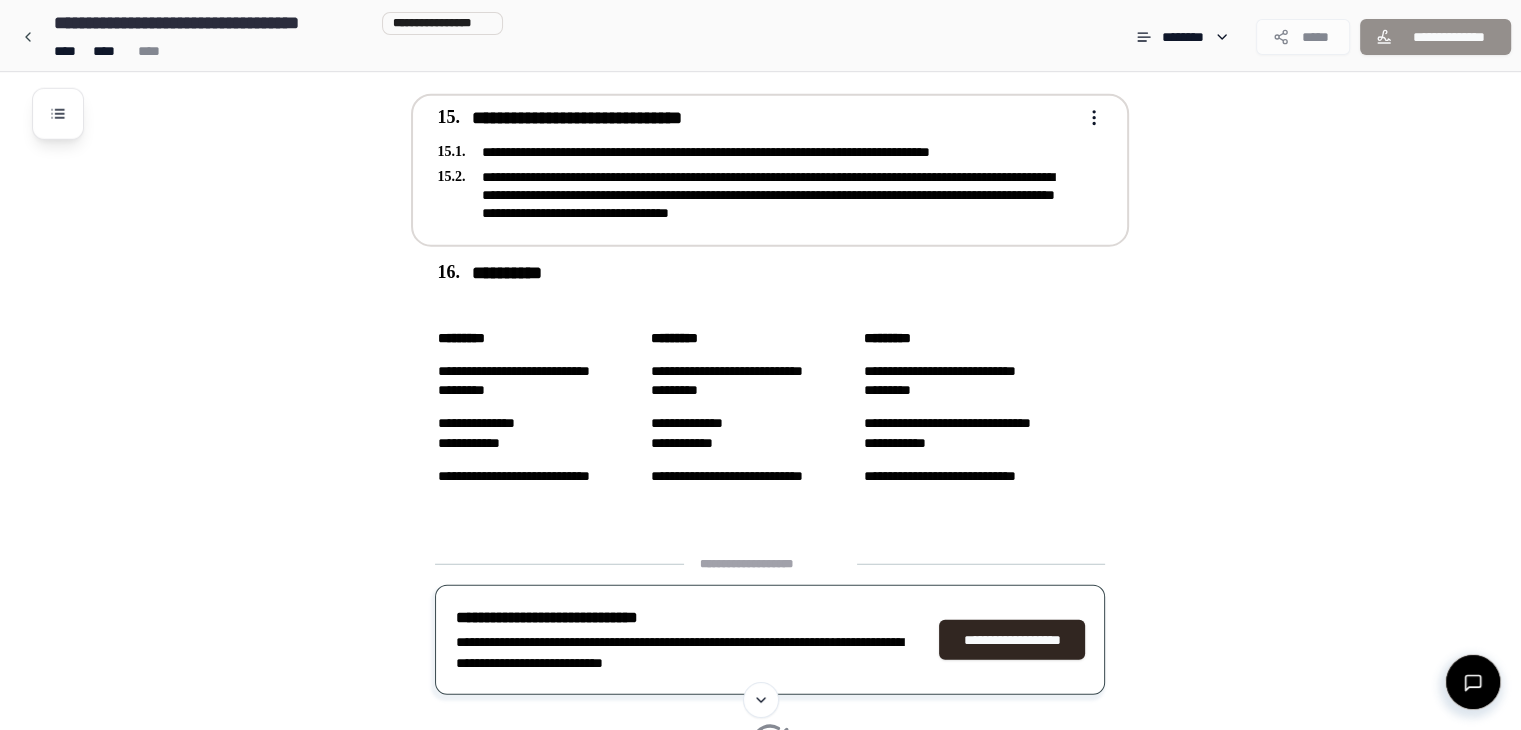 scroll, scrollTop: 5300, scrollLeft: 0, axis: vertical 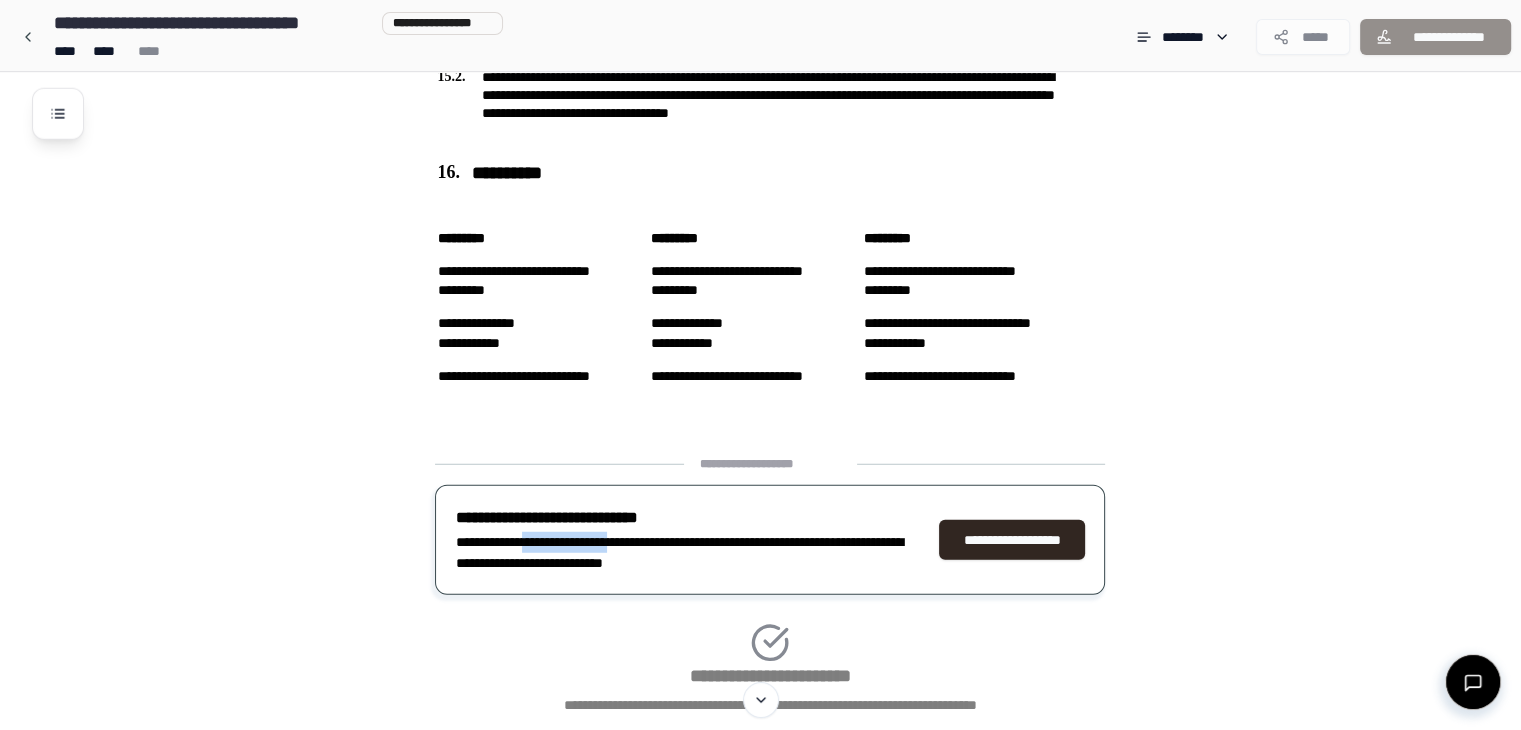 drag, startPoint x: 536, startPoint y: 529, endPoint x: 656, endPoint y: 529, distance: 120 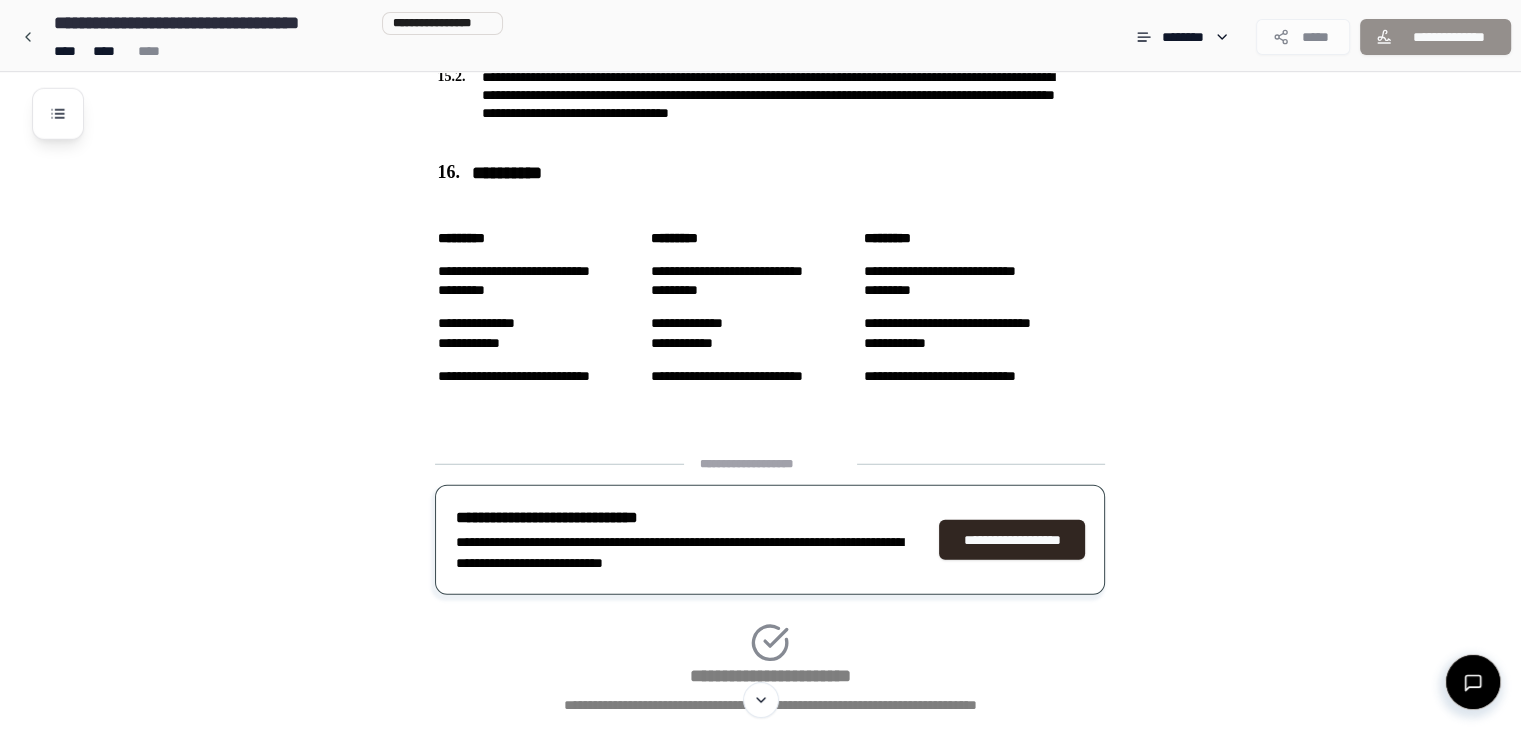click on "**********" at bounding box center (689, 553) 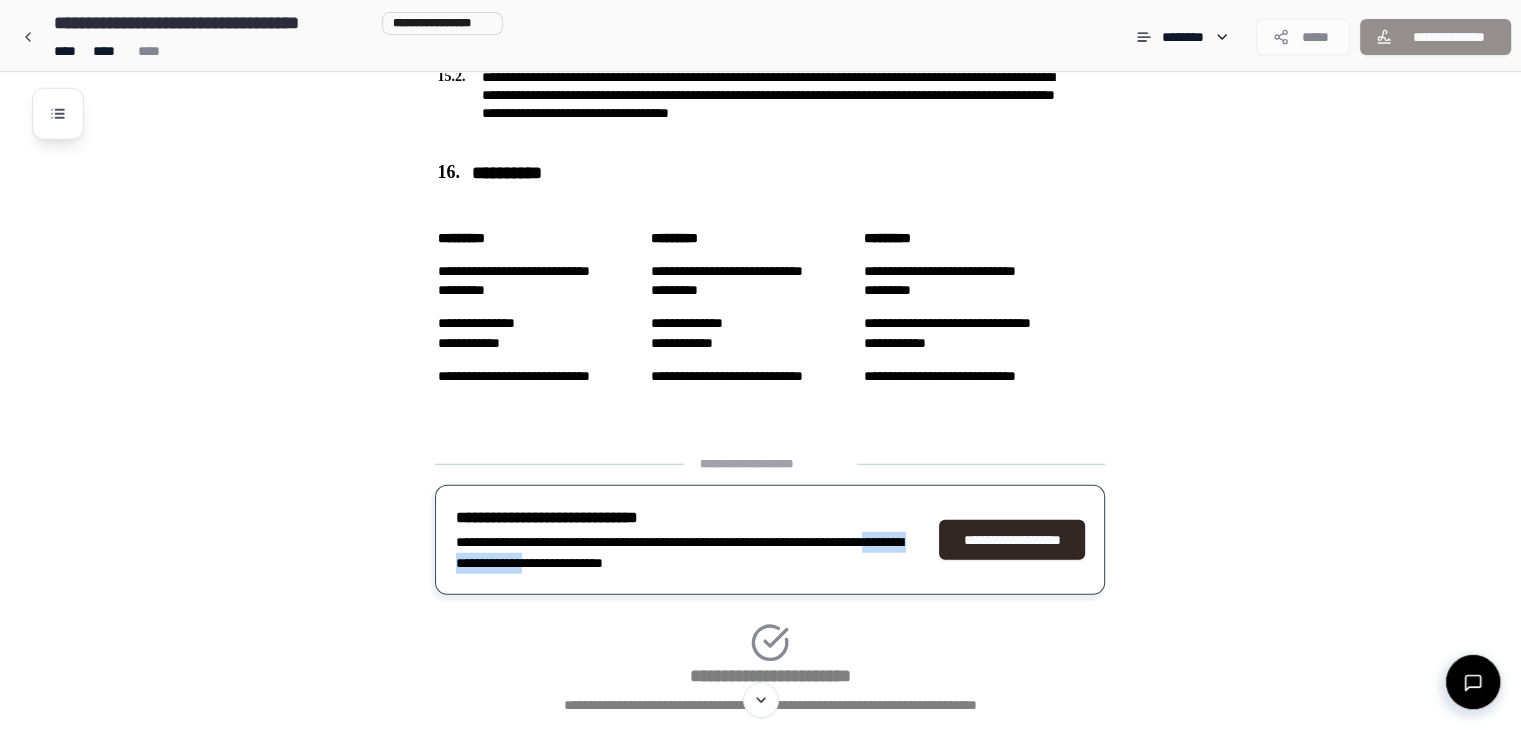 drag, startPoint x: 512, startPoint y: 552, endPoint x: 646, endPoint y: 549, distance: 134.03358 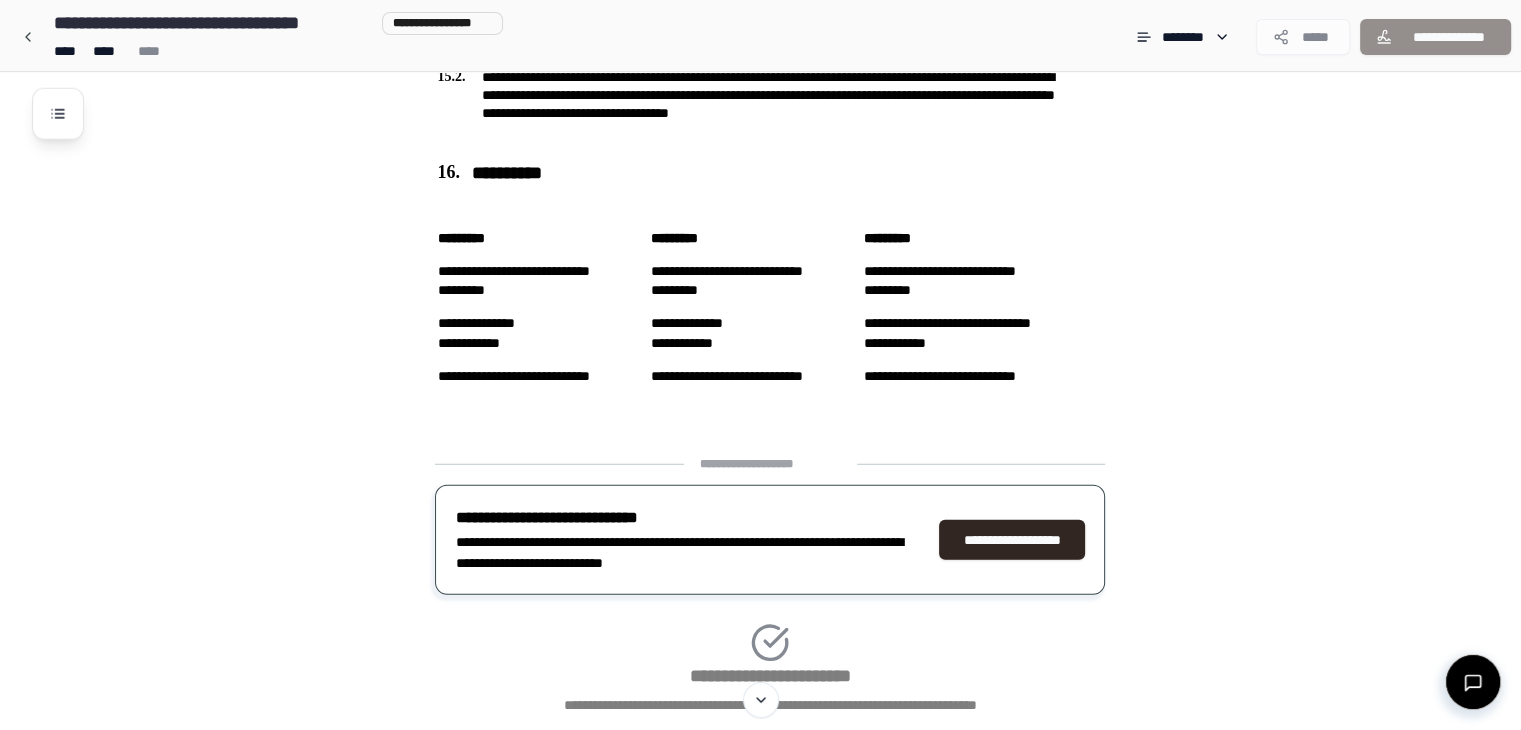 click on "**********" at bounding box center (689, 553) 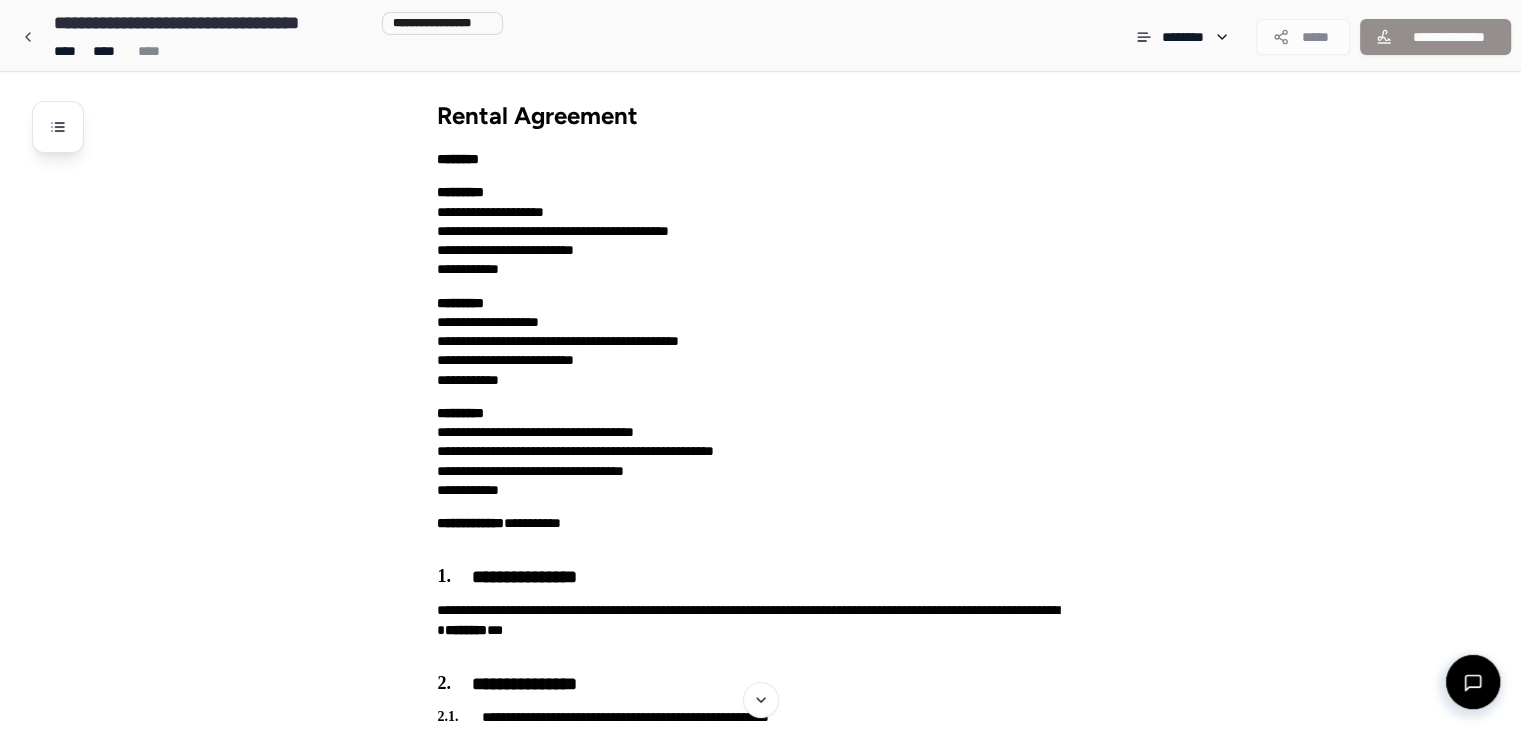 scroll, scrollTop: 0, scrollLeft: 0, axis: both 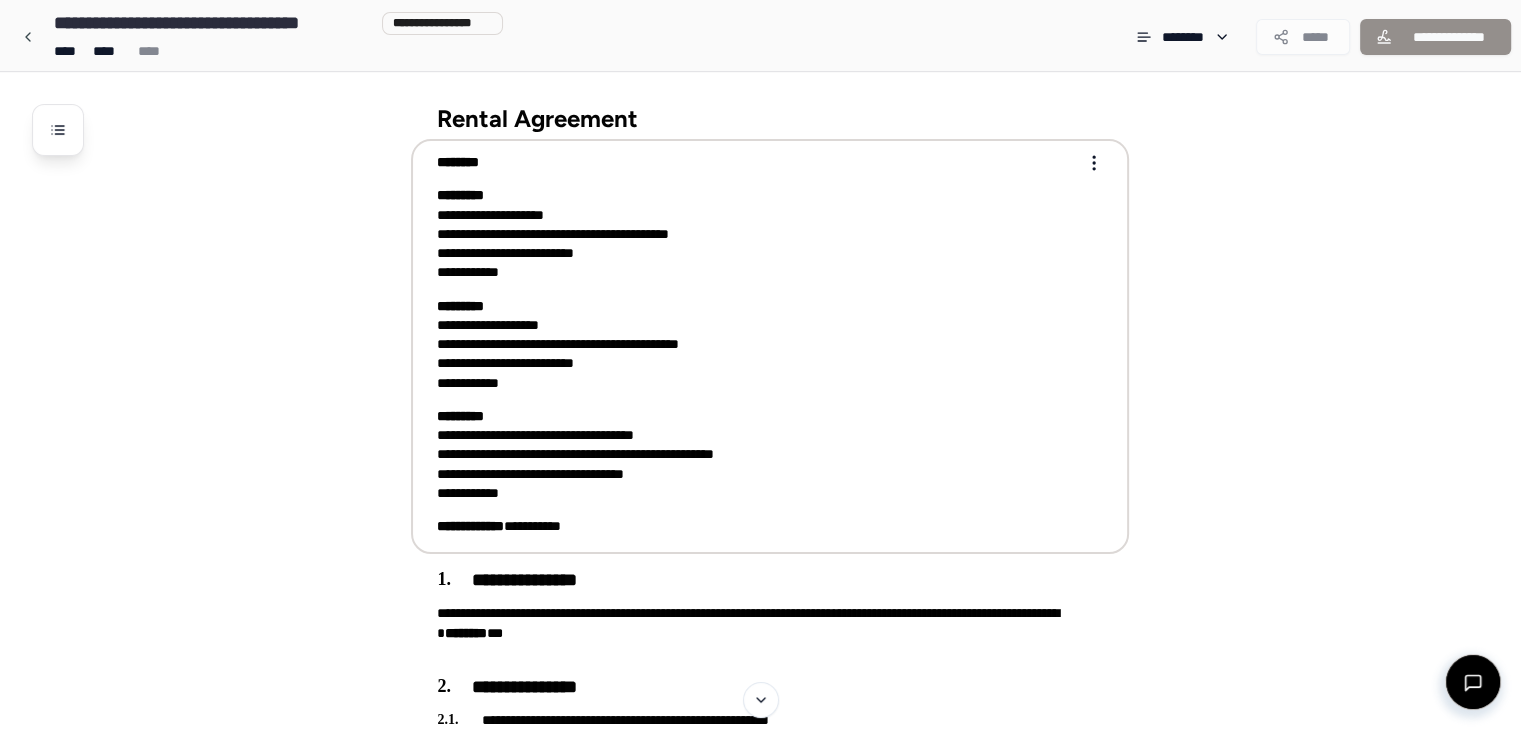 click on "**********" at bounding box center [760, 3072] 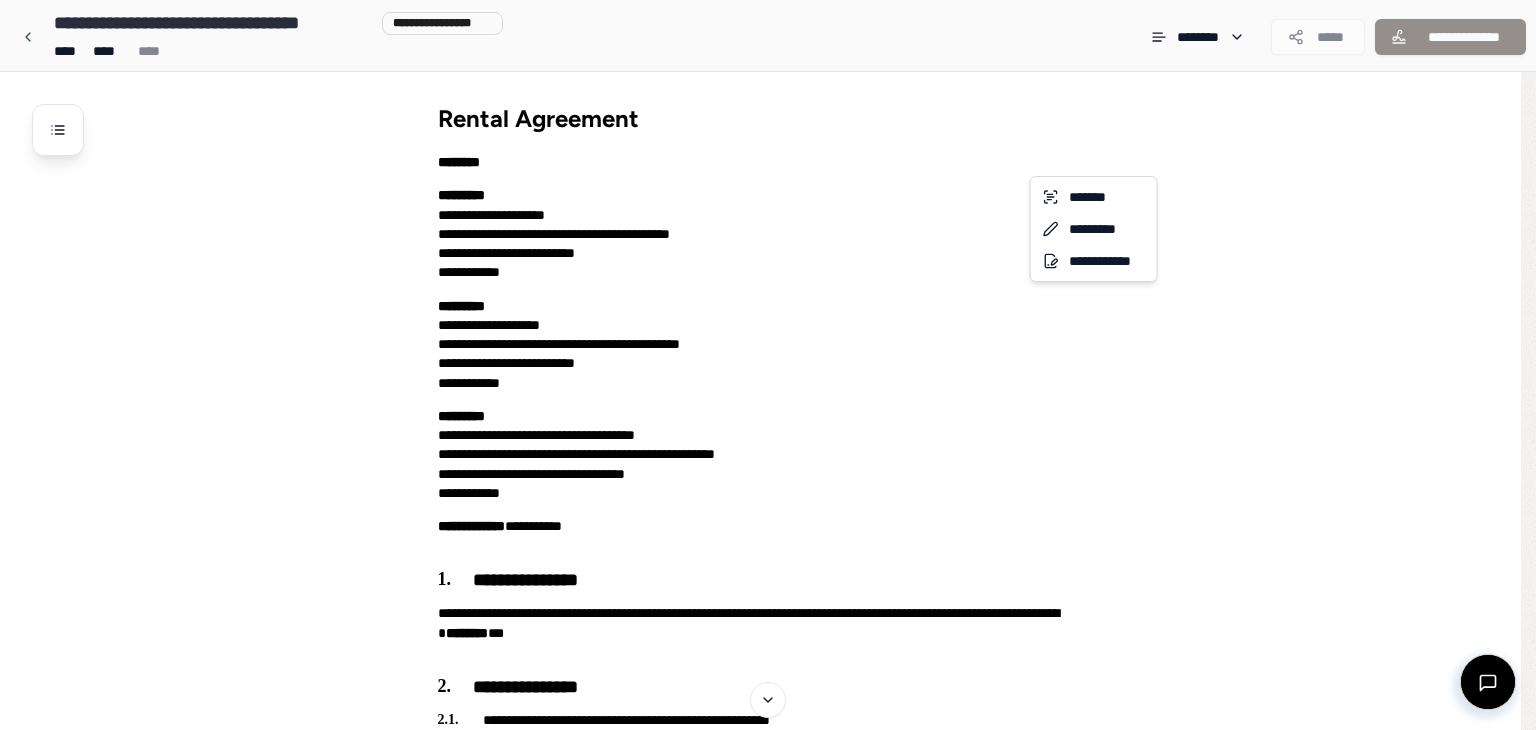click on "**********" at bounding box center [768, 3072] 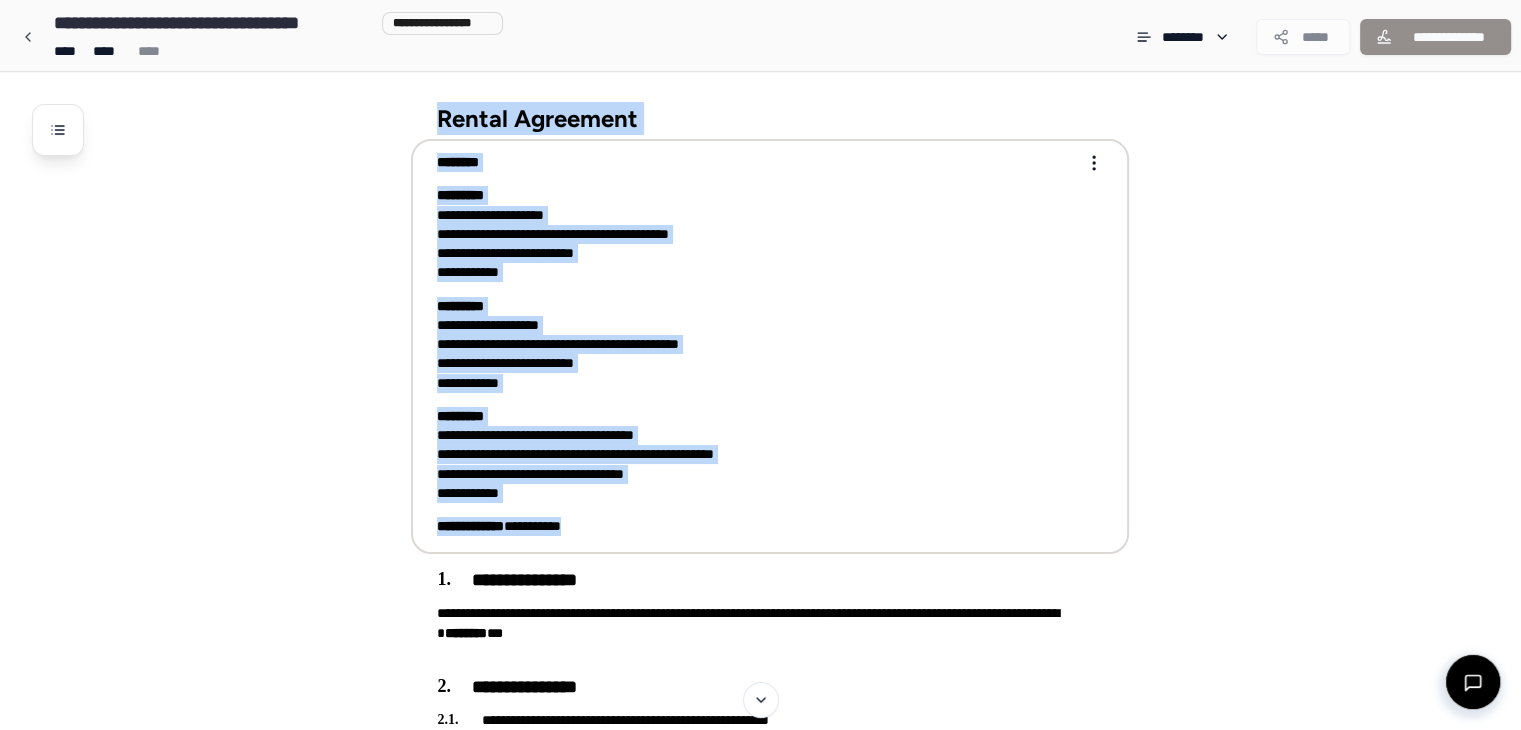 drag, startPoint x: 434, startPoint y: 110, endPoint x: 609, endPoint y: 521, distance: 446.70572 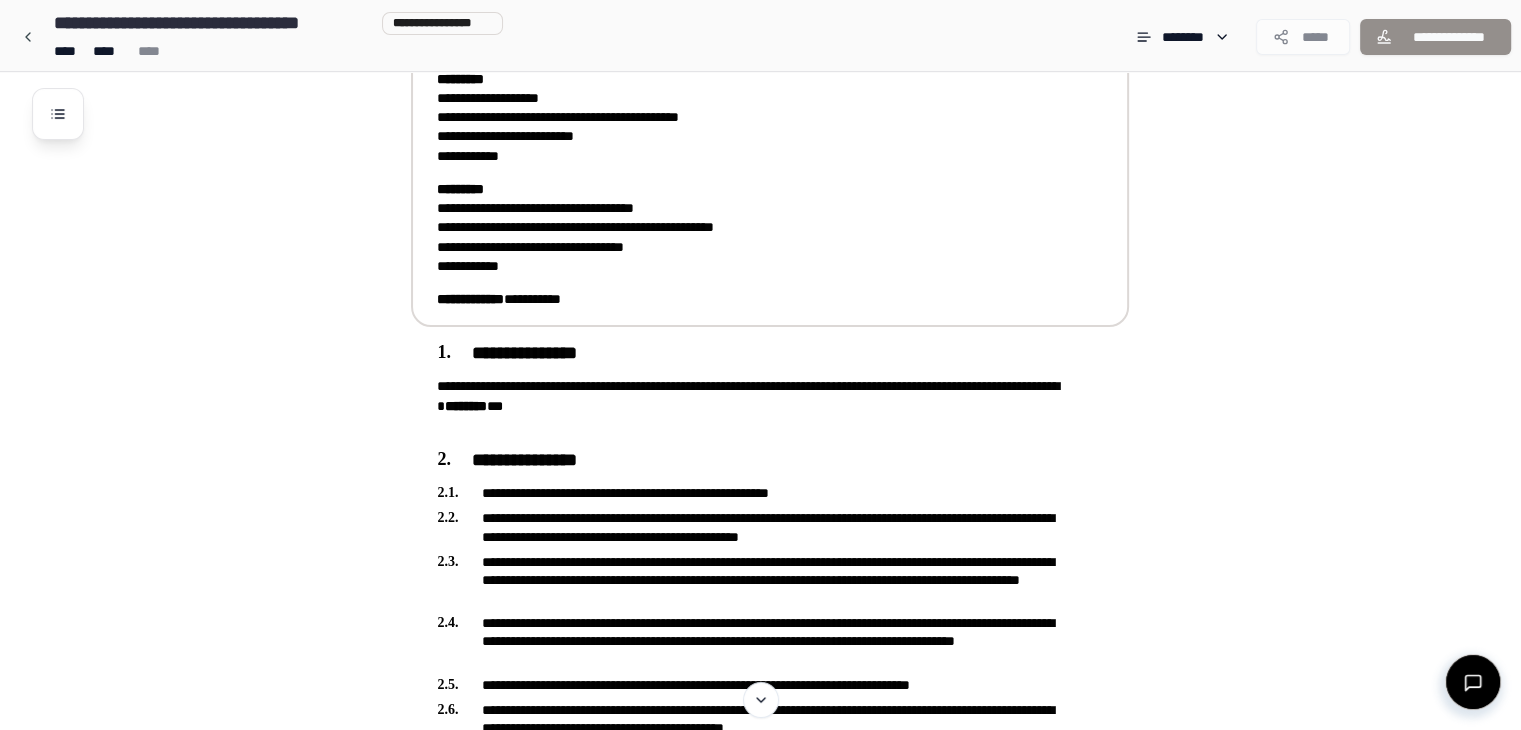 scroll, scrollTop: 0, scrollLeft: 0, axis: both 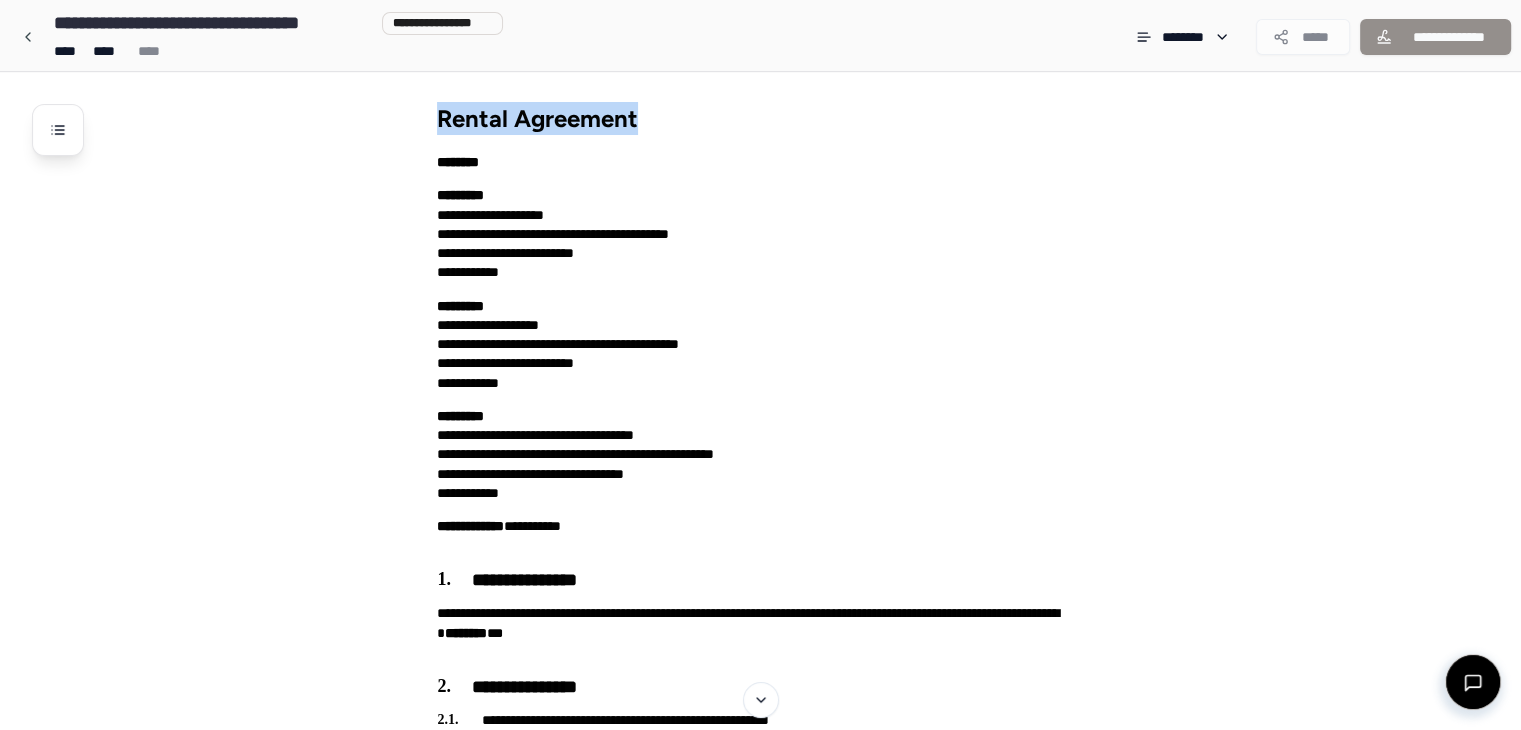 click on "Rental Agreement" at bounding box center [770, 118] 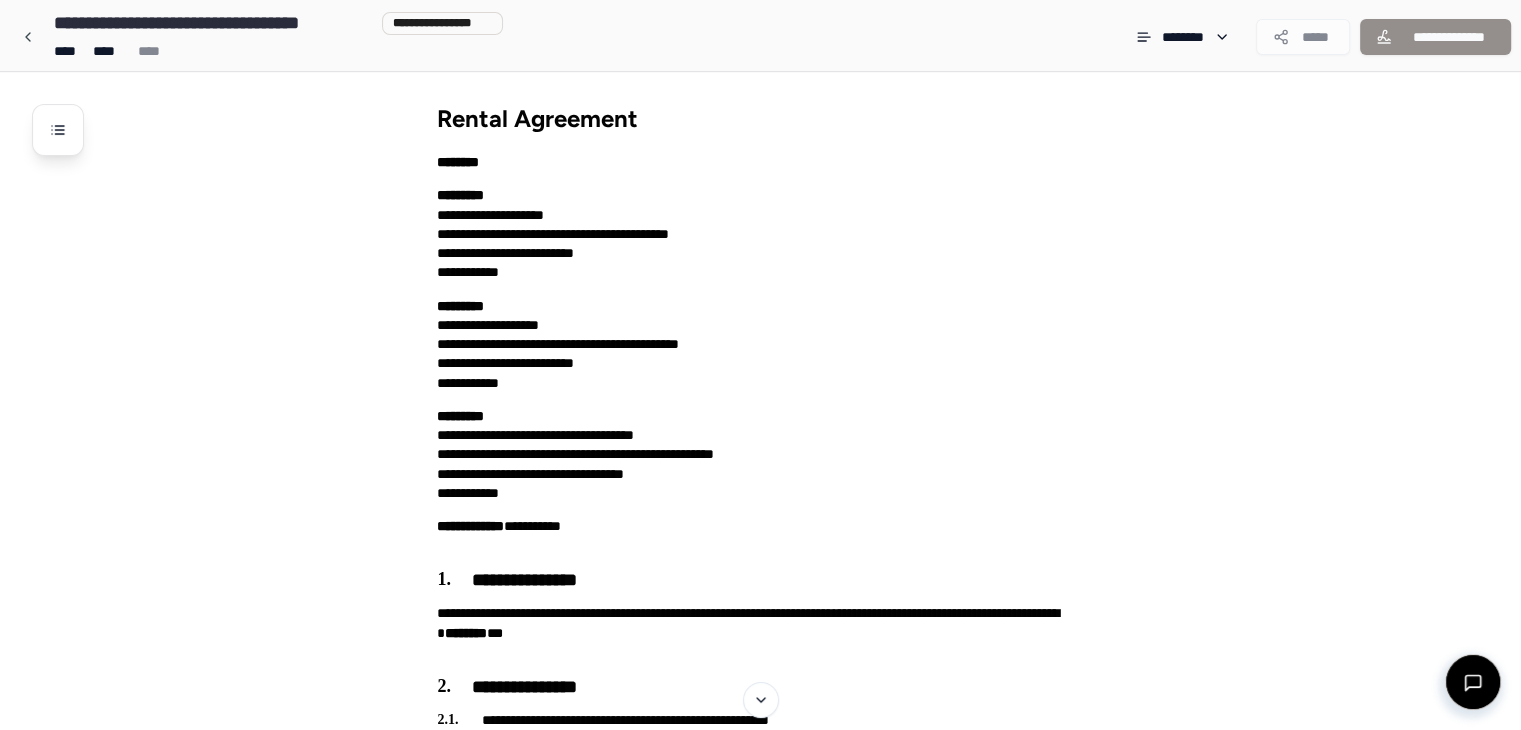 drag, startPoint x: 440, startPoint y: 106, endPoint x: 445, endPoint y: 116, distance: 11.18034 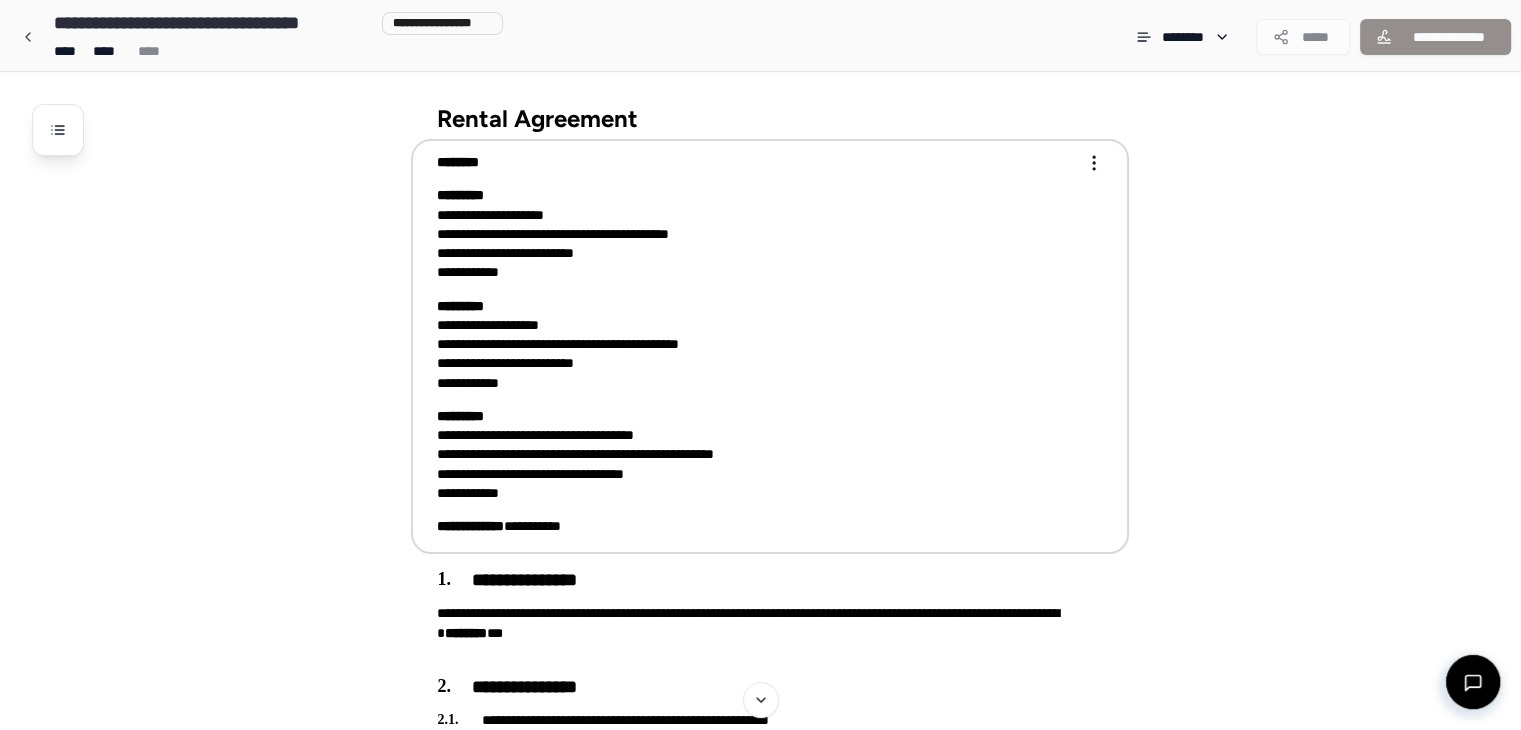 click on "**********" at bounding box center [756, 234] 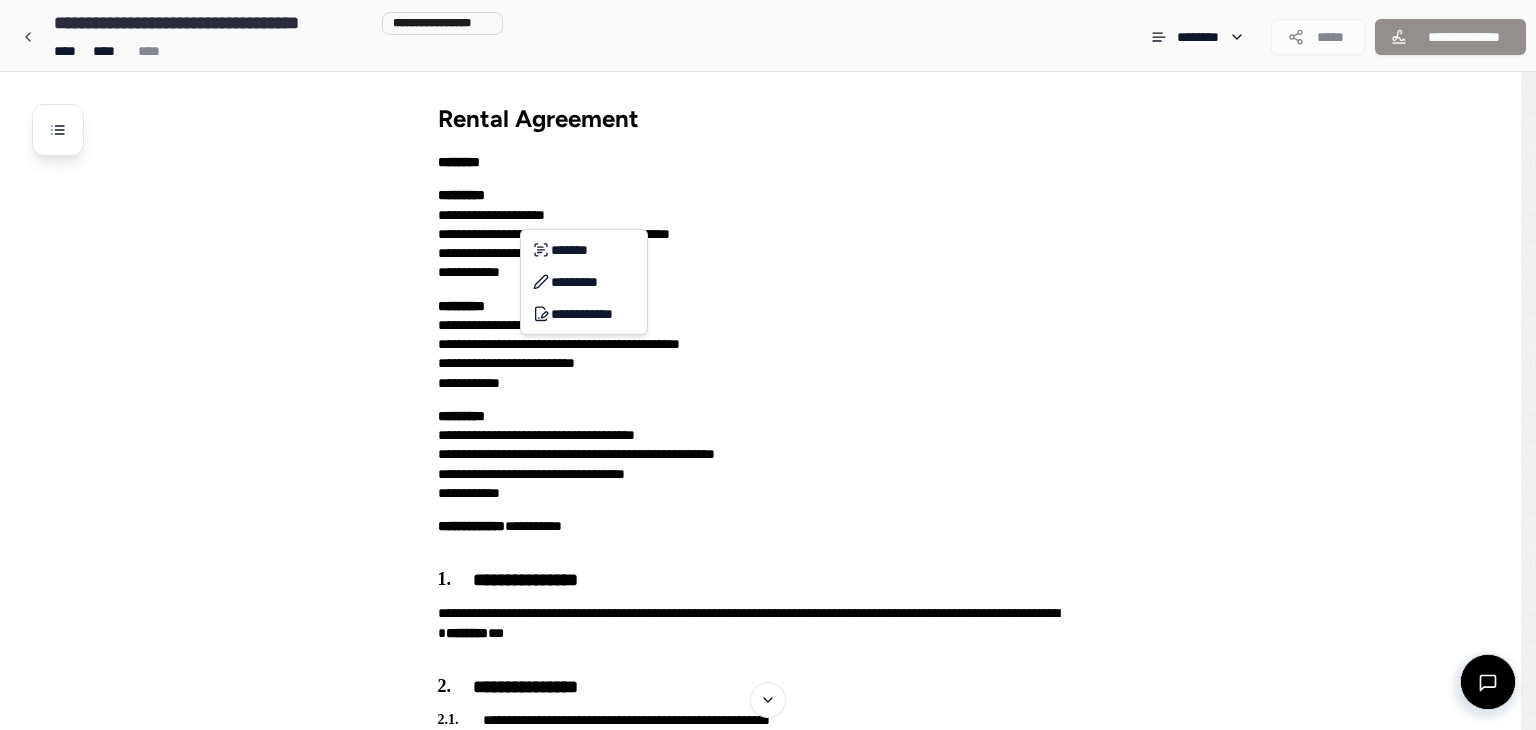 click on "**********" at bounding box center [768, 3072] 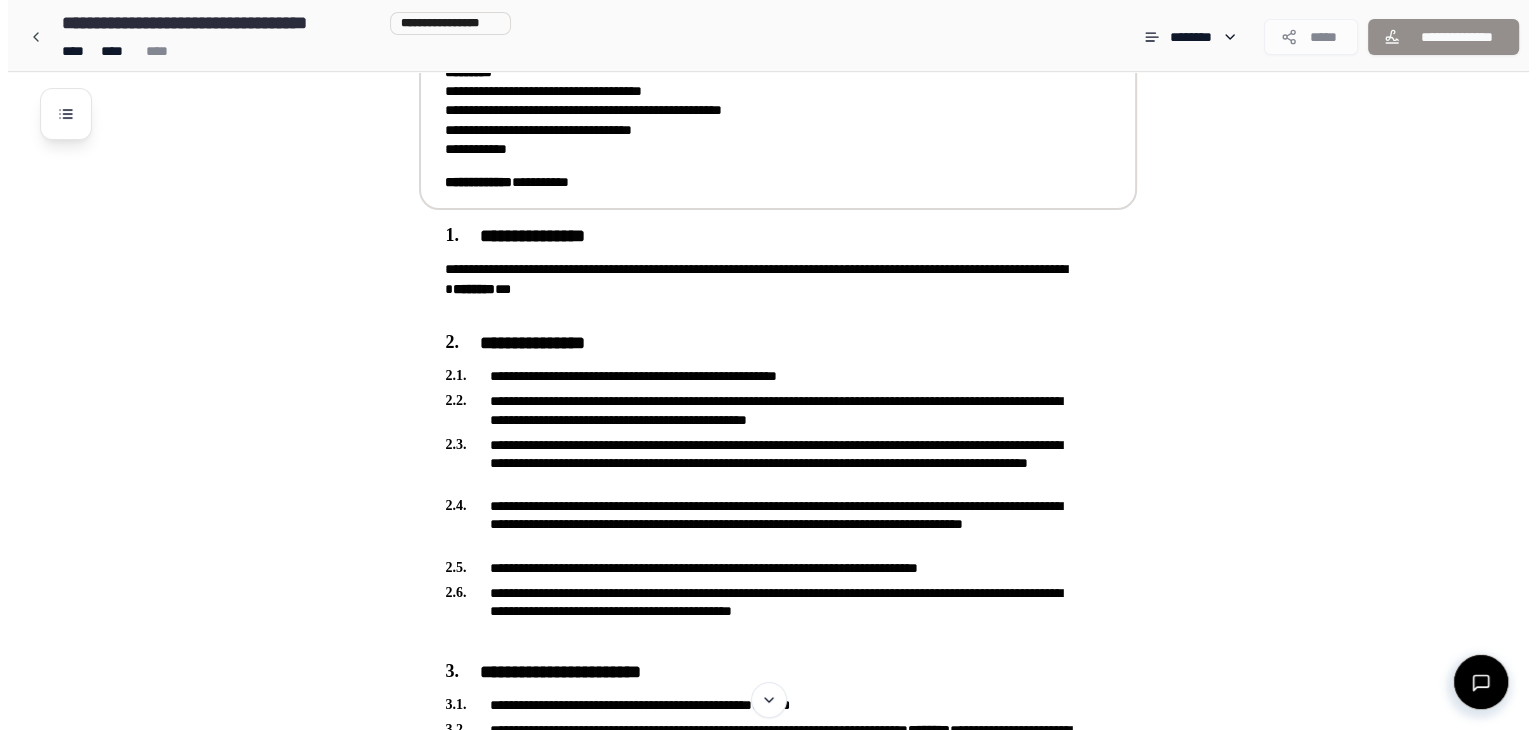 scroll, scrollTop: 400, scrollLeft: 0, axis: vertical 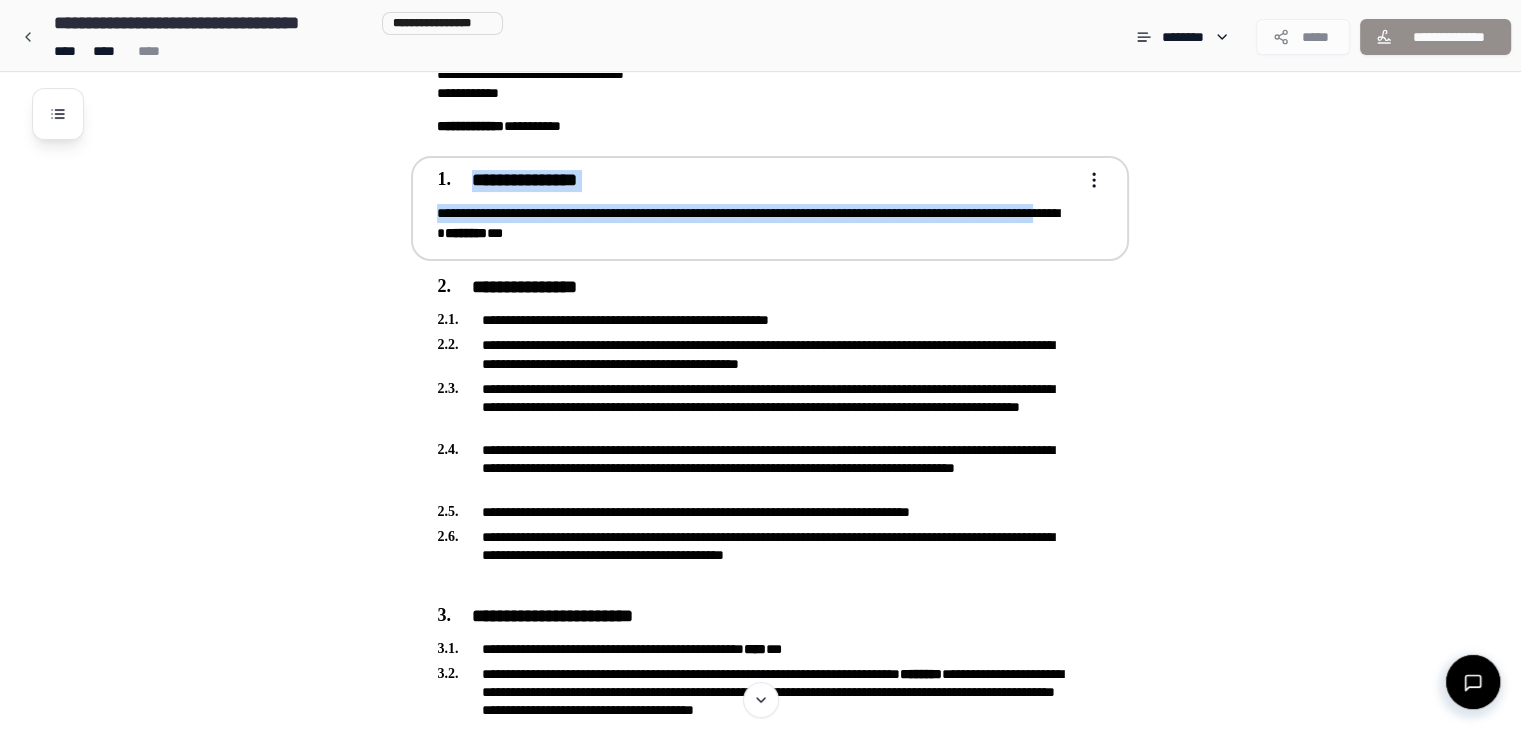 drag, startPoint x: 431, startPoint y: 172, endPoint x: 592, endPoint y: 242, distance: 175.55911 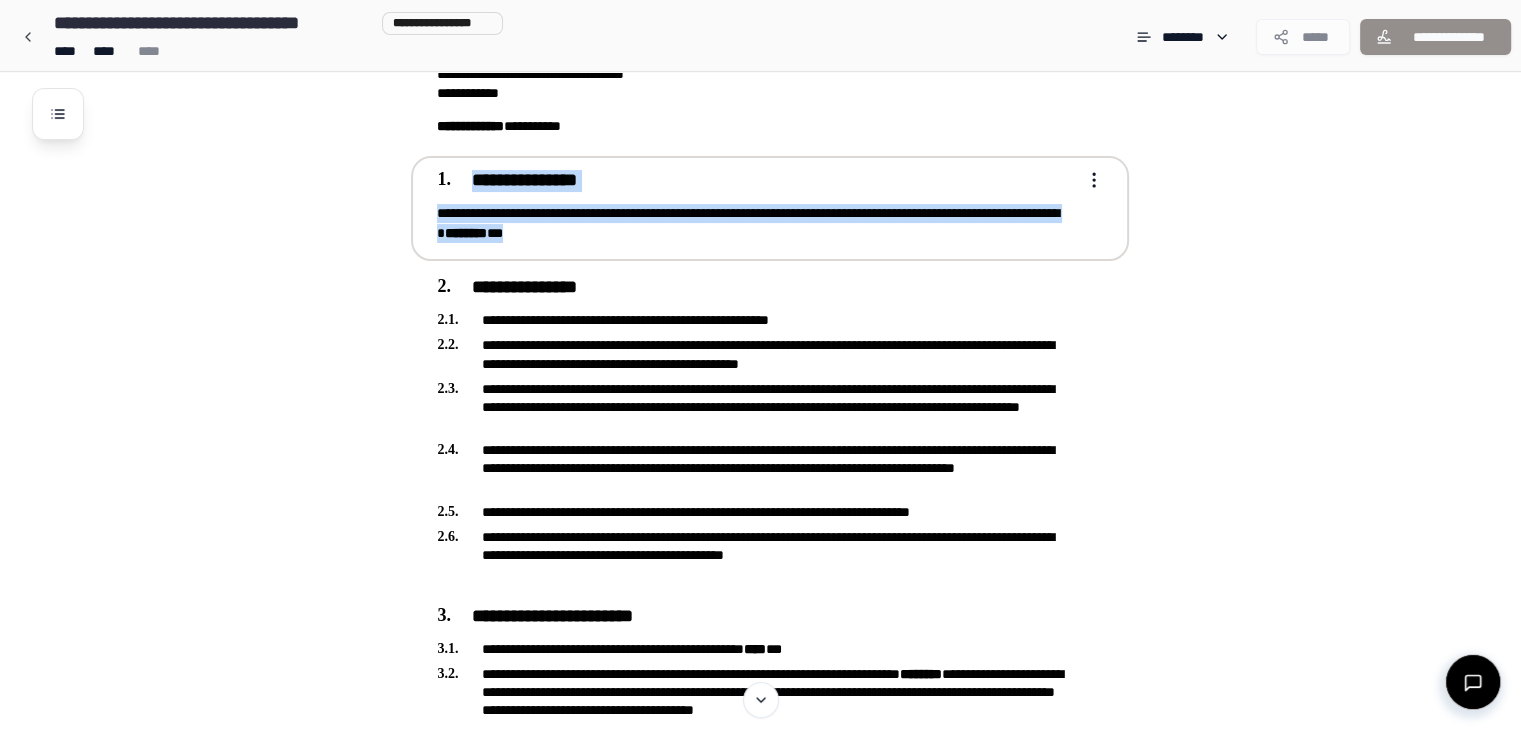 drag, startPoint x: 722, startPoint y: 232, endPoint x: 419, endPoint y: 175, distance: 308.3148 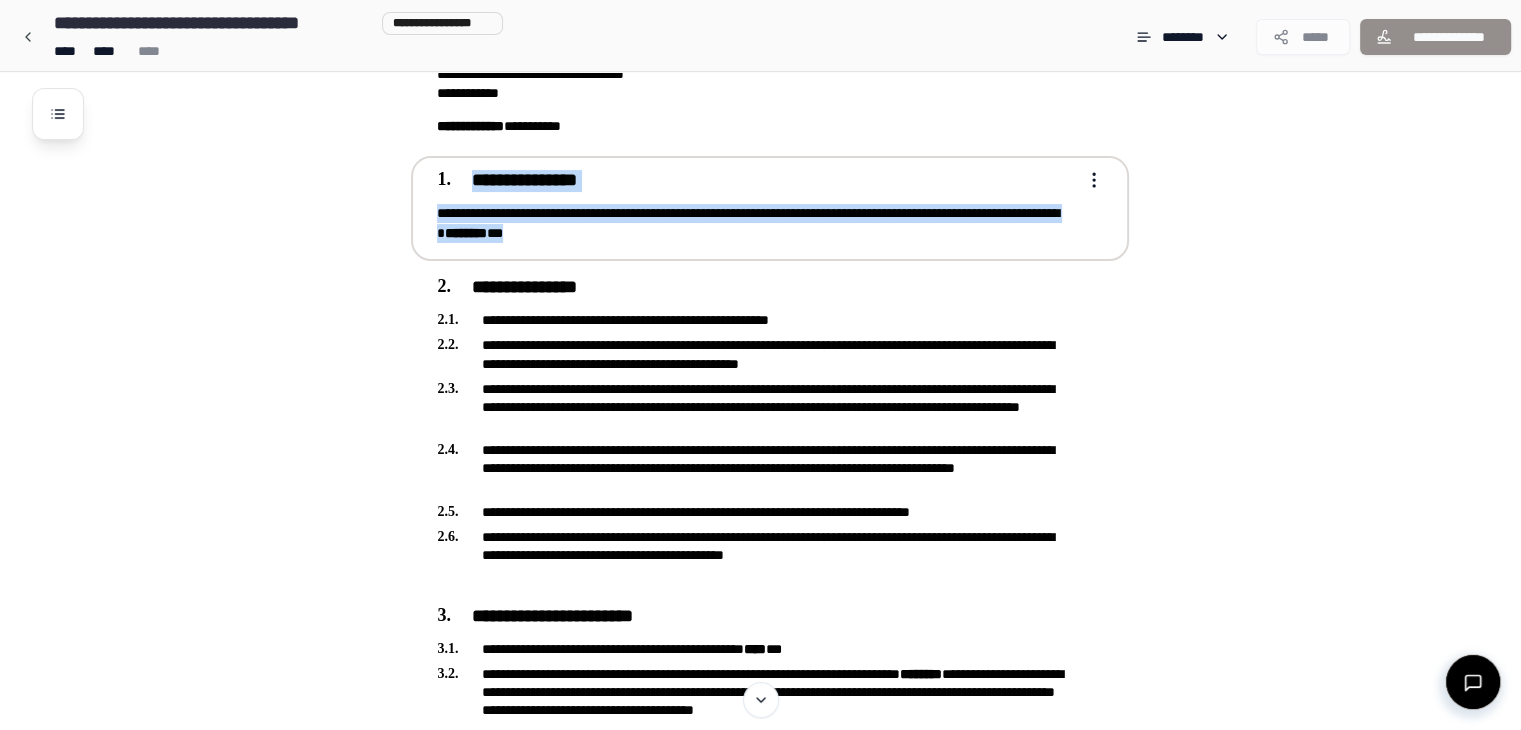 drag, startPoint x: 698, startPoint y: 233, endPoint x: 461, endPoint y: 182, distance: 242.42525 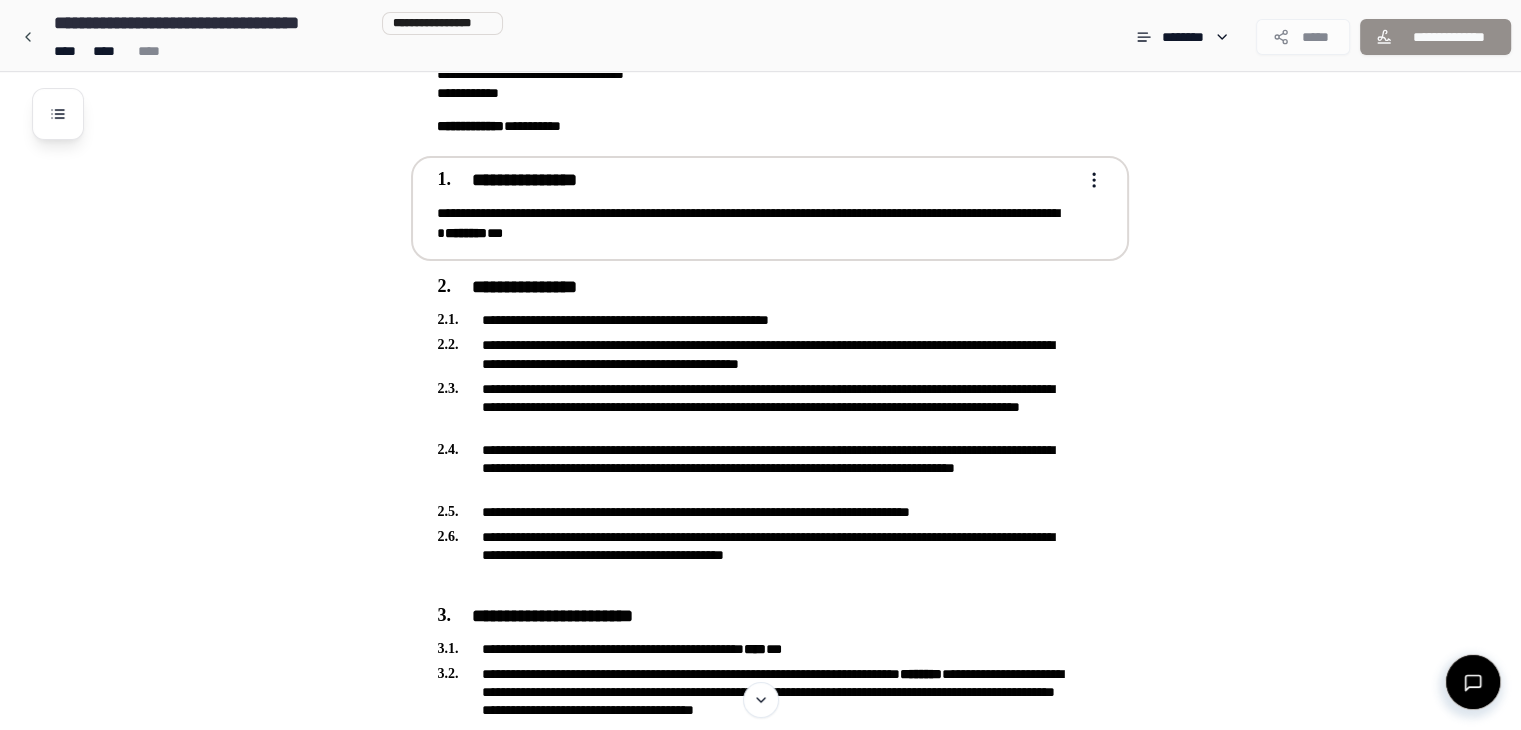 click on "**********" at bounding box center [760, 2672] 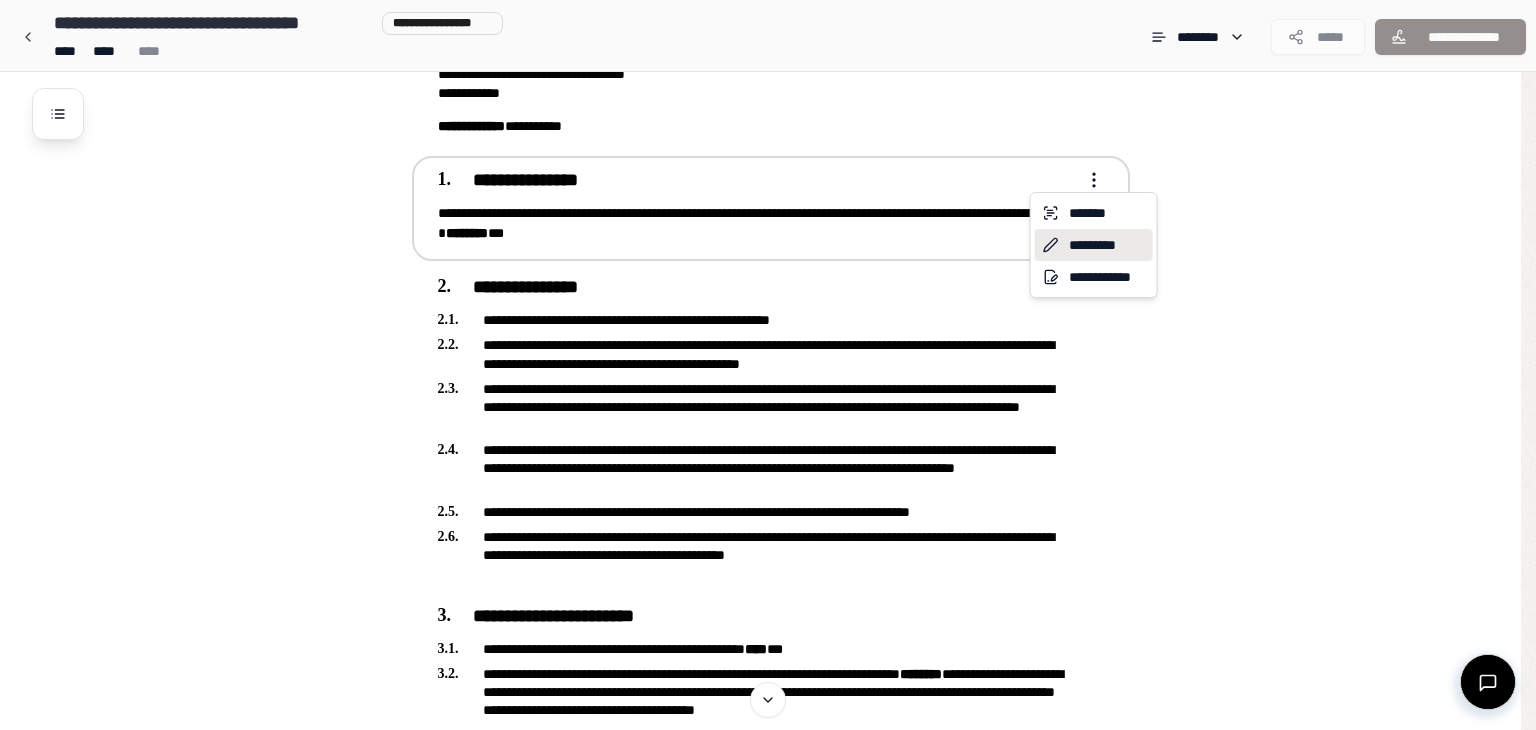 click on "*********" at bounding box center [1094, 245] 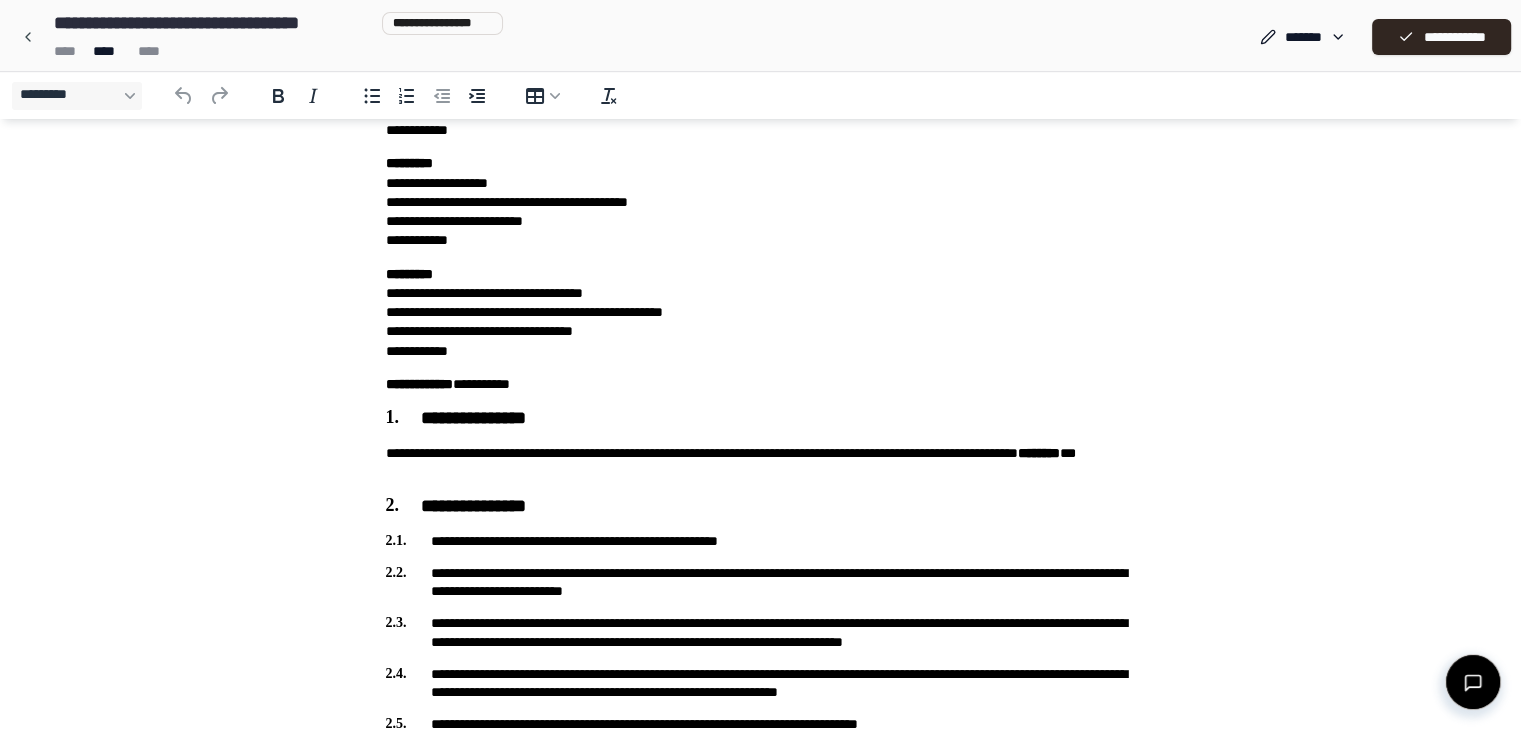 scroll, scrollTop: 300, scrollLeft: 0, axis: vertical 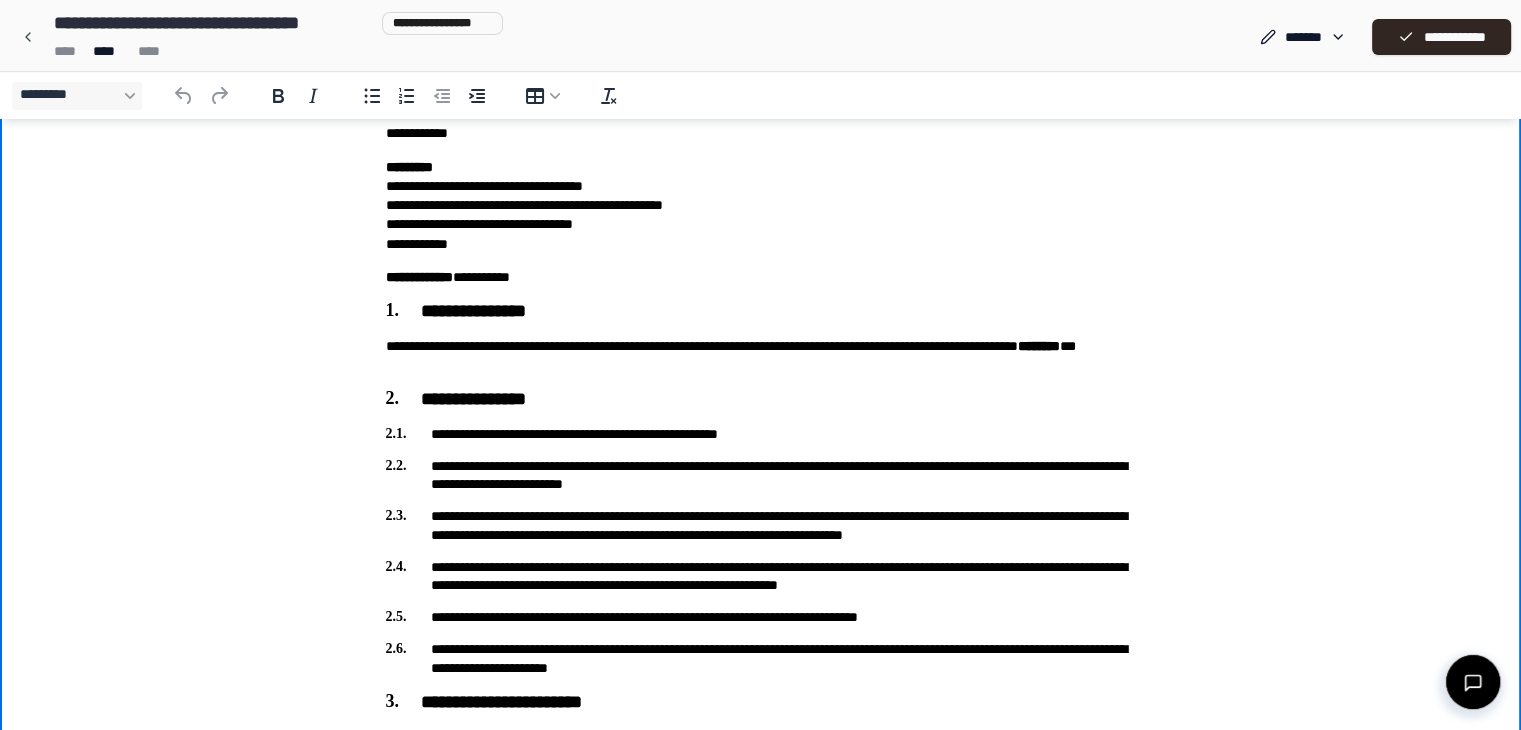 drag, startPoint x: 388, startPoint y: 309, endPoint x: 420, endPoint y: 311, distance: 32.06244 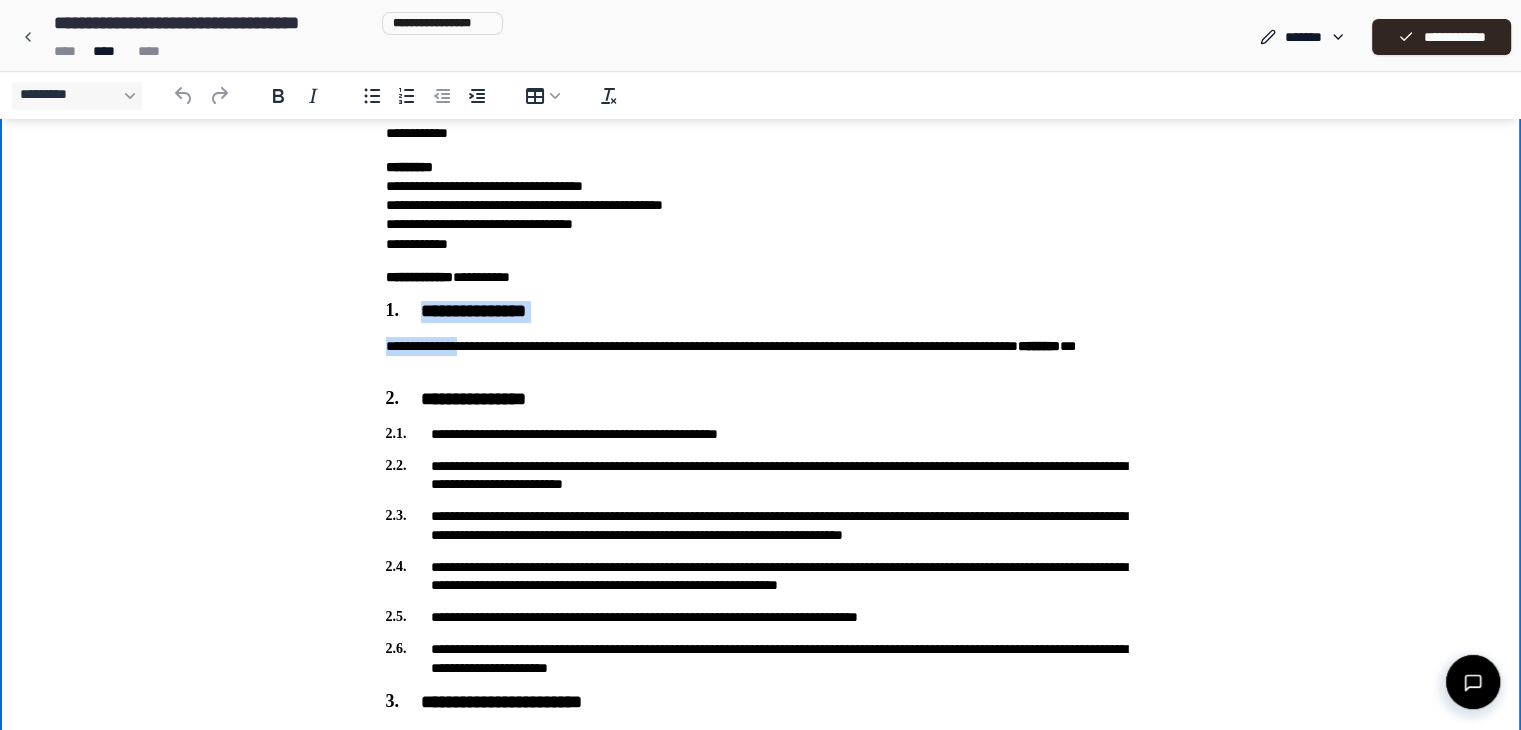 drag, startPoint x: 379, startPoint y: 301, endPoint x: 480, endPoint y: 333, distance: 105.9481 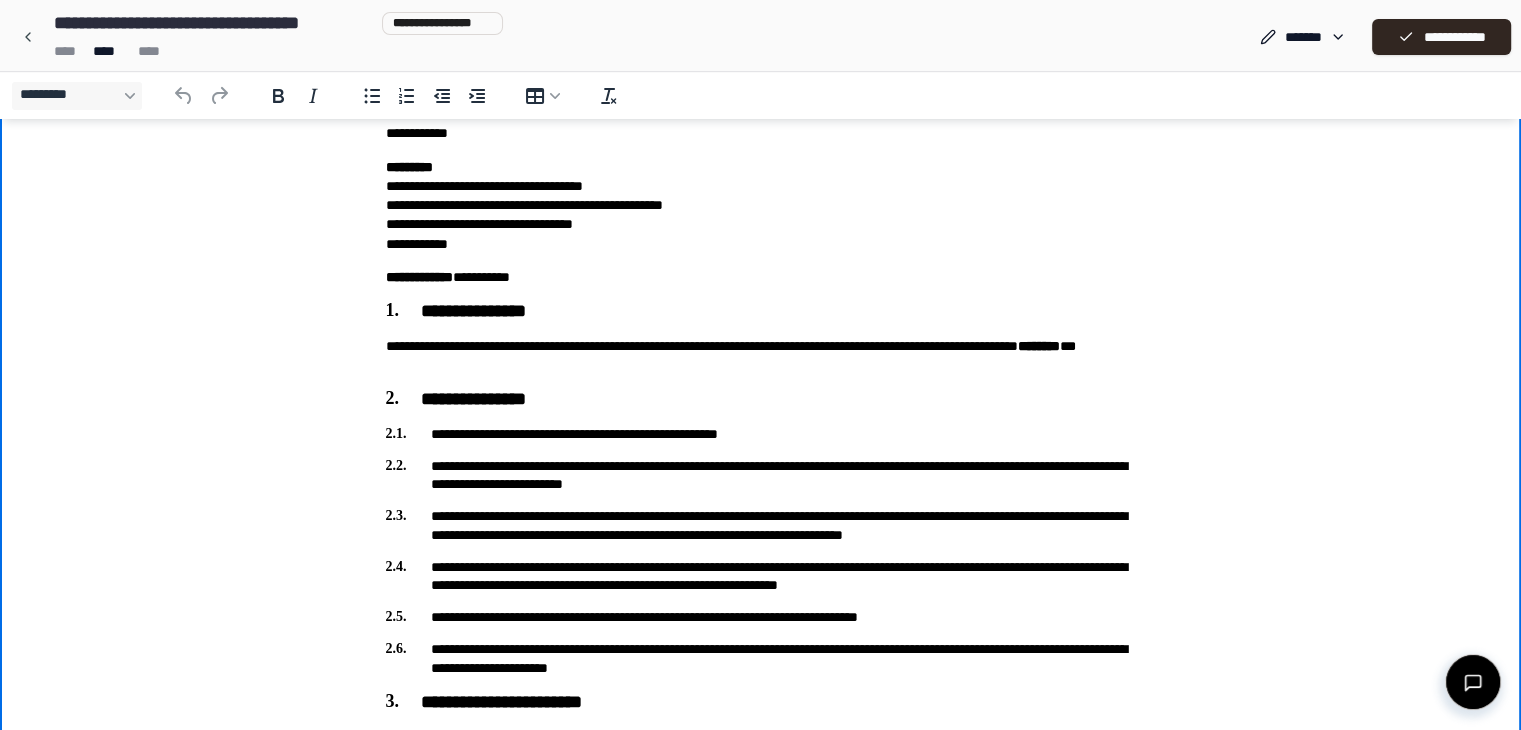 click on "**********" at bounding box center (761, 356) 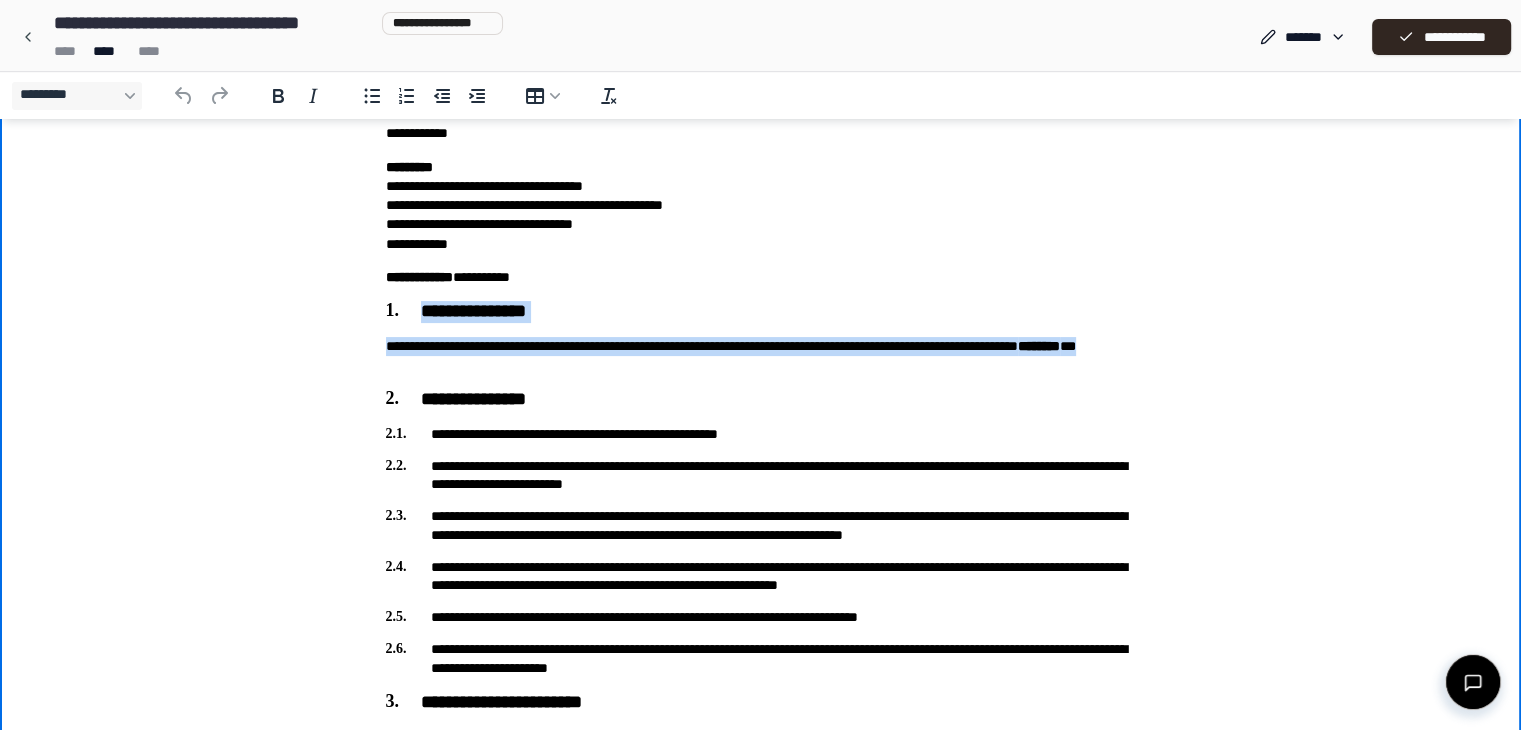 drag, startPoint x: 561, startPoint y: 366, endPoint x: 392, endPoint y: 305, distance: 179.67192 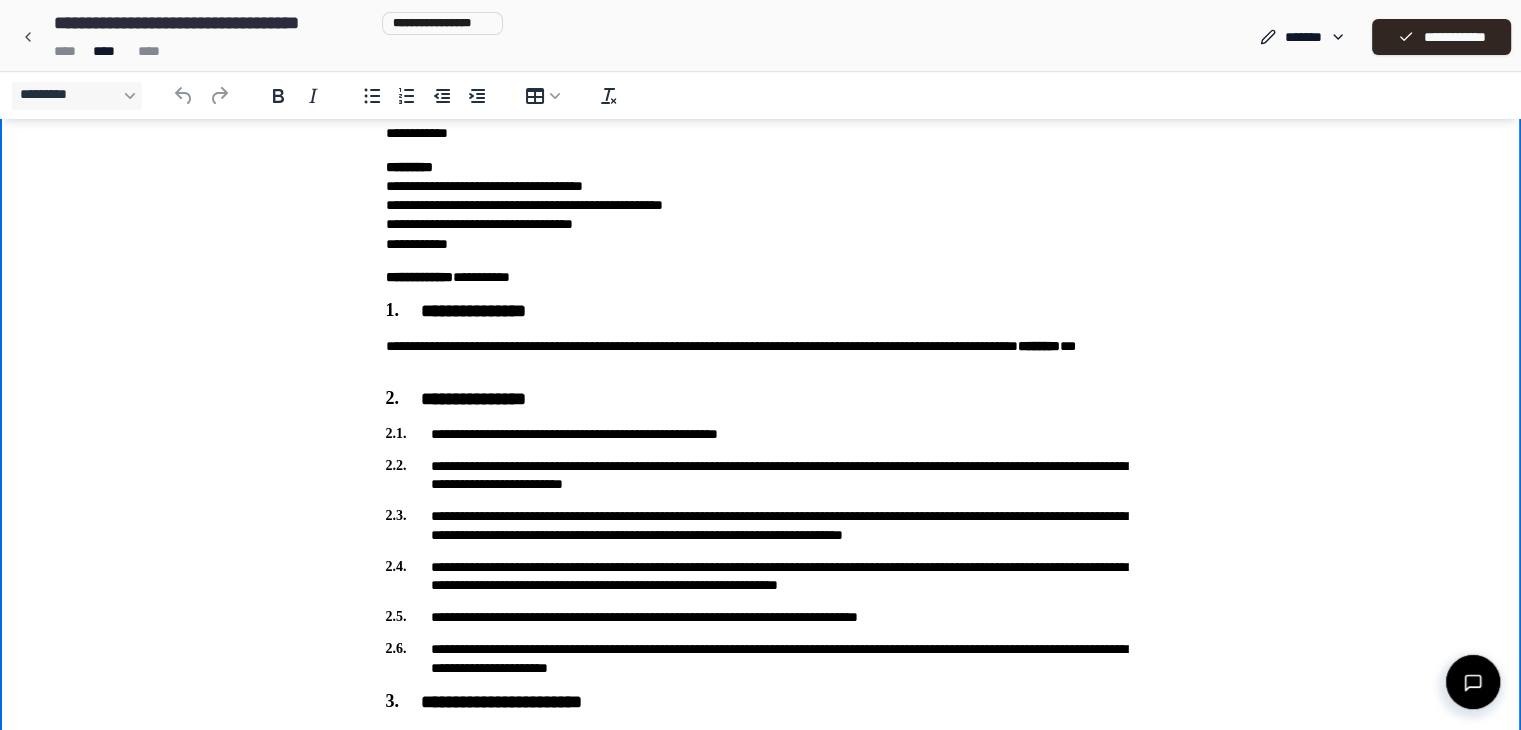 click on "**********" at bounding box center (761, 2362) 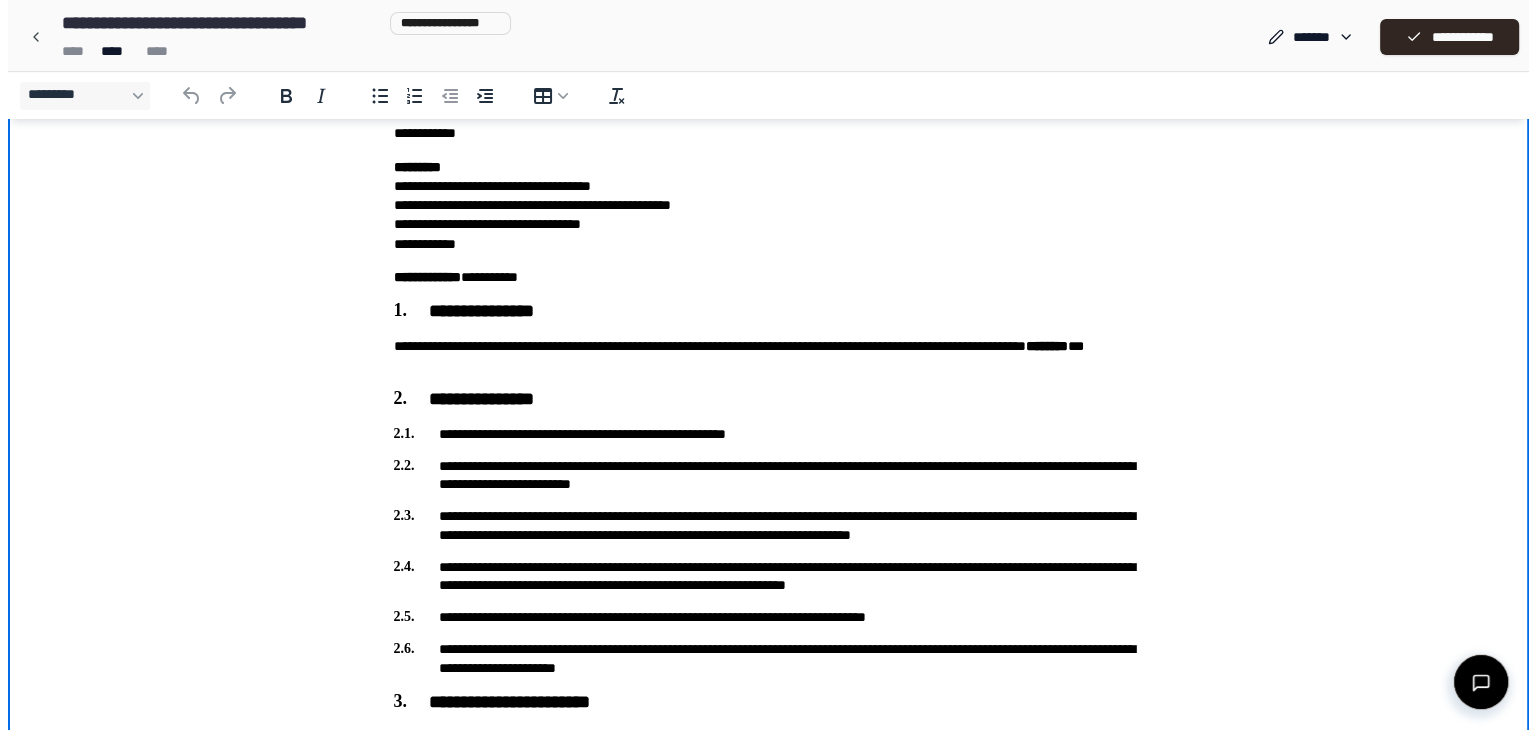 scroll, scrollTop: 0, scrollLeft: 0, axis: both 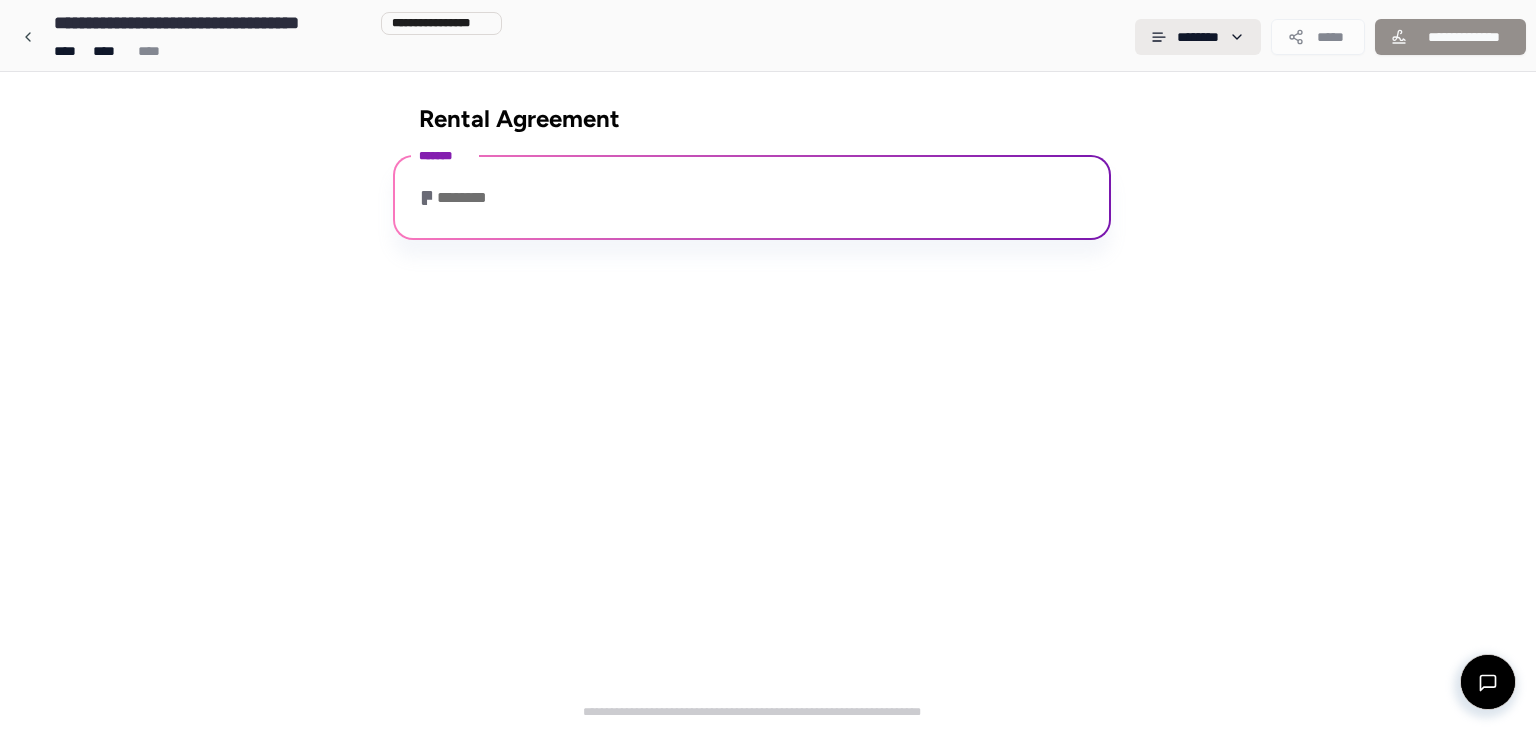 click on "**********" at bounding box center (768, 365) 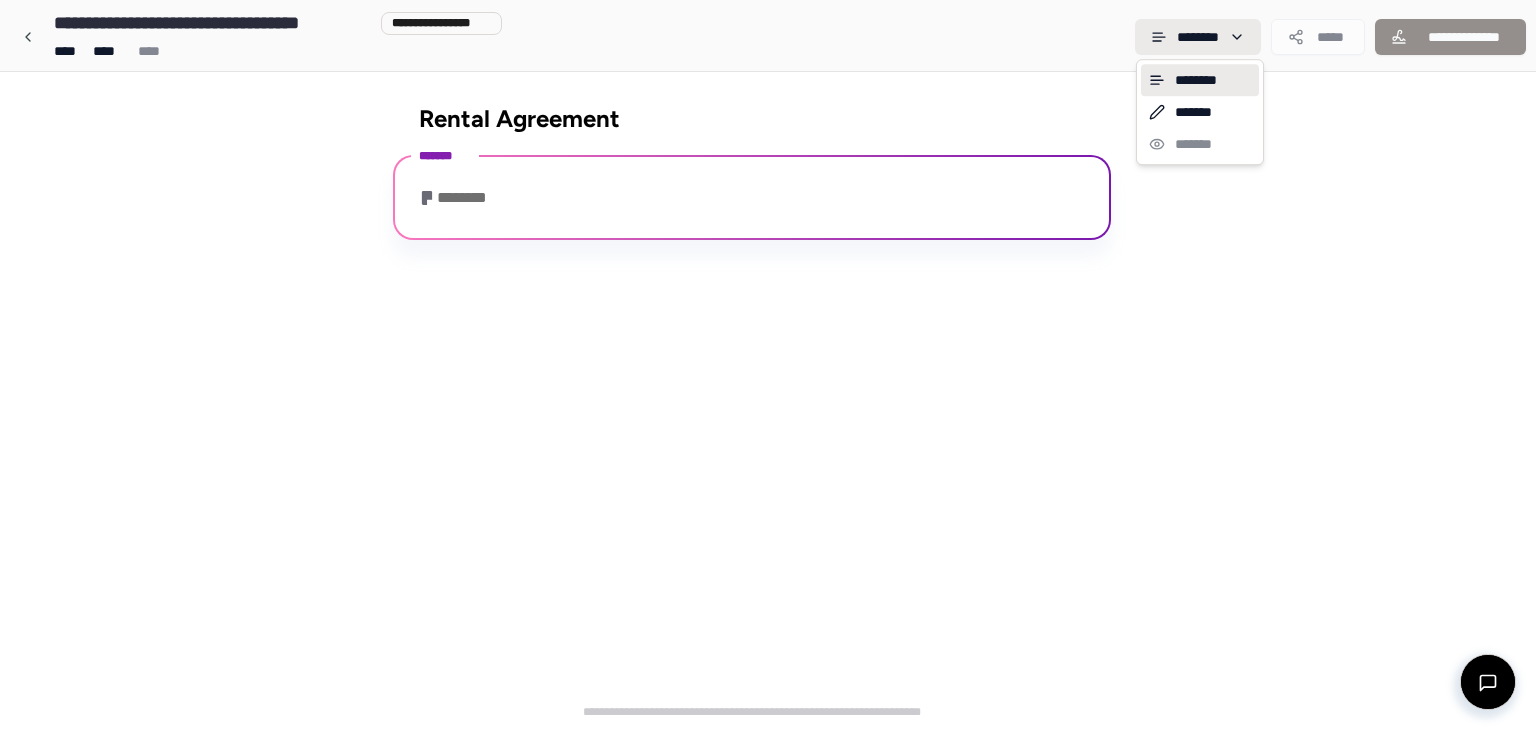 click on "**********" at bounding box center (768, 365) 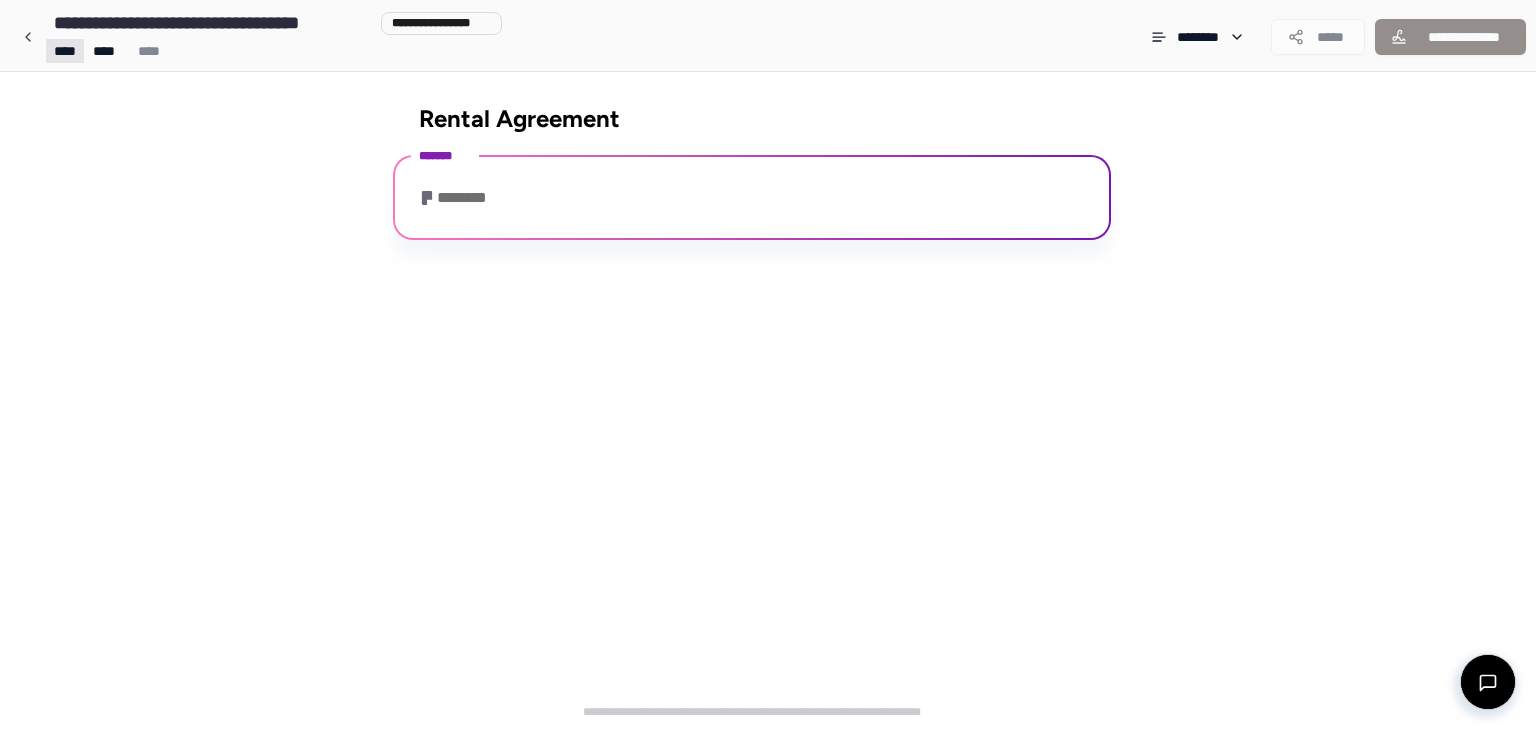 click on "**********" at bounding box center (768, 365) 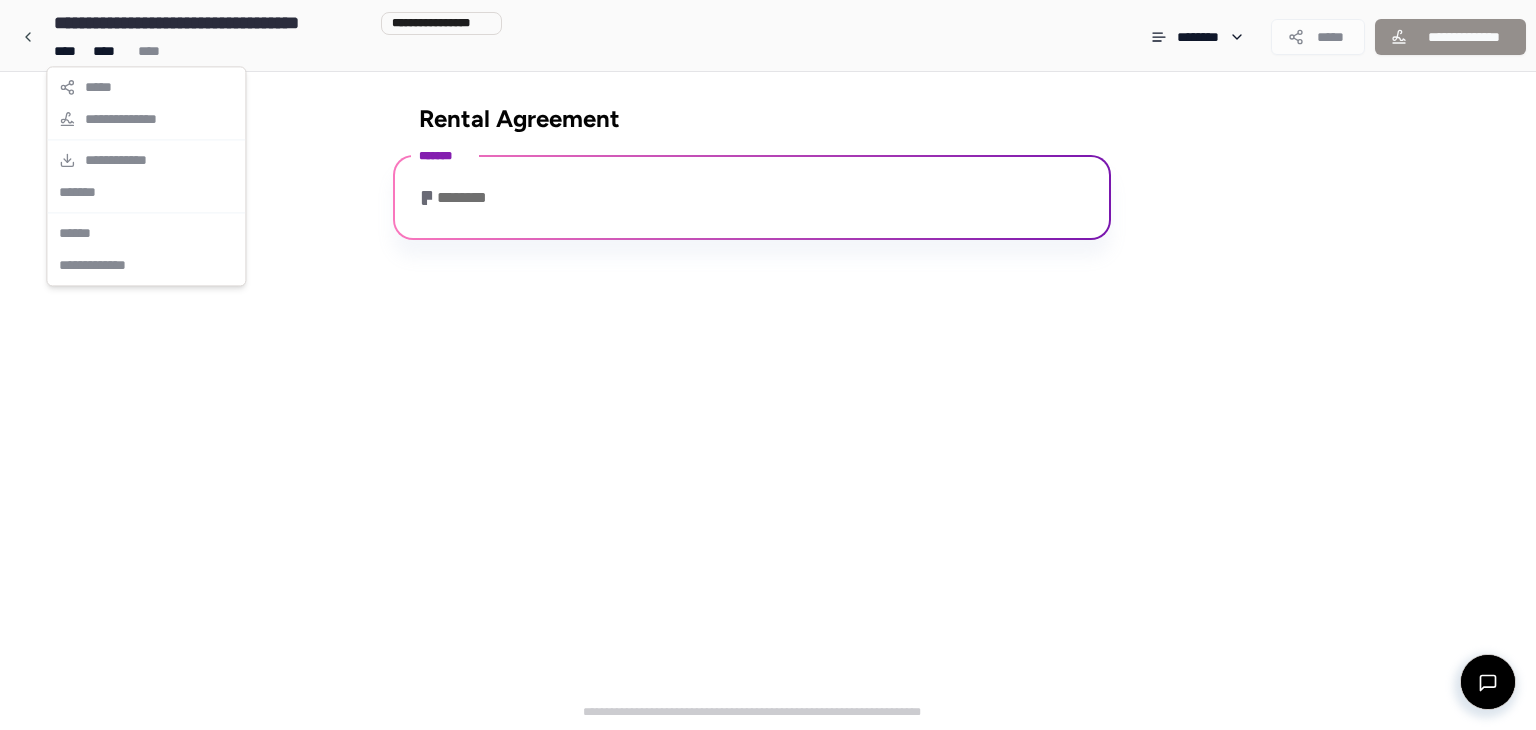 click on "**********" at bounding box center [768, 365] 